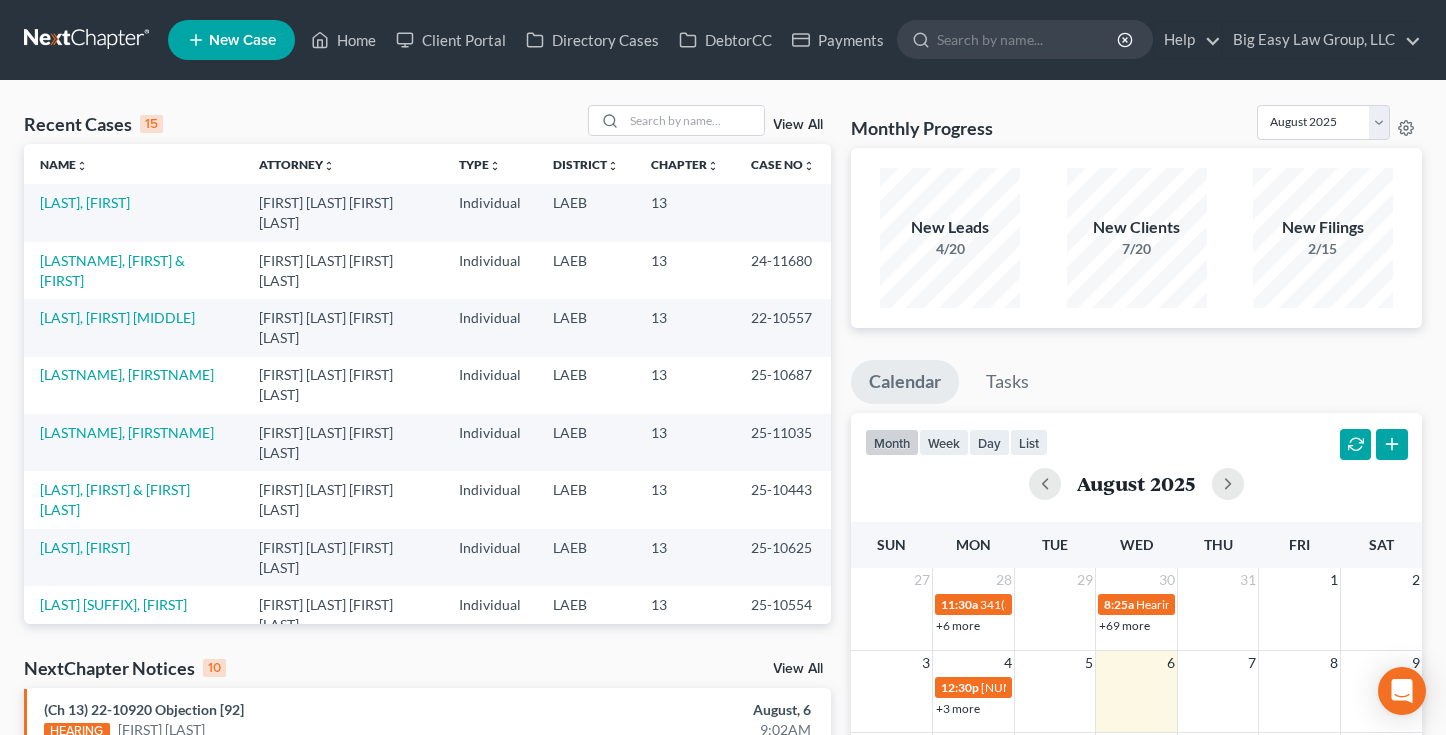 scroll, scrollTop: 0, scrollLeft: 0, axis: both 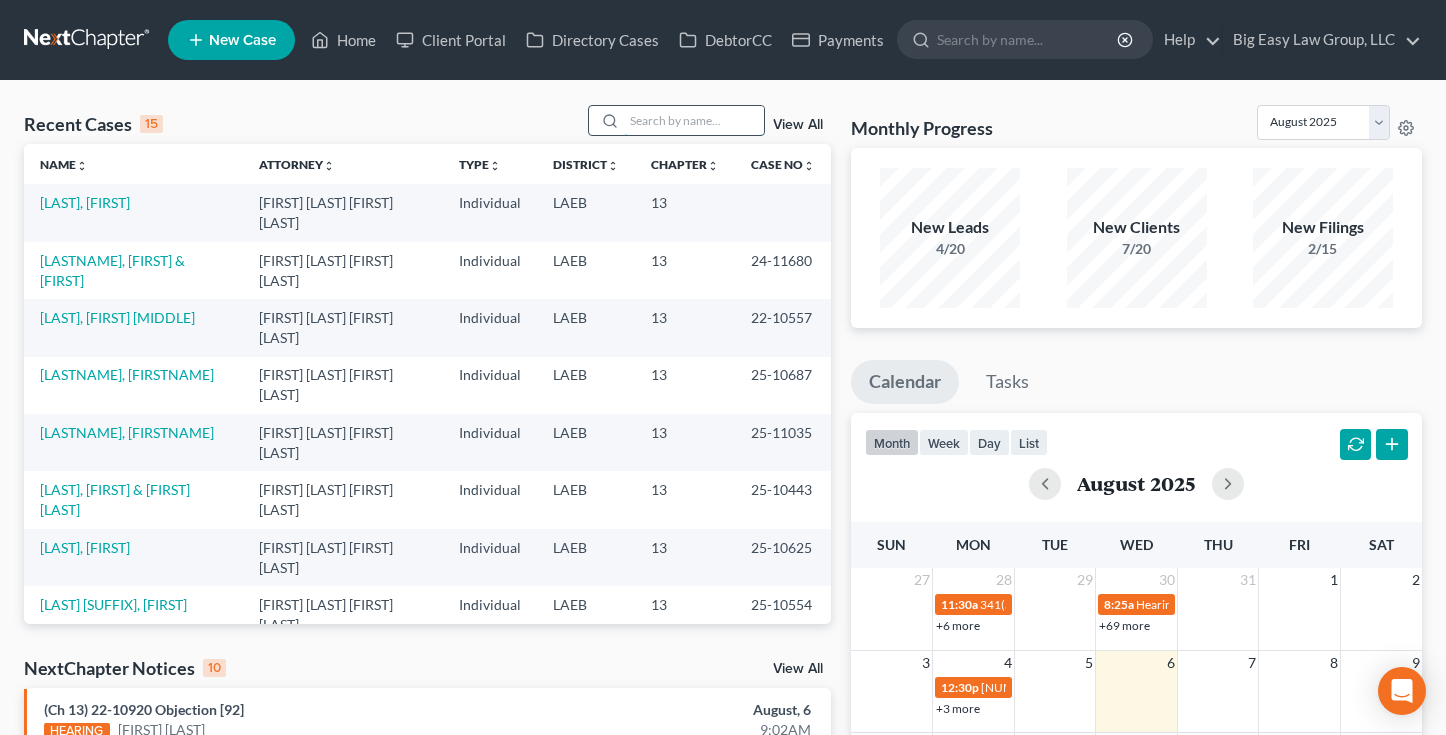 click at bounding box center (694, 120) 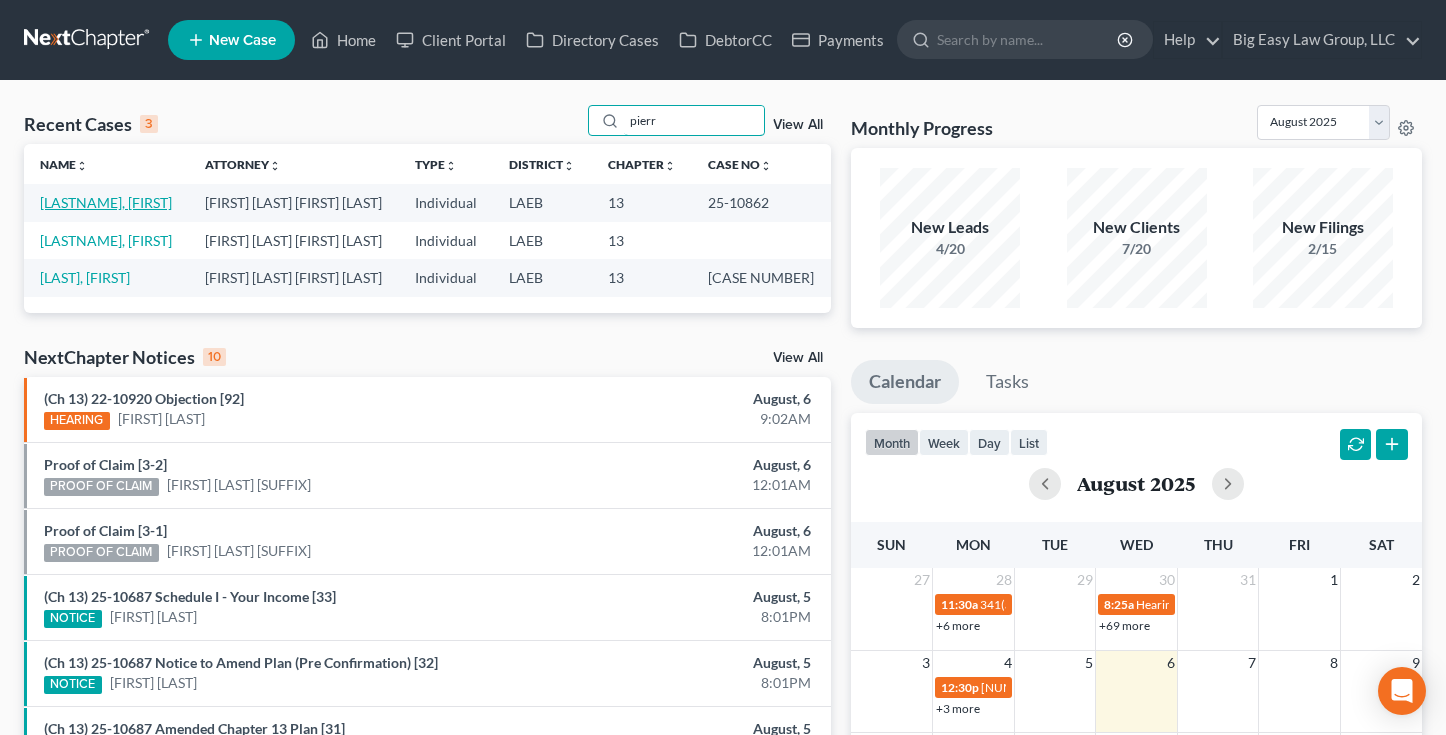 type on "pierr" 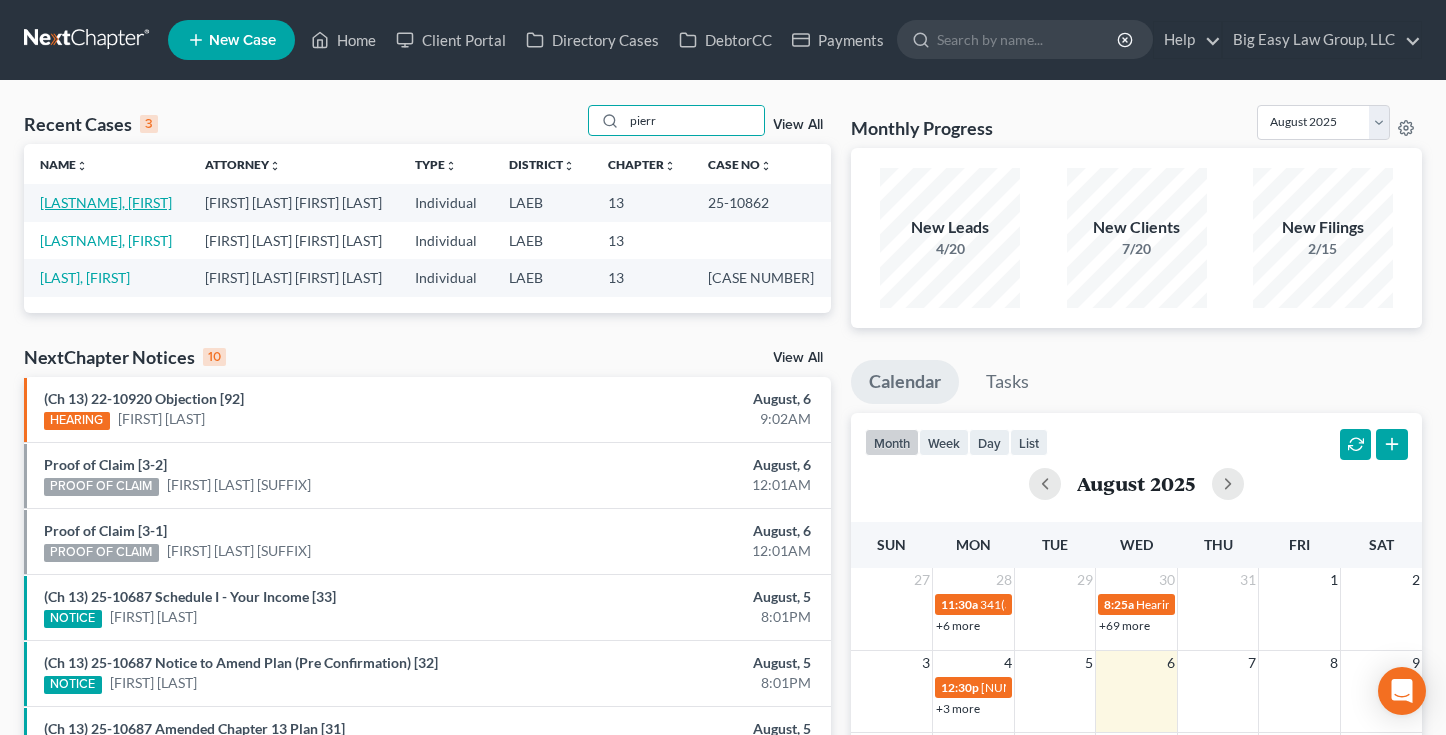 click on "[LASTNAME], [FIRST]" at bounding box center (106, 202) 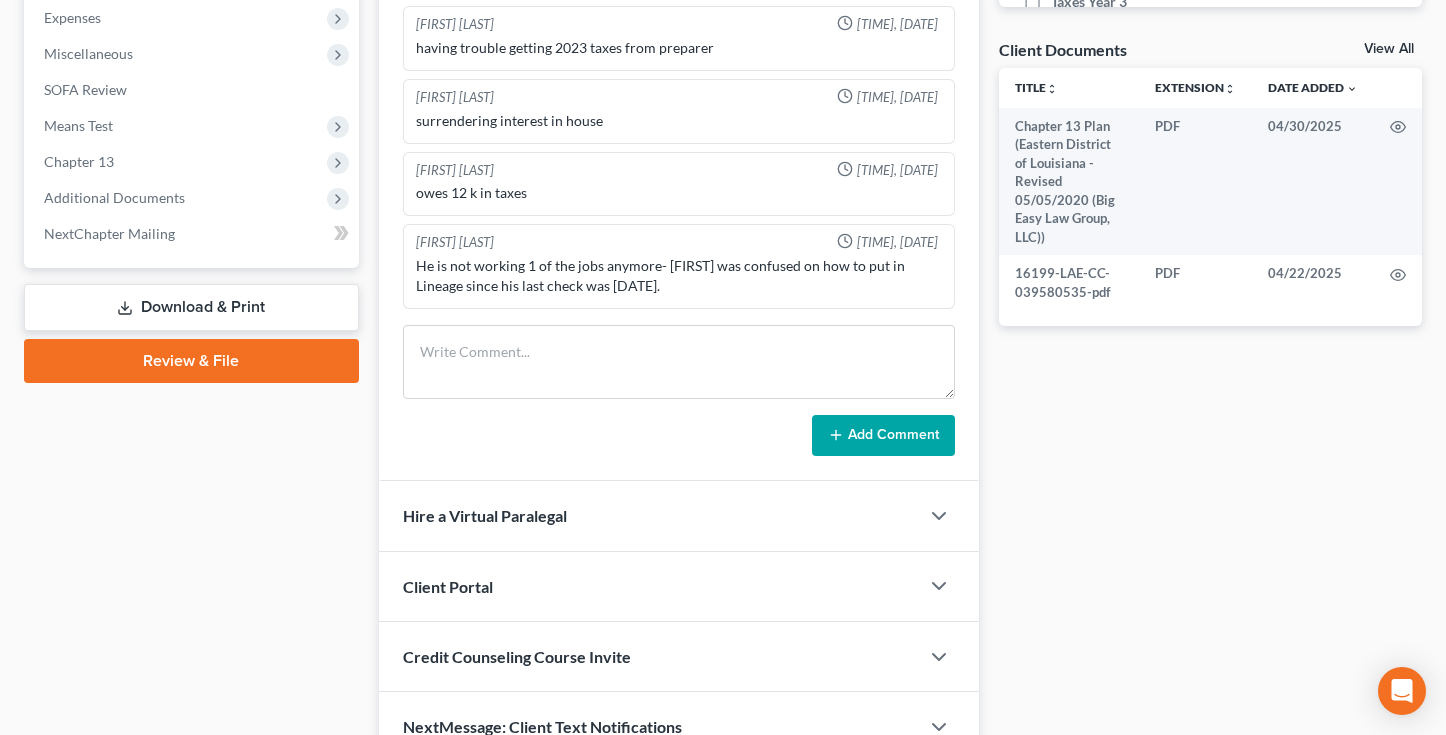 scroll, scrollTop: 746, scrollLeft: 0, axis: vertical 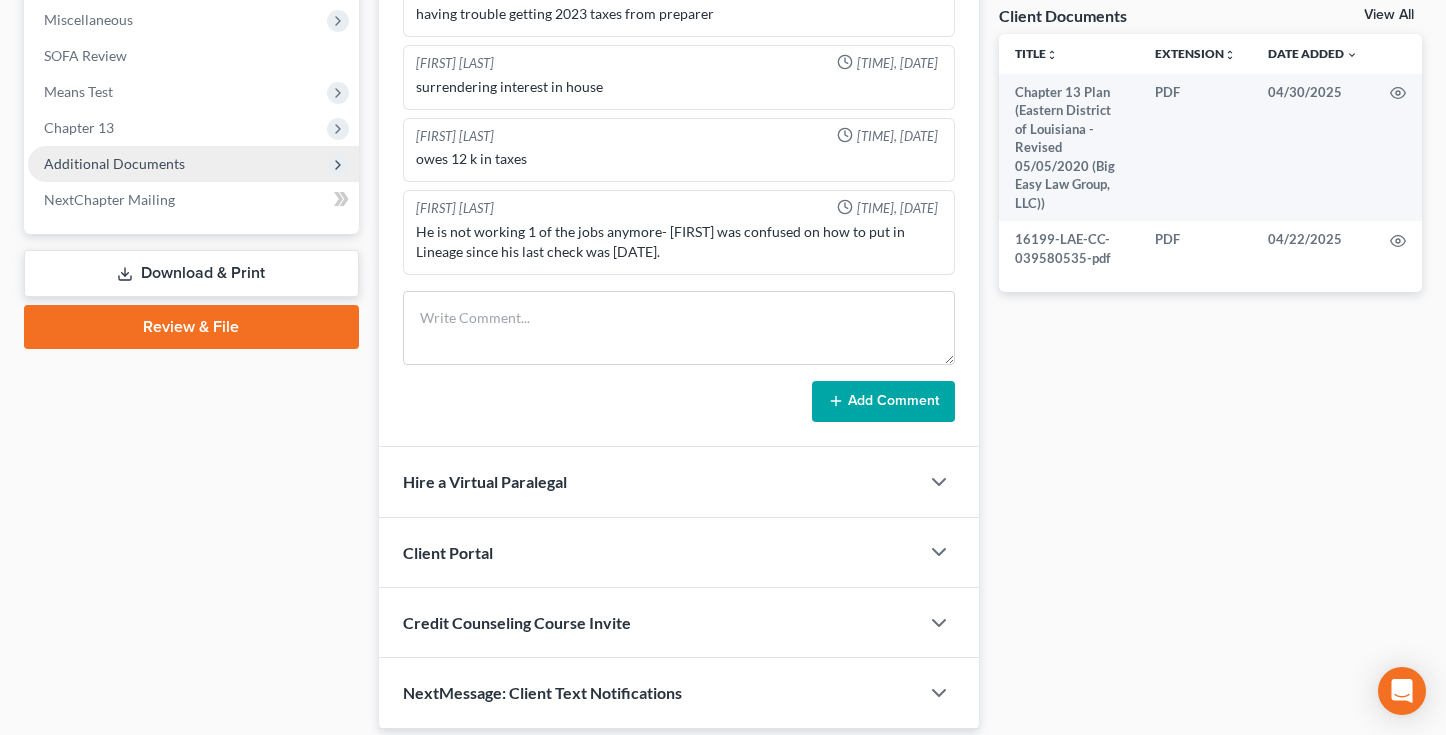 click on "Additional Documents" at bounding box center (114, 163) 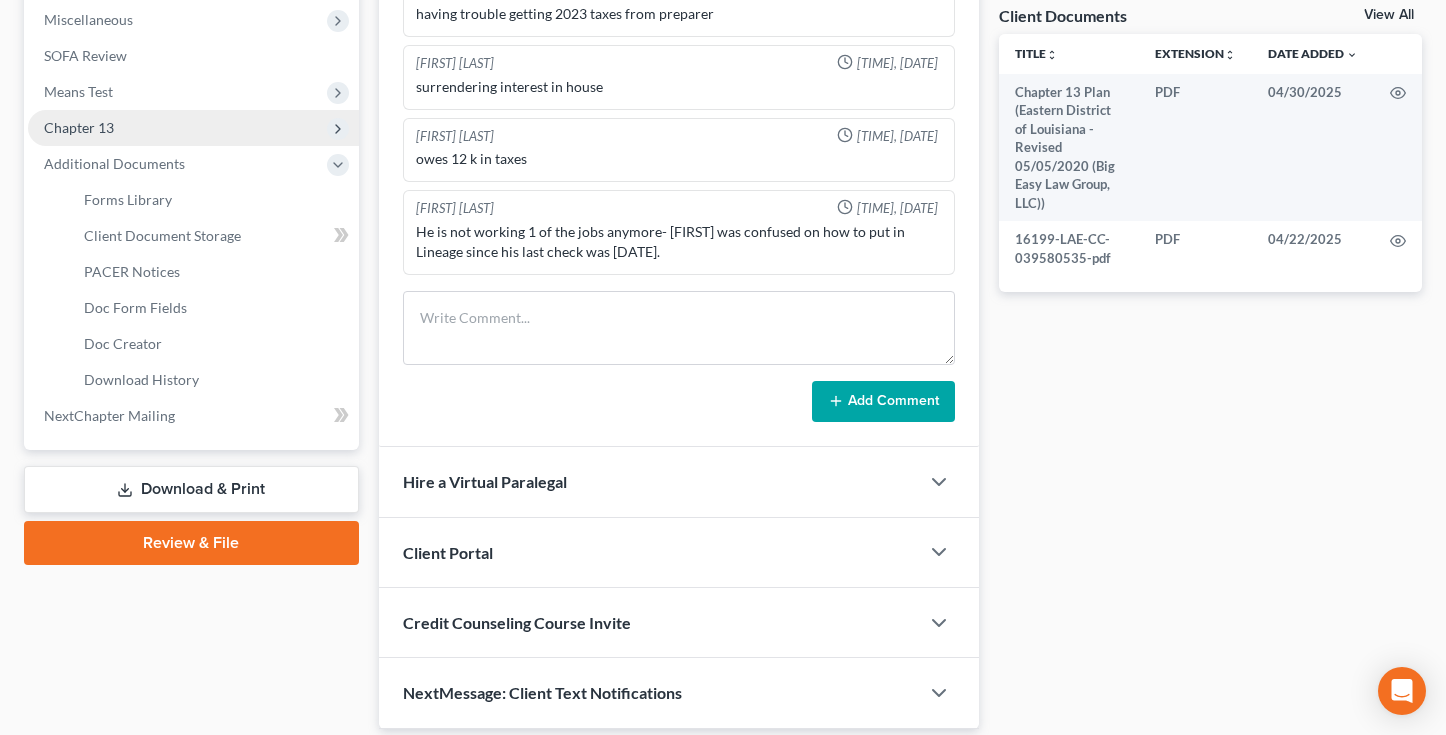 click on "Chapter 13" at bounding box center [193, 128] 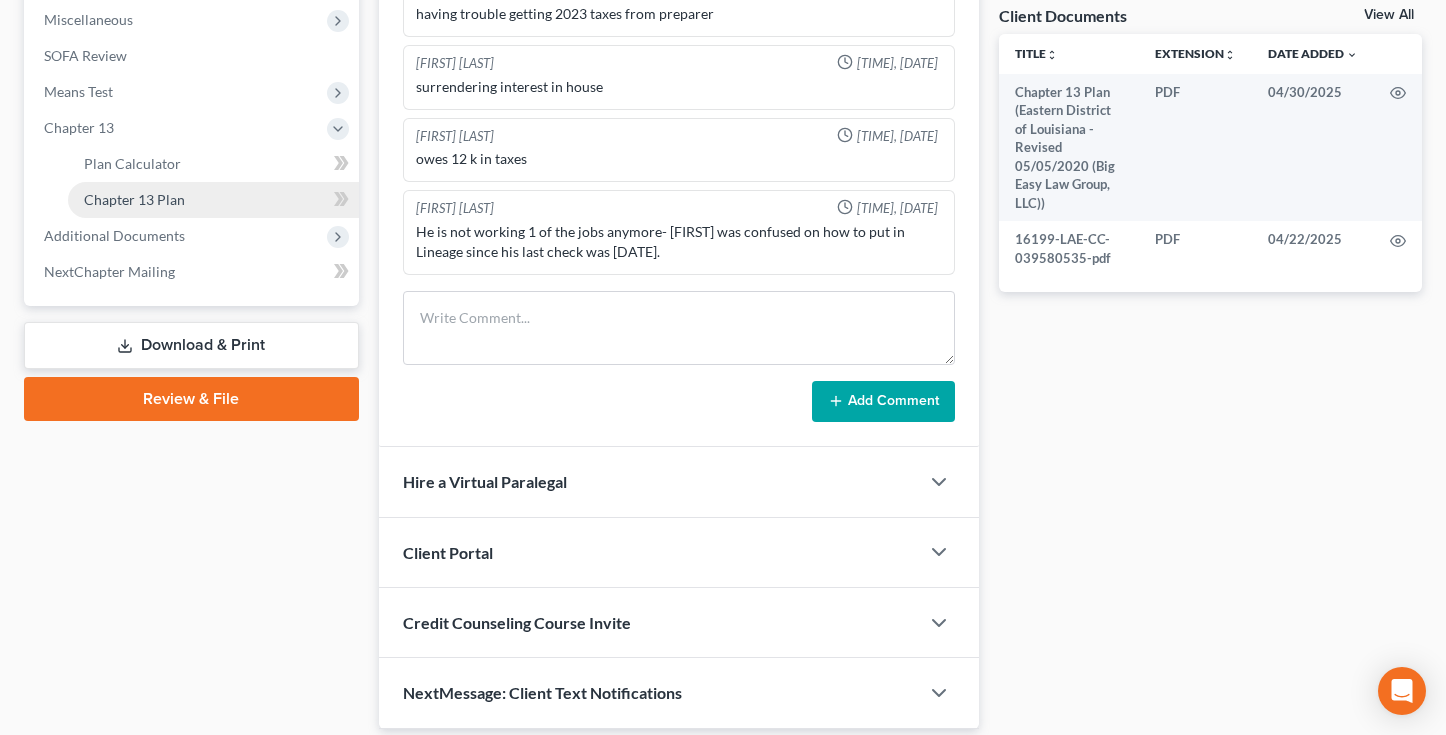 click on "Chapter 13 Plan" at bounding box center (213, 200) 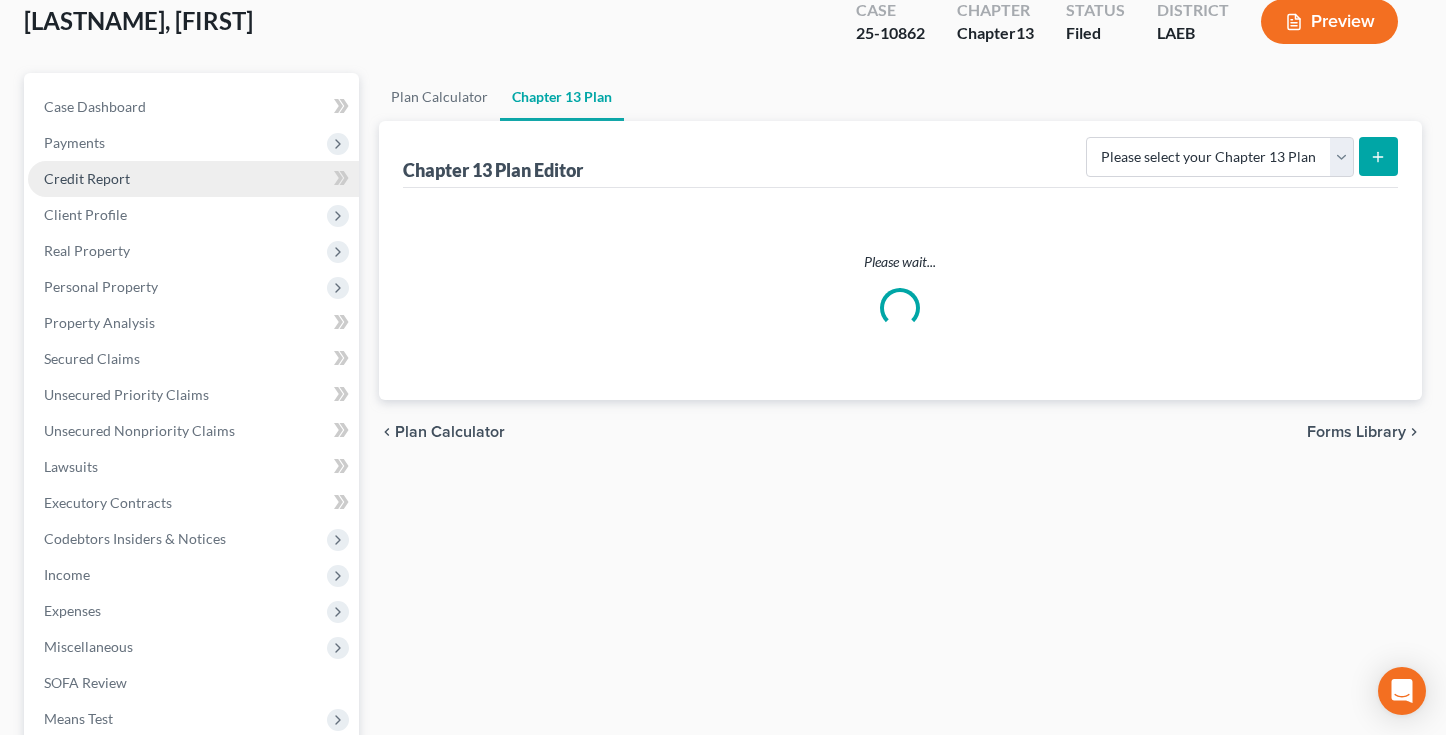 scroll, scrollTop: 0, scrollLeft: 0, axis: both 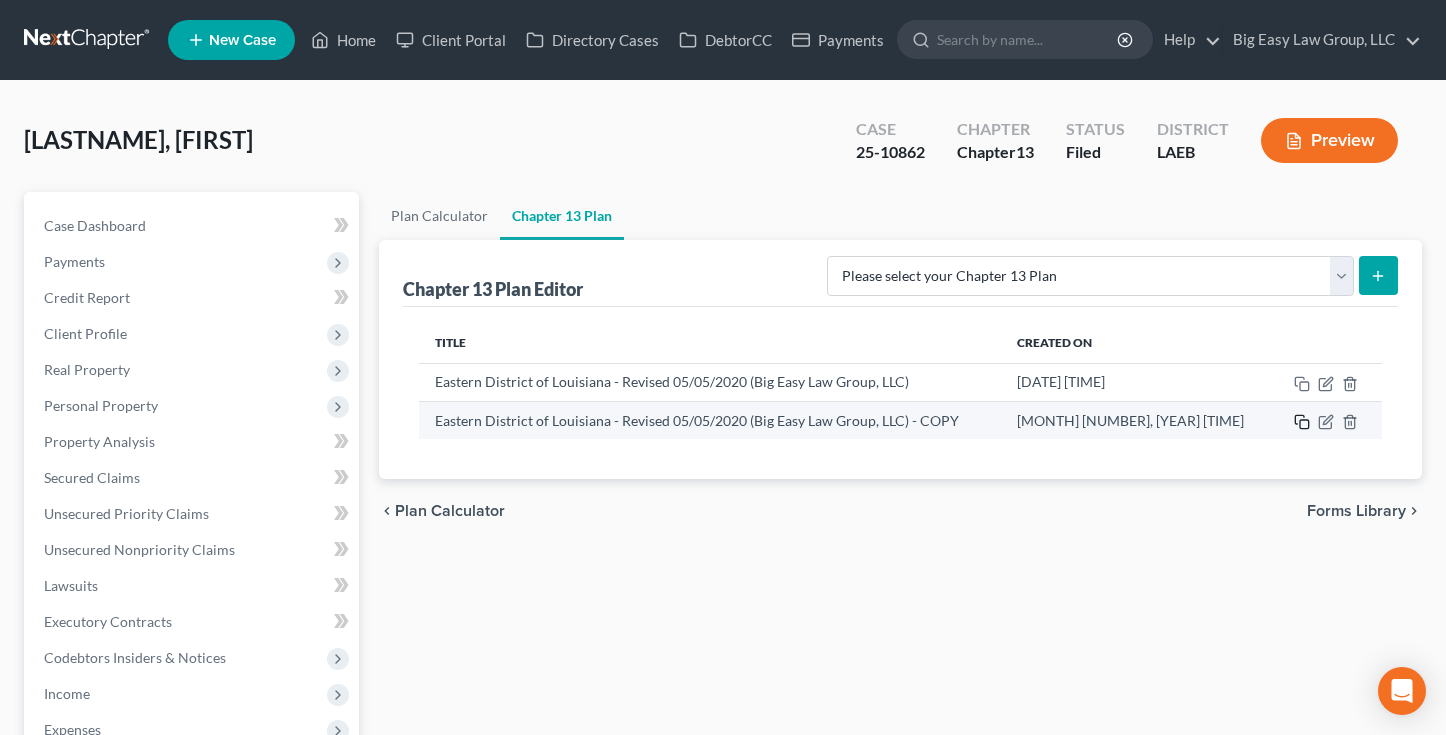 click at bounding box center [1327, 420] 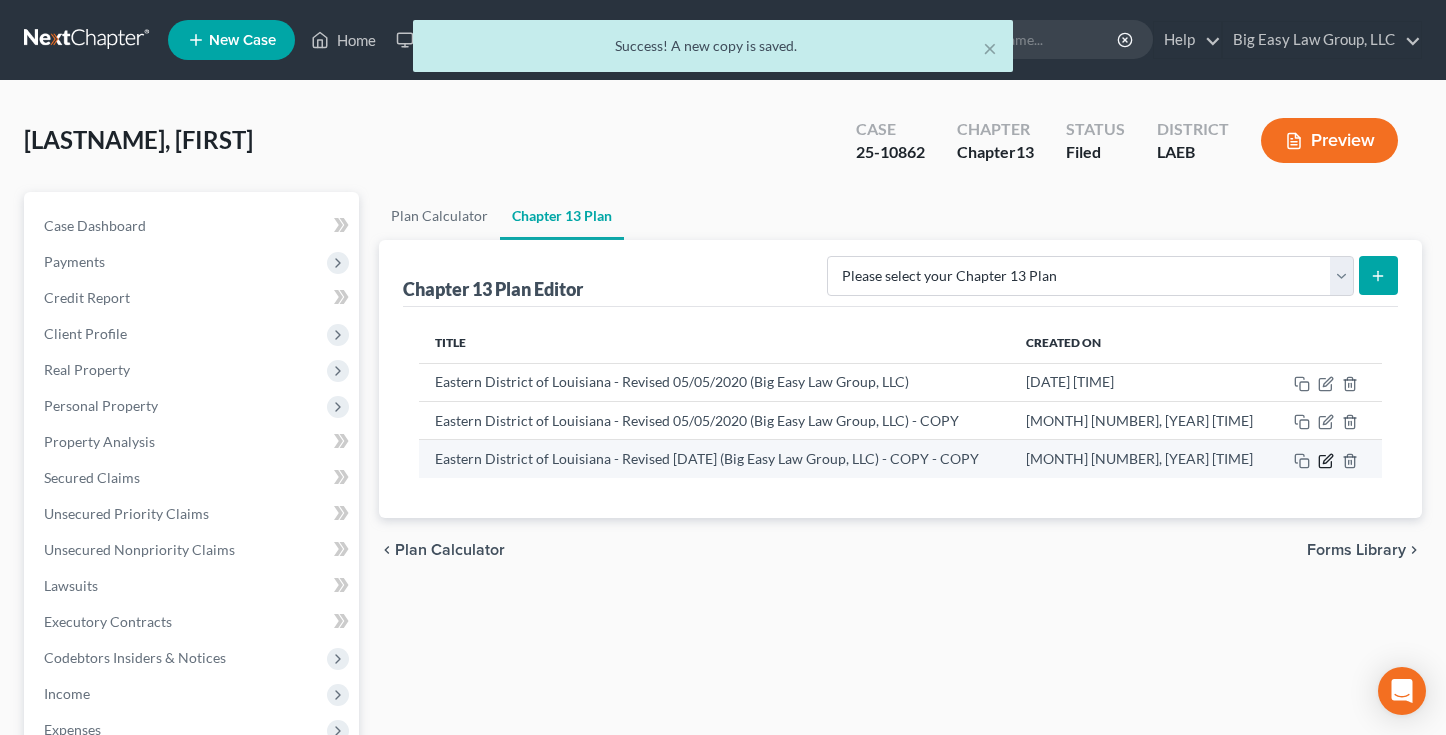 click 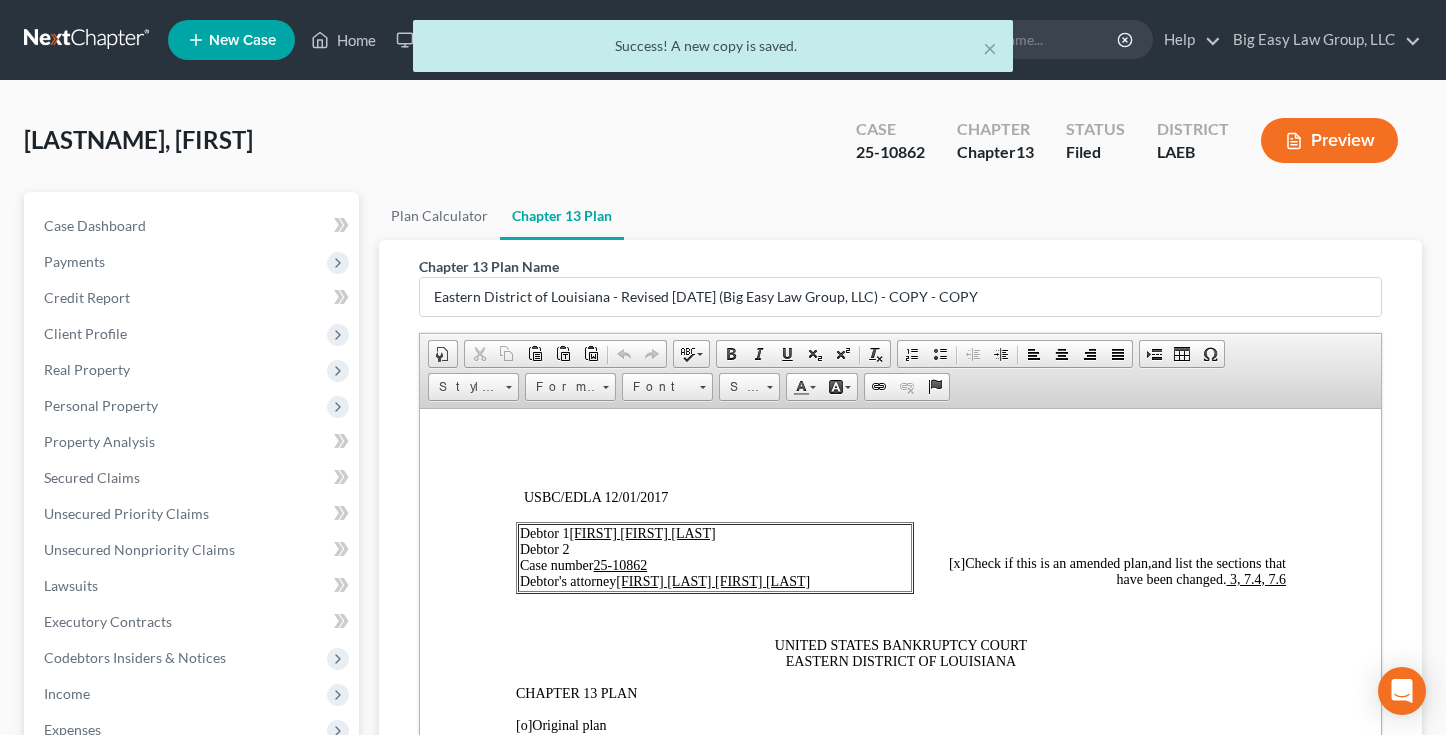 scroll, scrollTop: 10, scrollLeft: 0, axis: vertical 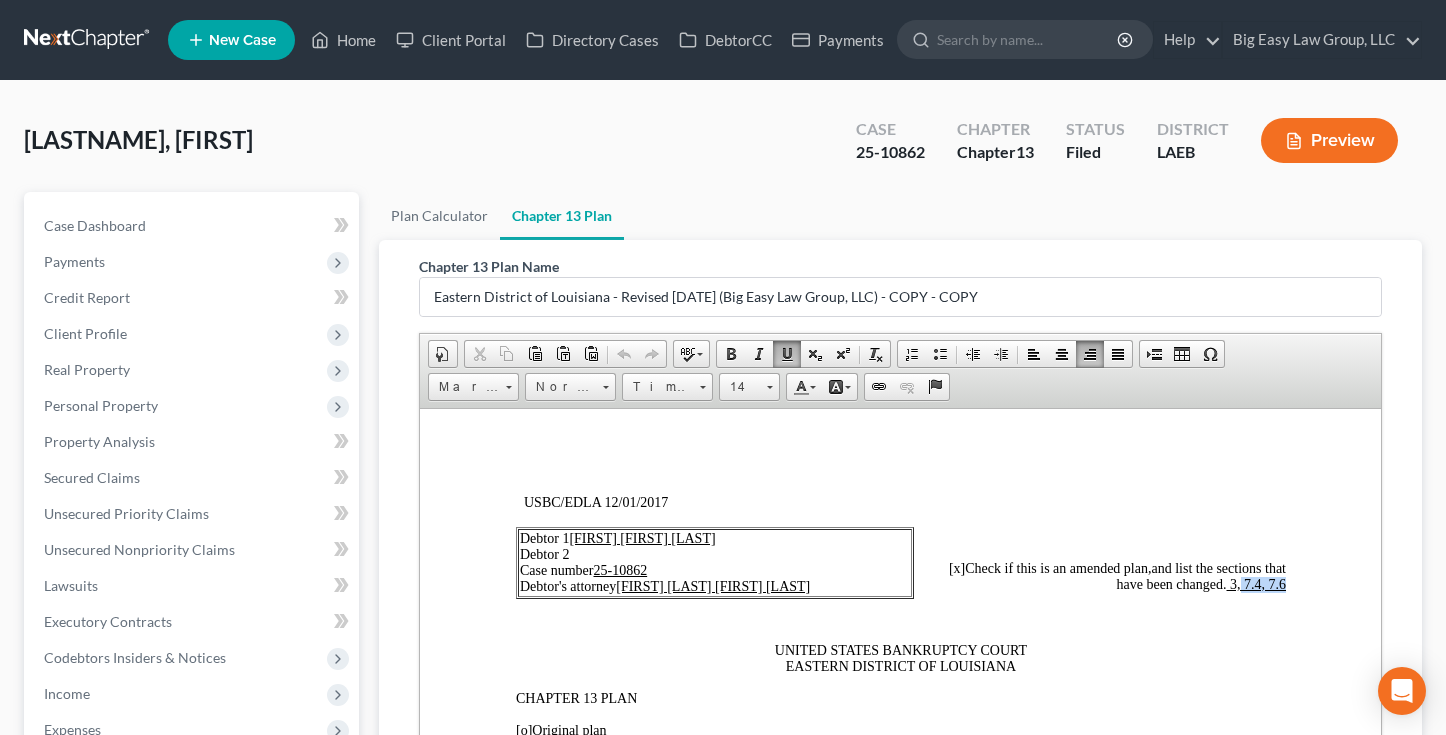 drag, startPoint x: 1272, startPoint y: 580, endPoint x: 1222, endPoint y: 581, distance: 50.01 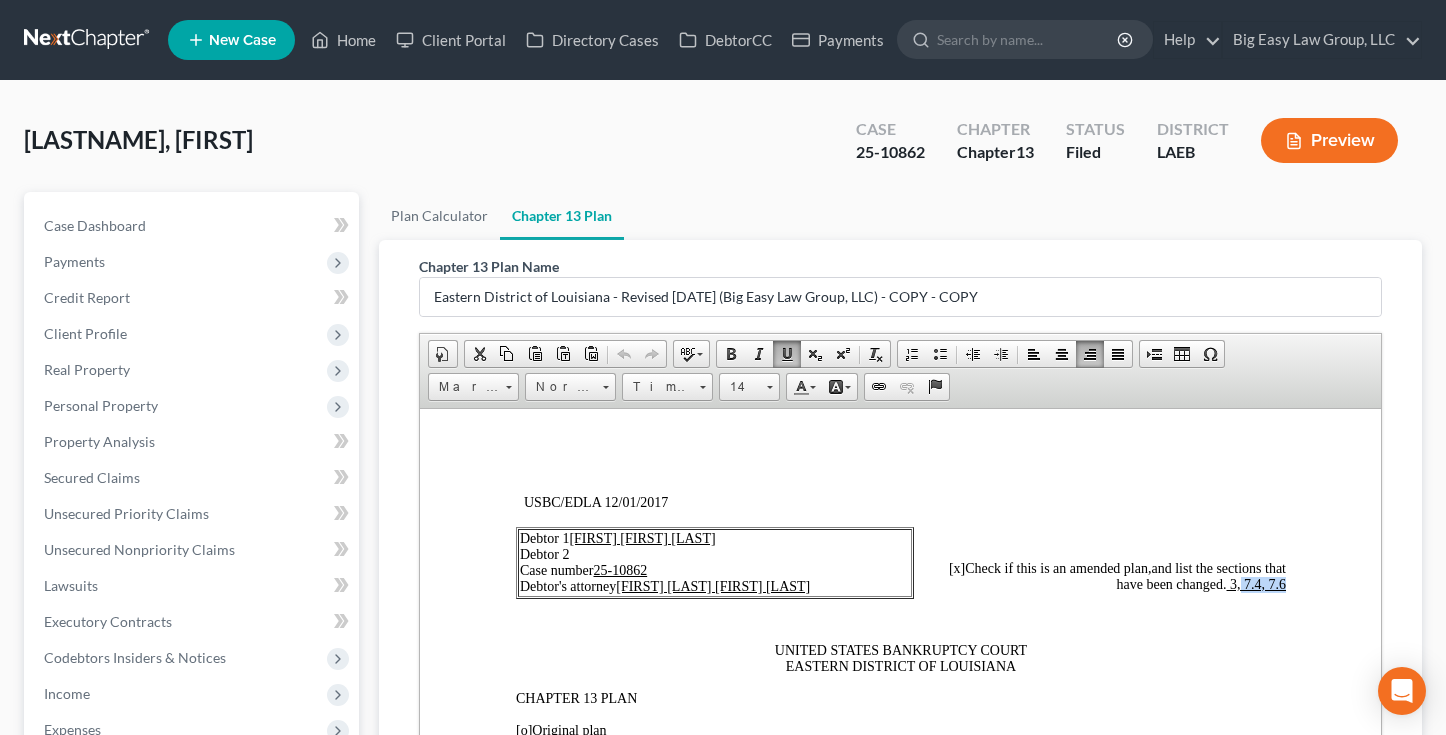 type 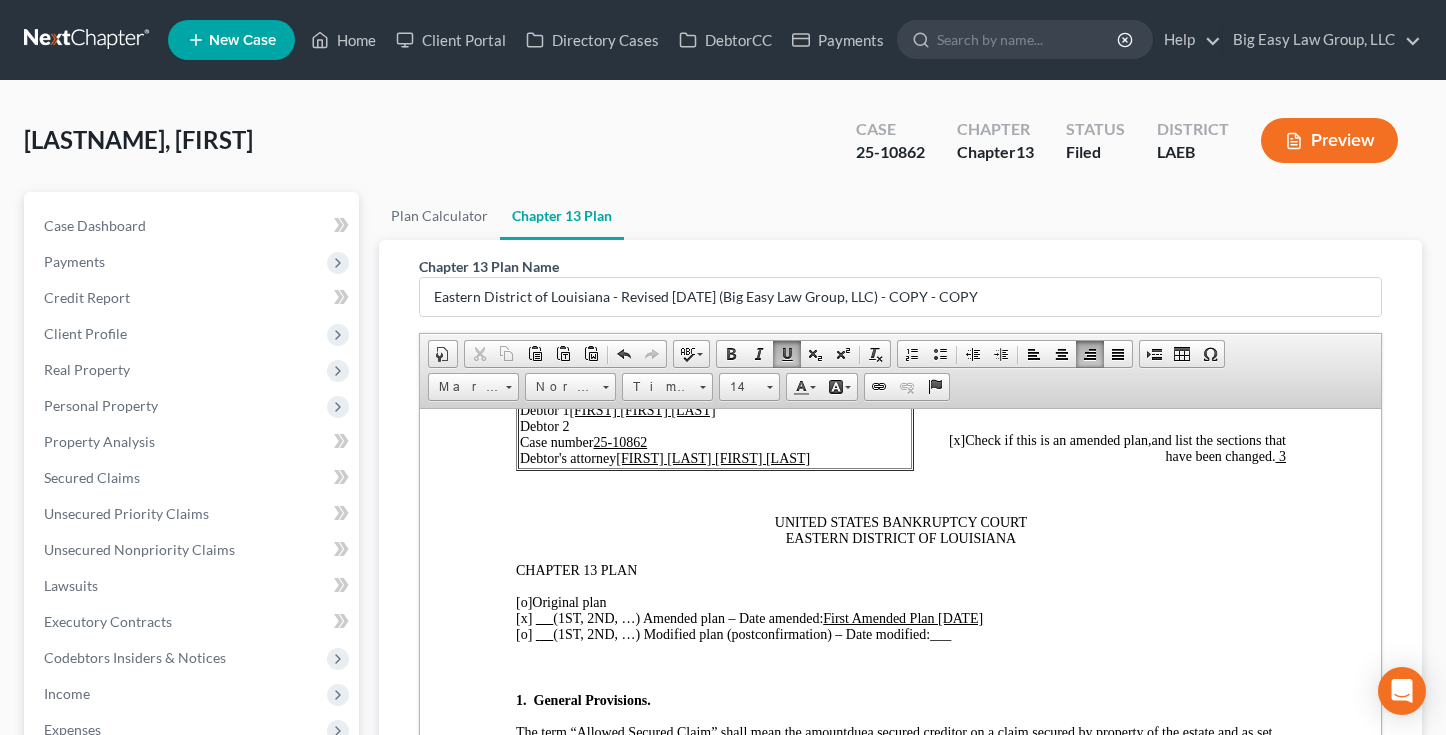 scroll, scrollTop: 139, scrollLeft: 0, axis: vertical 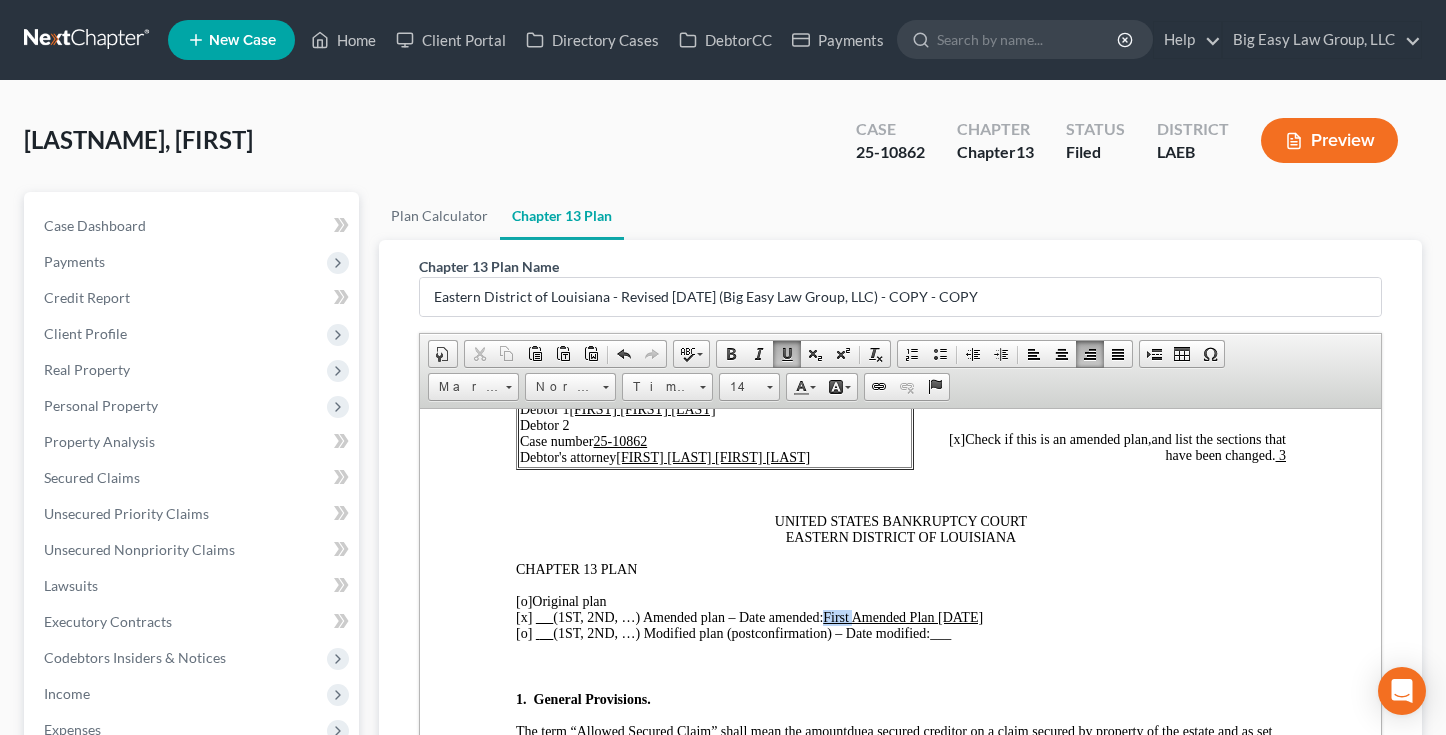 drag, startPoint x: 858, startPoint y: 614, endPoint x: 832, endPoint y: 619, distance: 26.476404 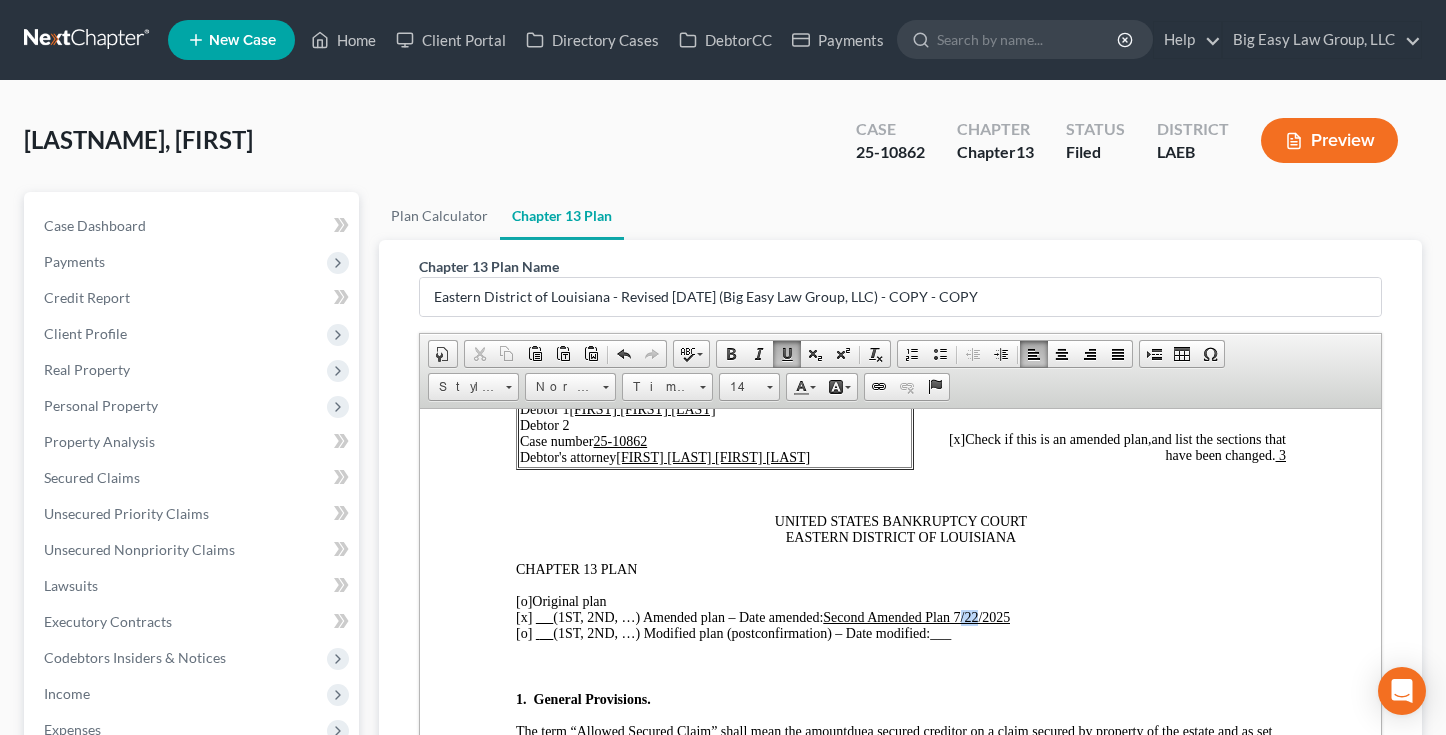 drag, startPoint x: 983, startPoint y: 614, endPoint x: 964, endPoint y: 619, distance: 19.646883 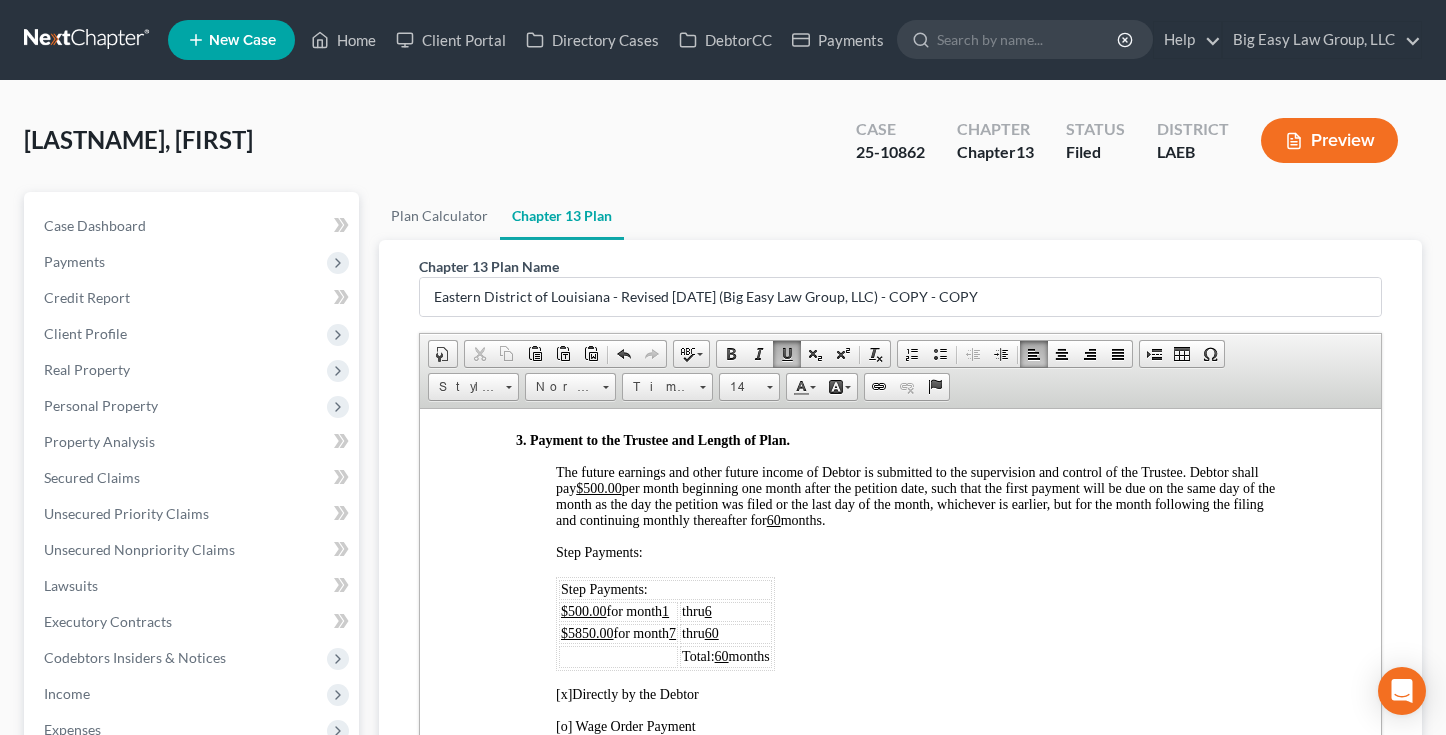 scroll, scrollTop: 1270, scrollLeft: 0, axis: vertical 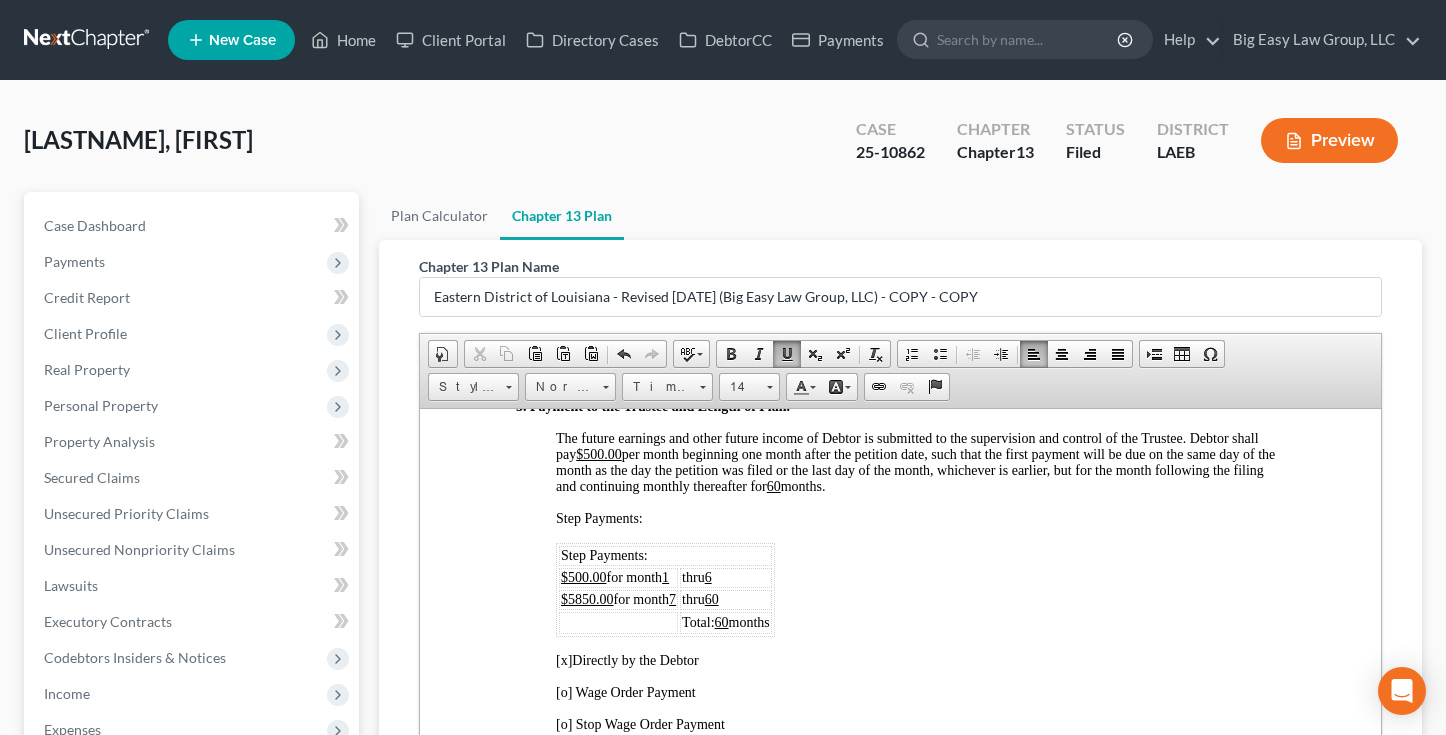 click on "$5850.00" at bounding box center (586, 598) 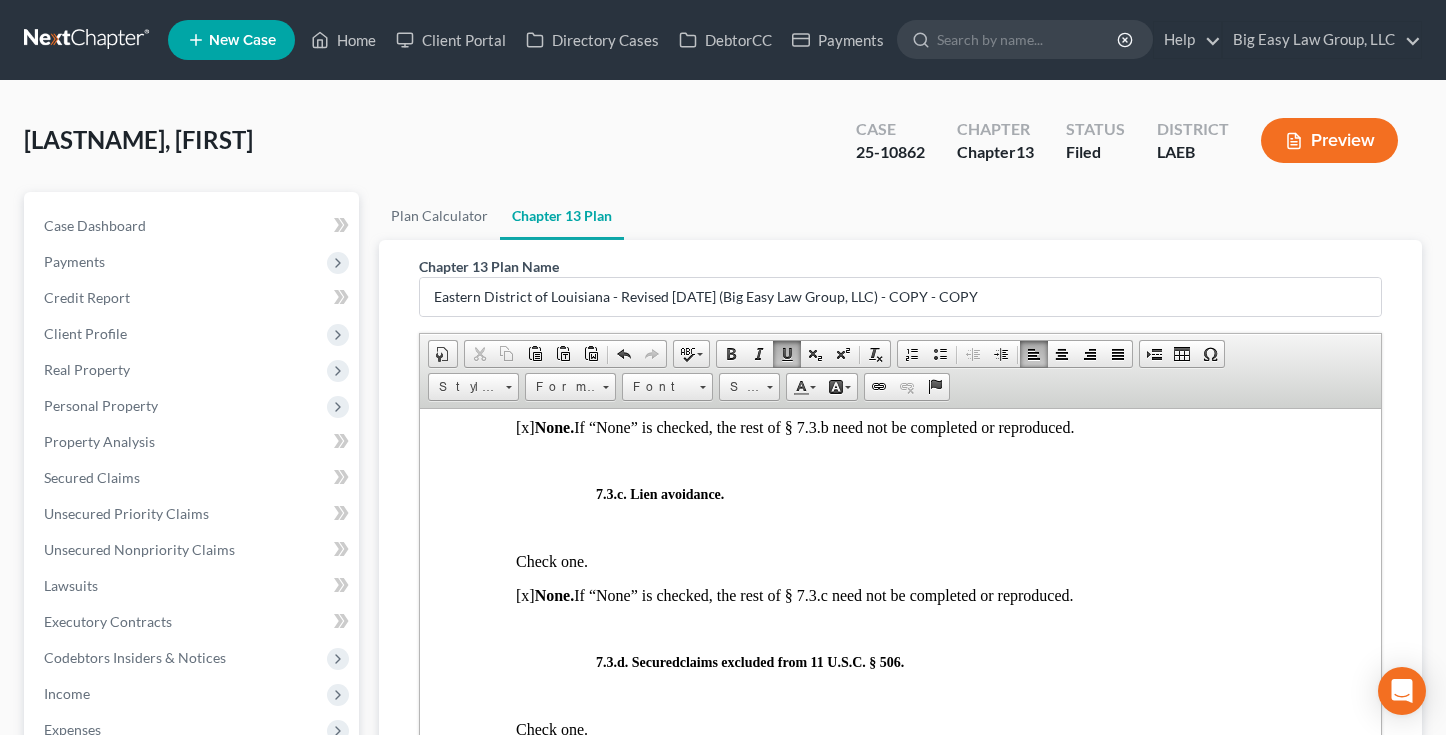 scroll, scrollTop: 5839, scrollLeft: 0, axis: vertical 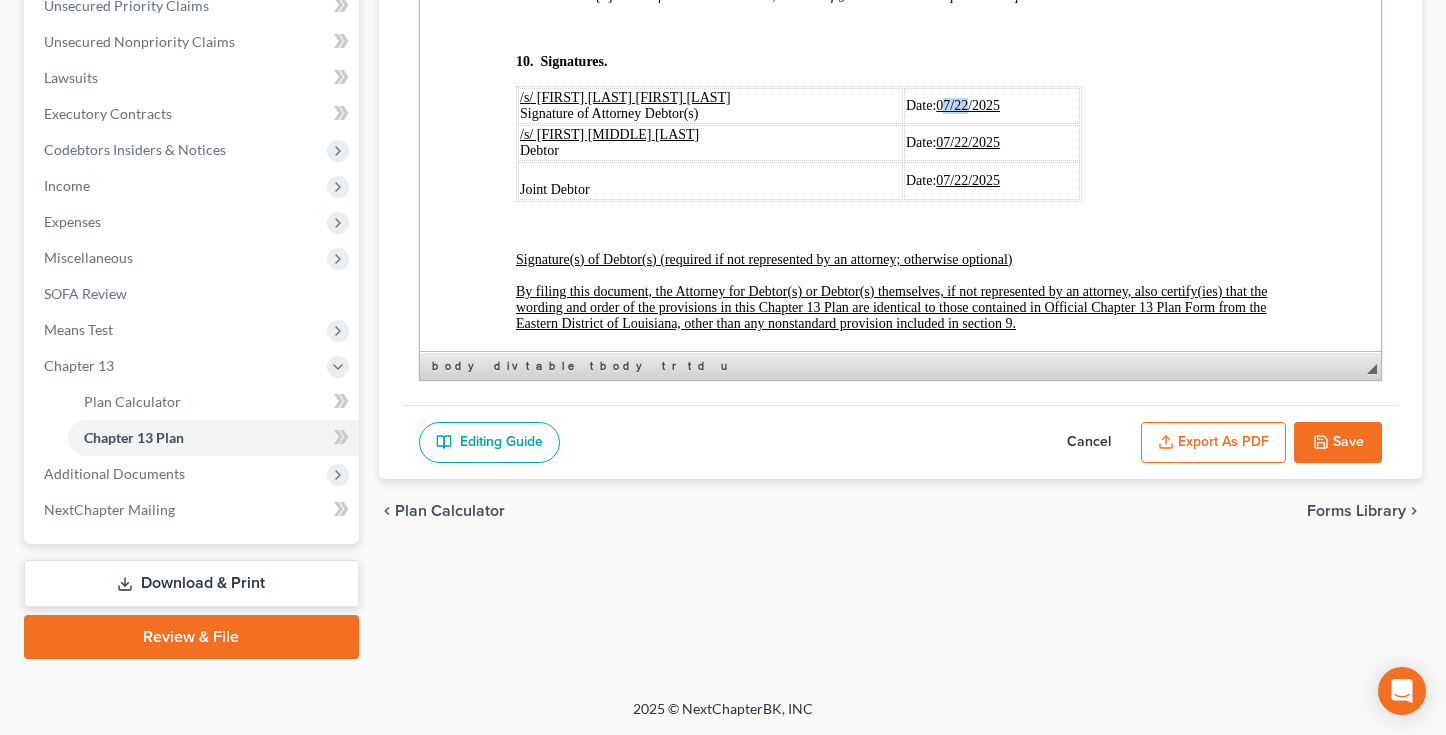 drag, startPoint x: 944, startPoint y: 200, endPoint x: 927, endPoint y: 198, distance: 17.117243 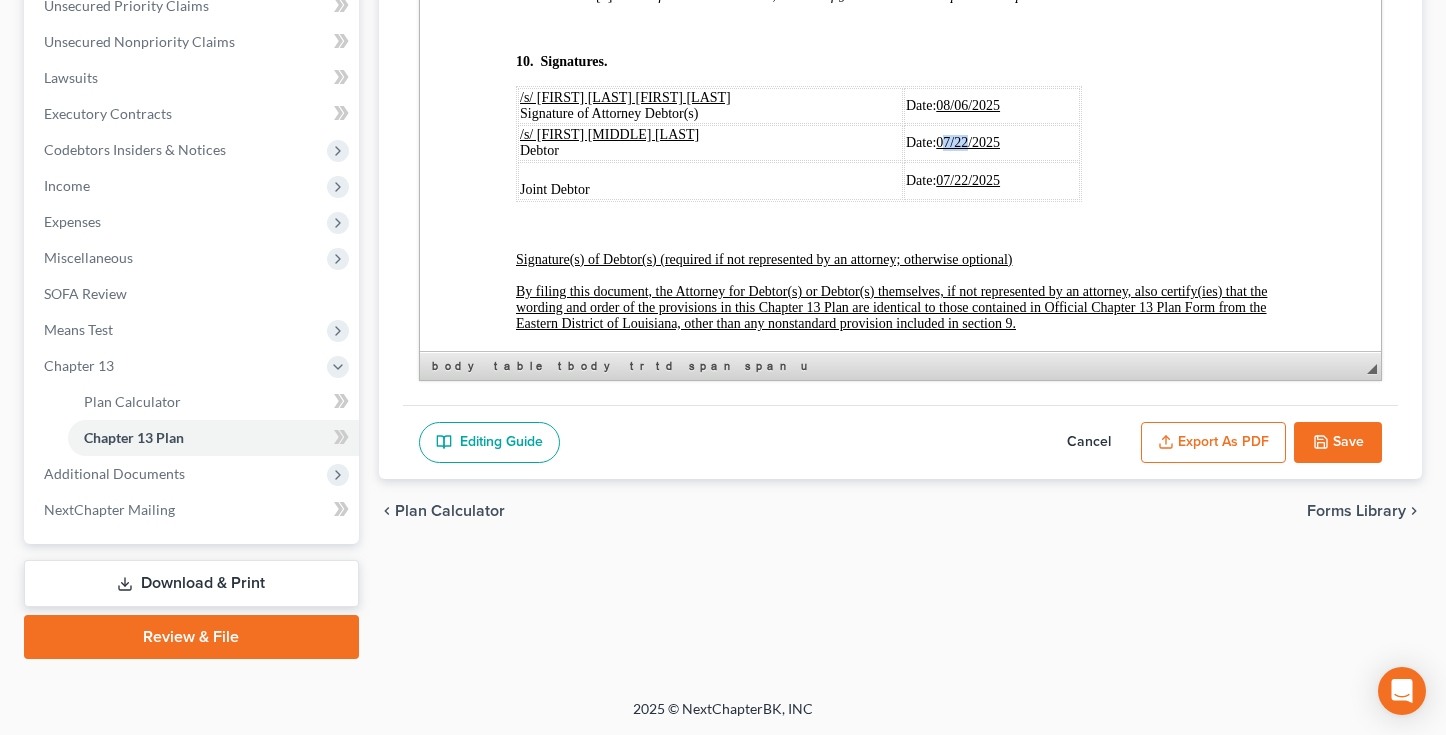 drag, startPoint x: 945, startPoint y: 237, endPoint x: 923, endPoint y: 235, distance: 22.090721 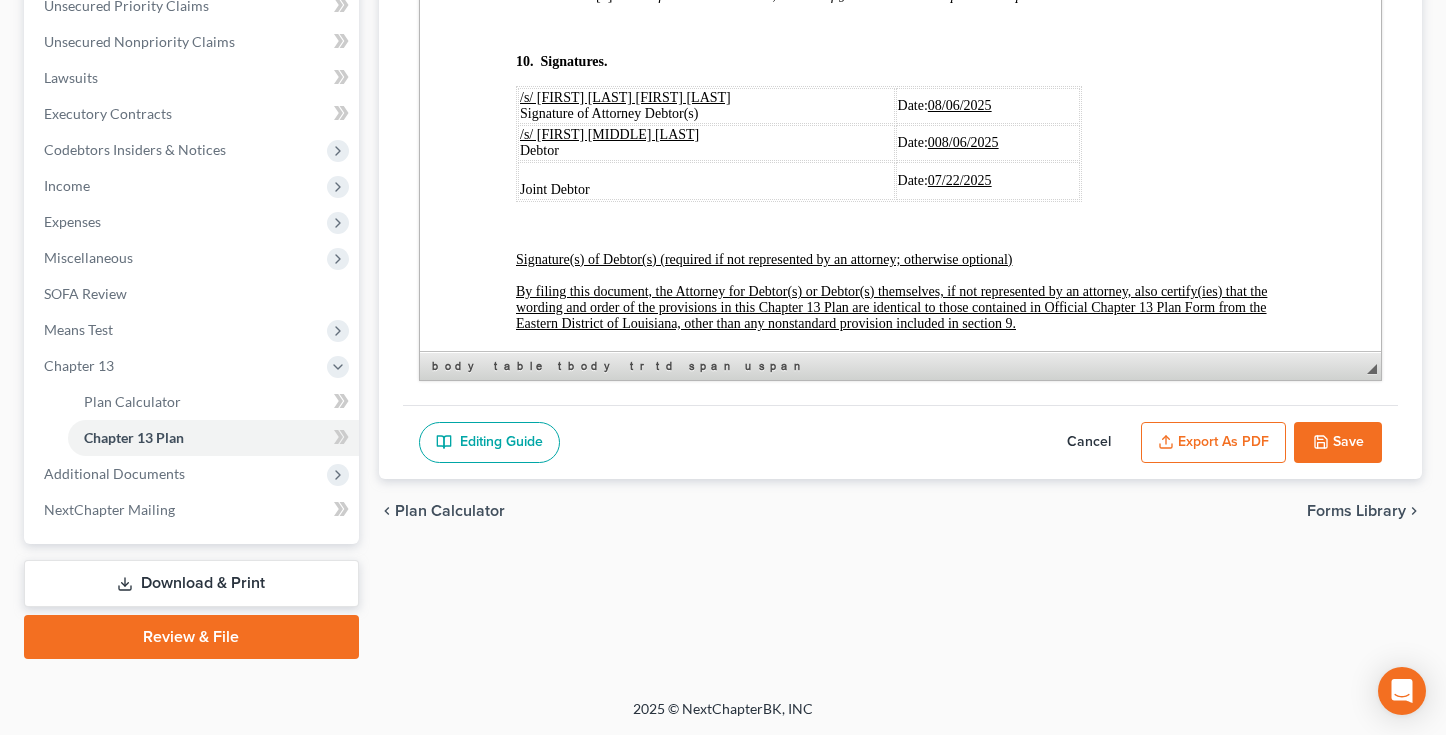 click on "008/06/2025" at bounding box center [962, 142] 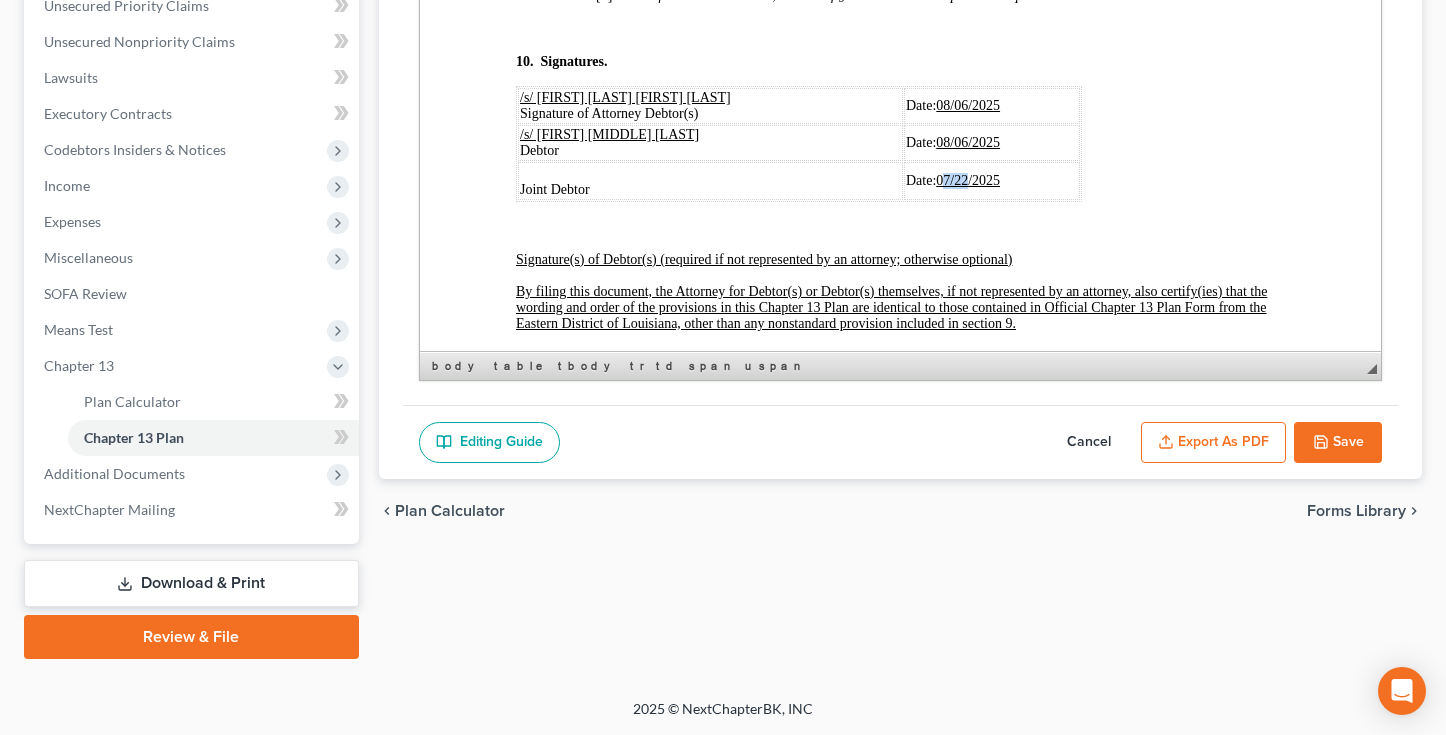 drag, startPoint x: 939, startPoint y: 272, endPoint x: 921, endPoint y: 273, distance: 18.027756 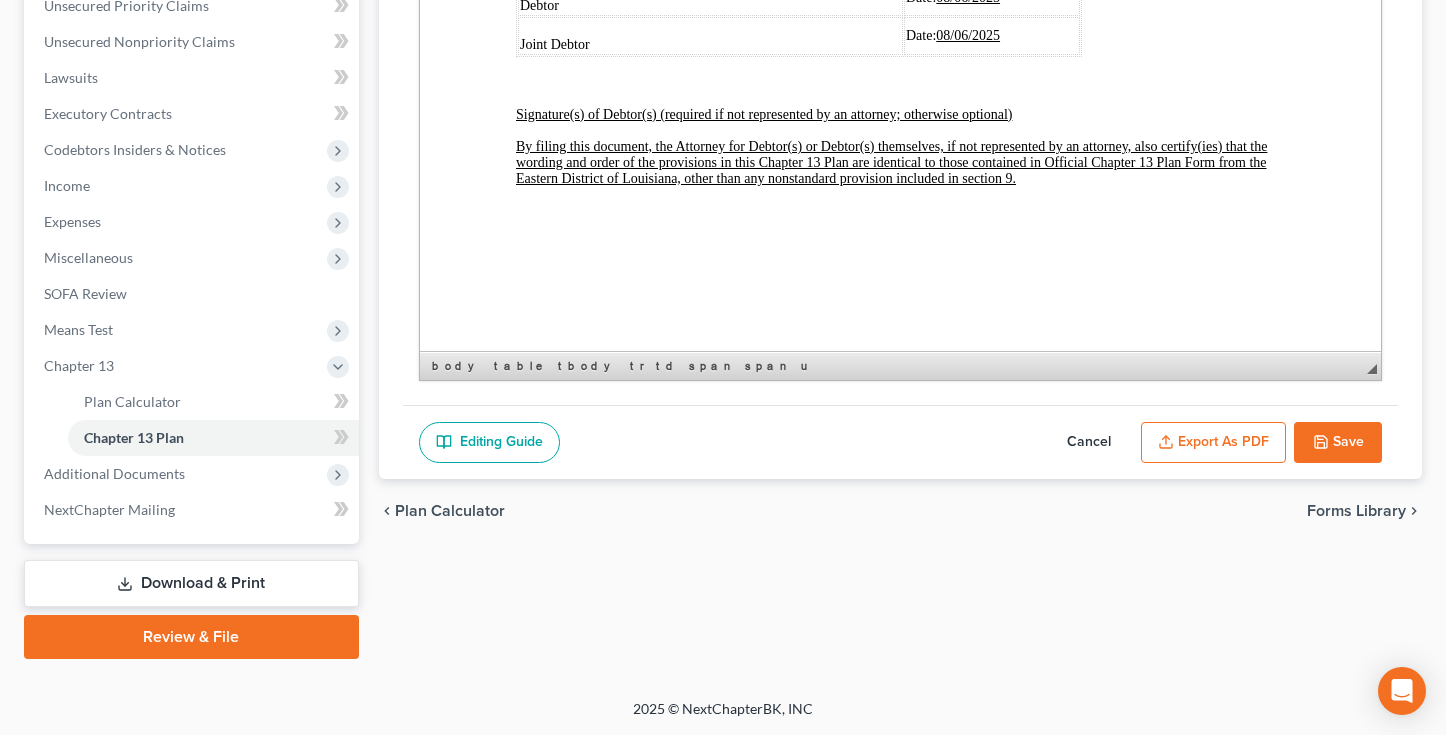 click on "Export as PDF" at bounding box center [1213, 443] 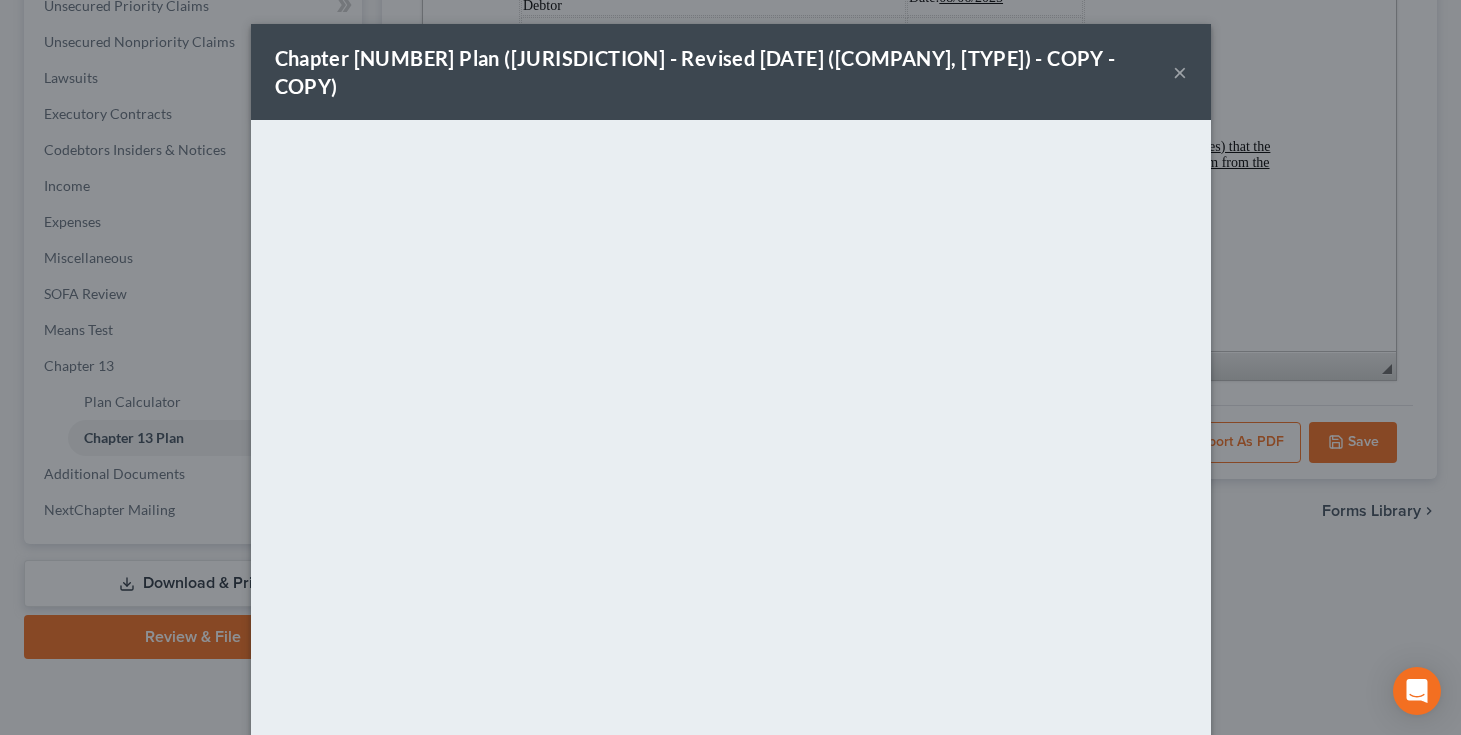 click on "Chapter [NUMBER] Plan ([JURISDICTION] - Revised [DATE] ([COMPANY], [TYPE]) - COPY - COPY)" at bounding box center [724, 72] 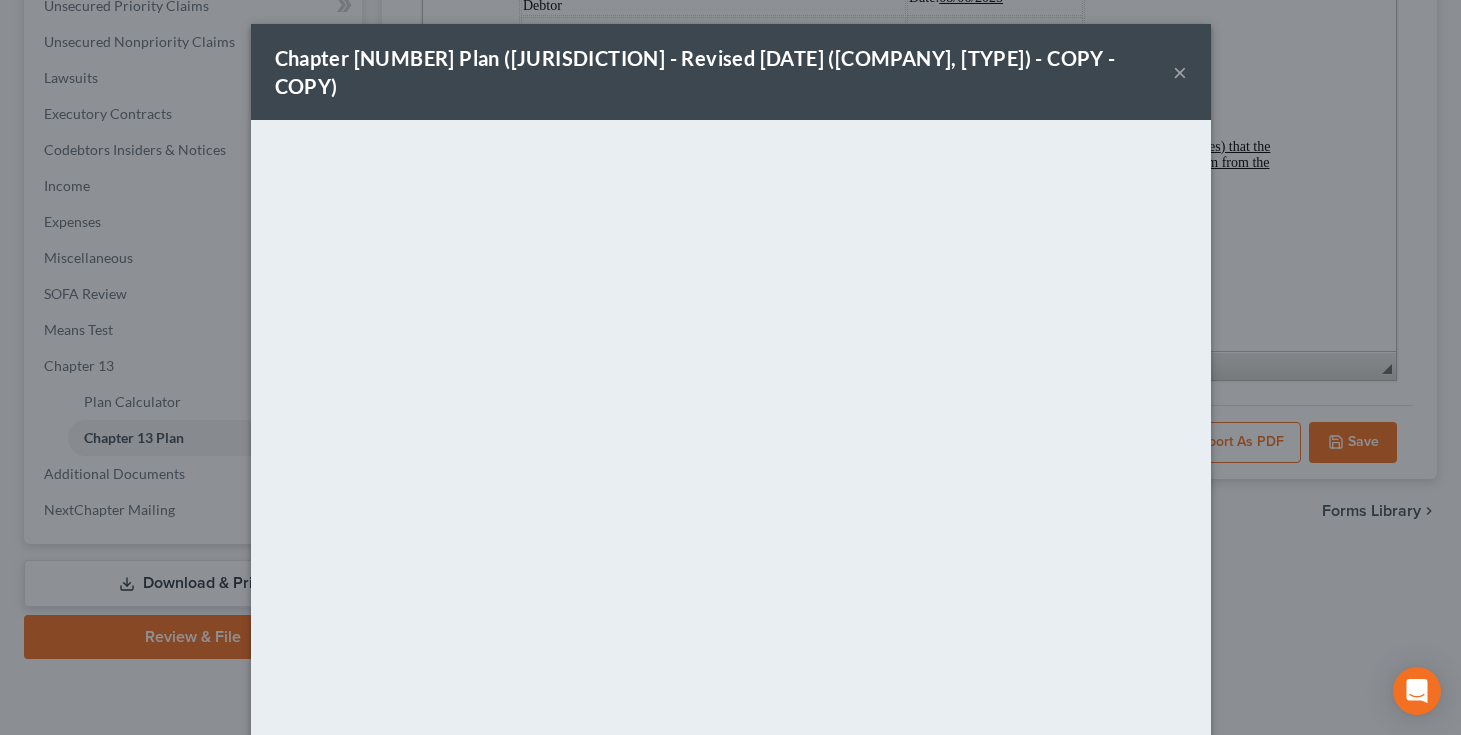 click on "×" at bounding box center (1180, 72) 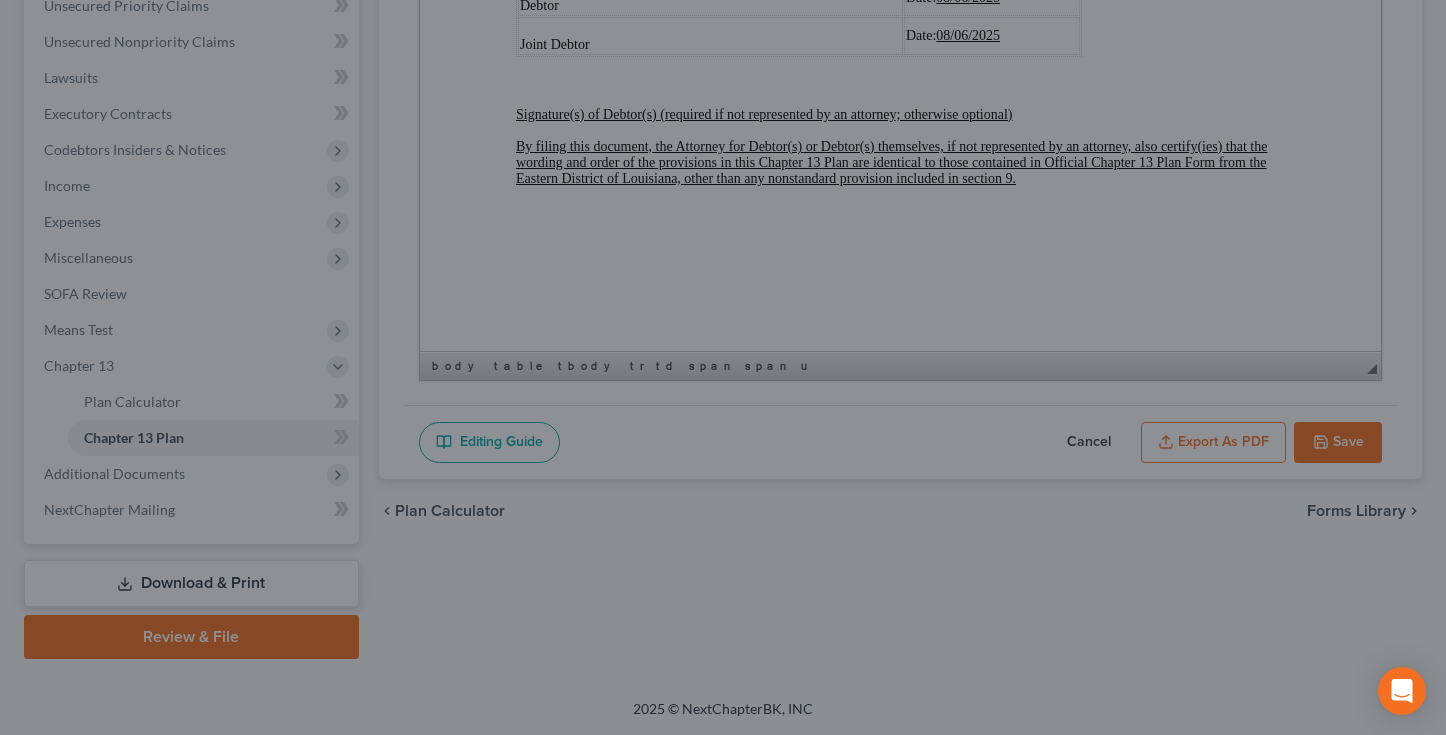scroll, scrollTop: 7699, scrollLeft: 0, axis: vertical 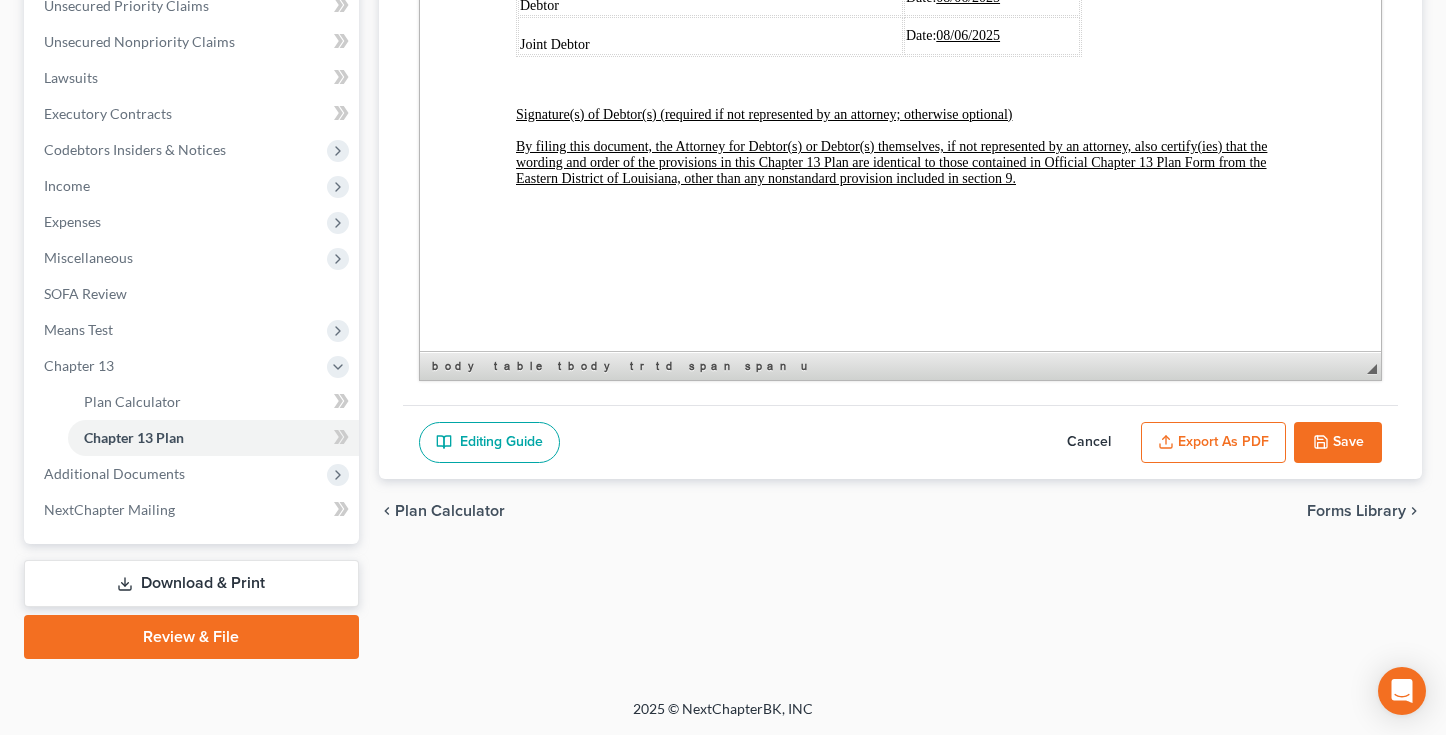 click on "Save" at bounding box center (1338, 443) 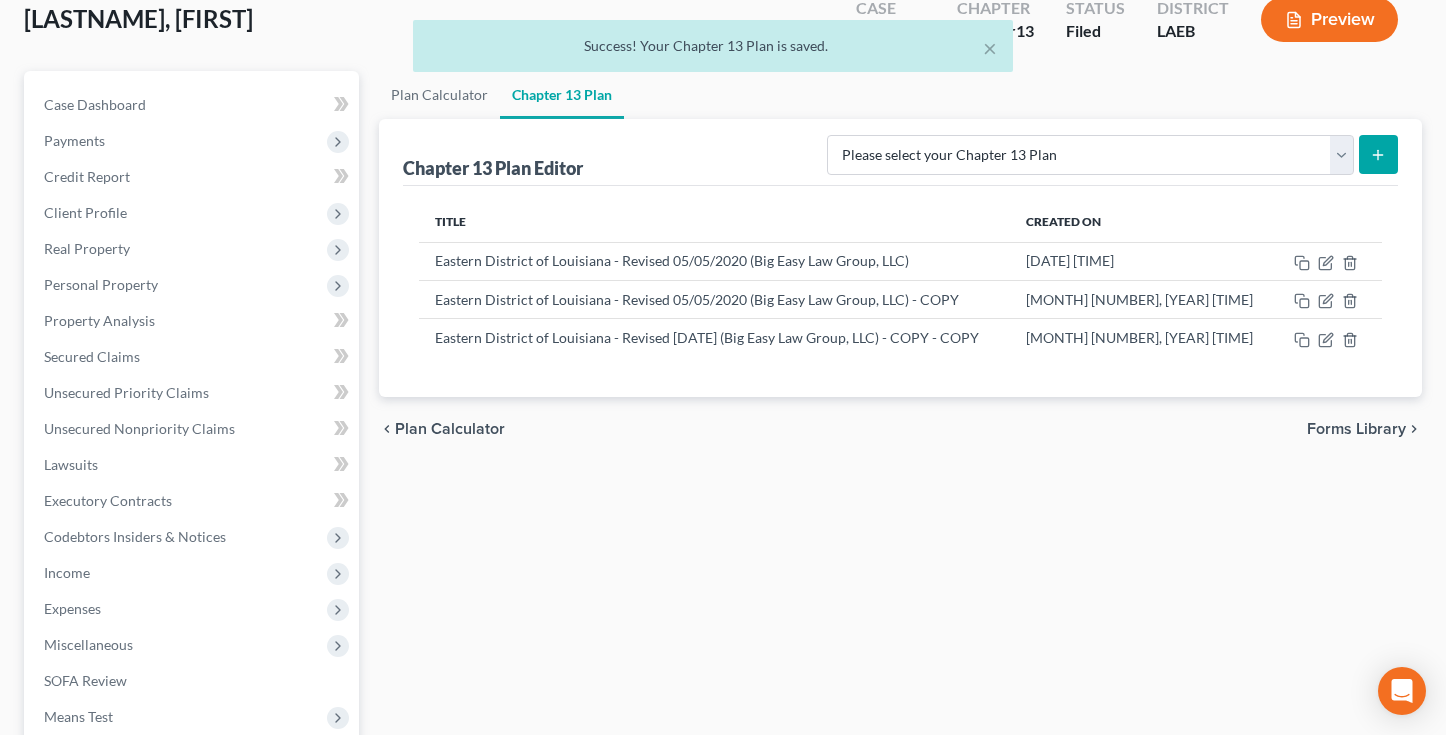 scroll, scrollTop: 0, scrollLeft: 0, axis: both 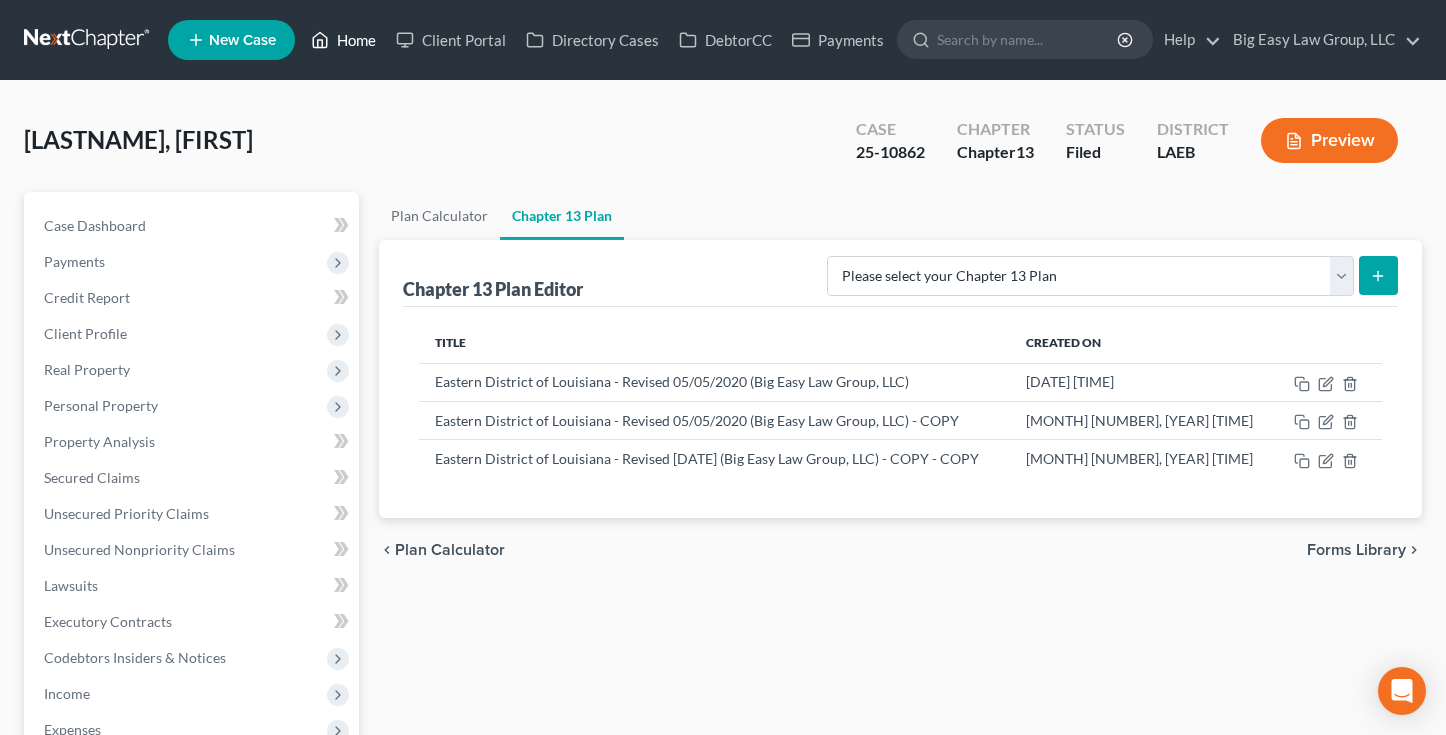 click 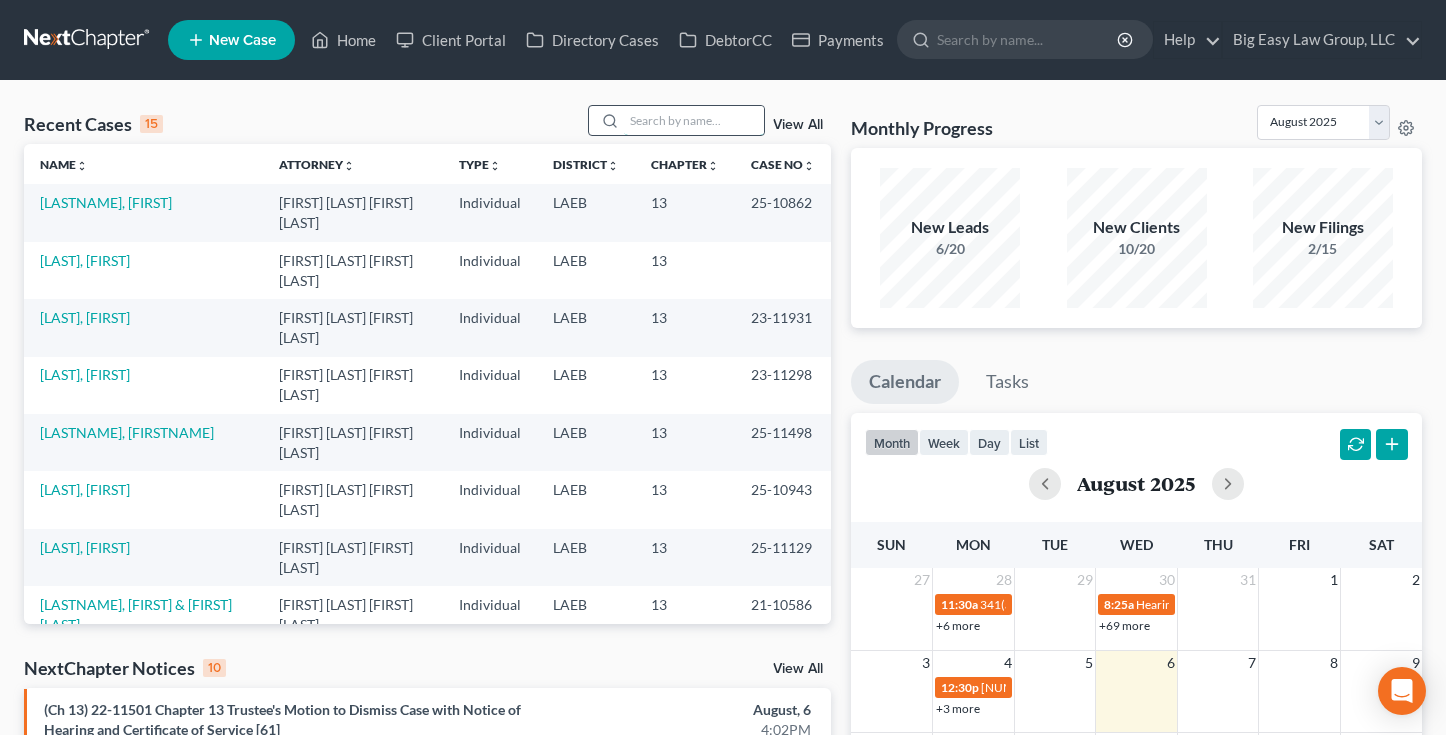 click at bounding box center [694, 120] 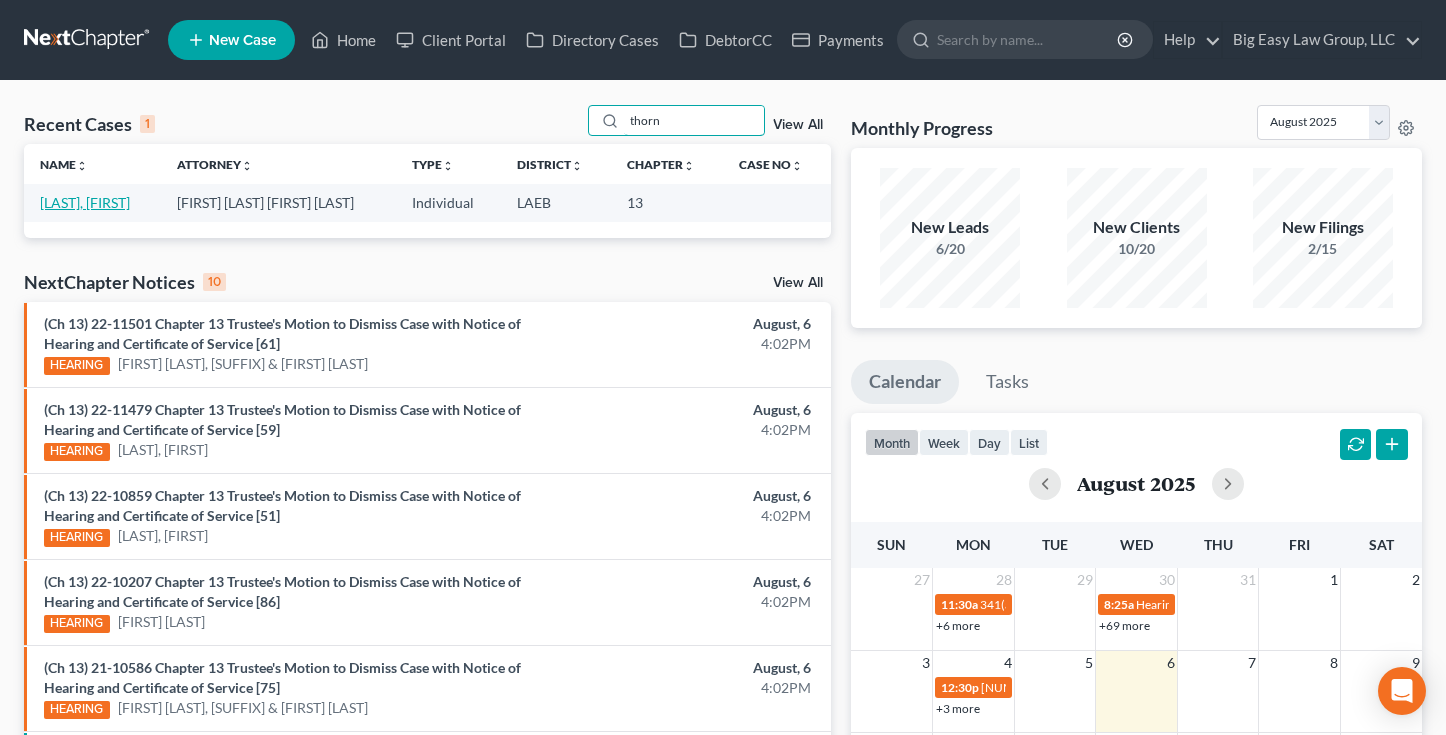 type on "thorn" 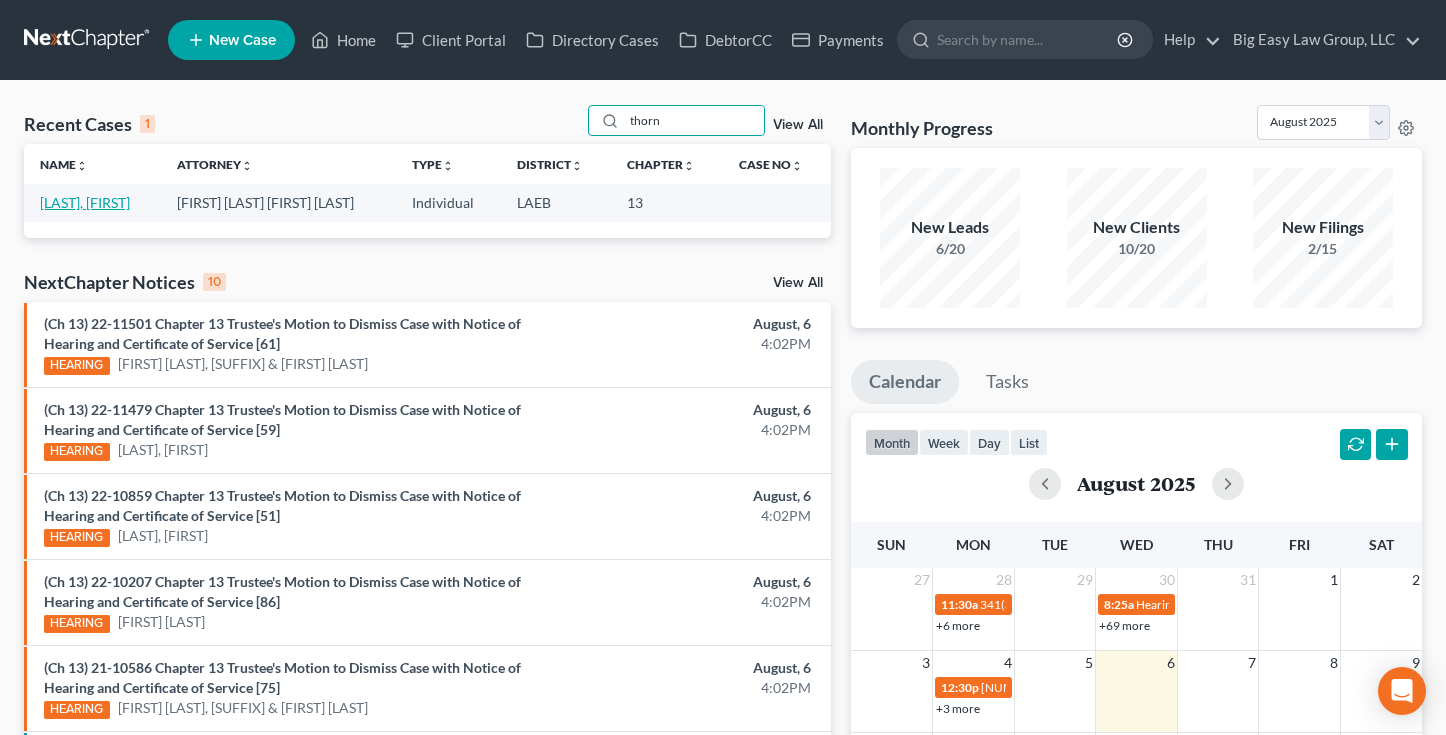 click on "[LAST], [FIRST]" at bounding box center (85, 202) 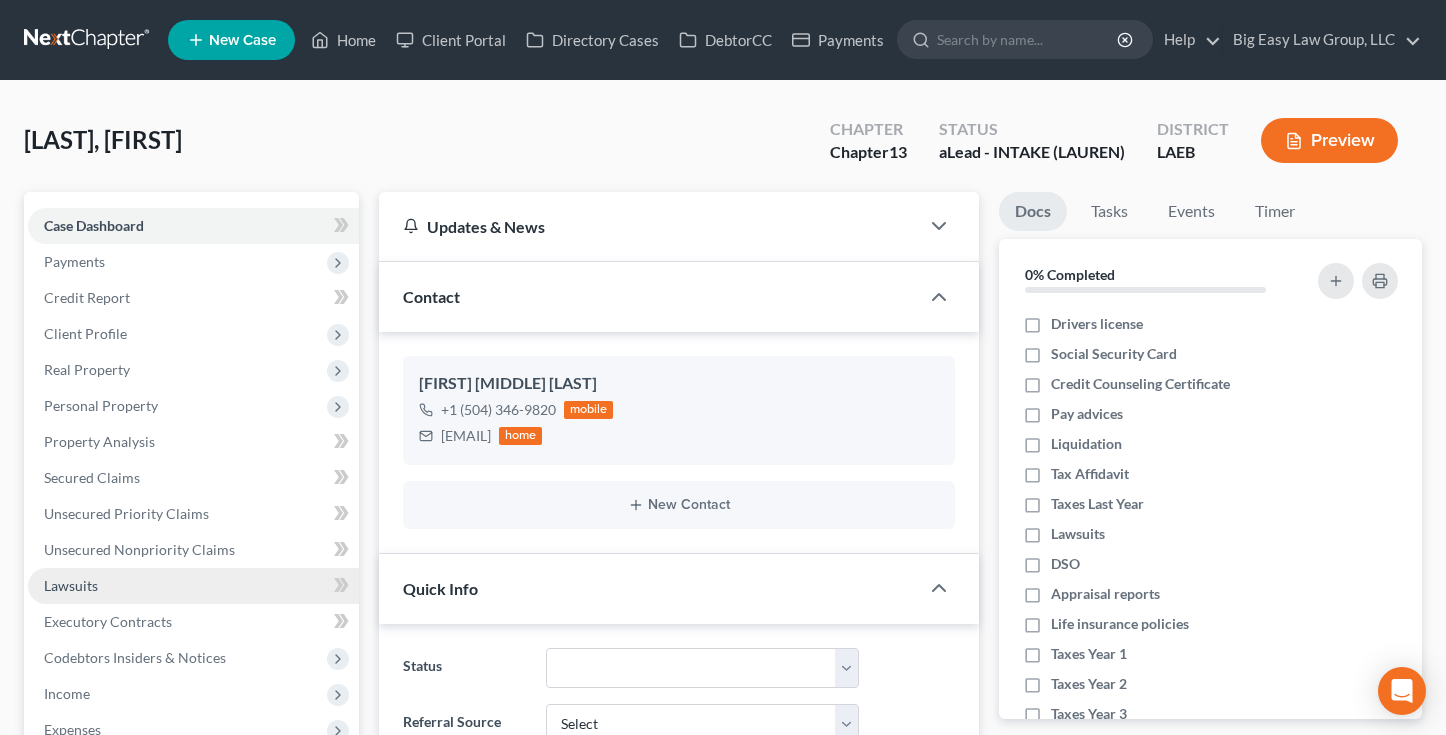 scroll, scrollTop: 59, scrollLeft: 0, axis: vertical 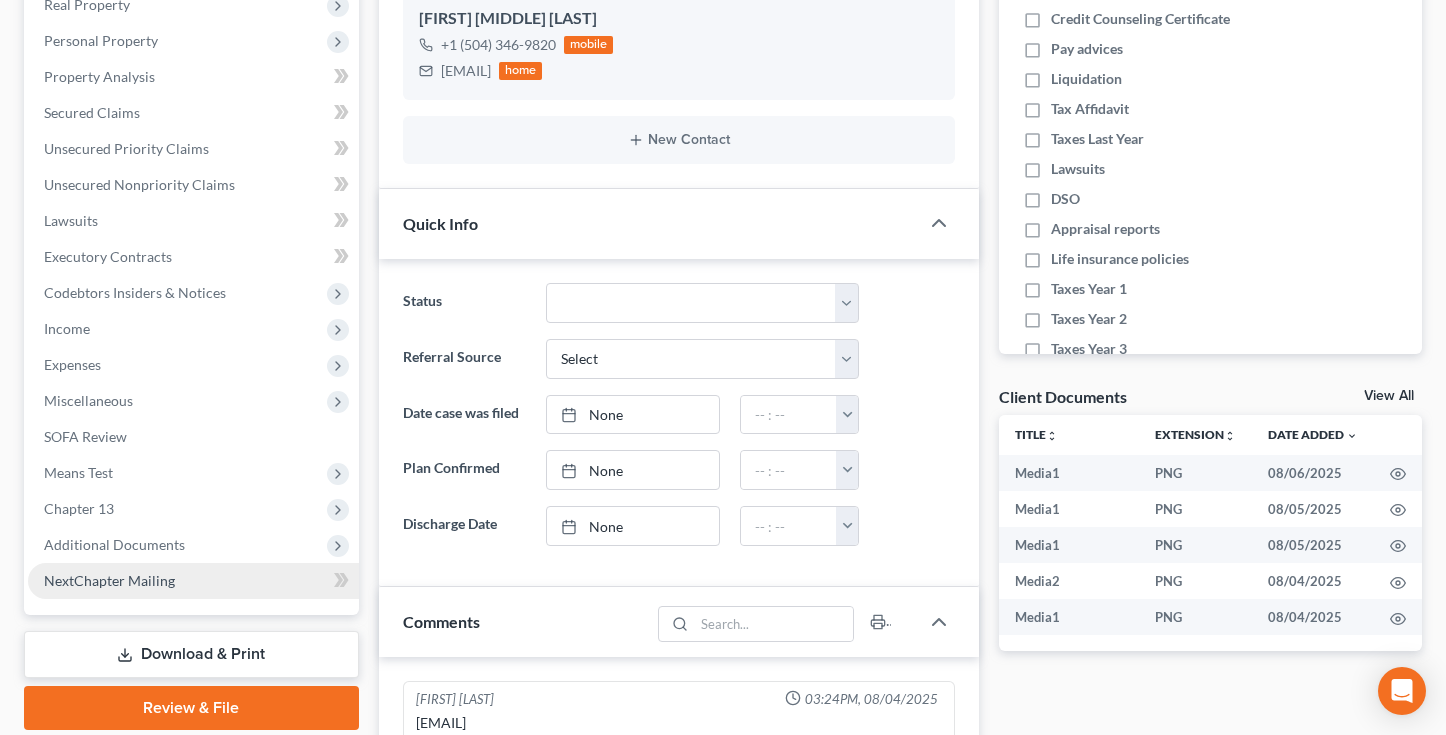 click on "NextChapter Mailing" at bounding box center [193, 581] 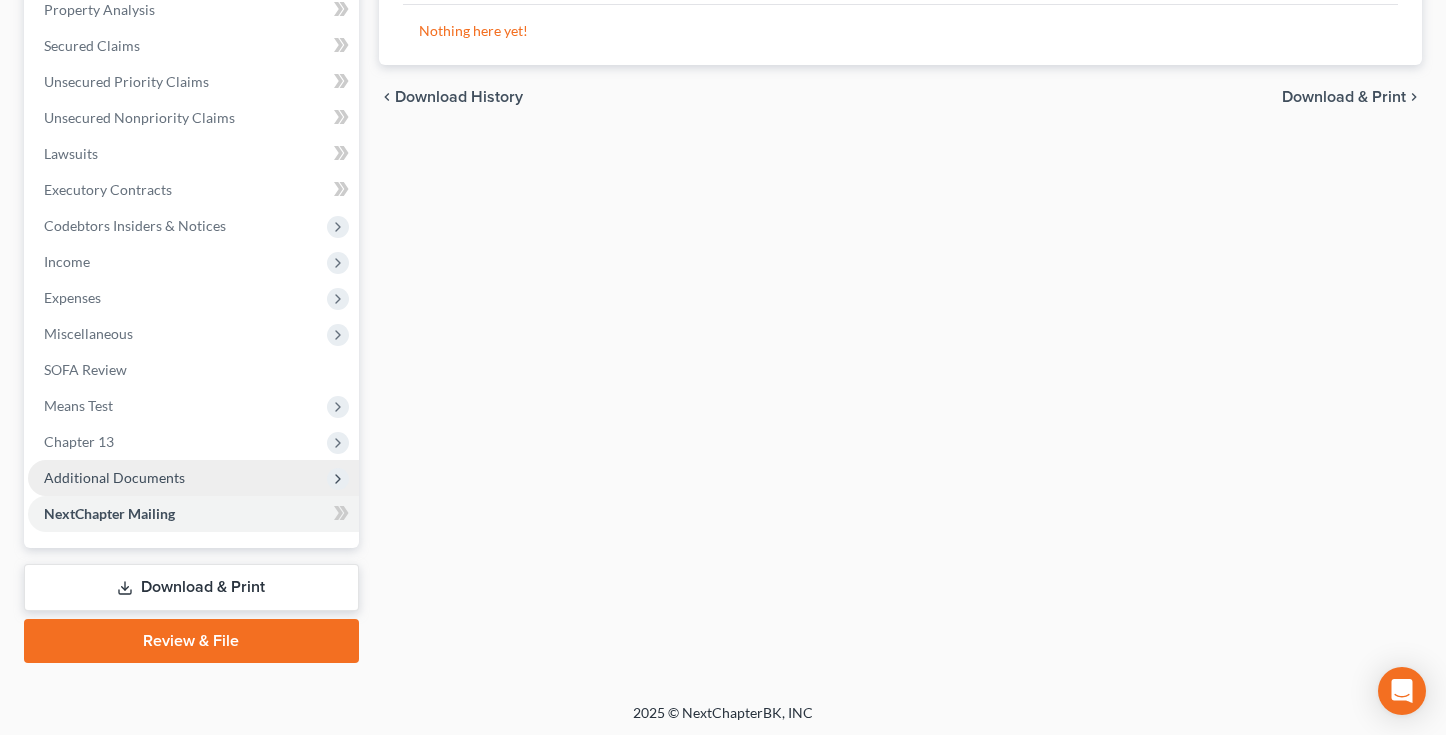 scroll, scrollTop: 436, scrollLeft: 0, axis: vertical 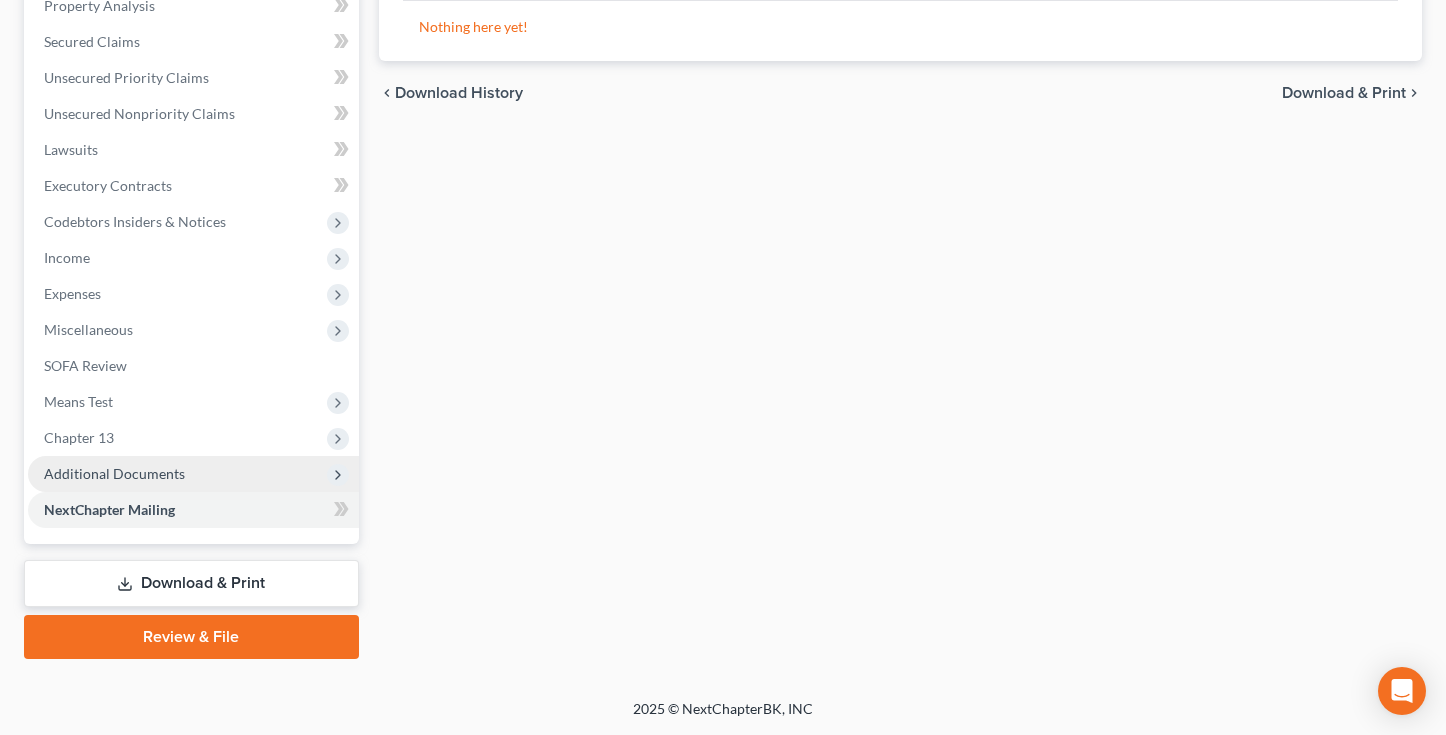 click on "Additional Documents" at bounding box center (193, 474) 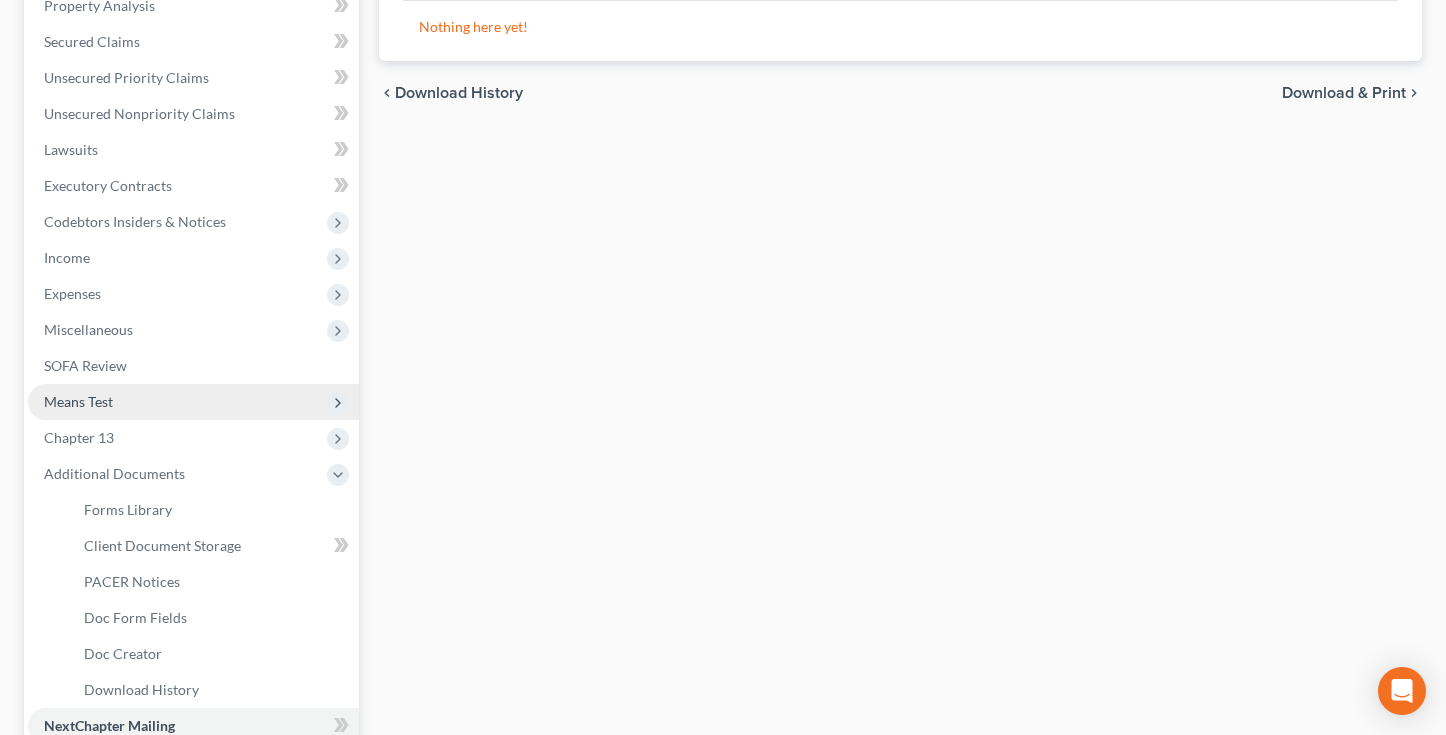 click on "Means Test" at bounding box center (193, 402) 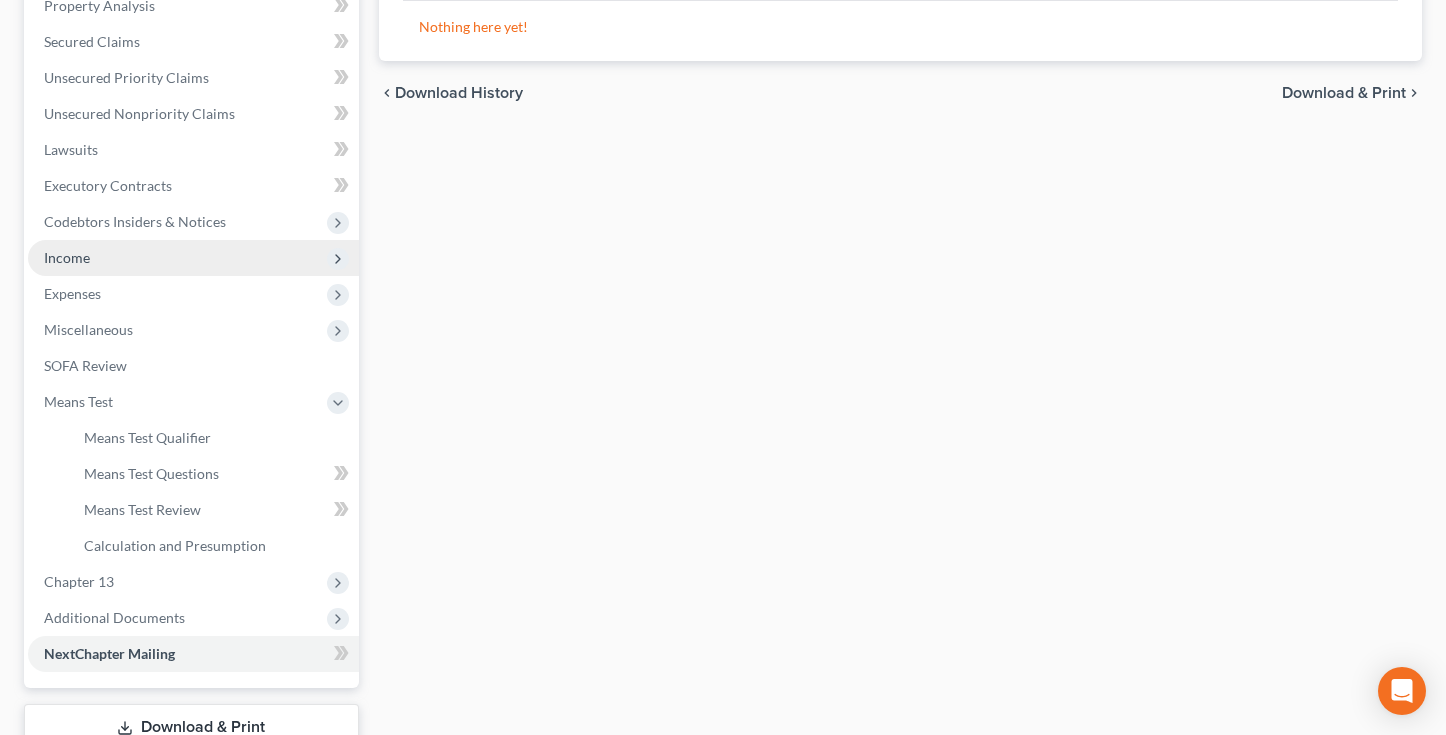 click on "Income" at bounding box center [193, 258] 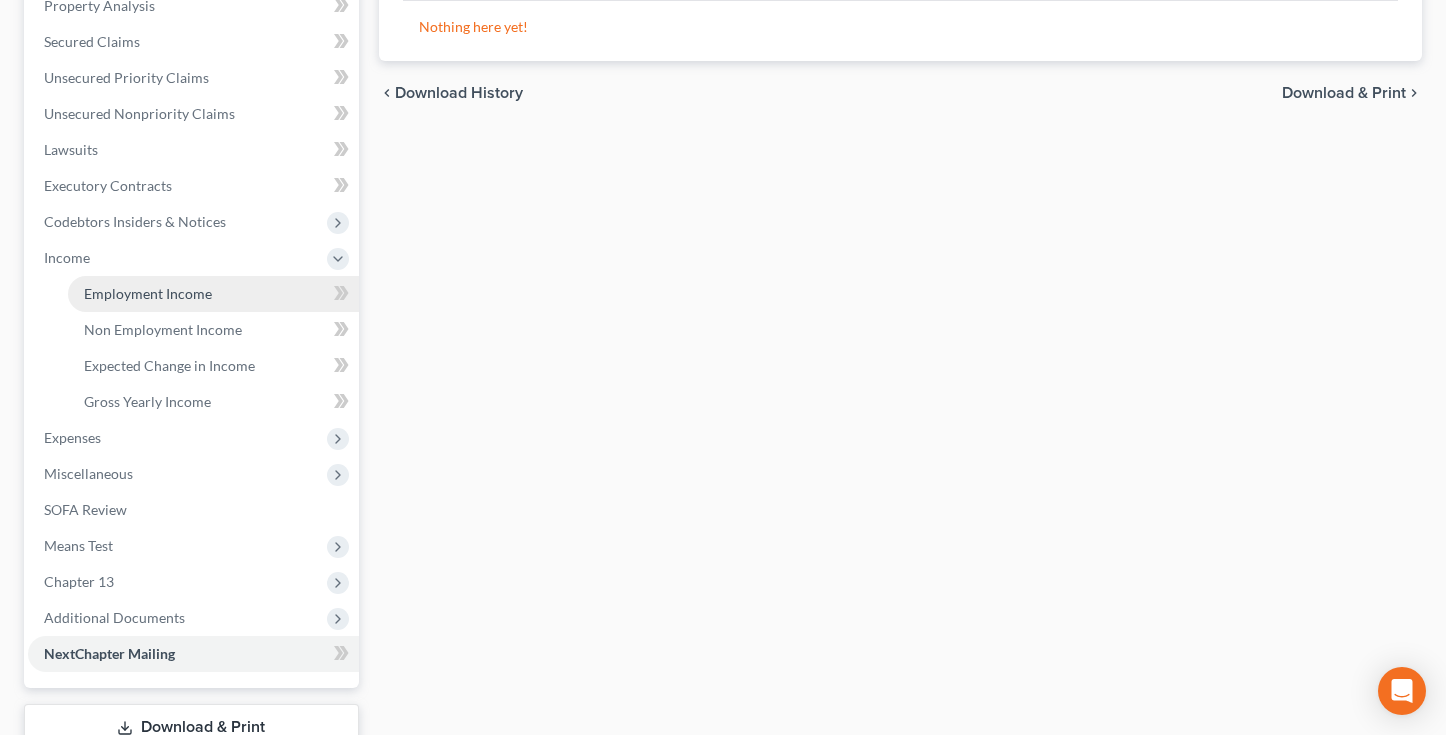 click on "Employment Income" at bounding box center (213, 294) 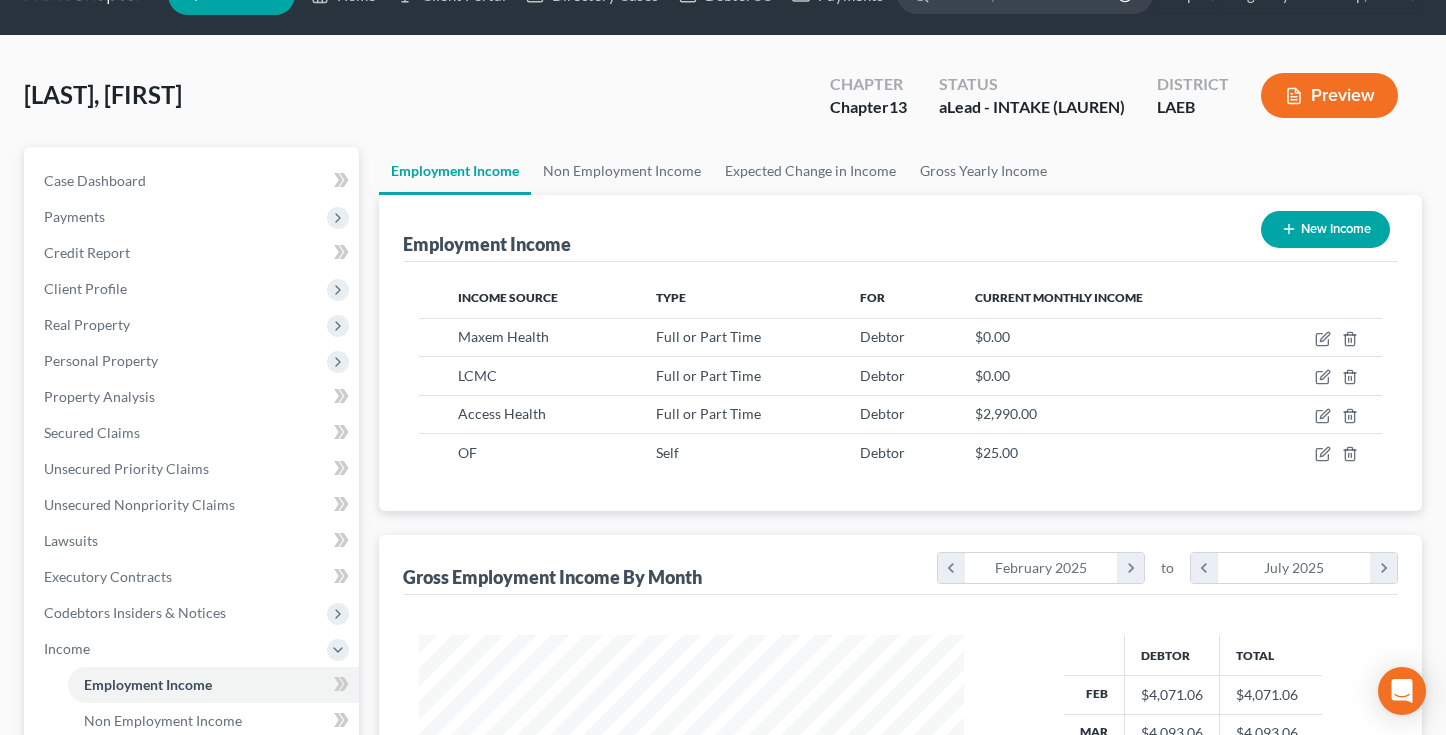 scroll, scrollTop: 0, scrollLeft: 0, axis: both 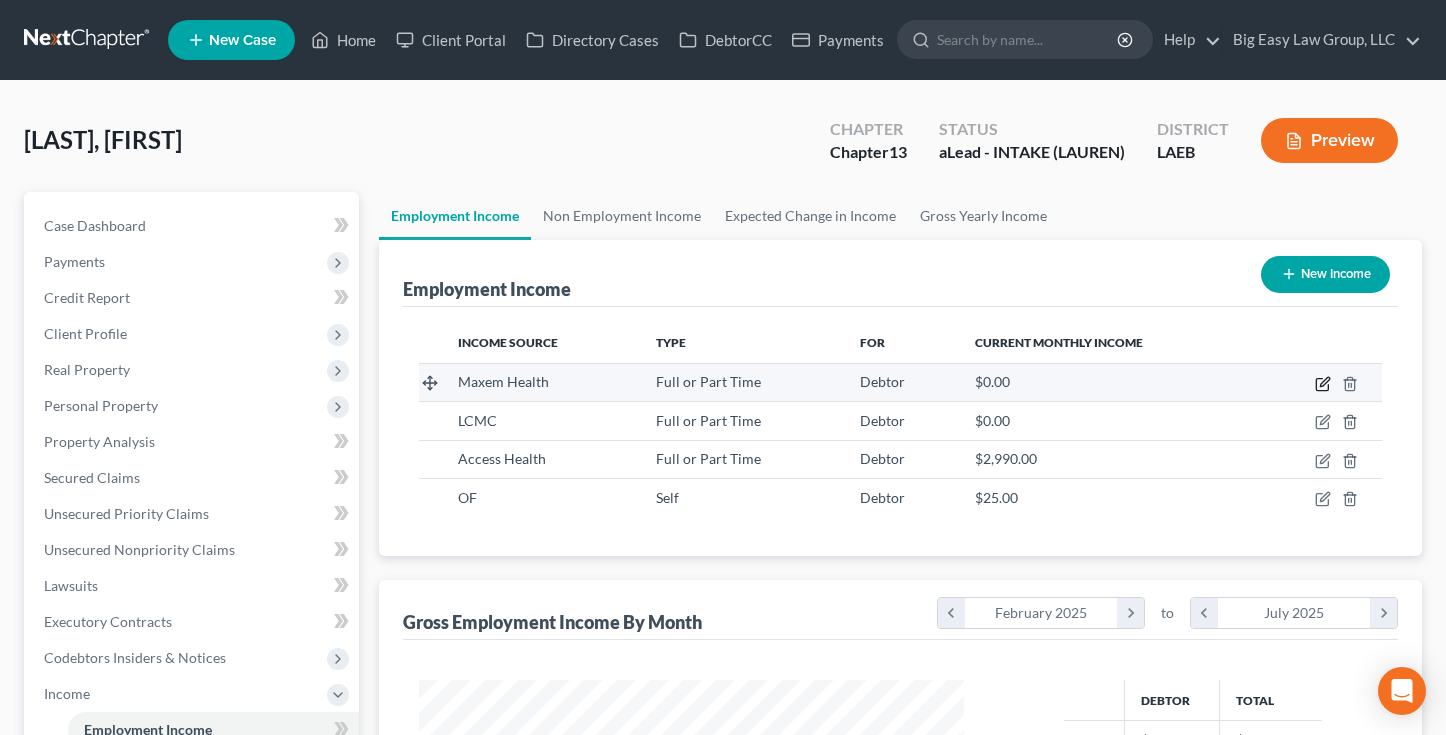 click 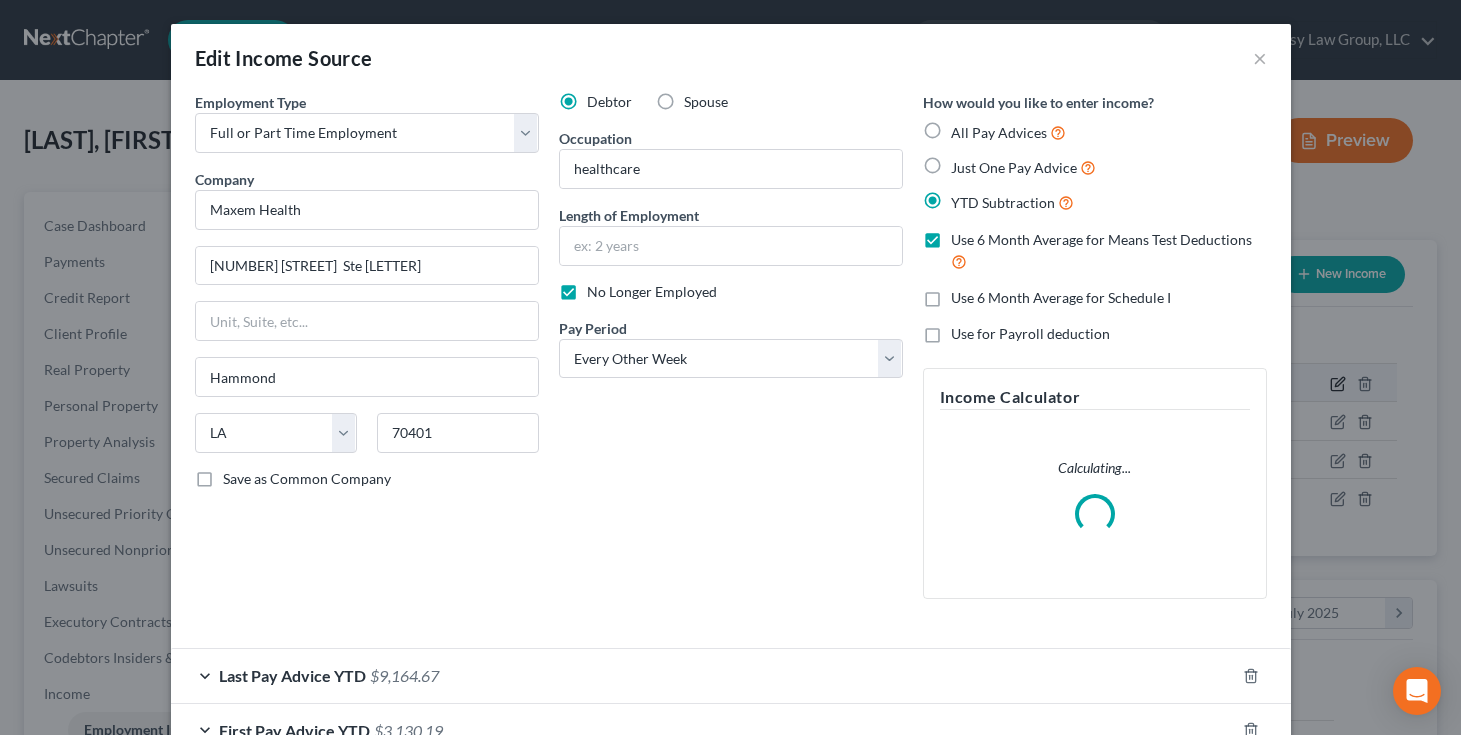 scroll, scrollTop: 999642, scrollLeft: 999408, axis: both 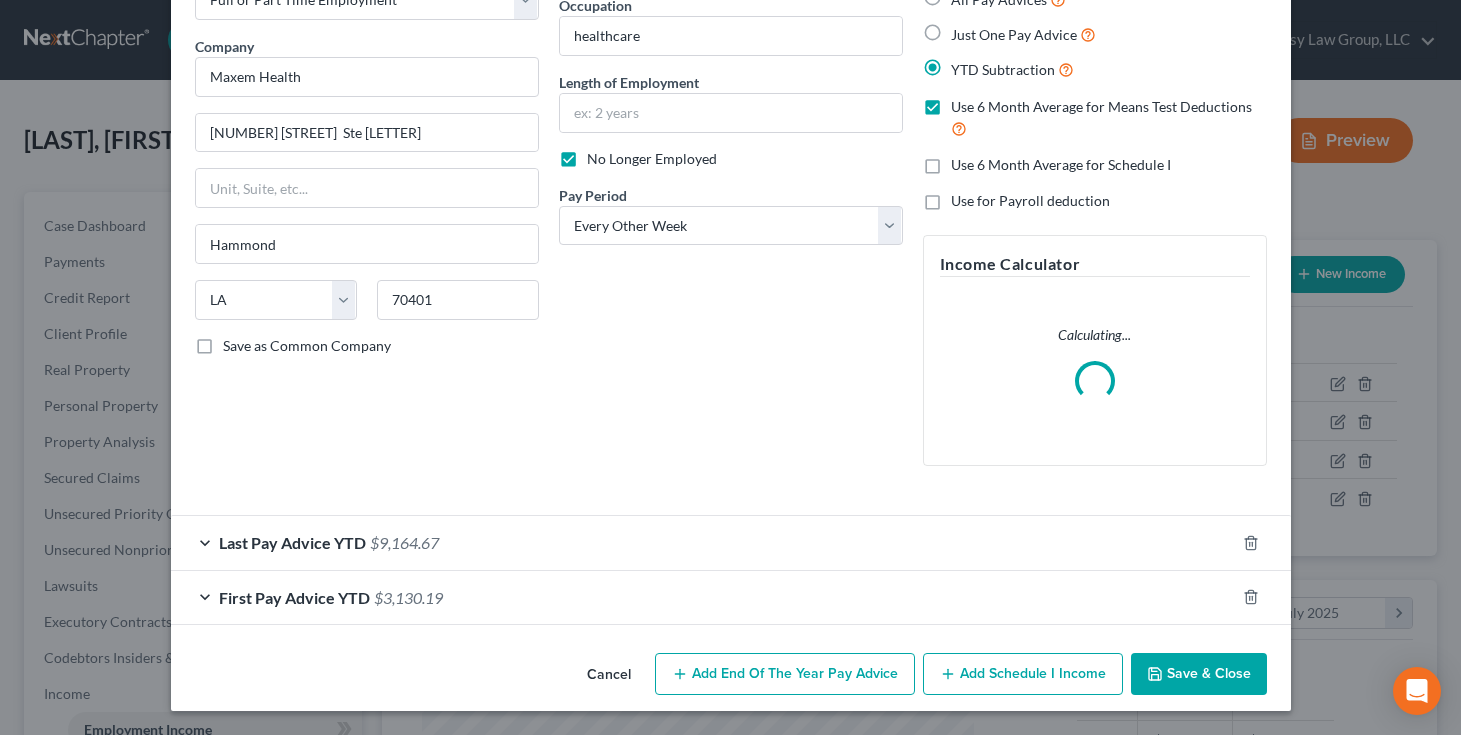 drag, startPoint x: 383, startPoint y: 538, endPoint x: 414, endPoint y: 510, distance: 41.773197 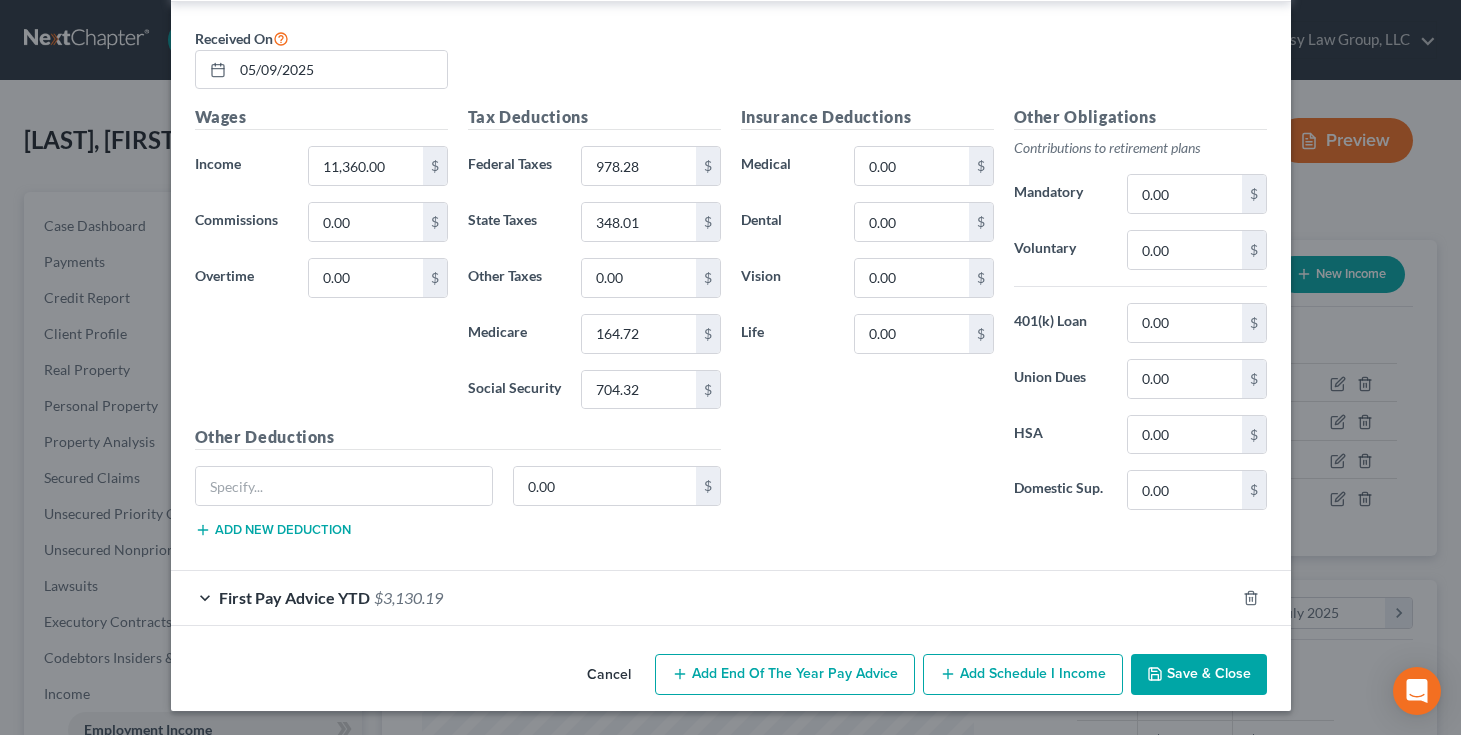 click on "First Pay Advice YTD" at bounding box center [294, 597] 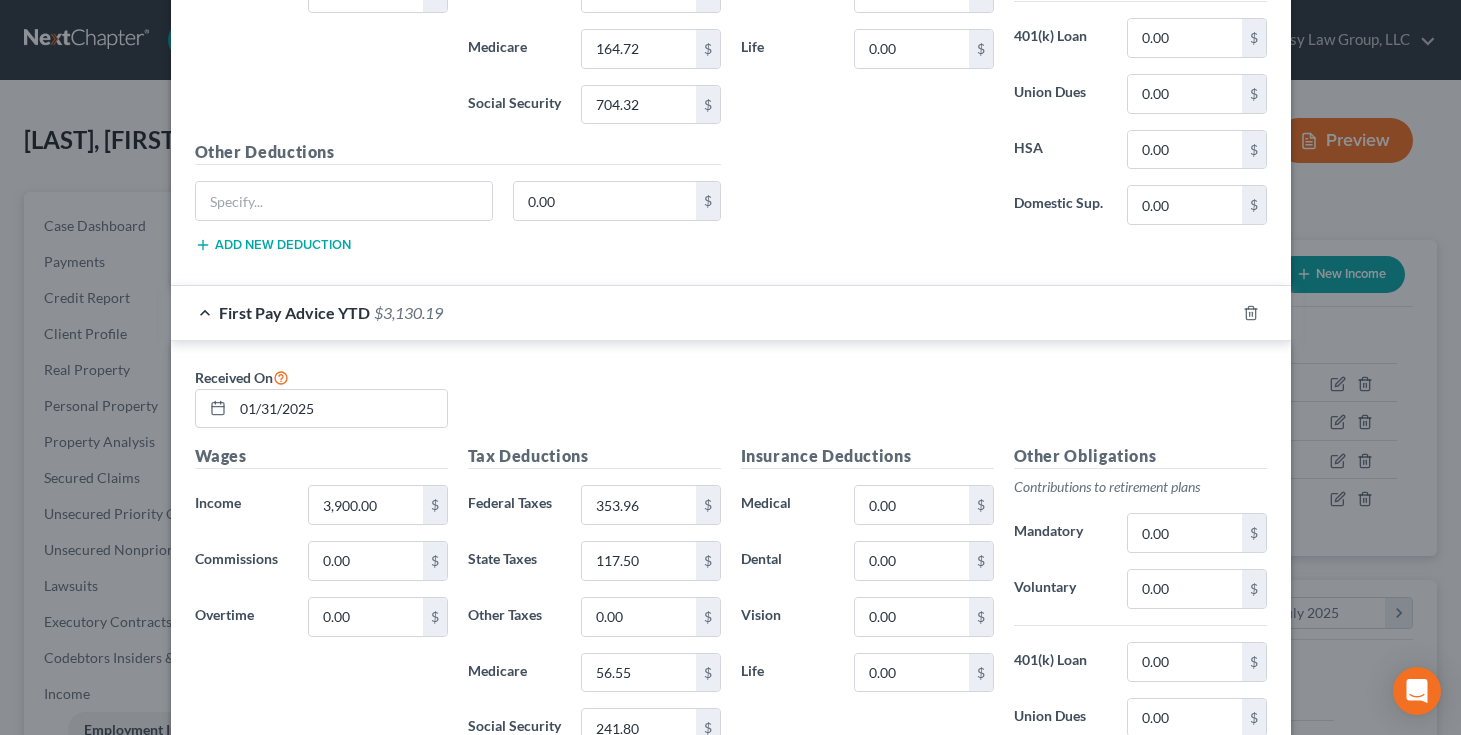 scroll, scrollTop: 1225, scrollLeft: 0, axis: vertical 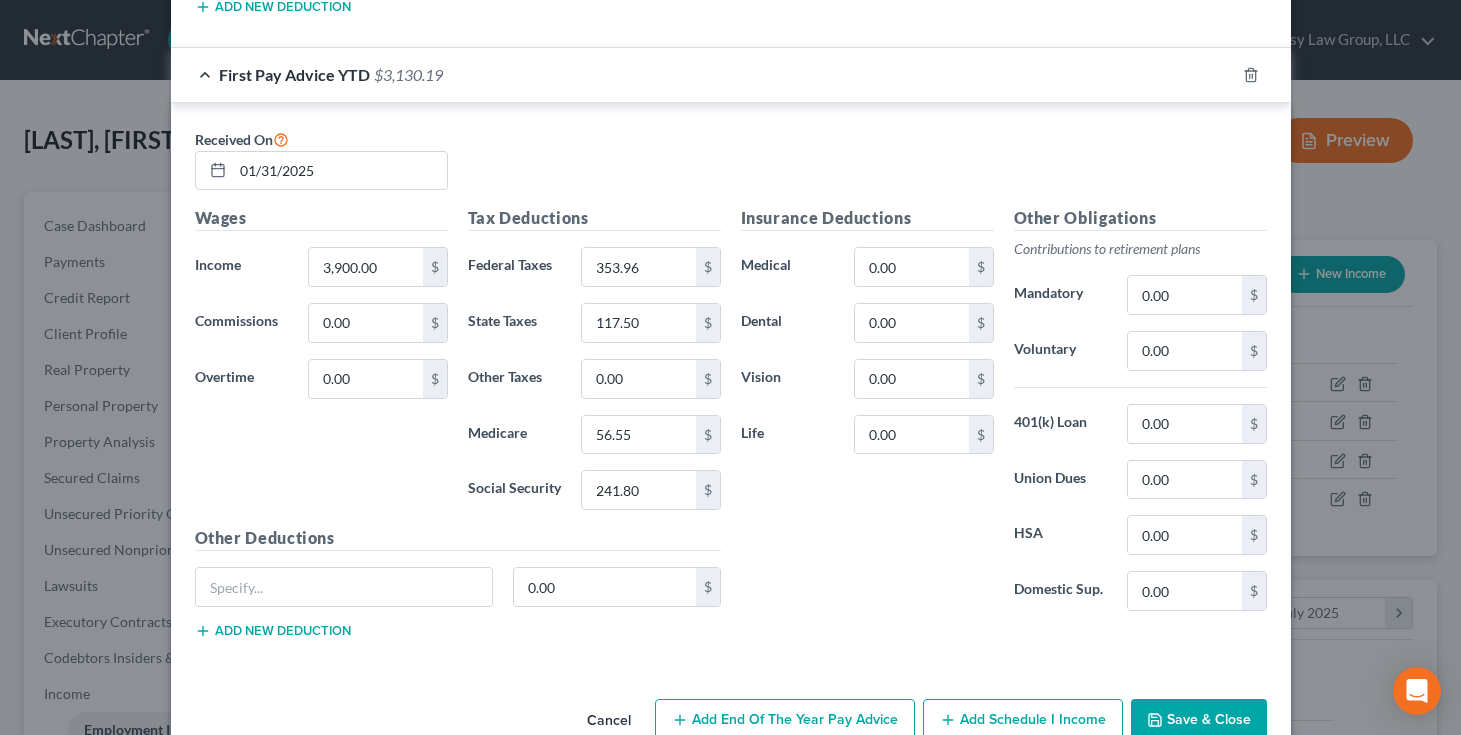 click on "Save & Close" at bounding box center (1199, 720) 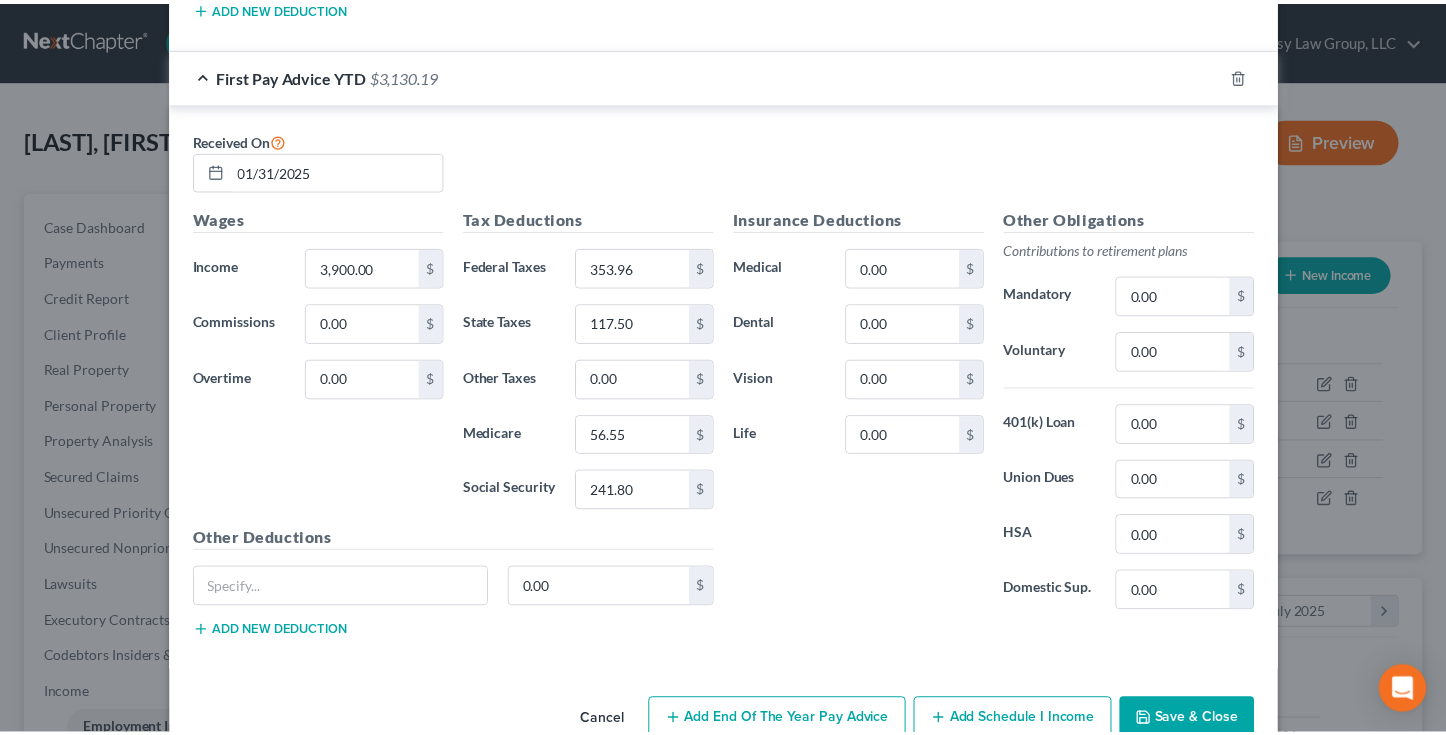 scroll, scrollTop: 1337, scrollLeft: 0, axis: vertical 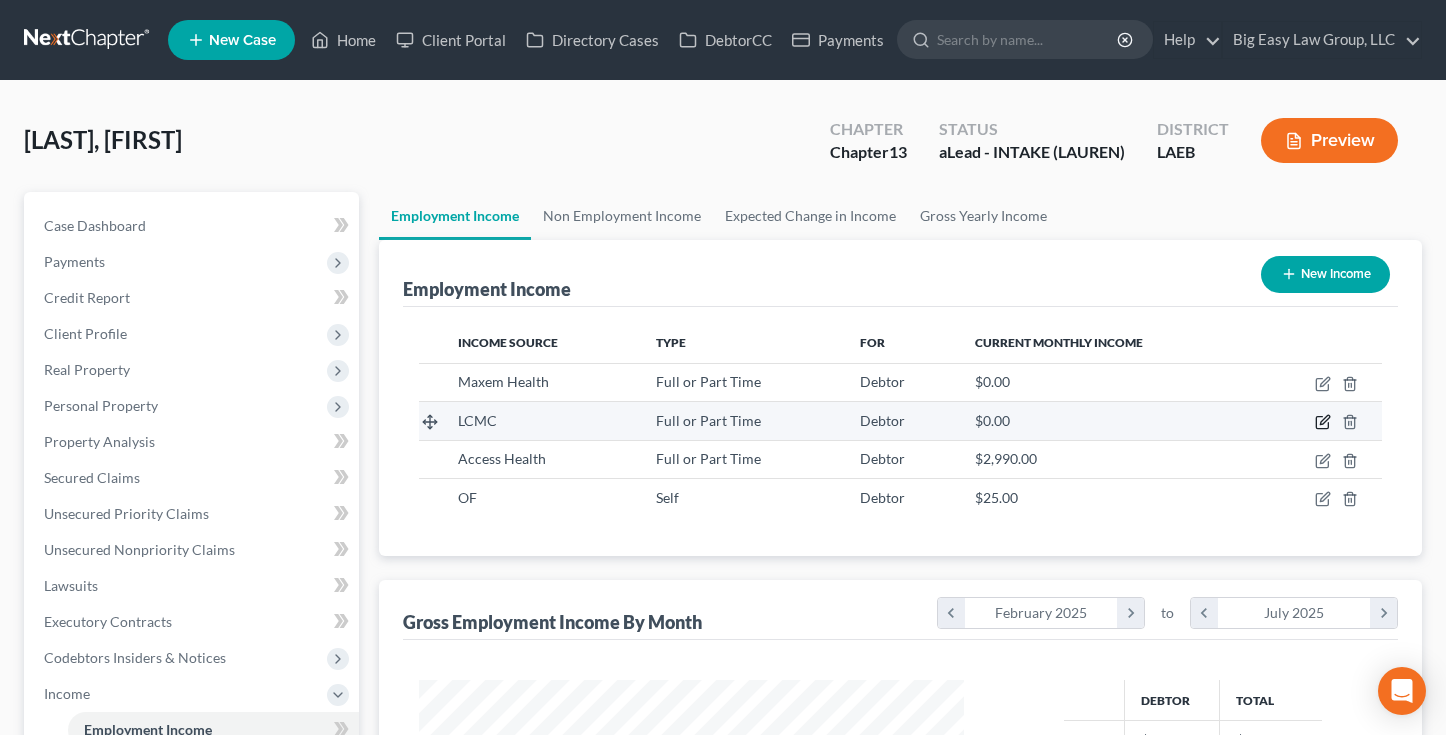 click 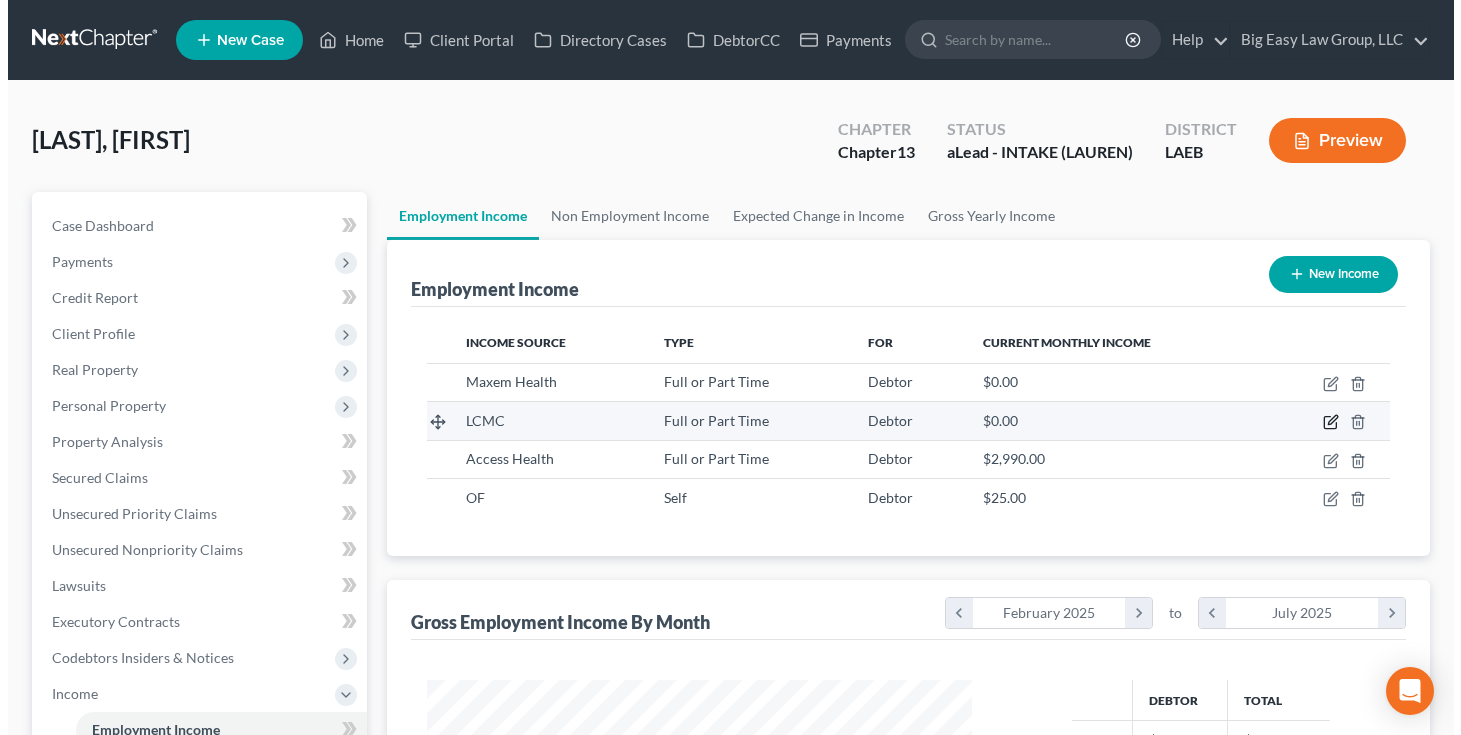 scroll, scrollTop: 999642, scrollLeft: 999408, axis: both 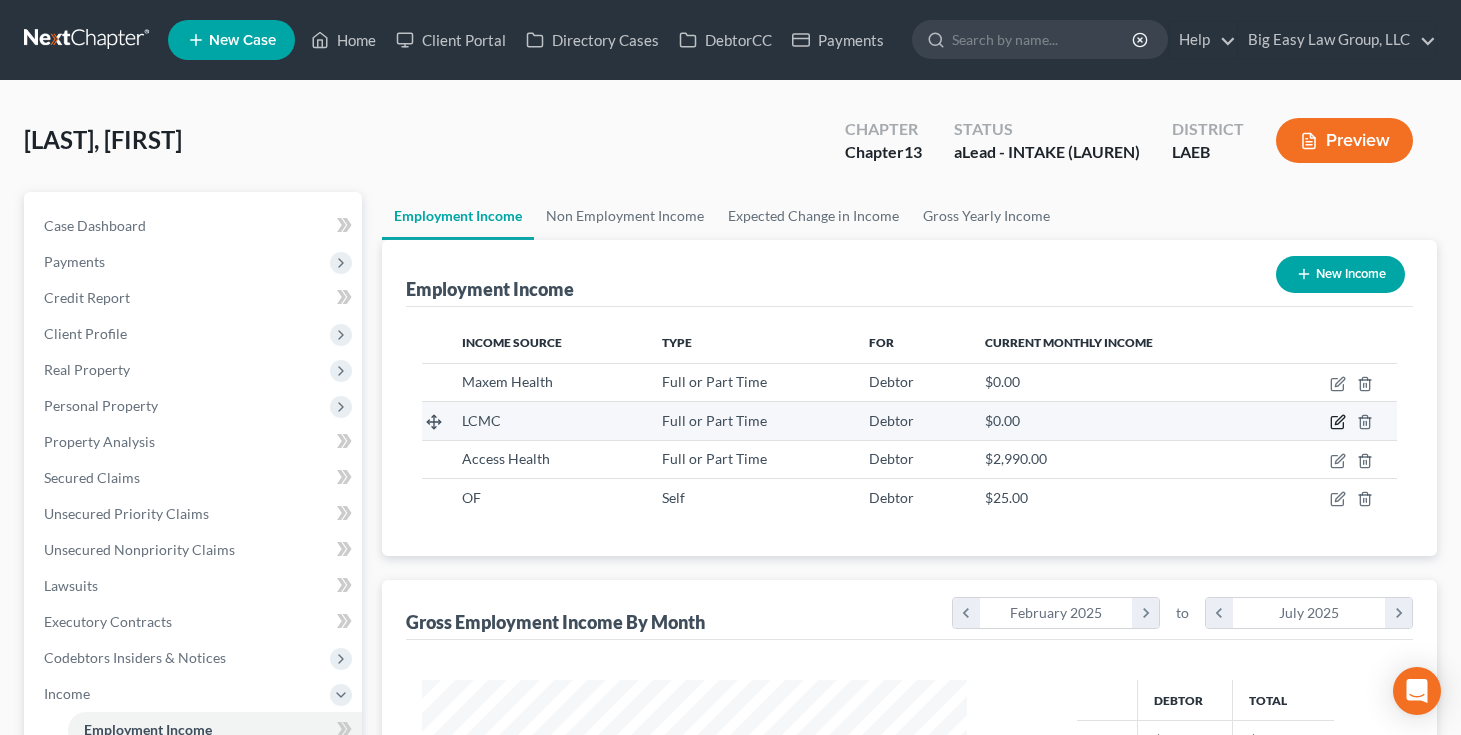 select on "0" 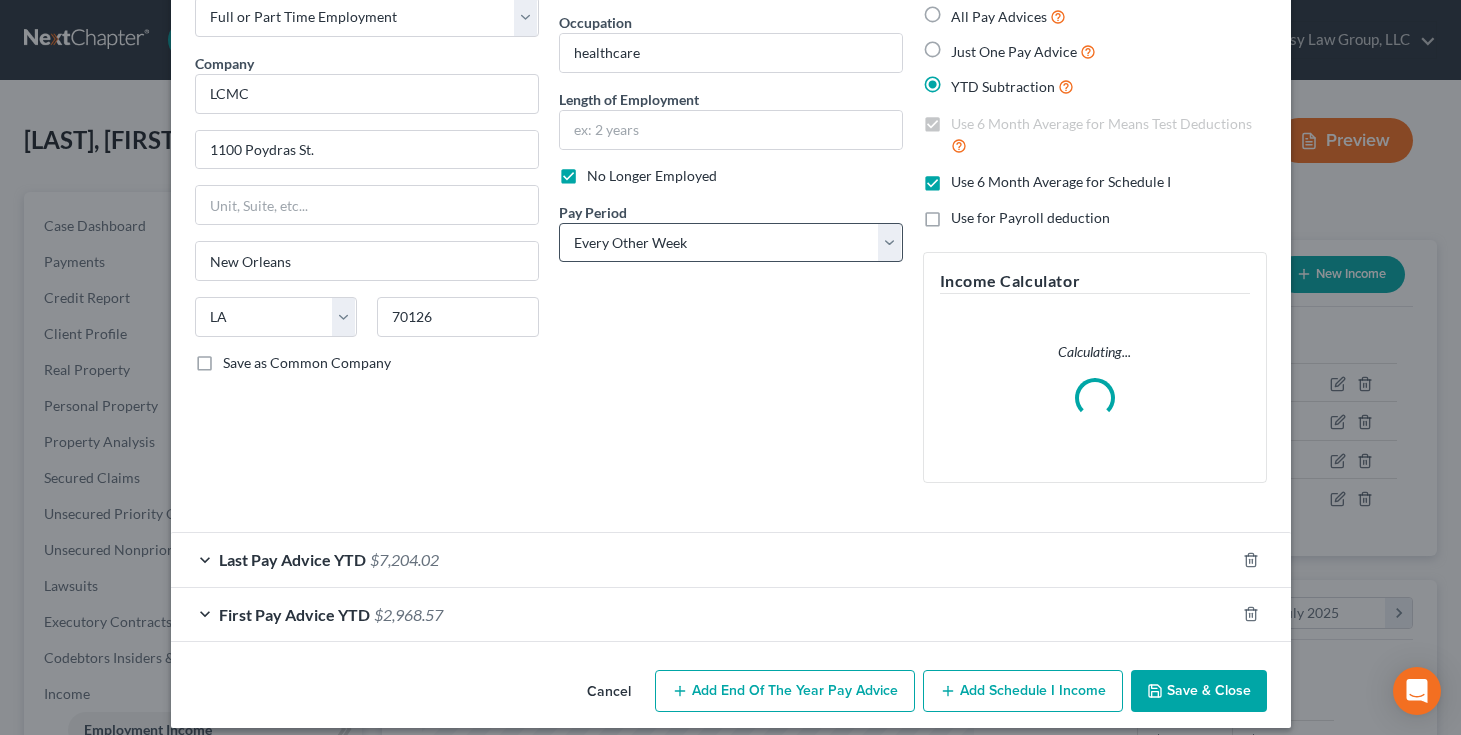 scroll, scrollTop: 133, scrollLeft: 0, axis: vertical 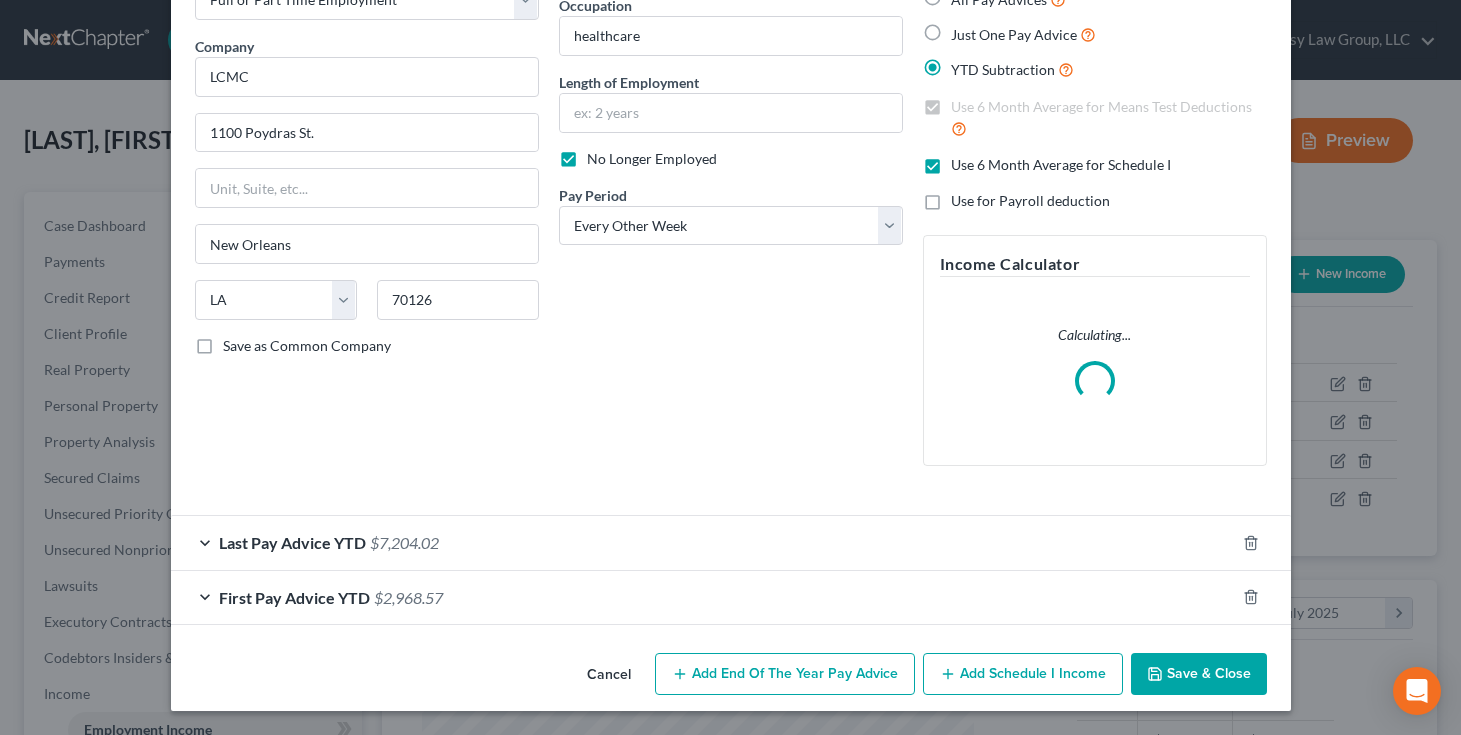 drag, startPoint x: 349, startPoint y: 547, endPoint x: 365, endPoint y: 525, distance: 27.202942 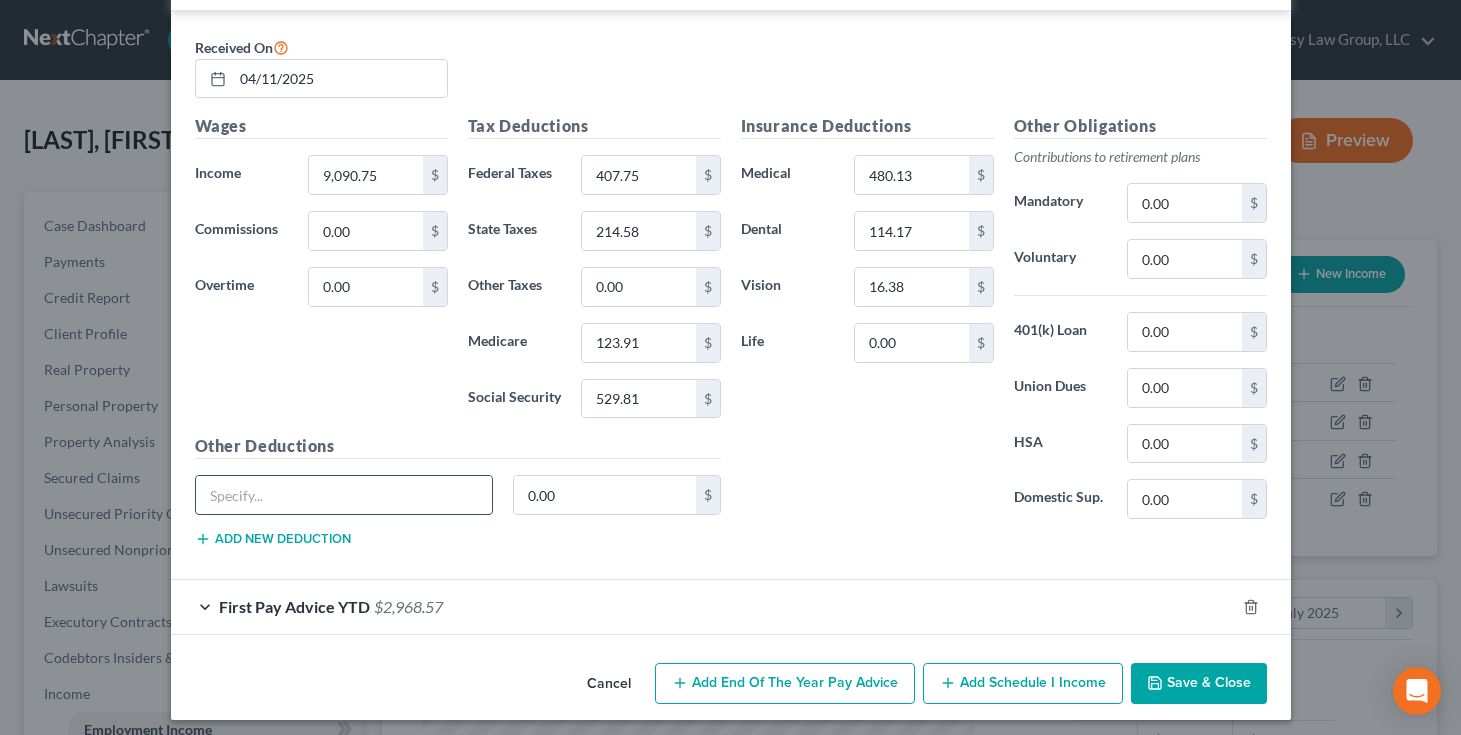 scroll, scrollTop: 702, scrollLeft: 0, axis: vertical 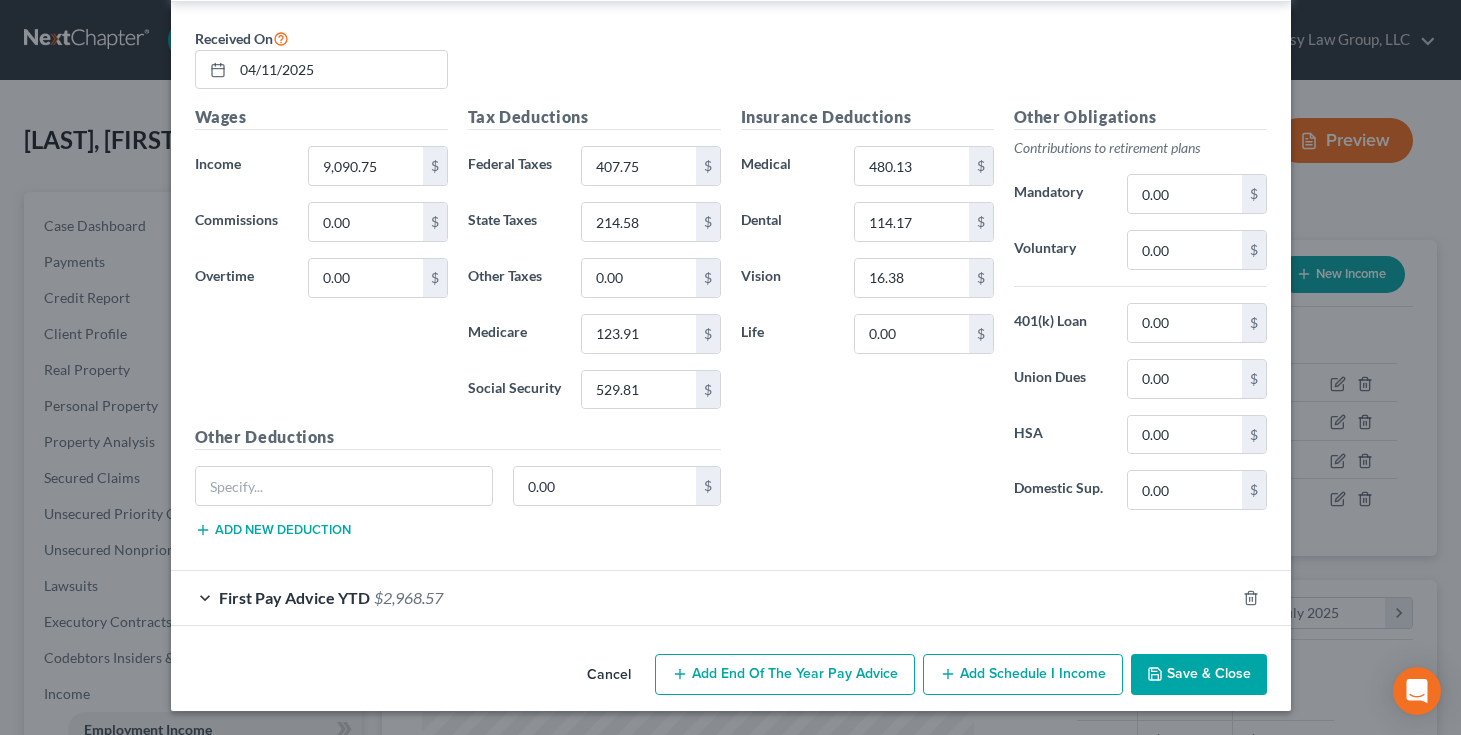 click on "$2,968.57" at bounding box center (408, 597) 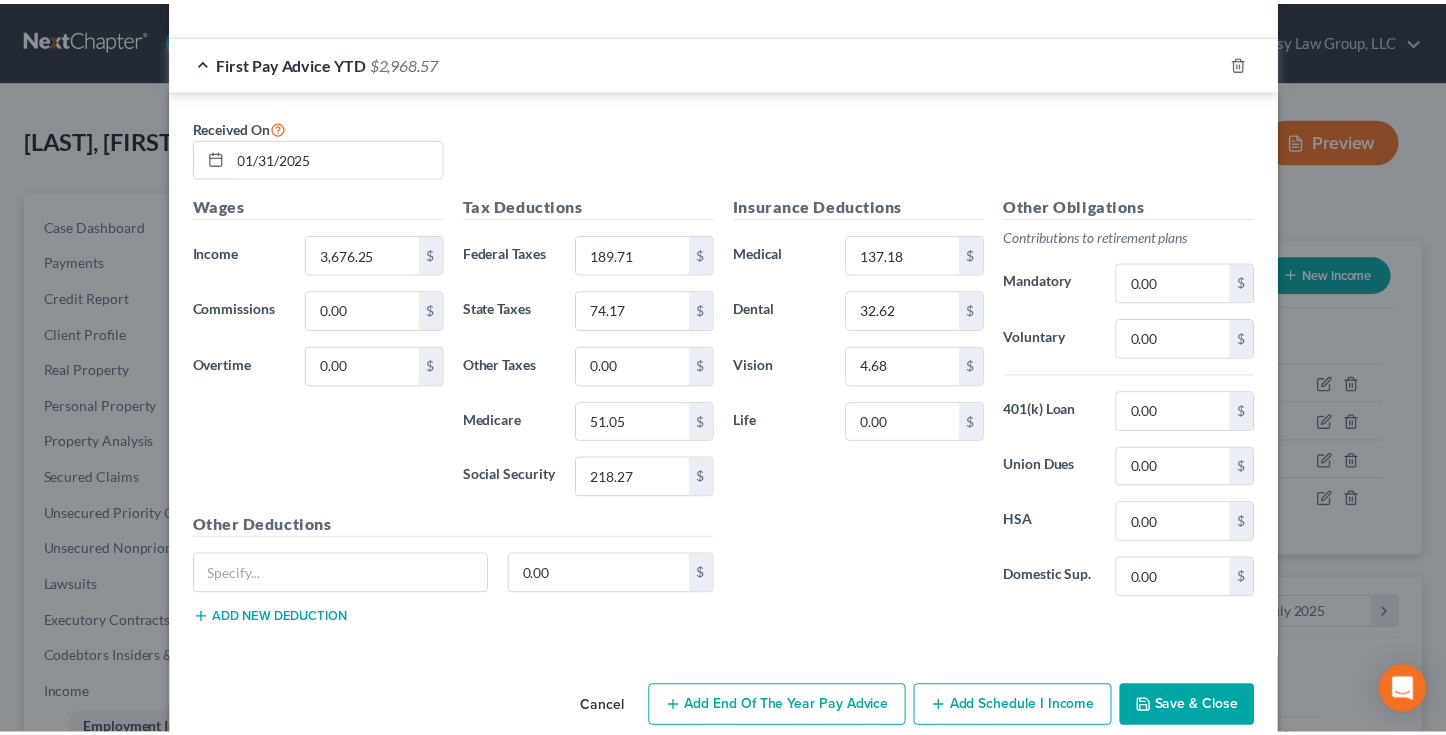 scroll, scrollTop: 1271, scrollLeft: 0, axis: vertical 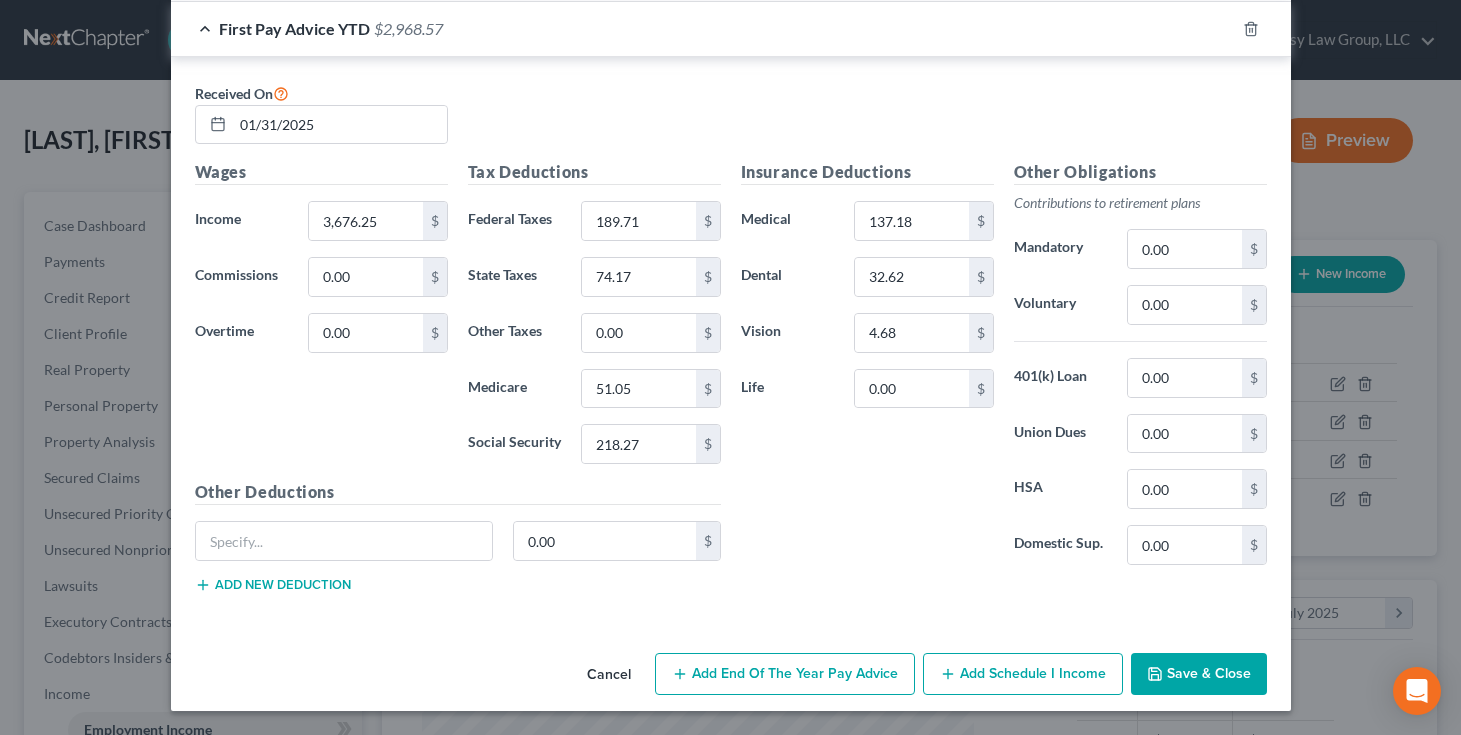 click on "Save & Close" at bounding box center [1199, 674] 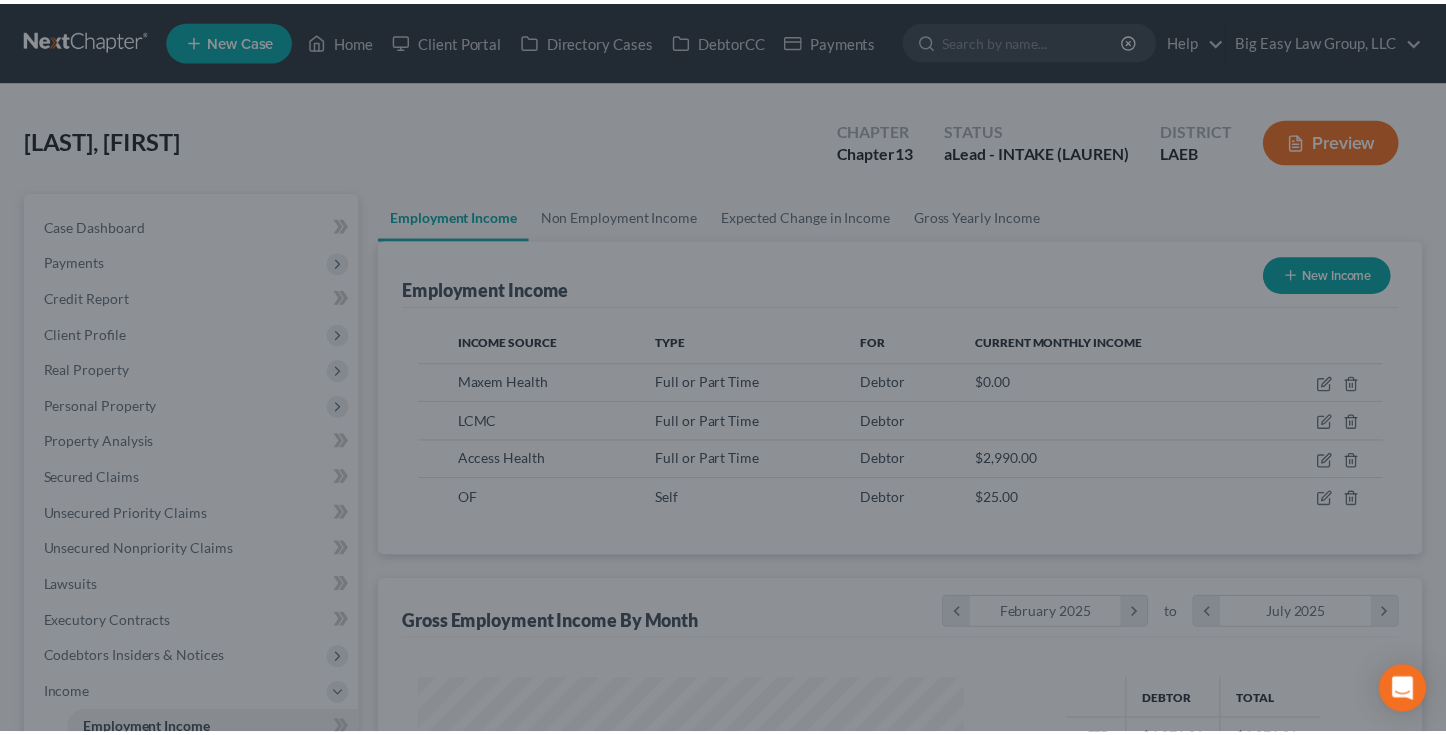 scroll, scrollTop: 359, scrollLeft: 586, axis: both 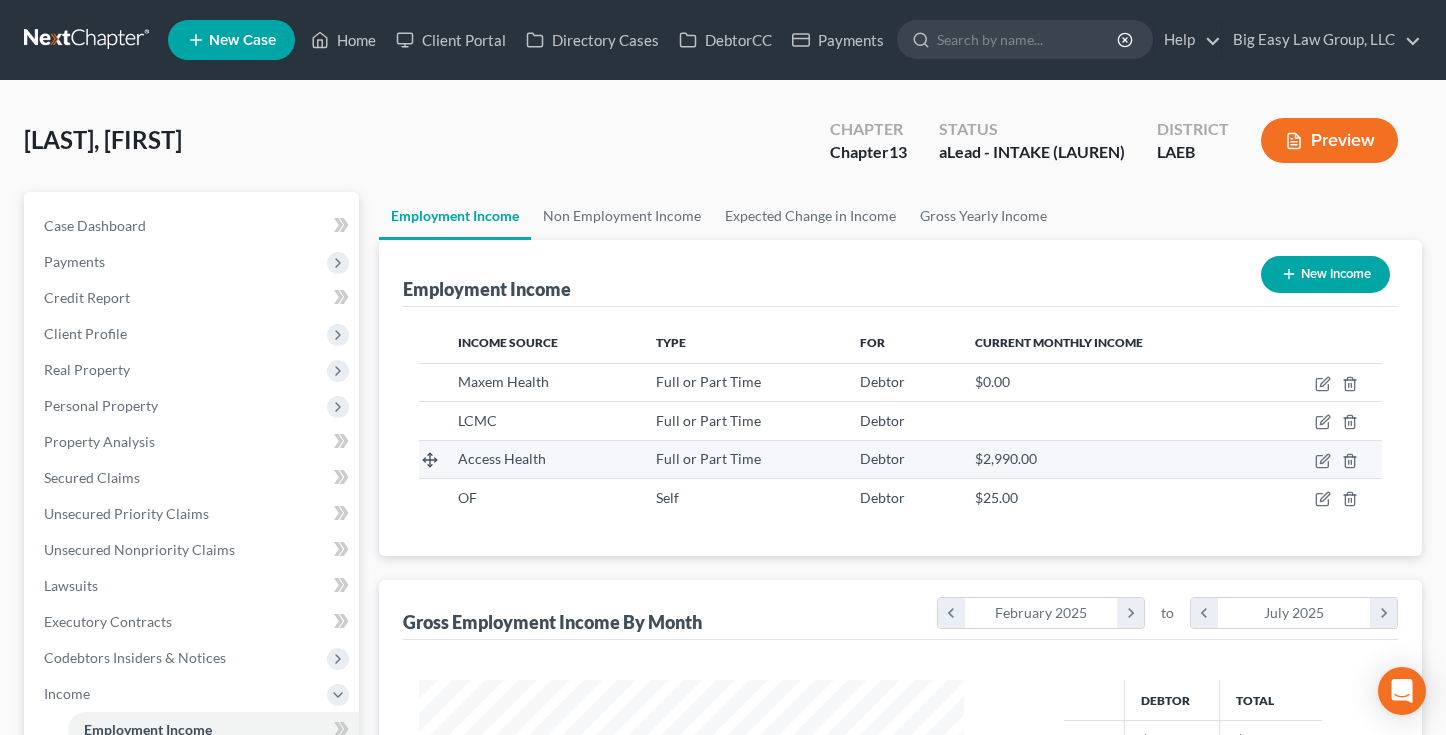 click on "$2,990.00" at bounding box center (1006, 458) 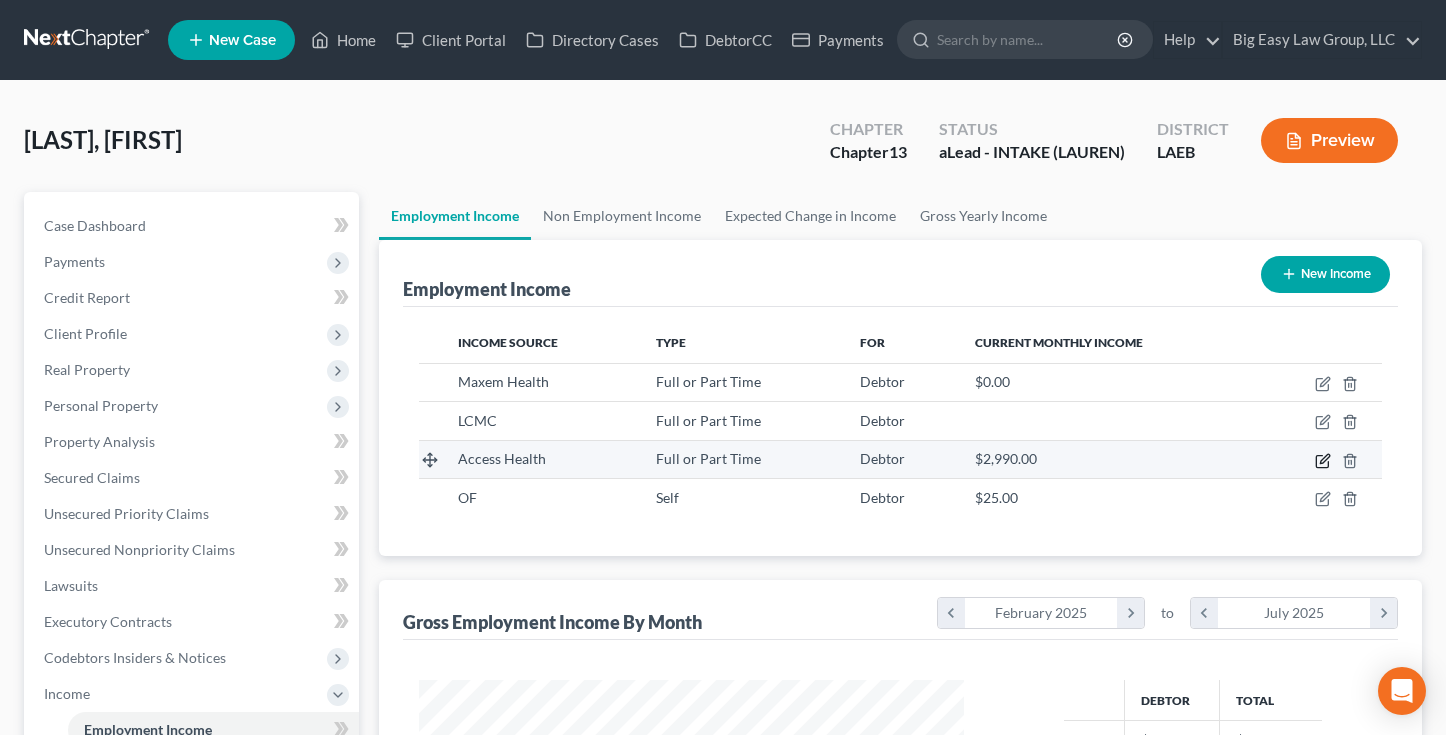 click 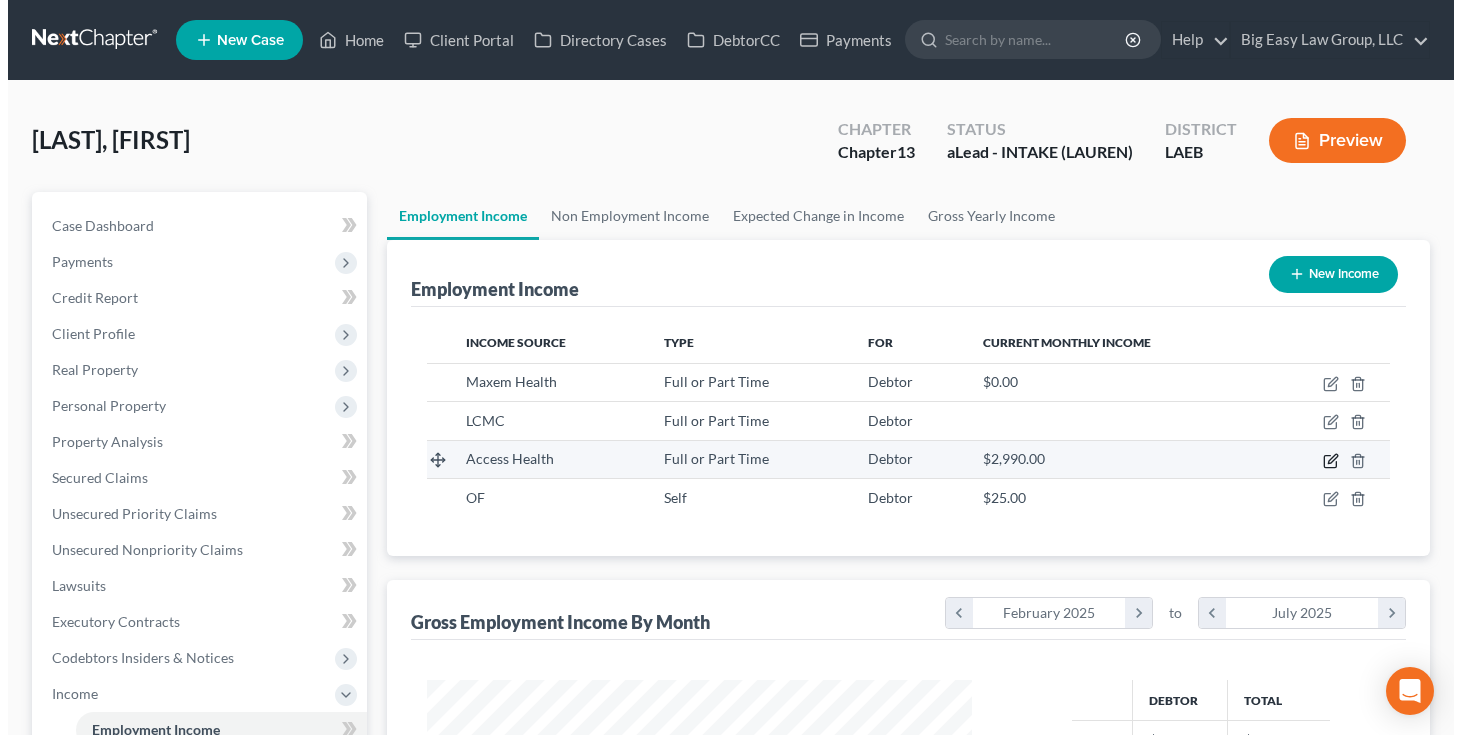 scroll, scrollTop: 999642, scrollLeft: 999408, axis: both 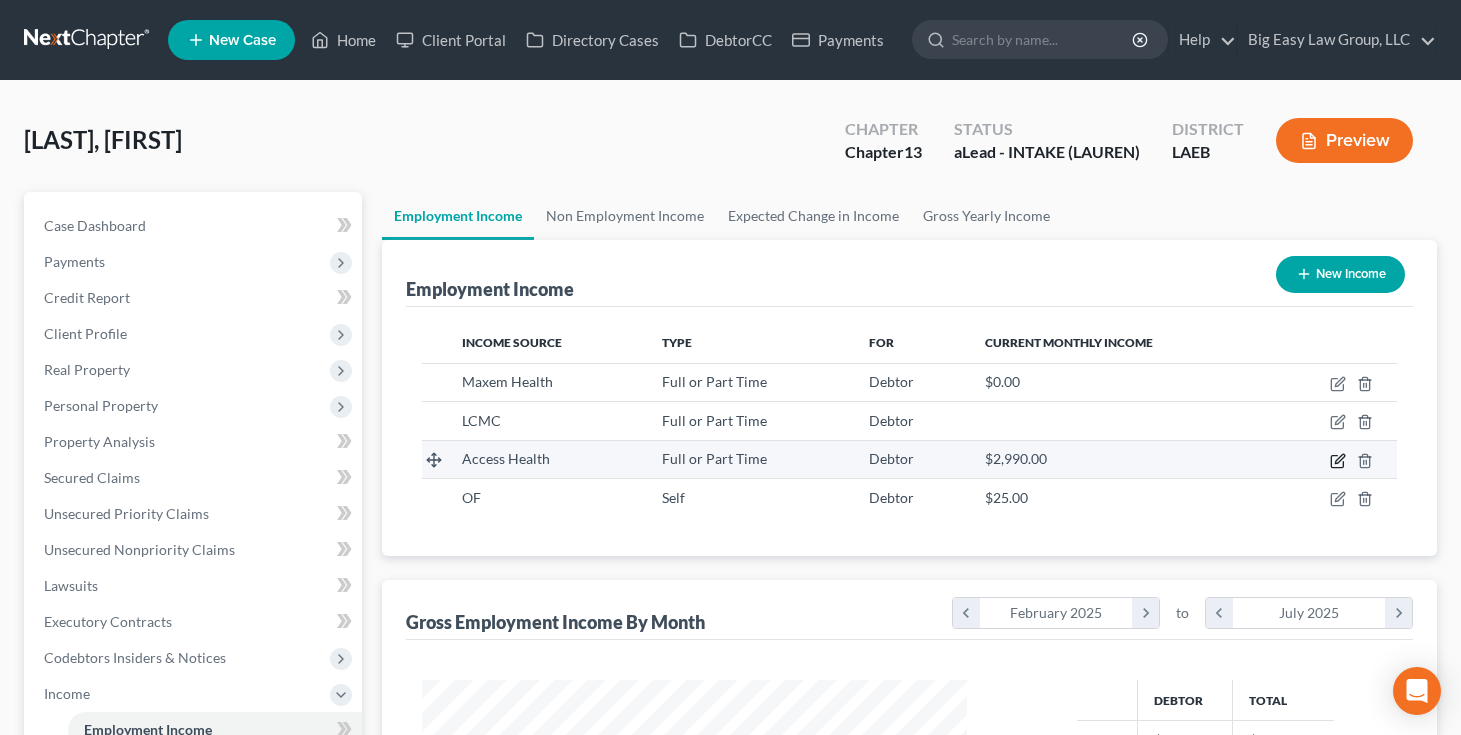 select on "0" 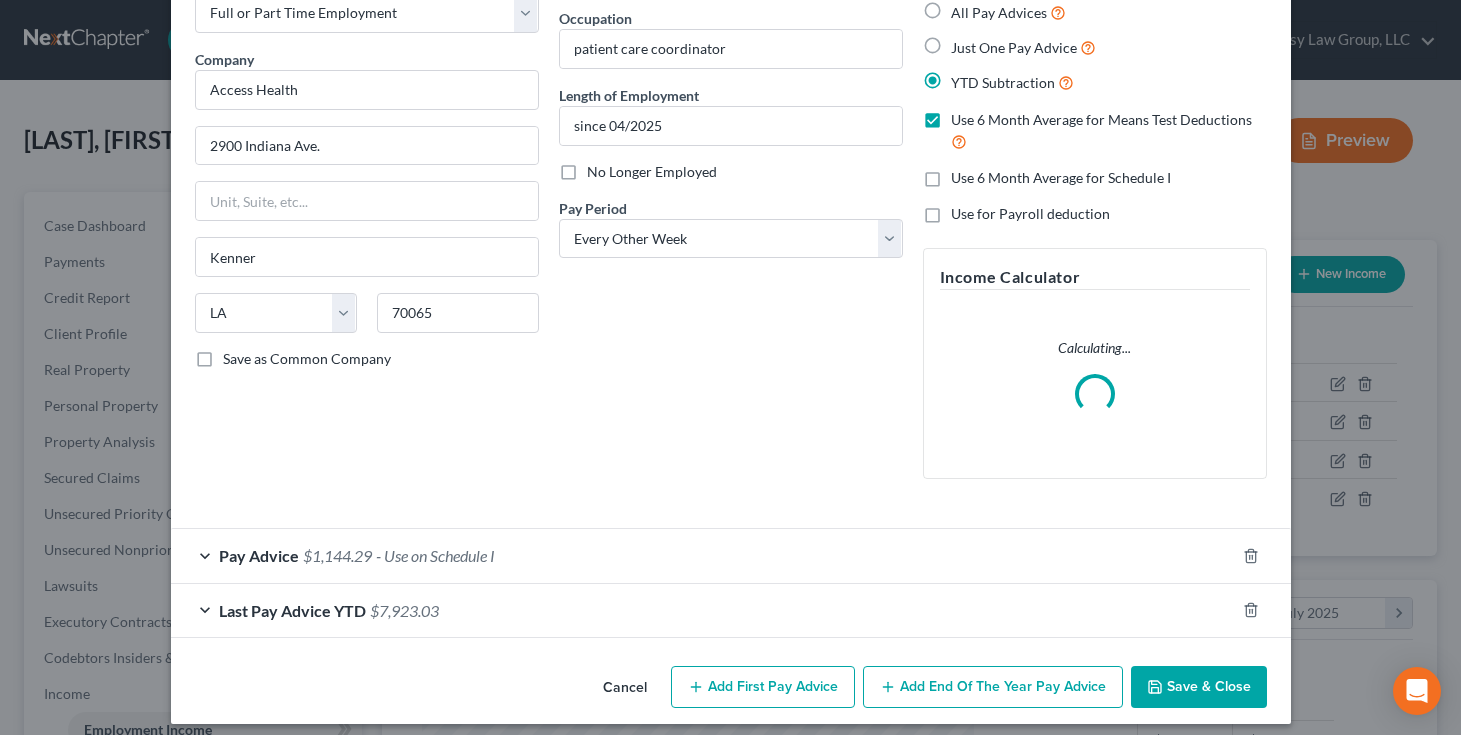 scroll, scrollTop: 133, scrollLeft: 0, axis: vertical 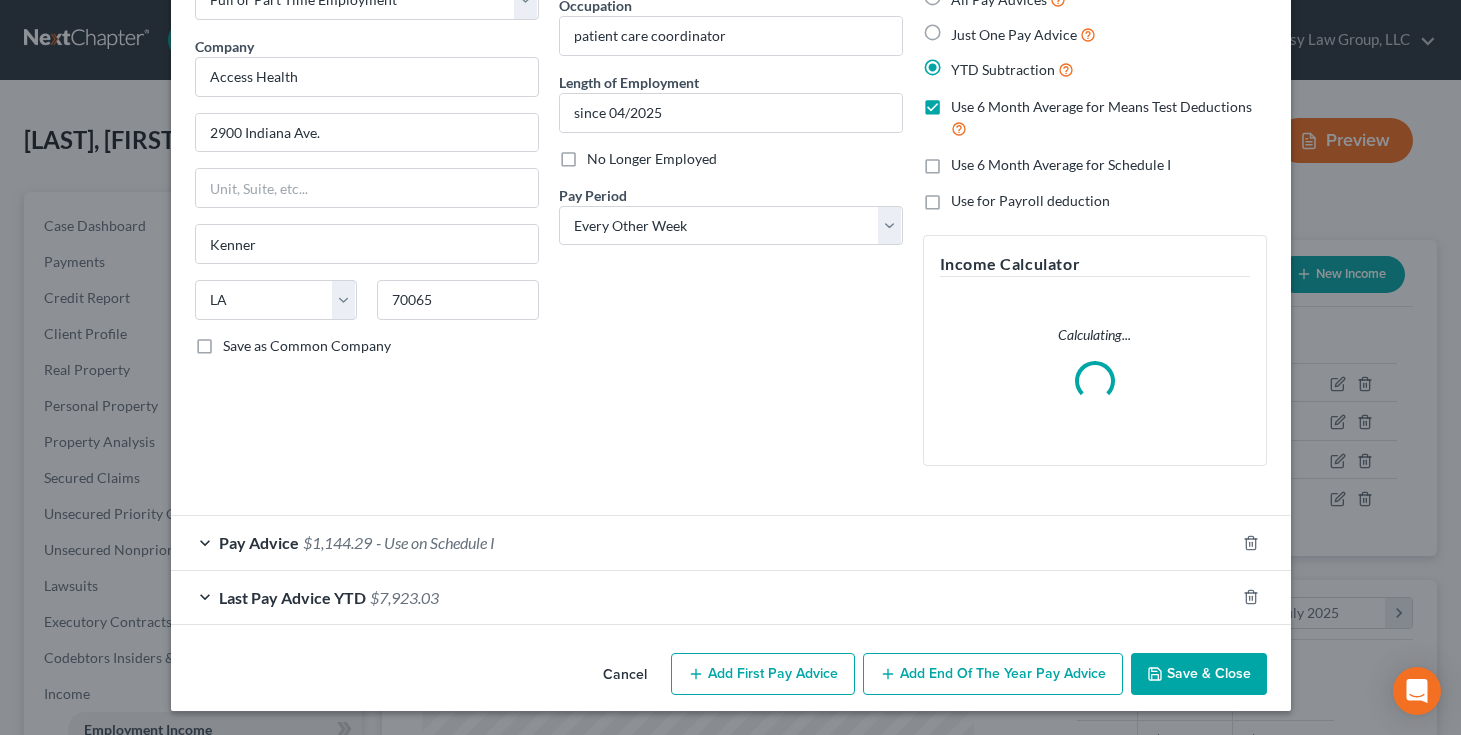 click on "Pay Advice $1,144.29 - Use on Schedule I" at bounding box center (703, 542) 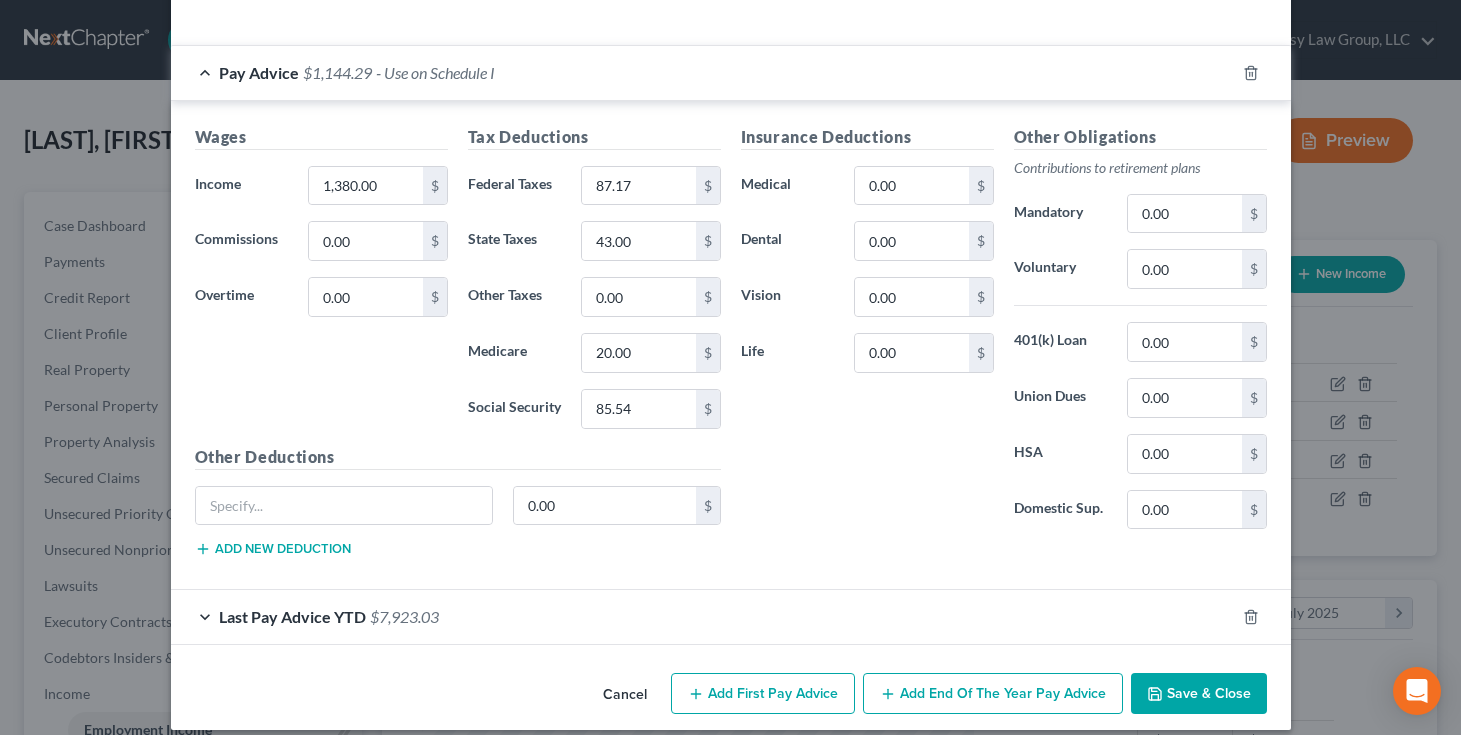 scroll, scrollTop: 622, scrollLeft: 0, axis: vertical 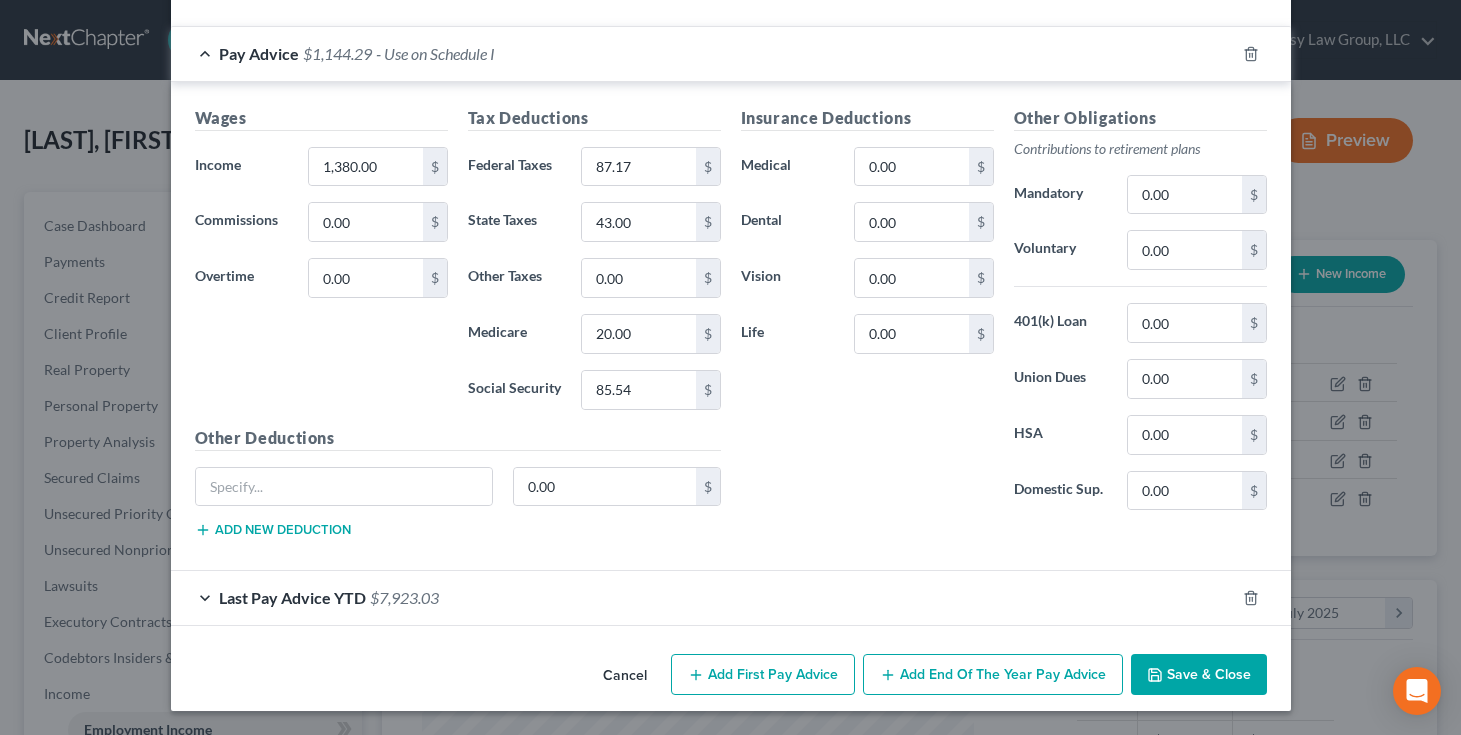 click on "Last Pay Advice YTD $7,923.03" at bounding box center (703, 597) 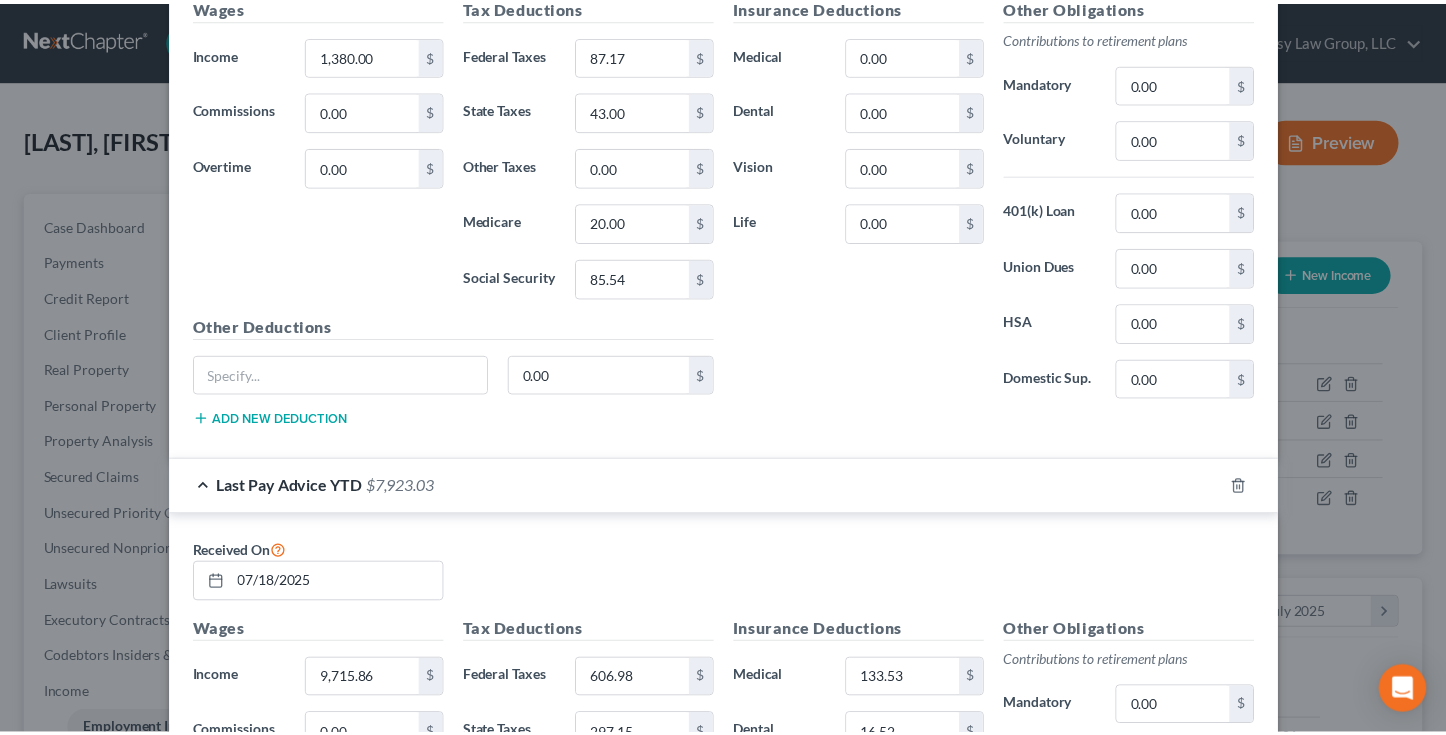 scroll, scrollTop: 1191, scrollLeft: 0, axis: vertical 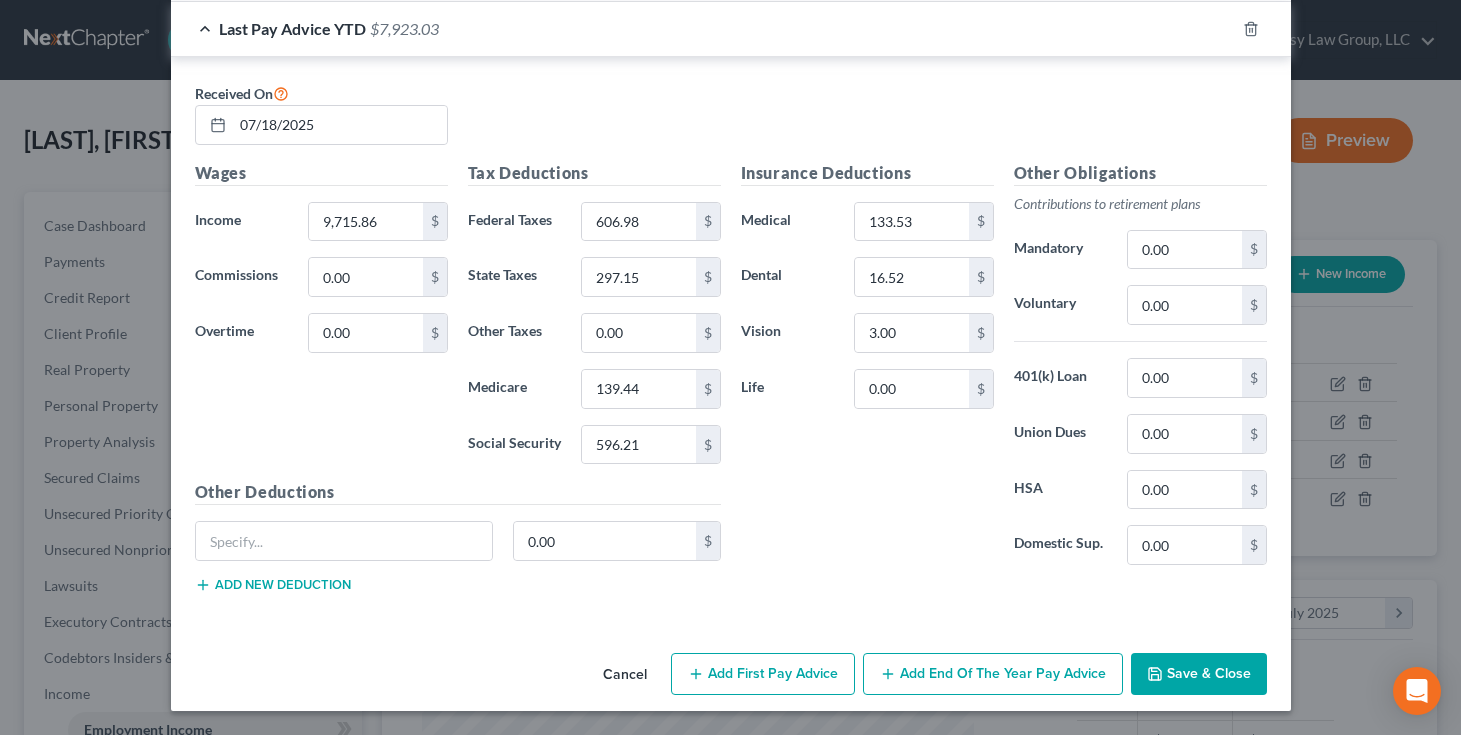 click 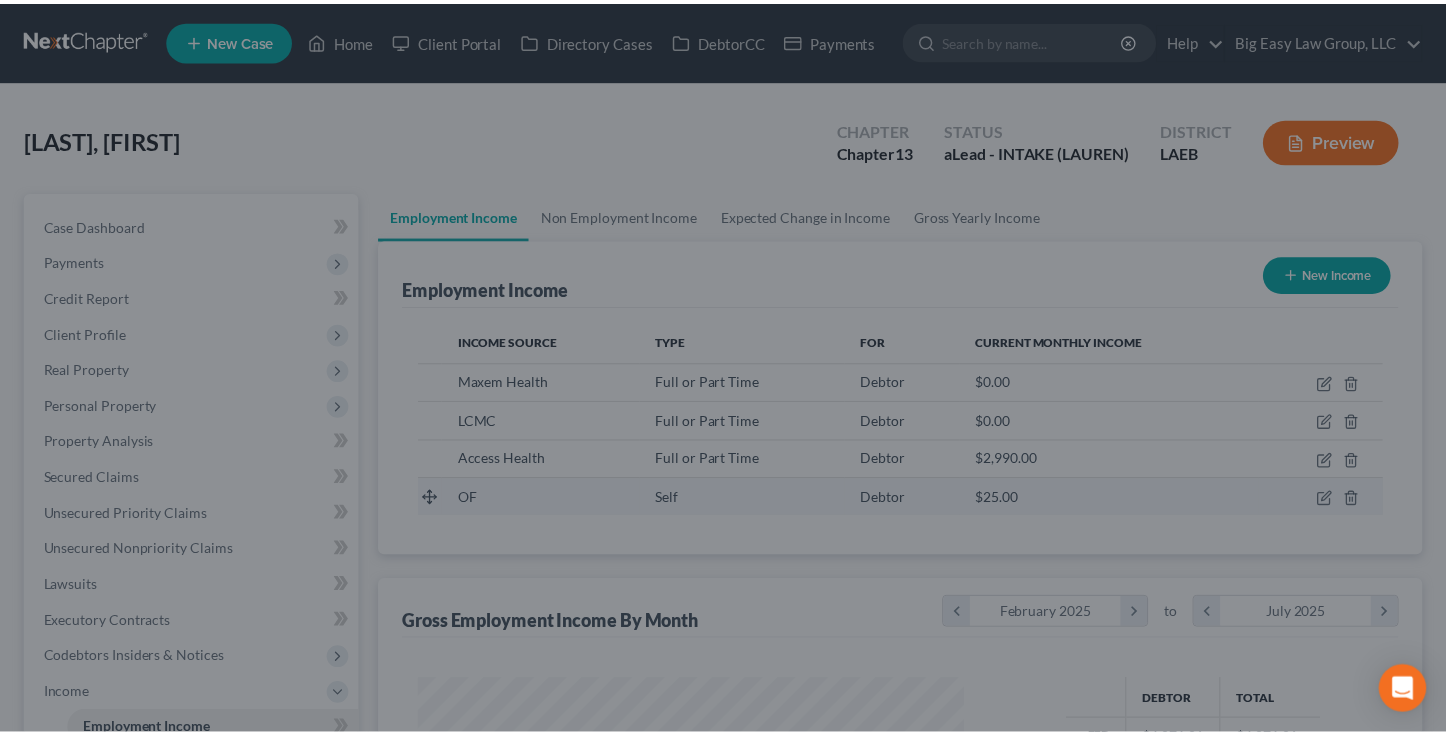 scroll, scrollTop: 359, scrollLeft: 586, axis: both 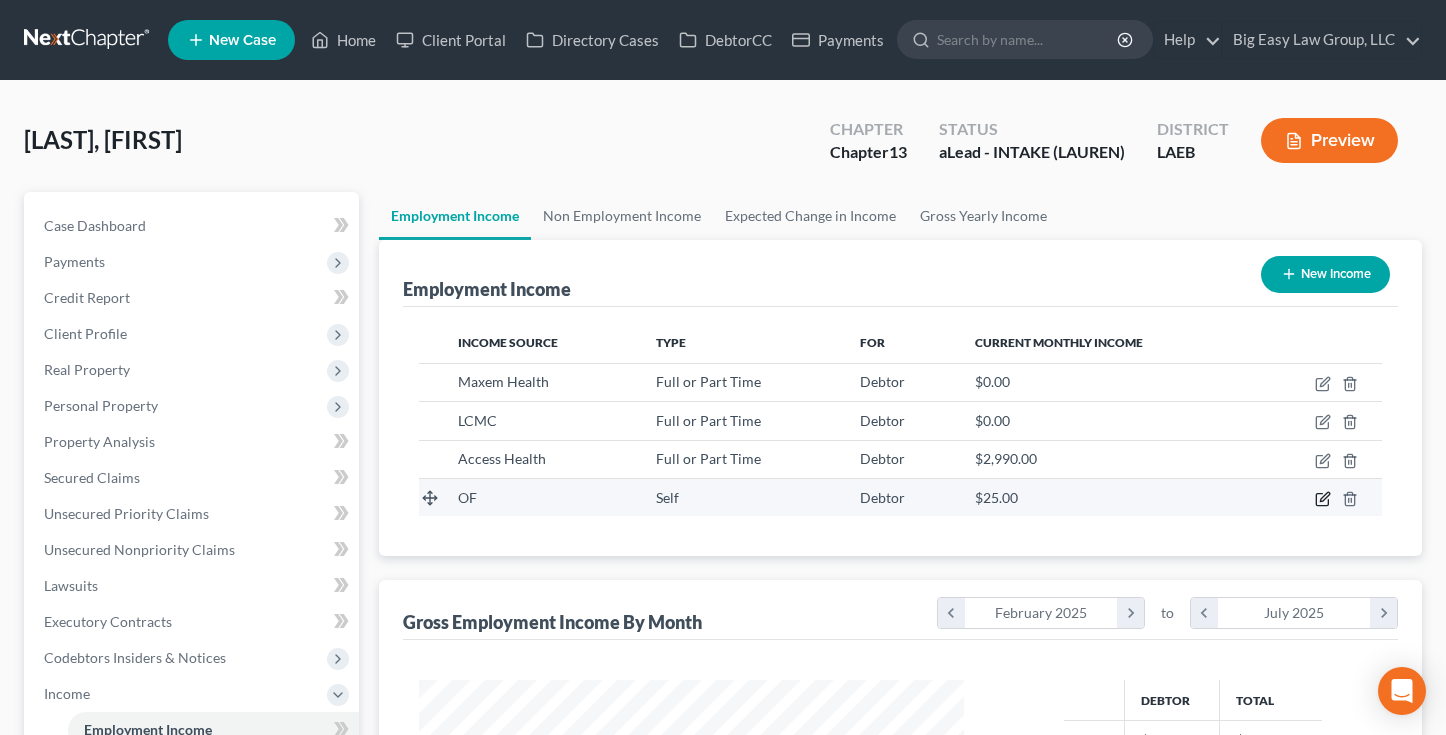 click 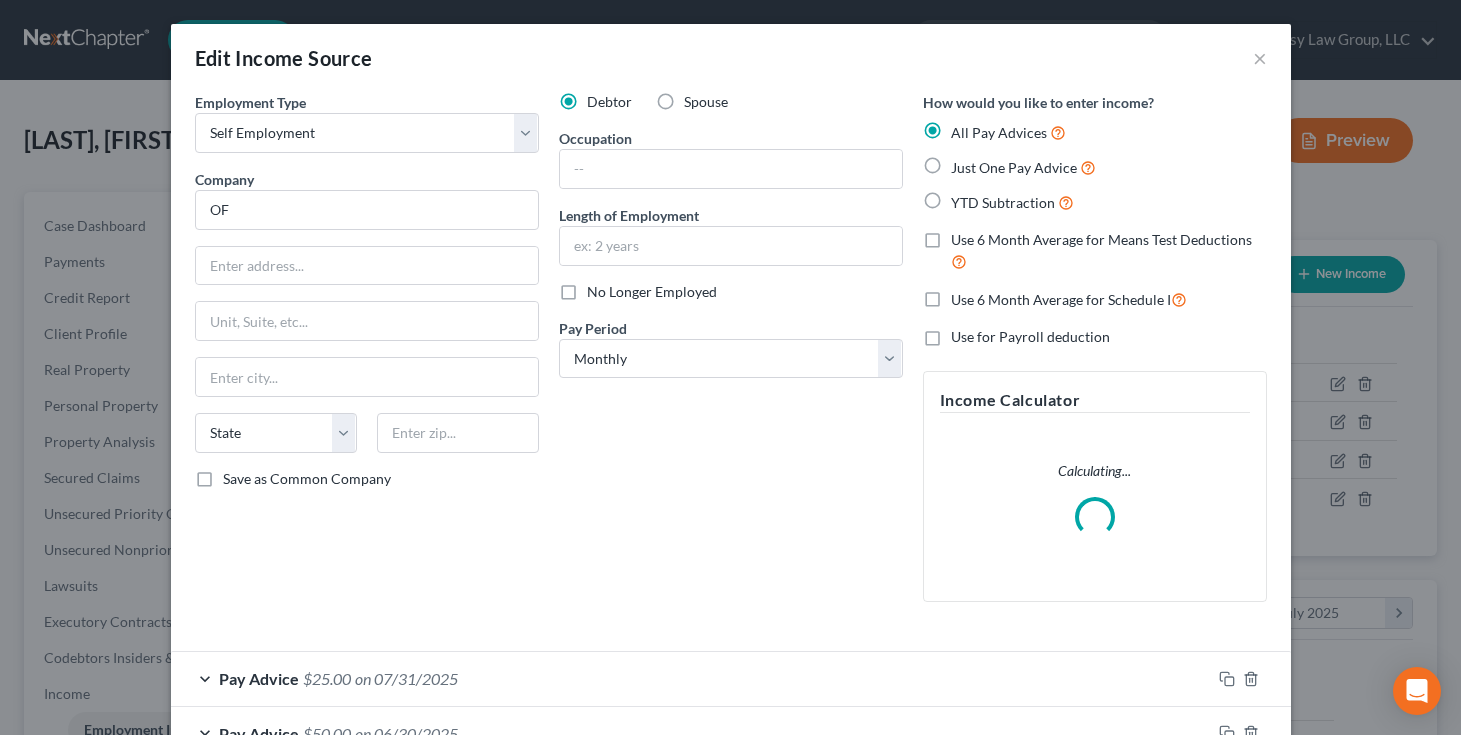scroll, scrollTop: 999642, scrollLeft: 999408, axis: both 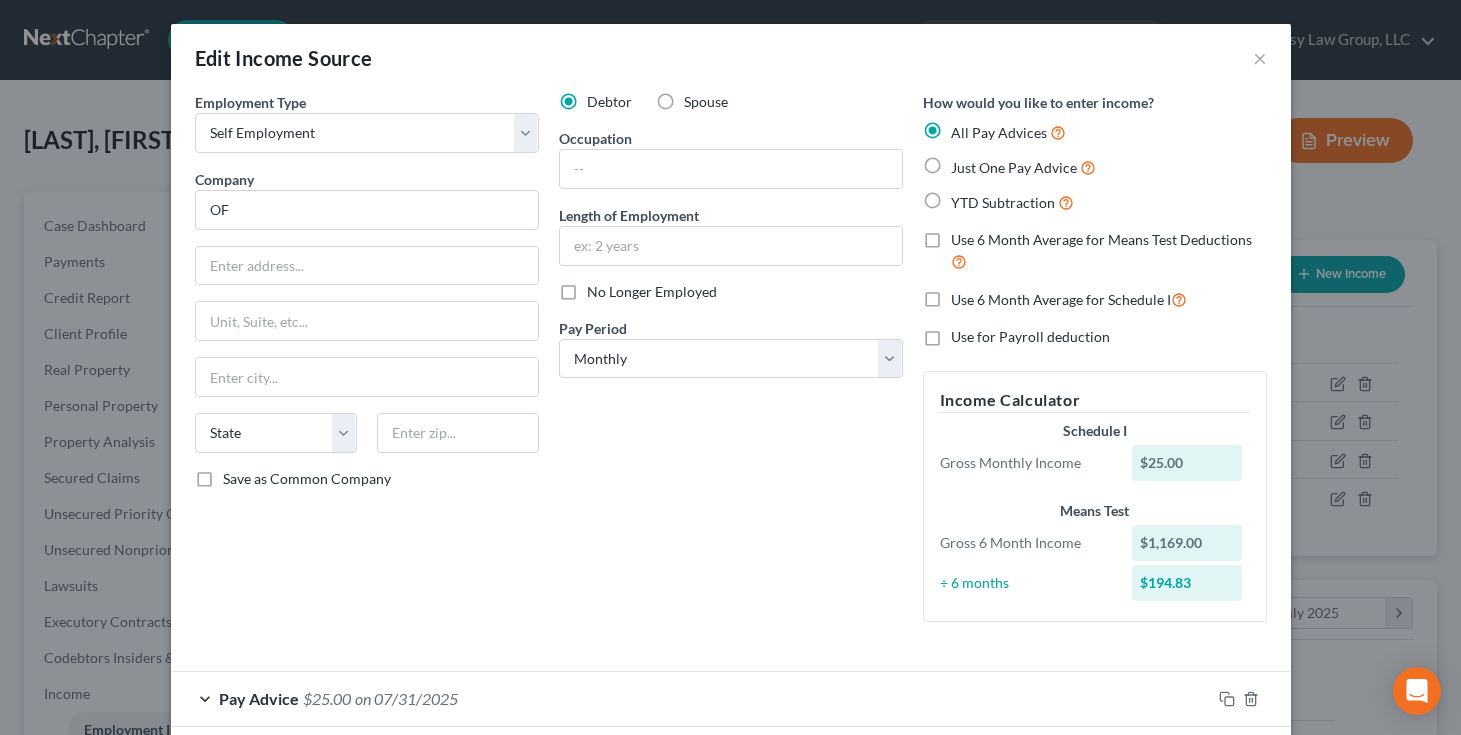 click on "No Longer Employed" at bounding box center [652, 291] 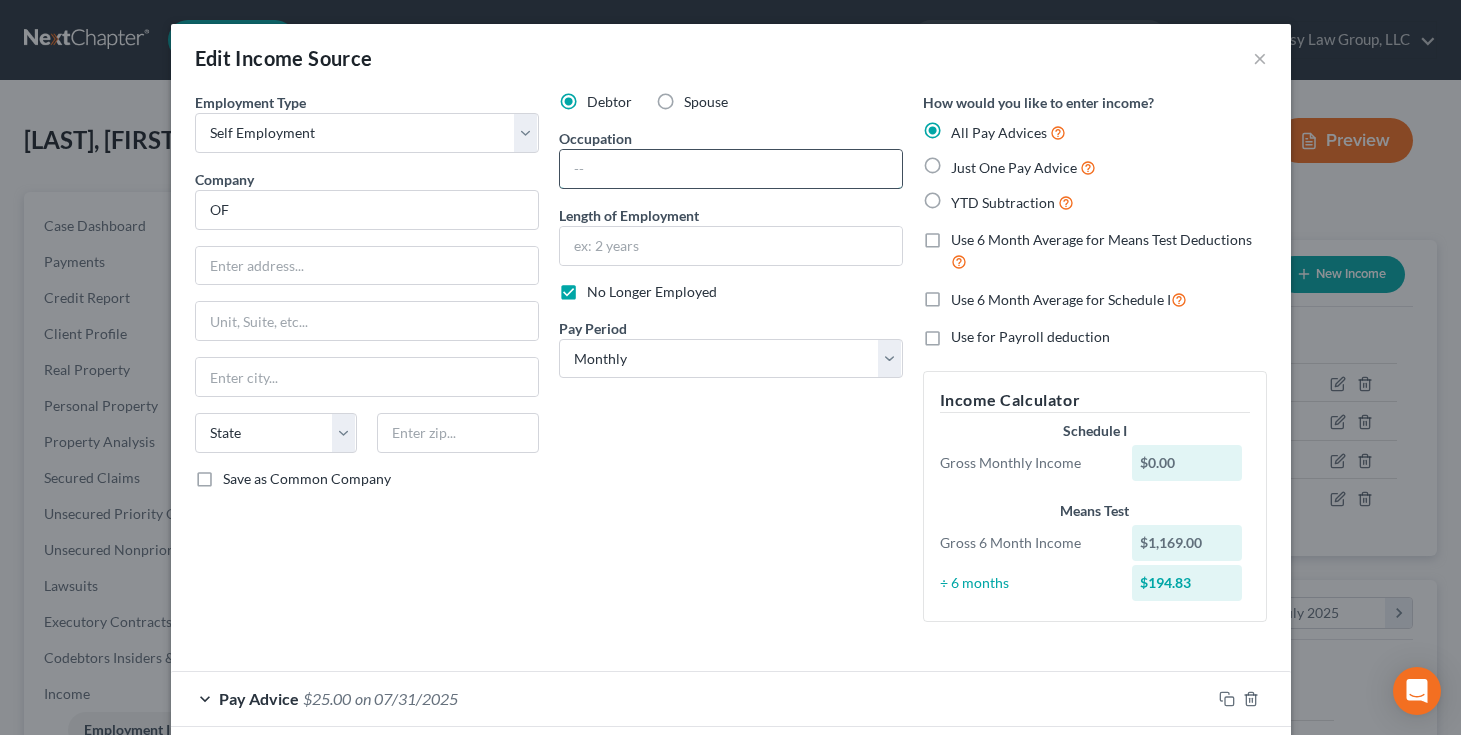 click at bounding box center (731, 169) 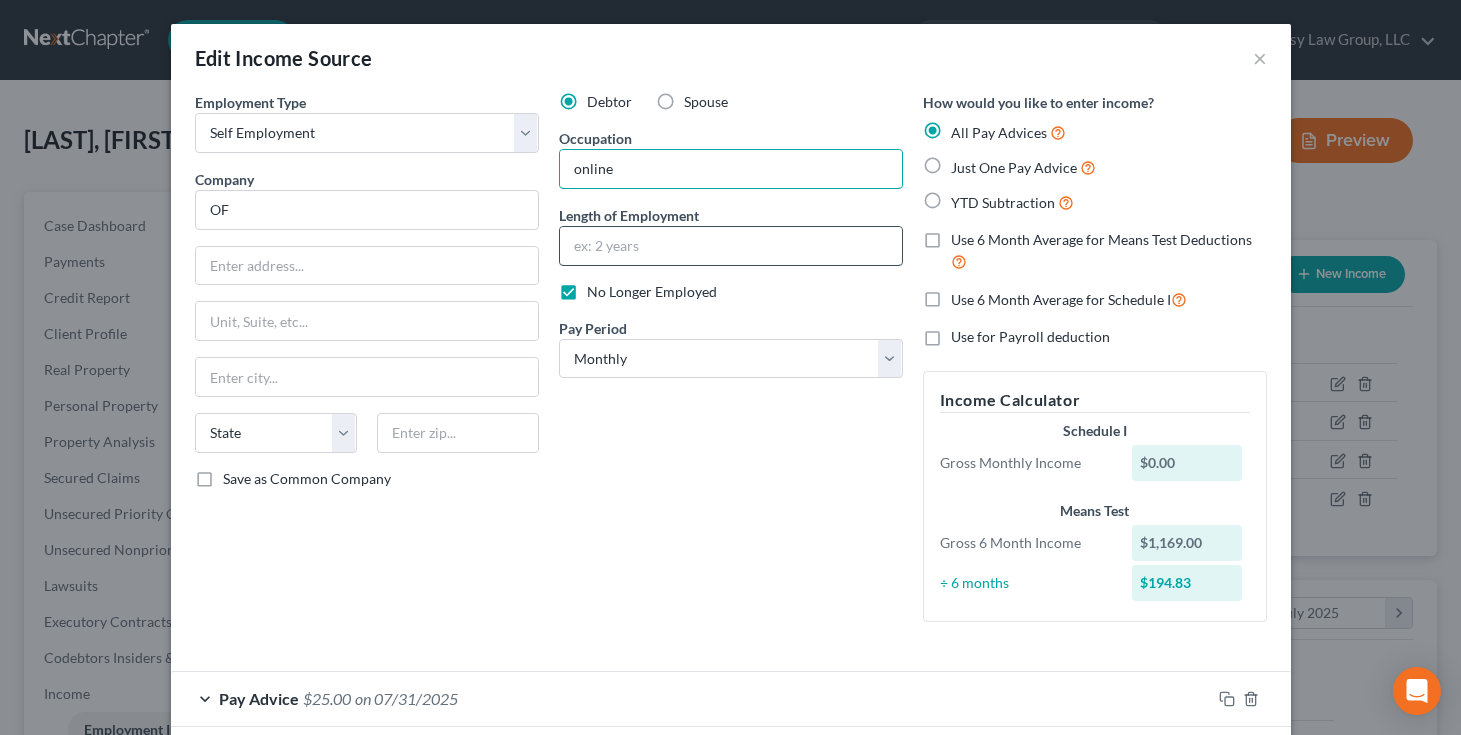 type on "online" 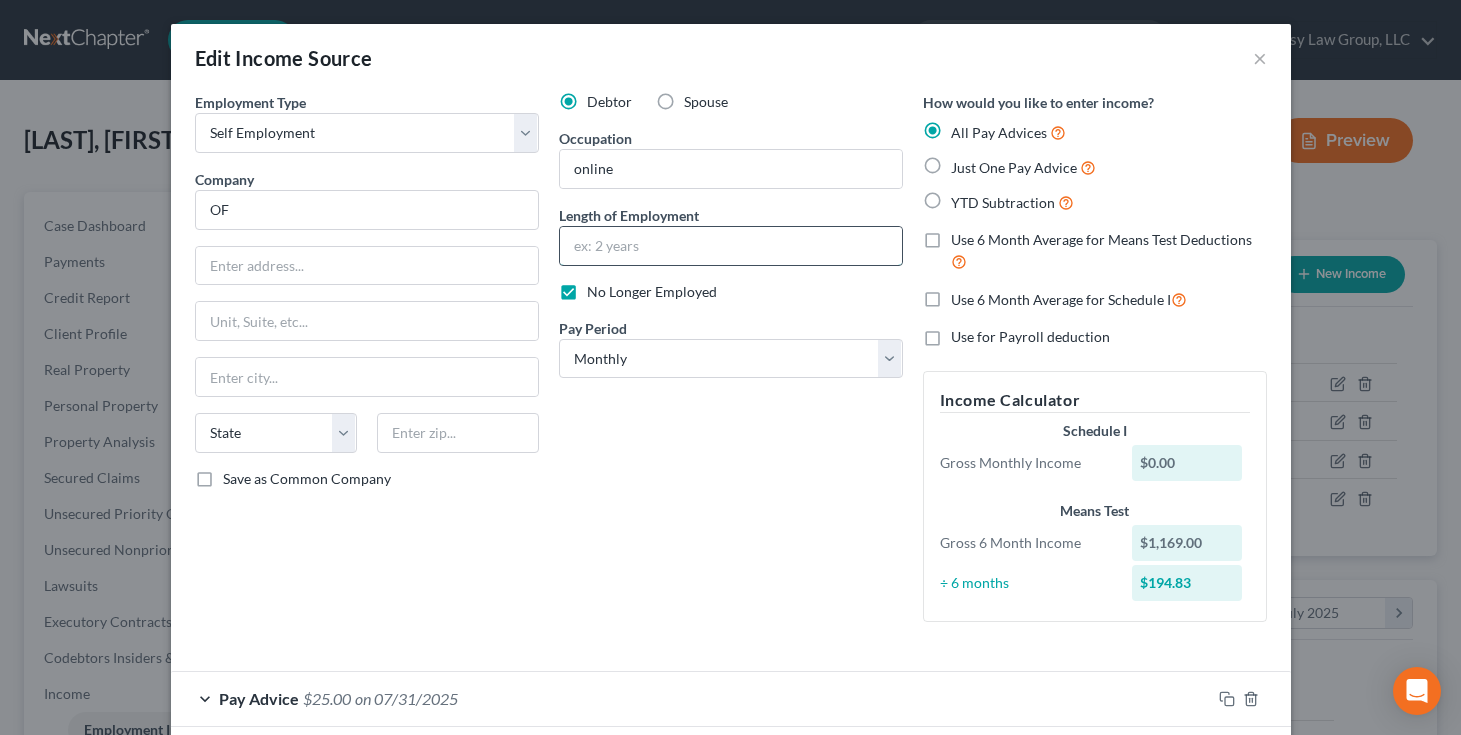 click at bounding box center [731, 246] 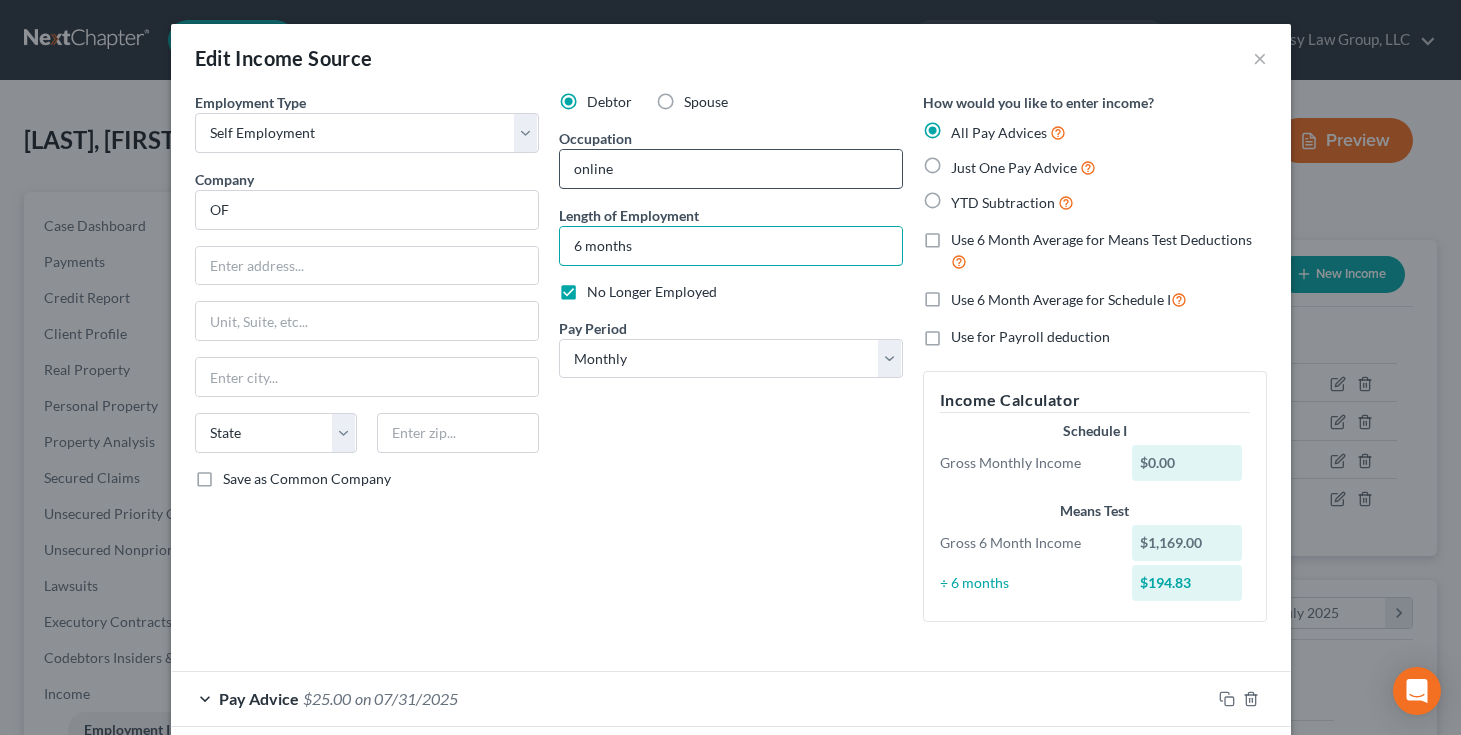type on "6 months" 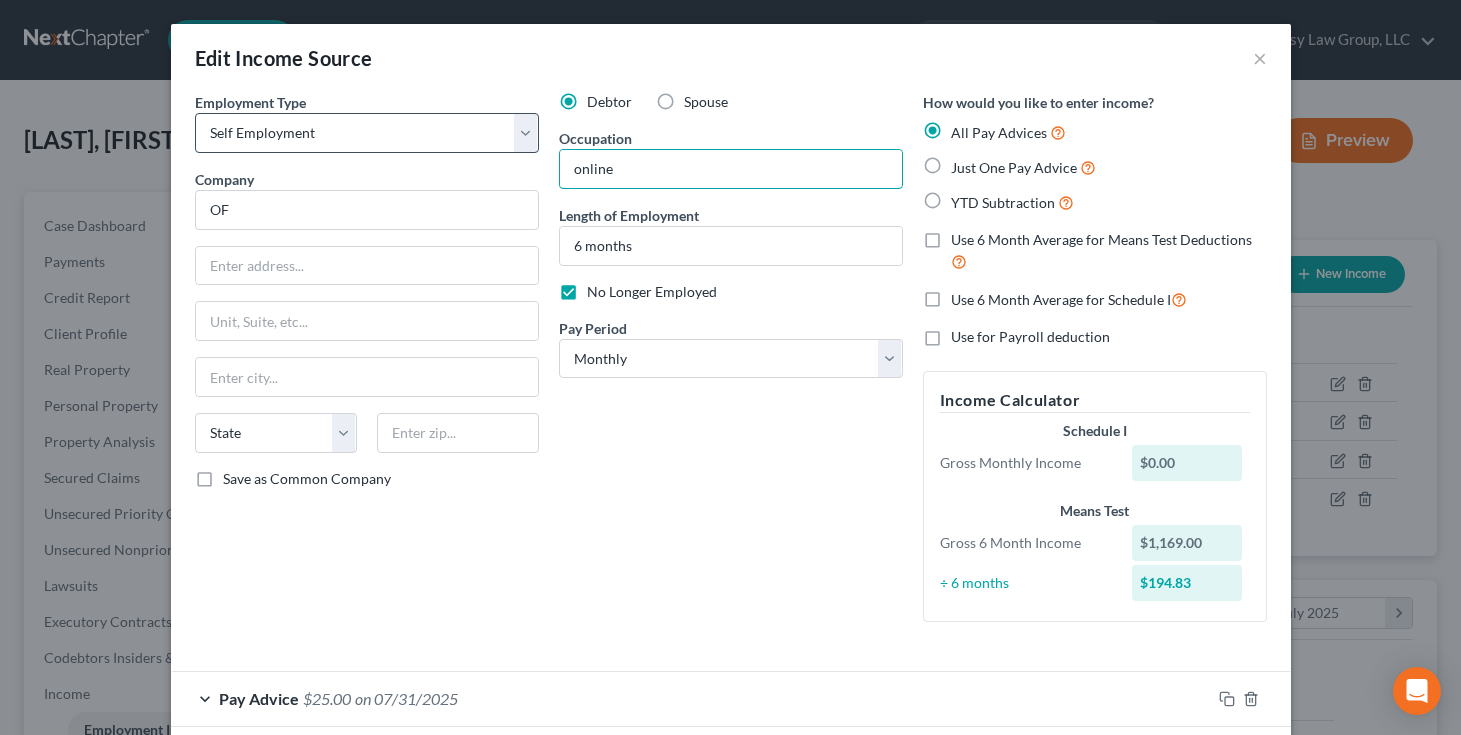 drag, startPoint x: 642, startPoint y: 160, endPoint x: 466, endPoint y: 115, distance: 181.66177 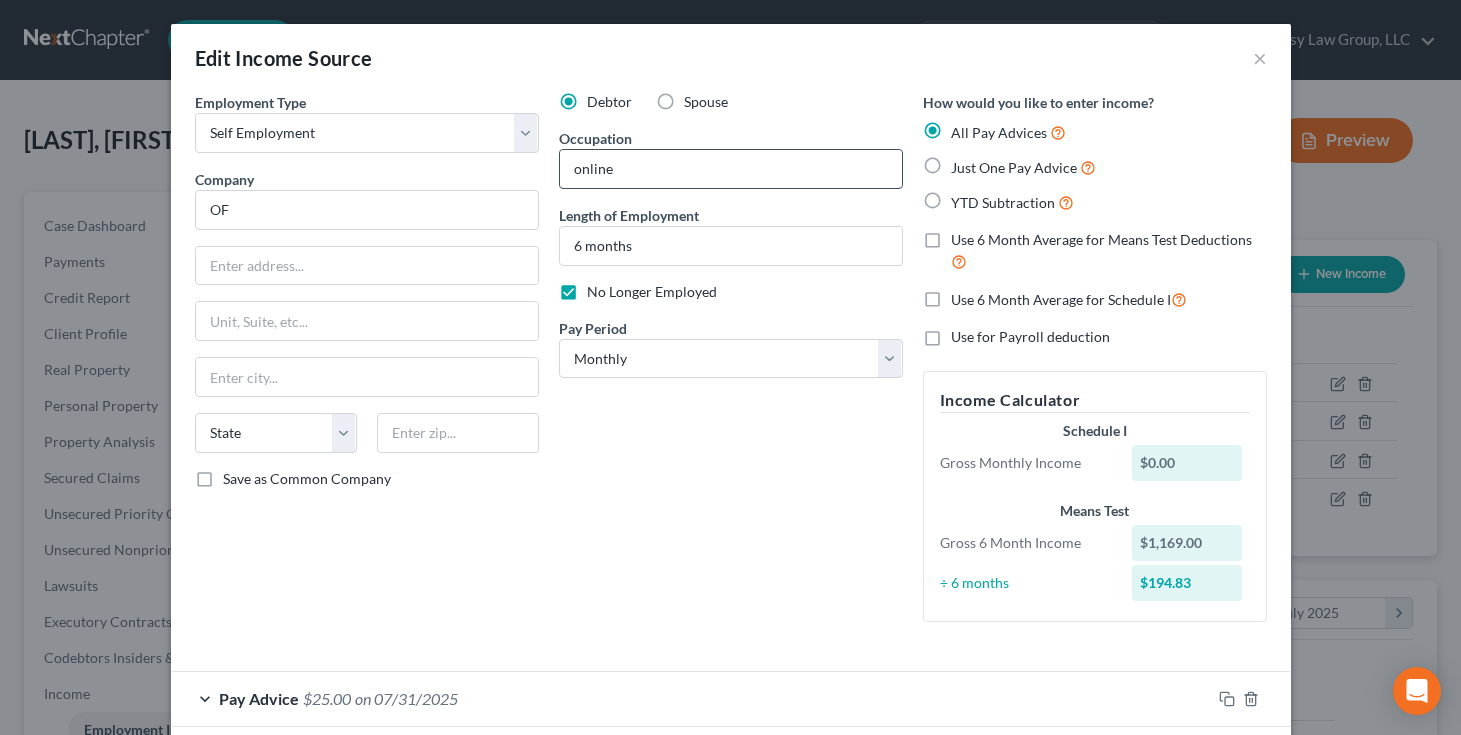 click on "online" at bounding box center [731, 169] 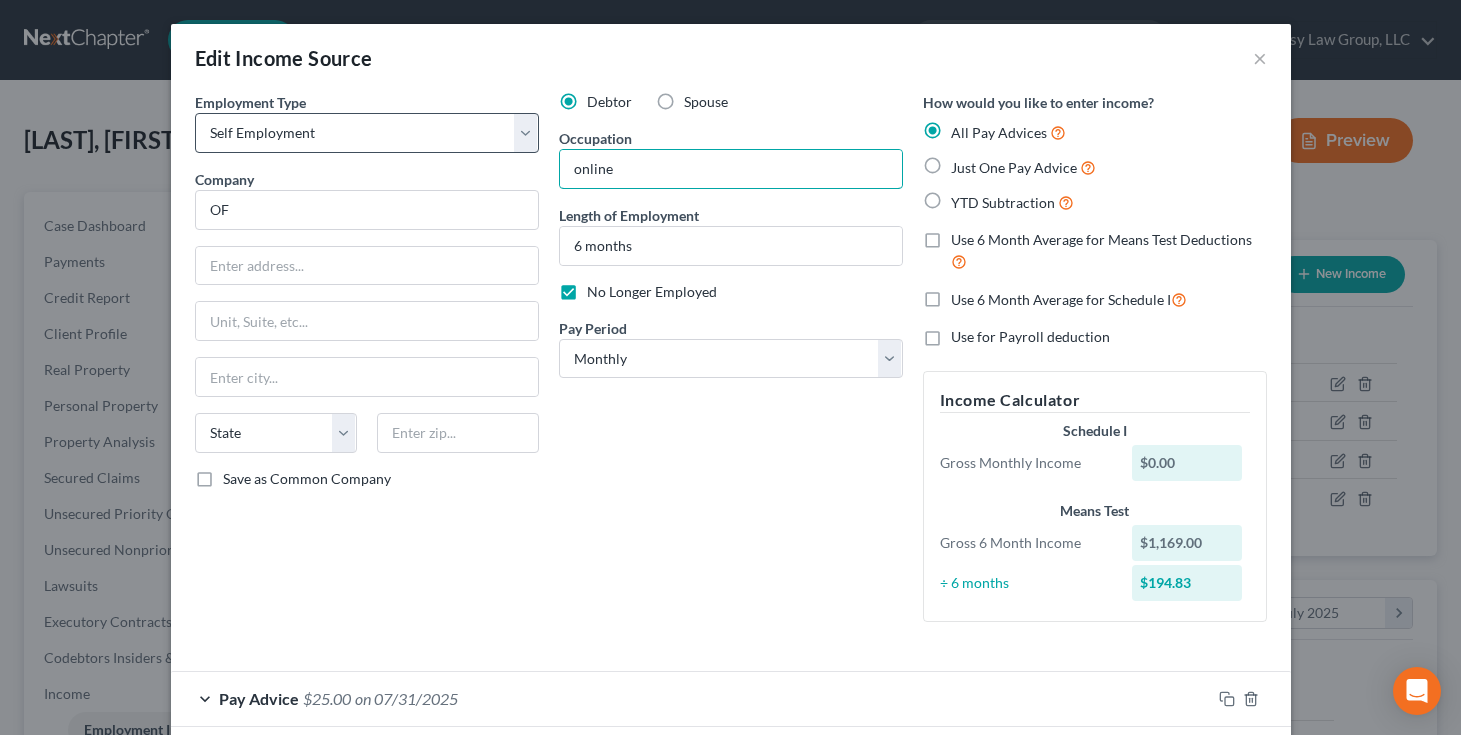 drag, startPoint x: 712, startPoint y: 159, endPoint x: 466, endPoint y: 128, distance: 247.94556 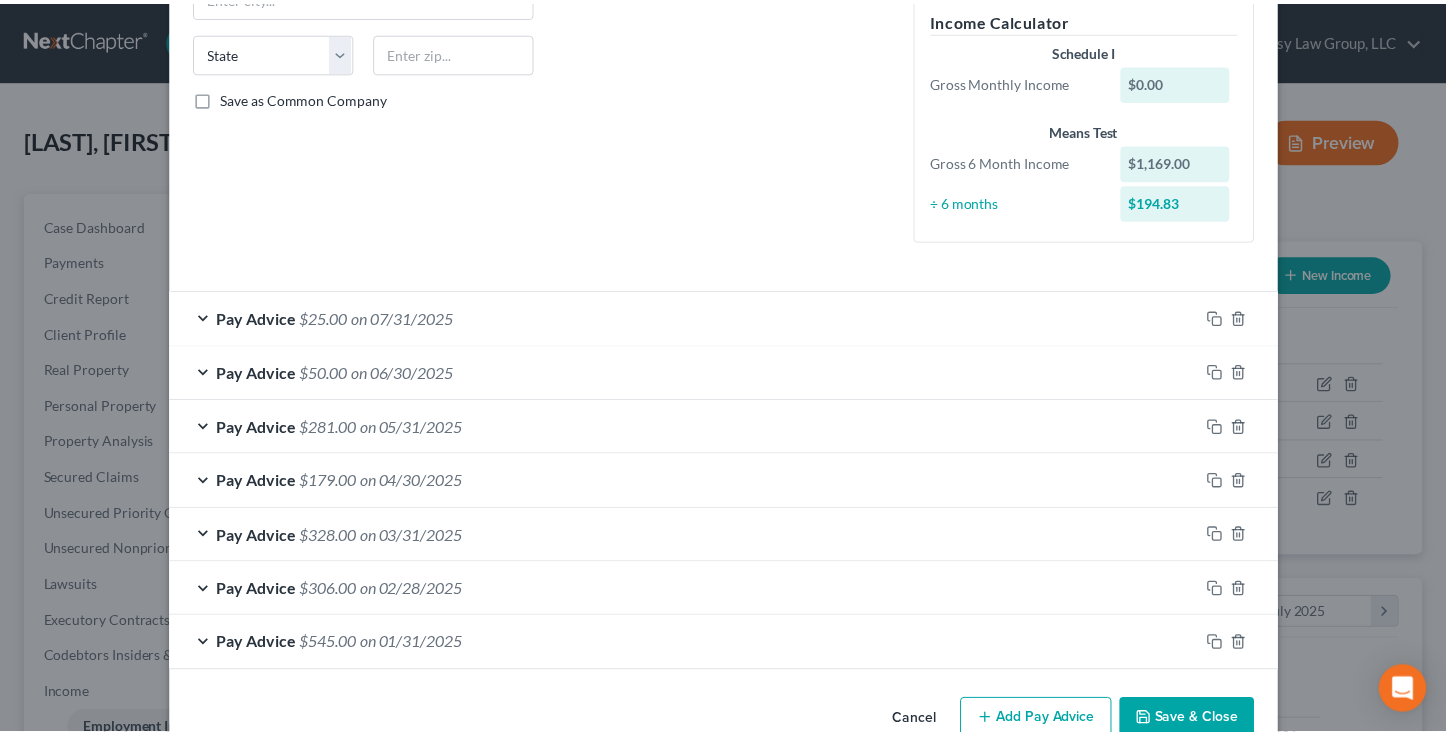 scroll, scrollTop: 427, scrollLeft: 0, axis: vertical 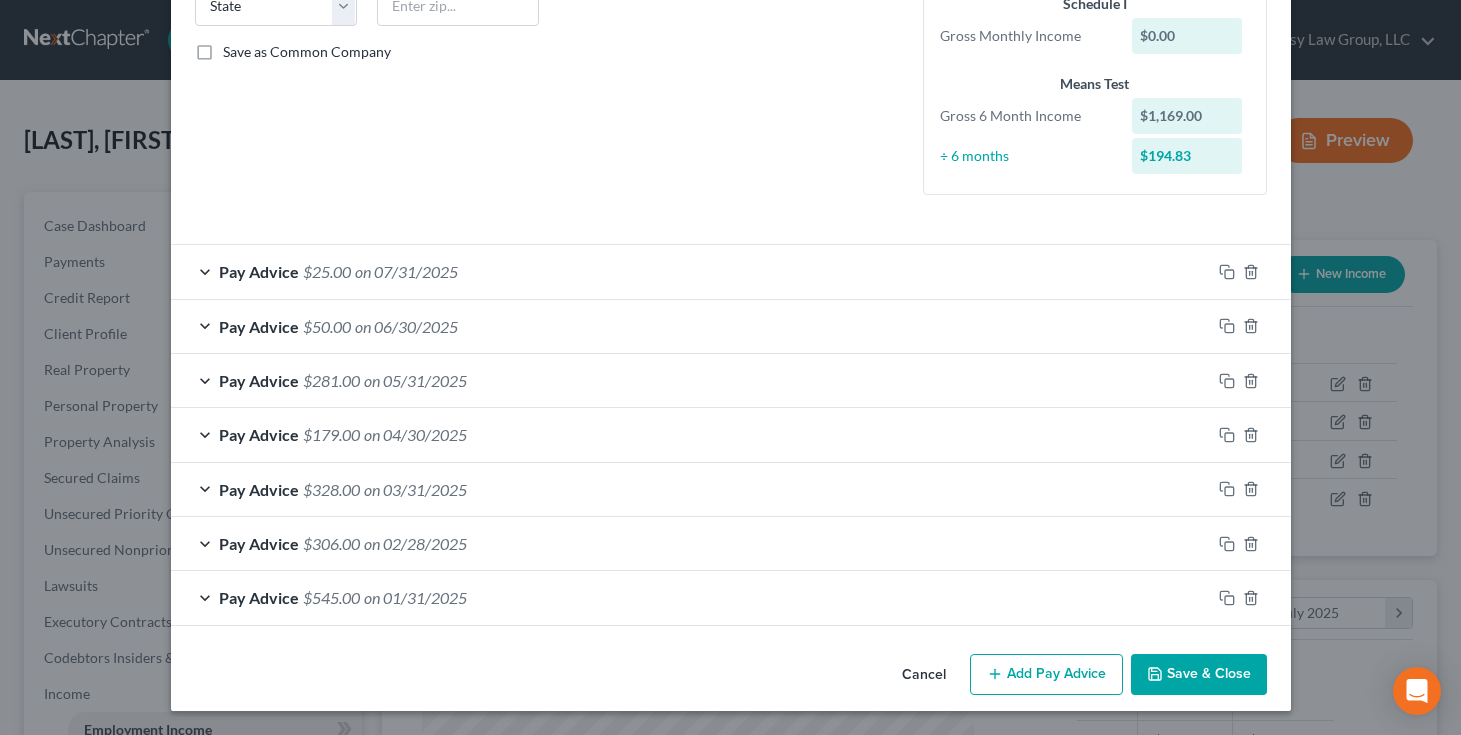 type on "content creator" 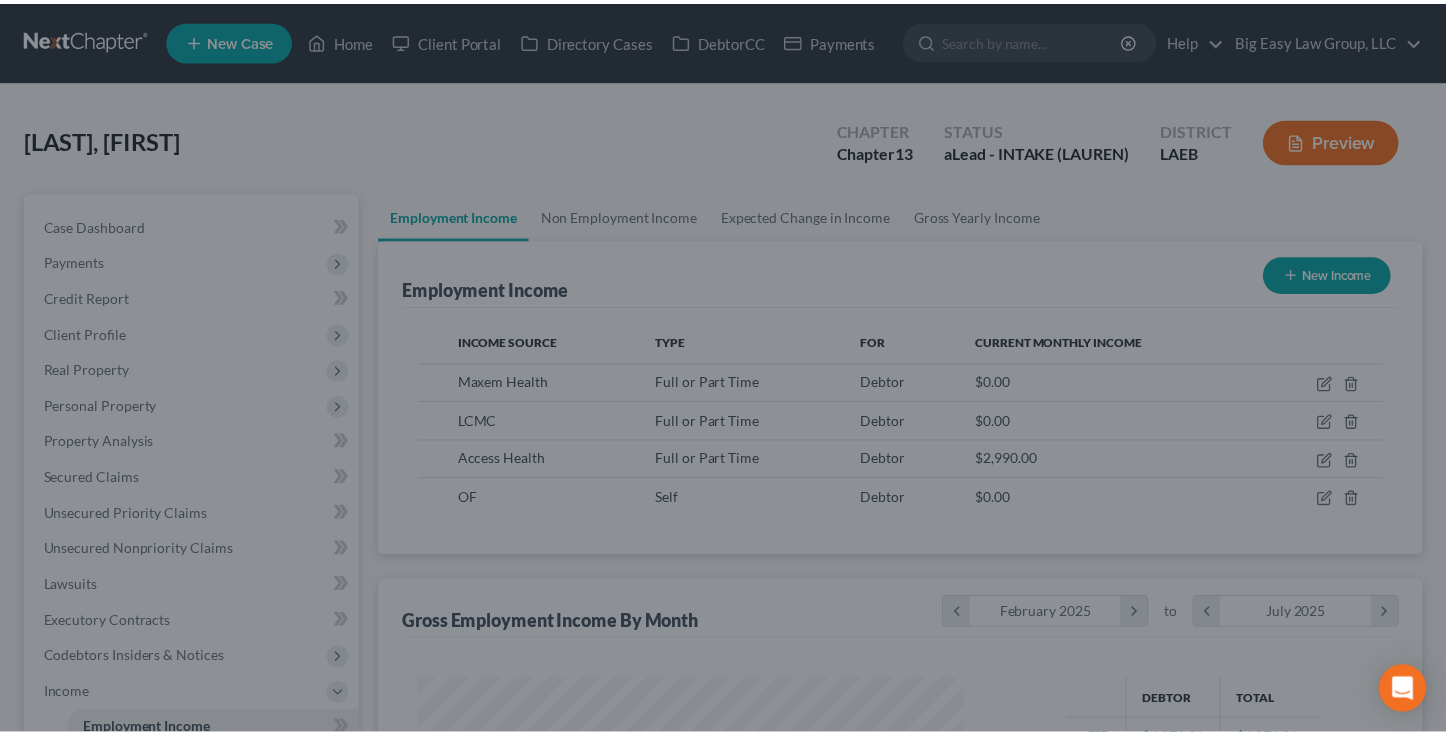 scroll, scrollTop: 359, scrollLeft: 586, axis: both 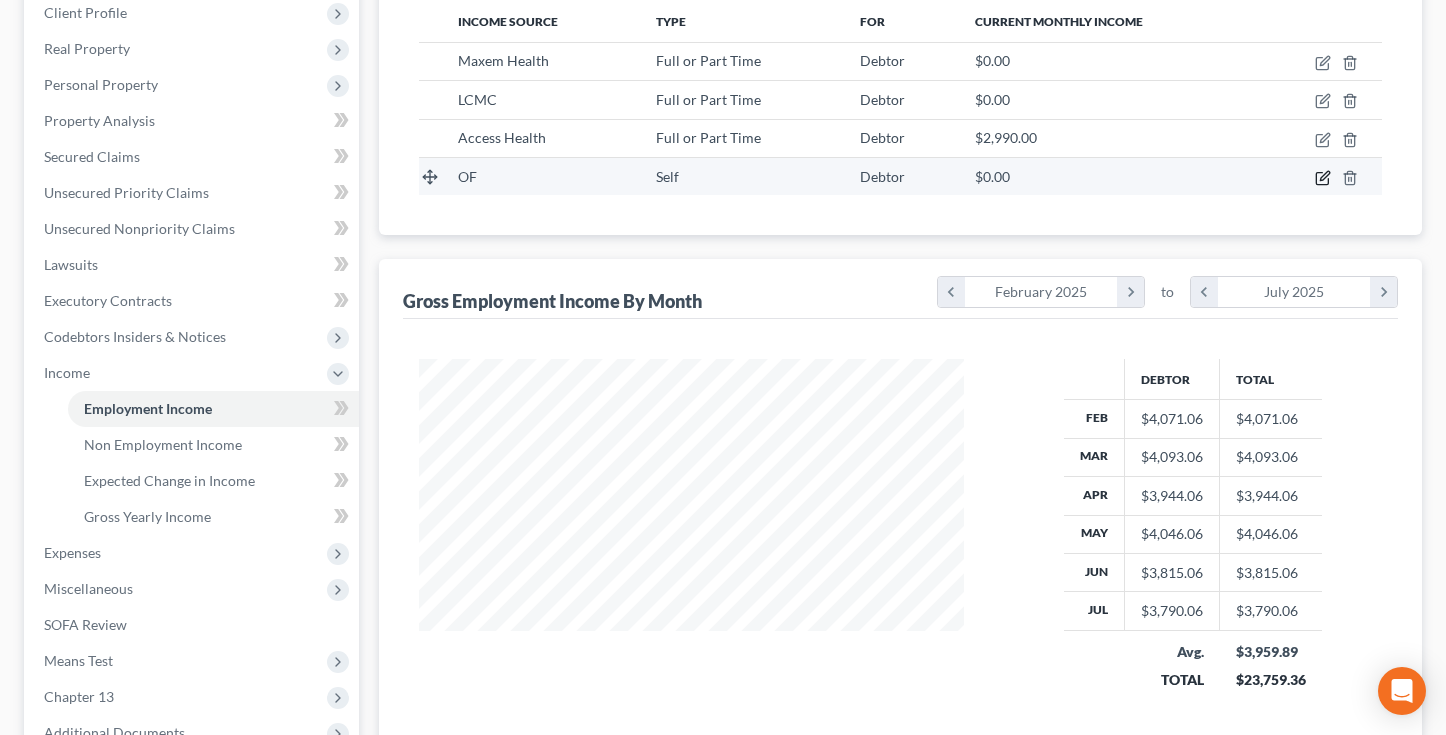 click 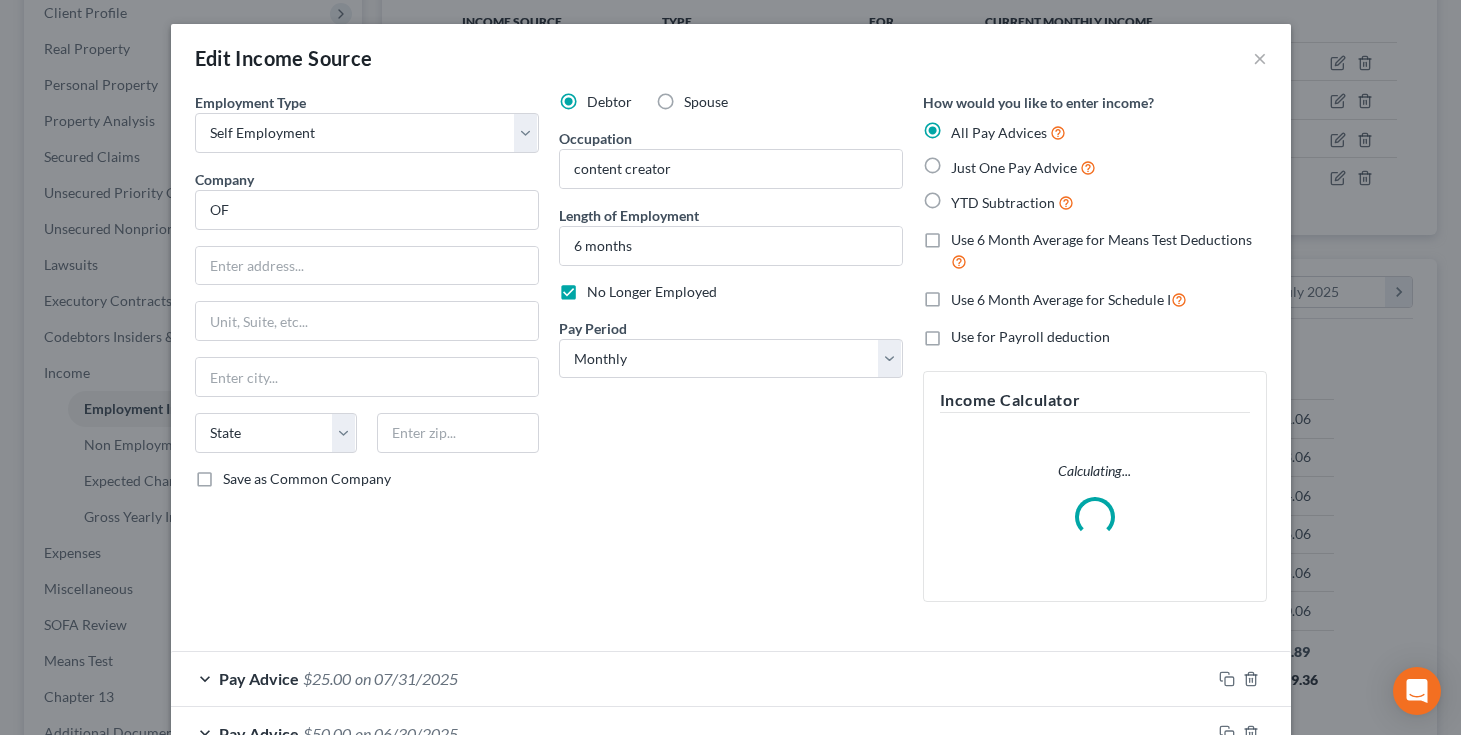 scroll, scrollTop: 999642, scrollLeft: 999408, axis: both 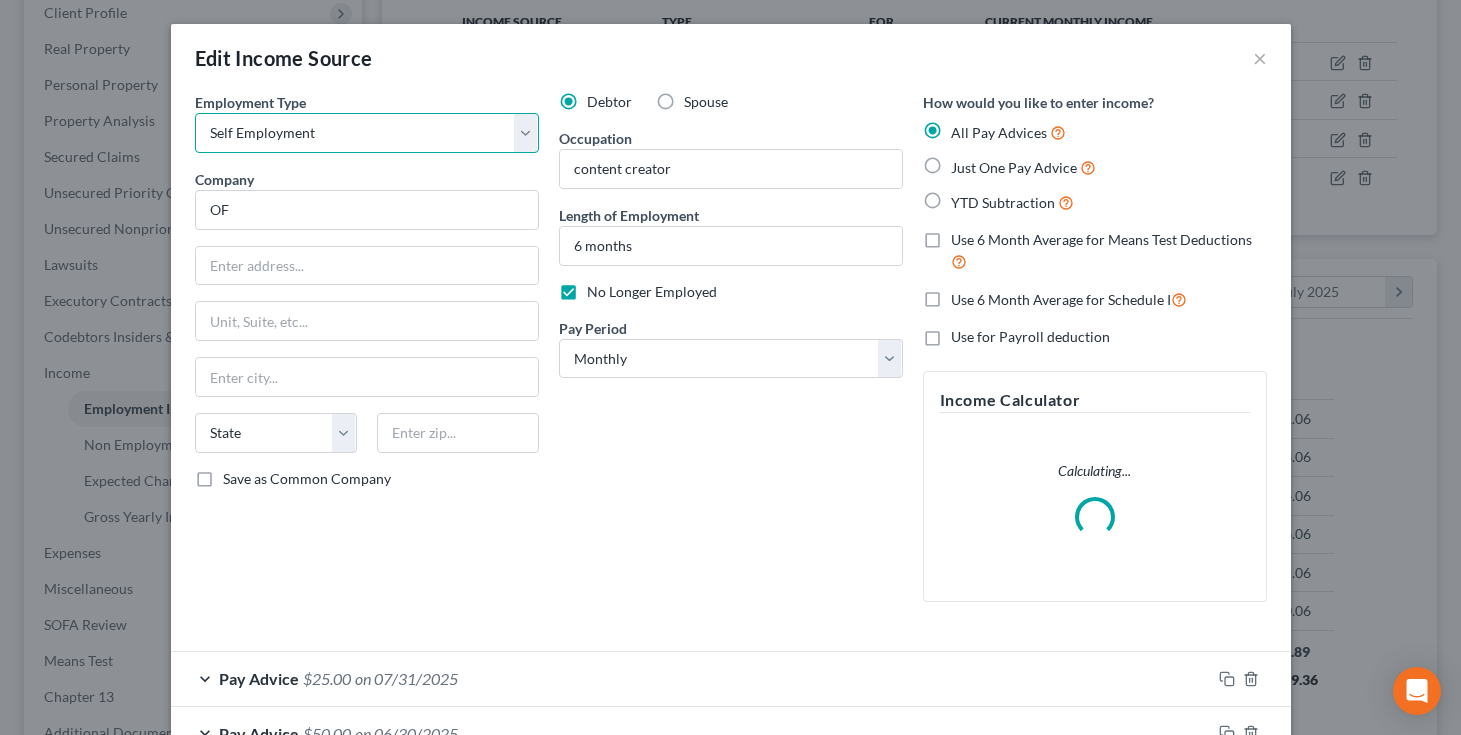click on "Select Full or Part Time Employment Self Employment" at bounding box center (367, 133) 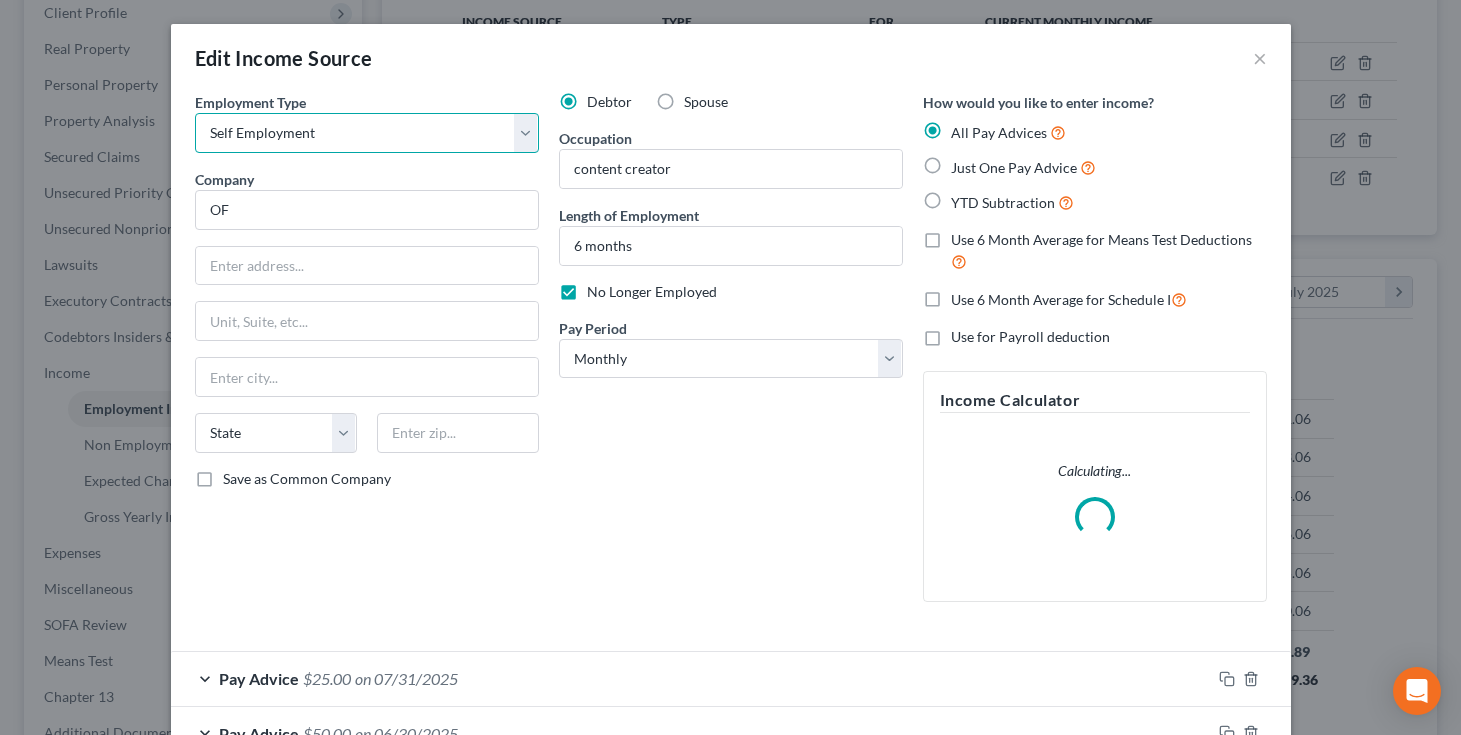 select on "0" 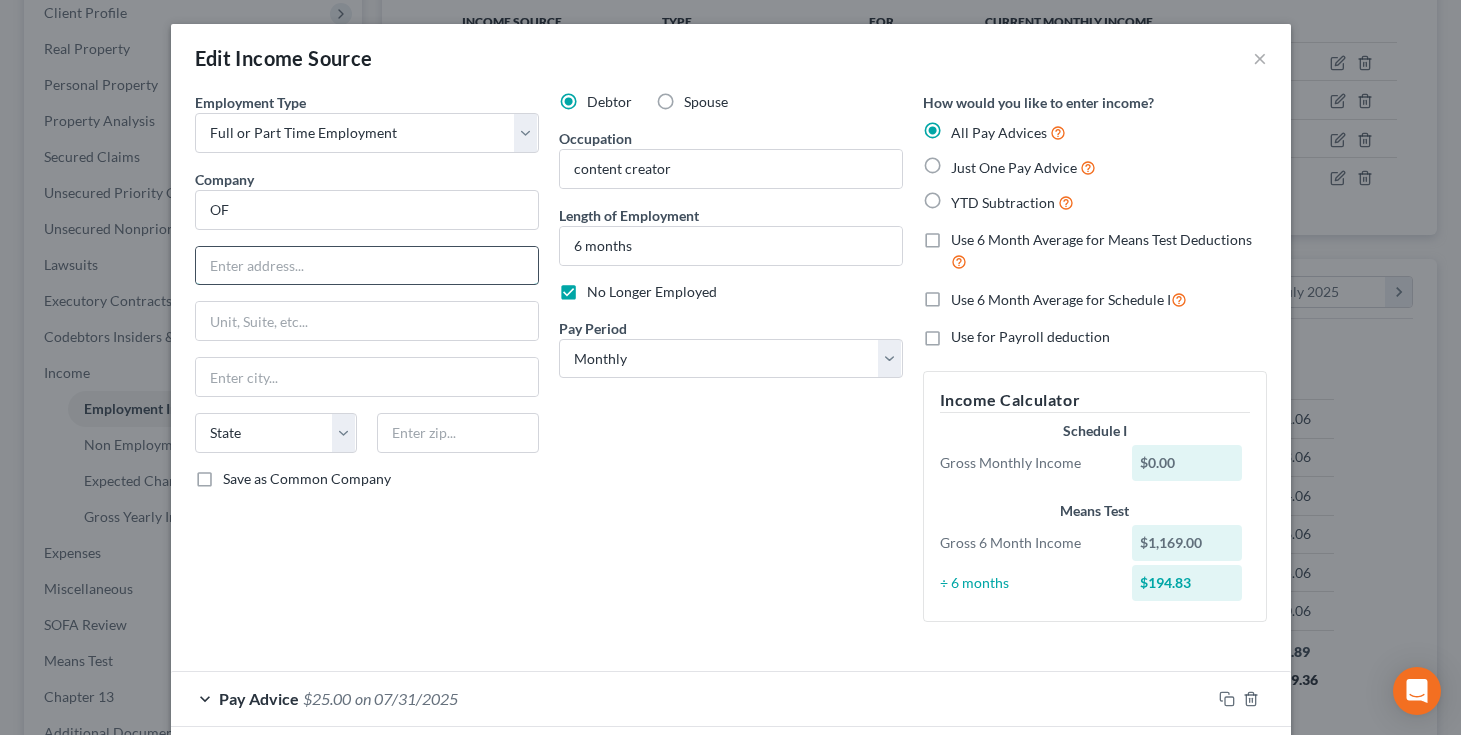 click at bounding box center (367, 266) 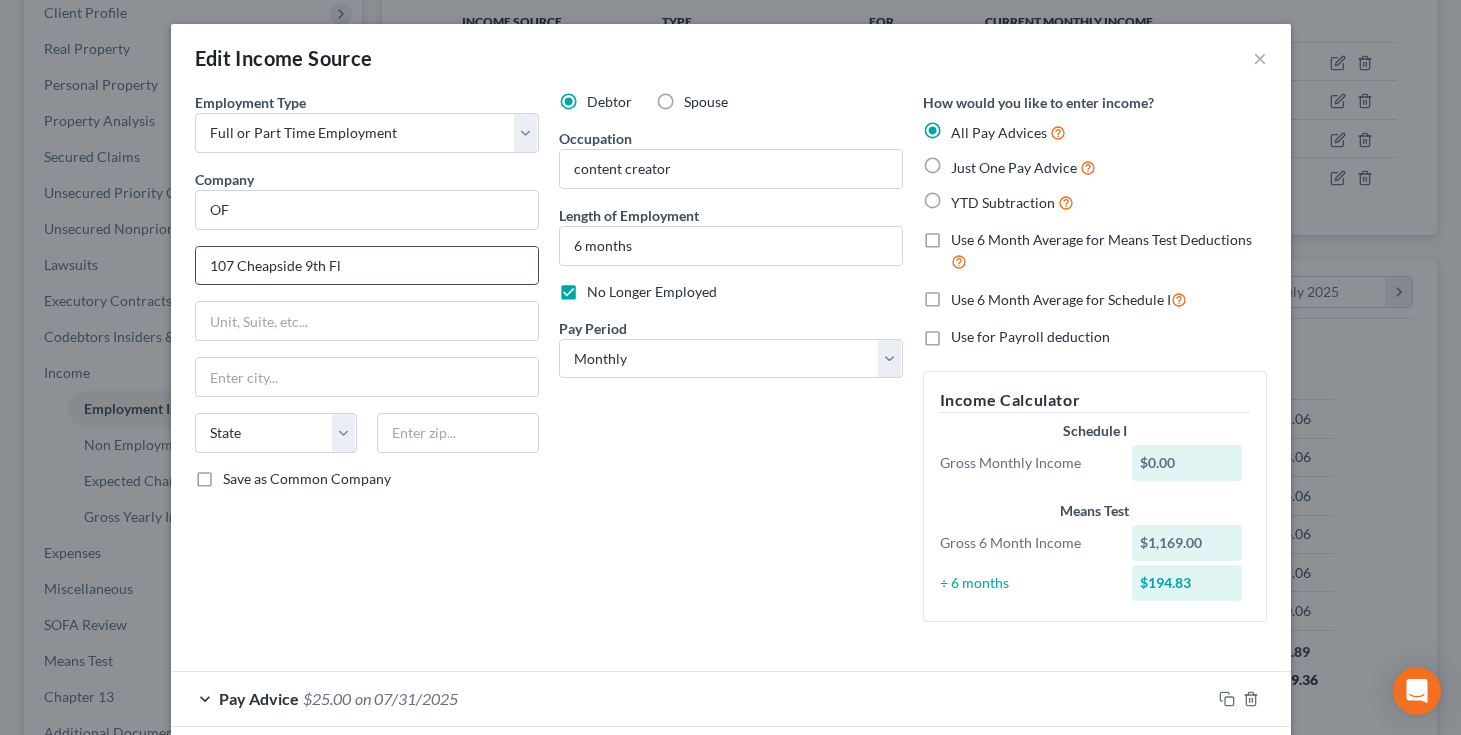 type on "107 Cheapside 9th Fl" 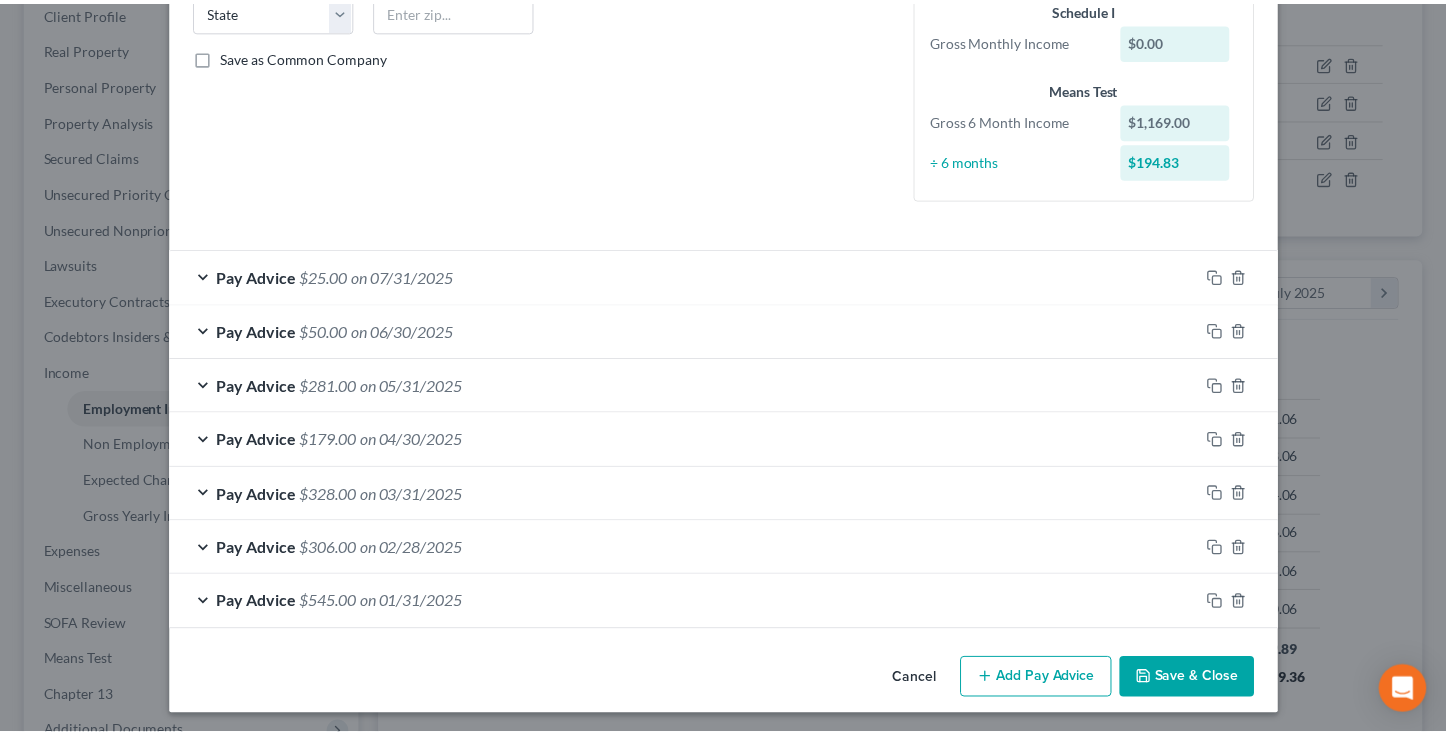 scroll, scrollTop: 427, scrollLeft: 0, axis: vertical 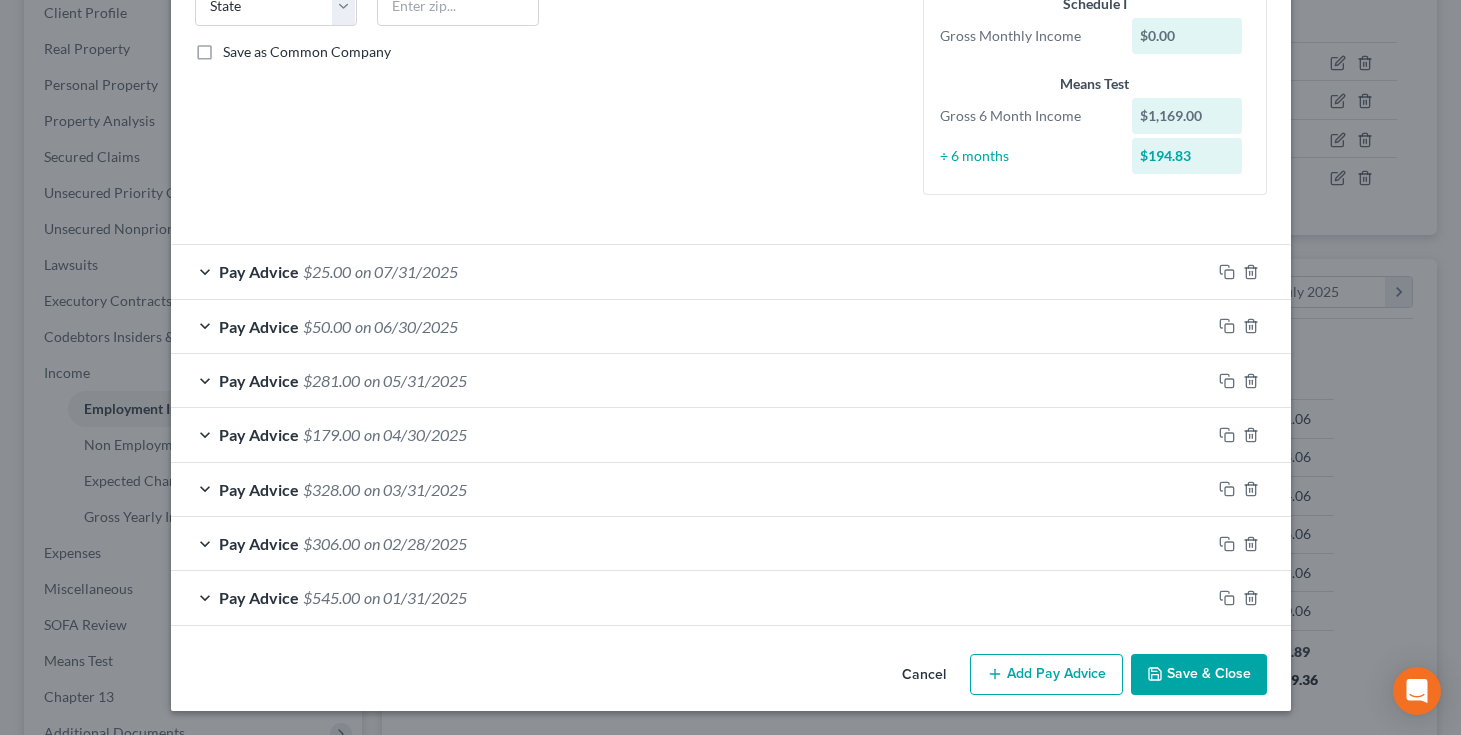 type on "[CITY], [POSTAL_CODE] [COUNTRY]" 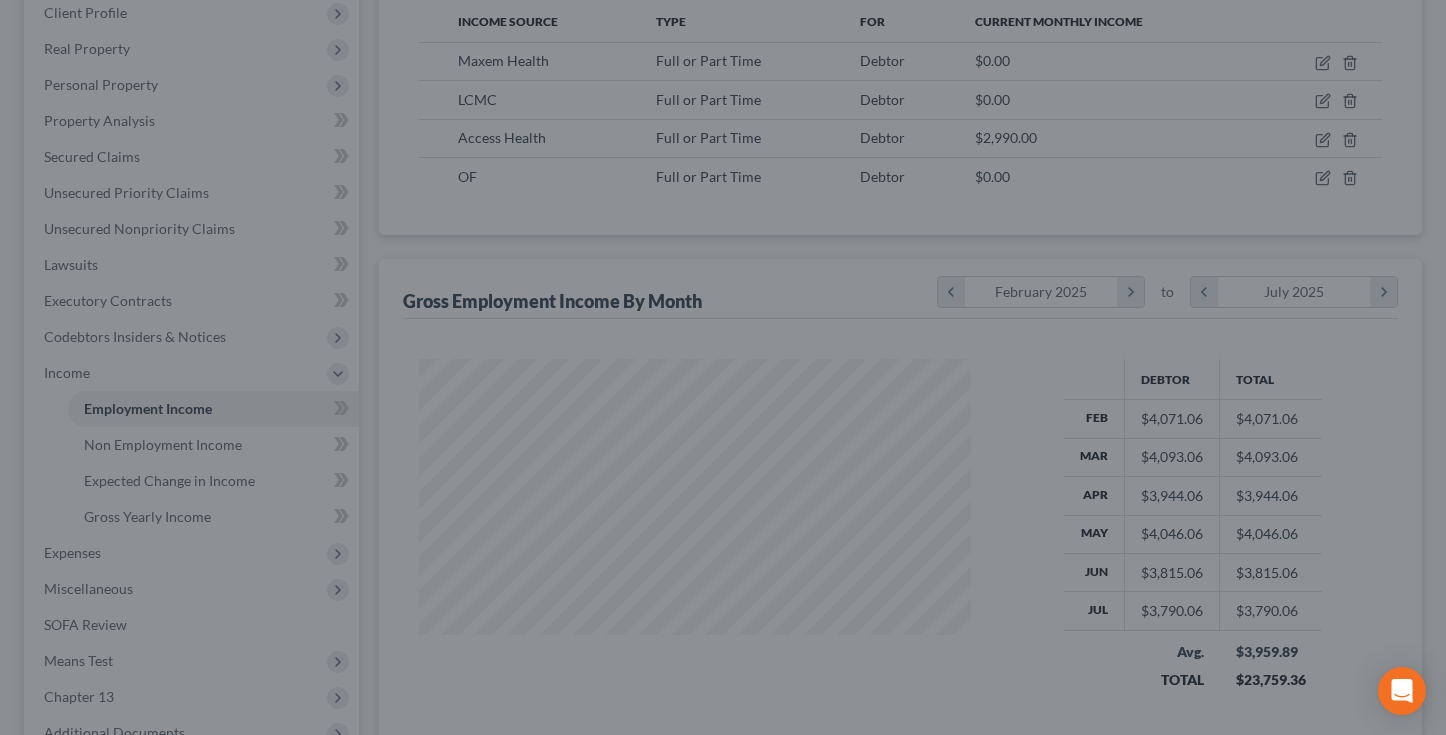 scroll, scrollTop: 359, scrollLeft: 586, axis: both 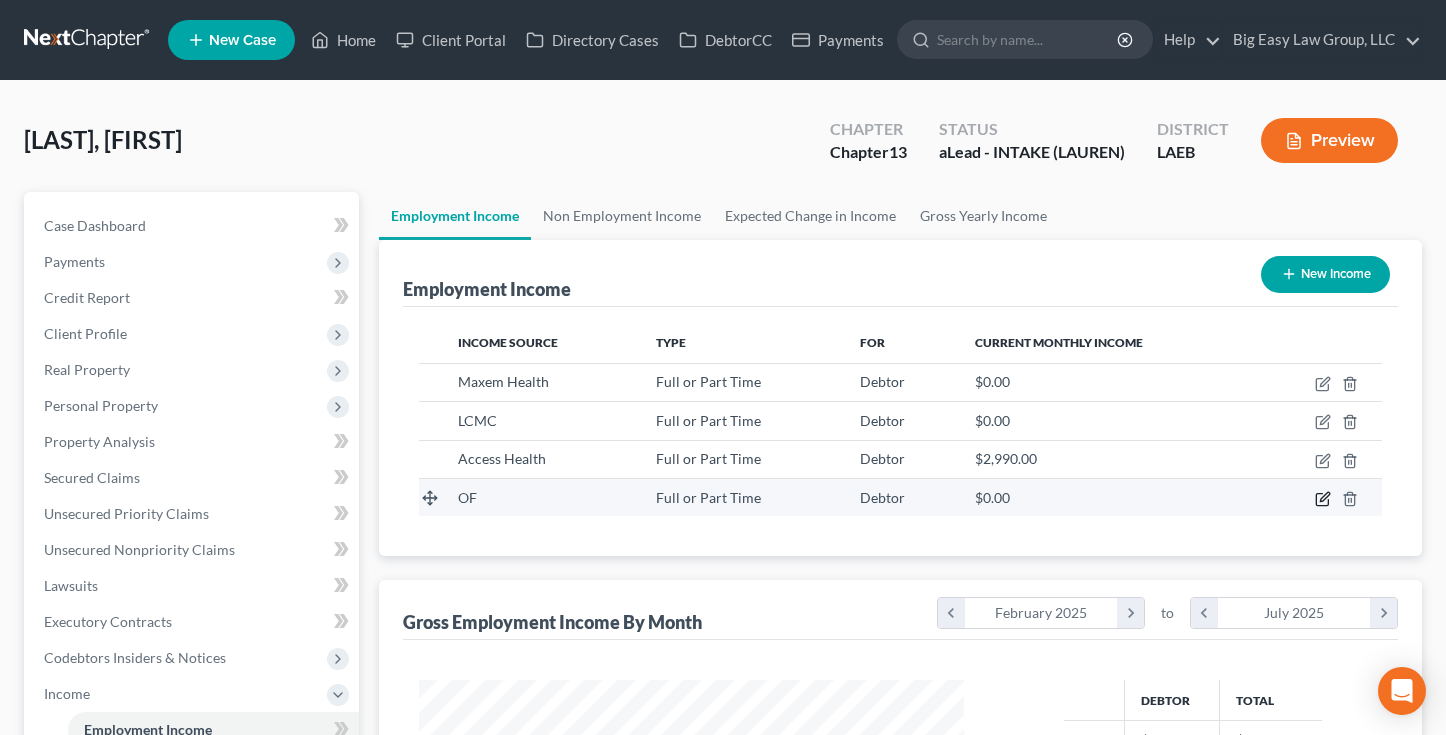 click 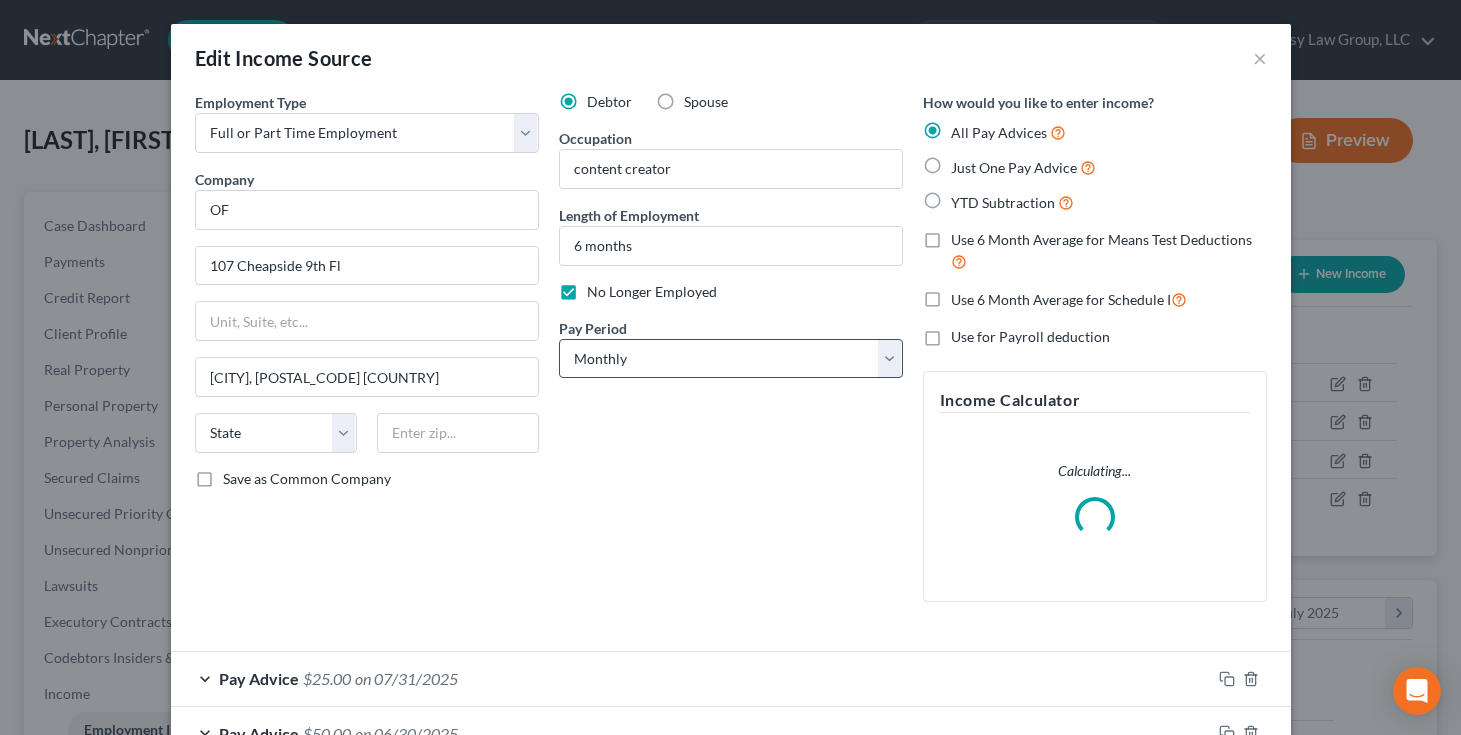 scroll, scrollTop: 999642, scrollLeft: 999408, axis: both 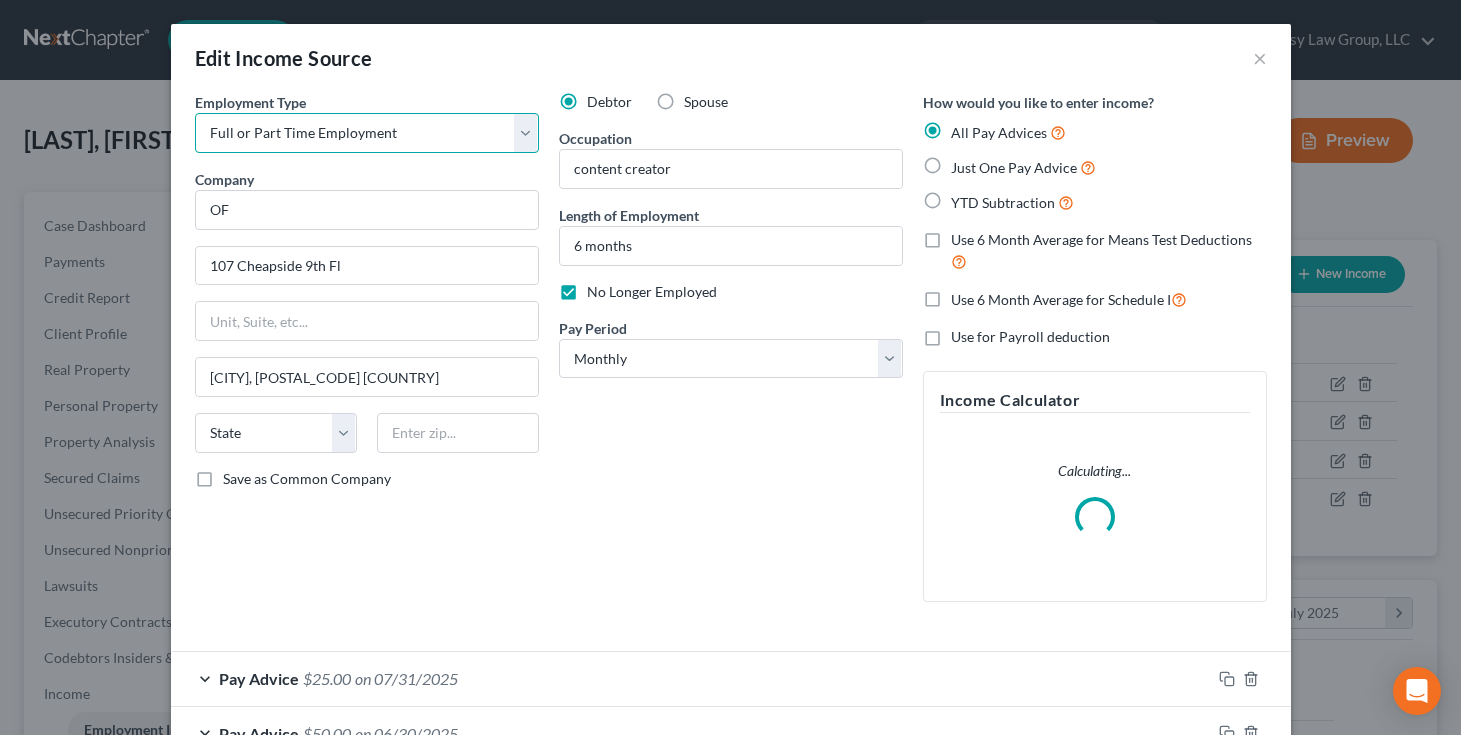 click on "Select Full or Part Time Employment Self Employment" at bounding box center [367, 133] 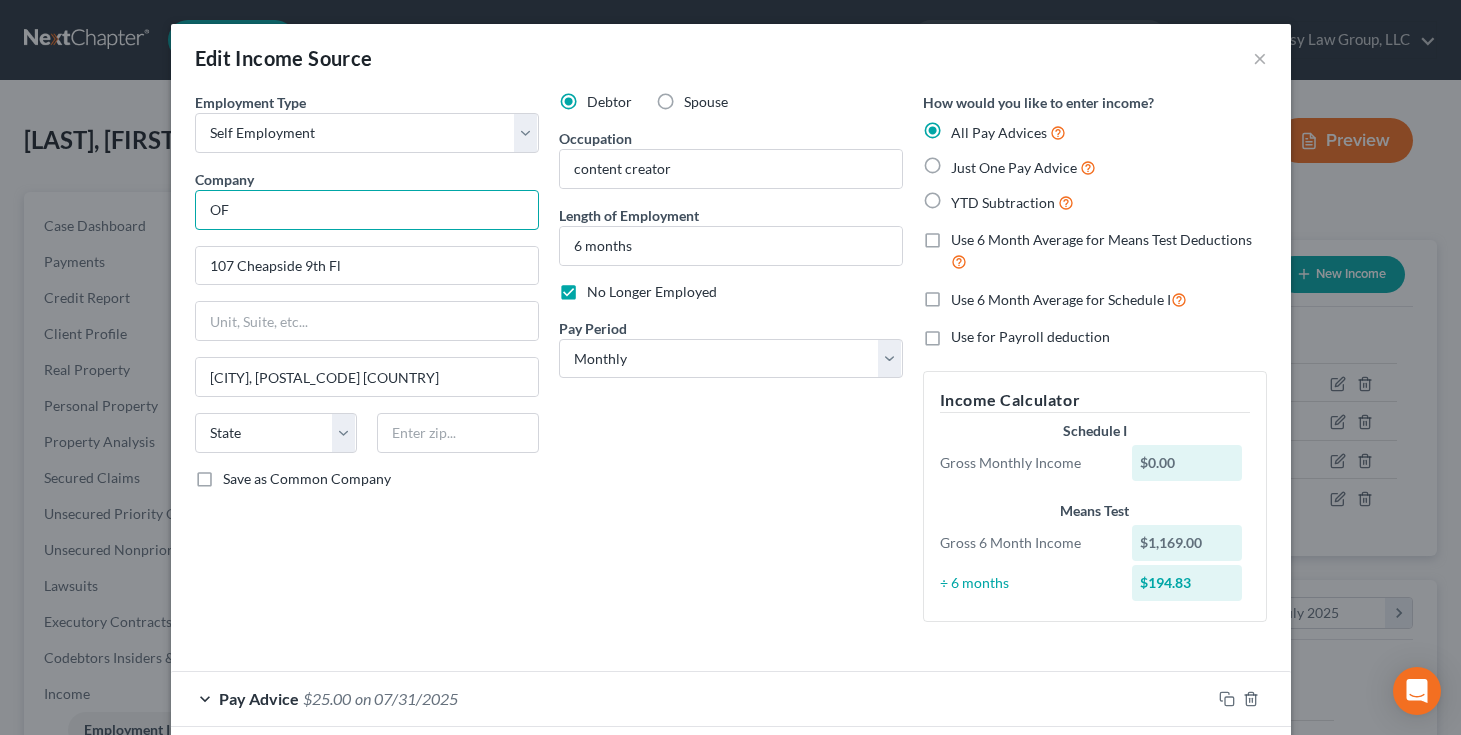 drag, startPoint x: 387, startPoint y: 218, endPoint x: 155, endPoint y: 189, distance: 233.80548 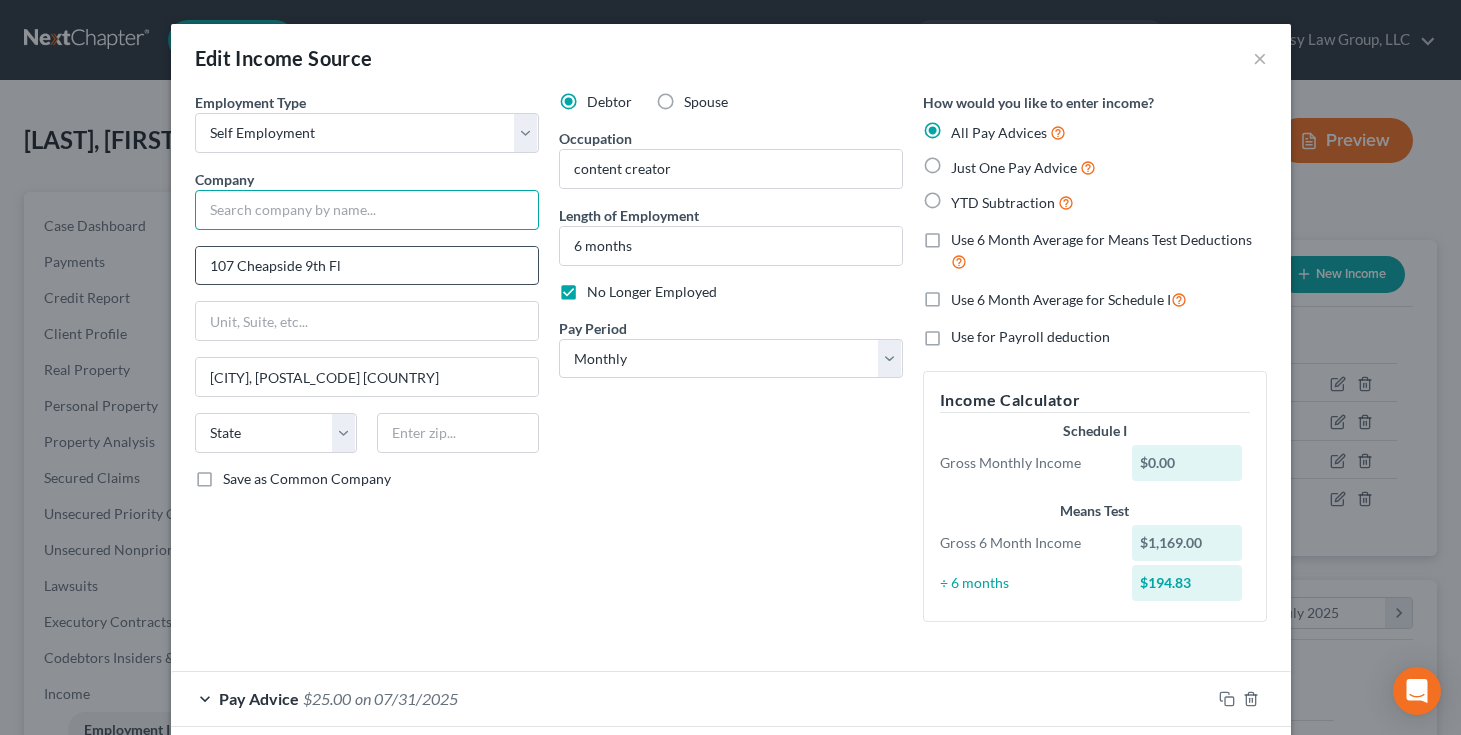 type 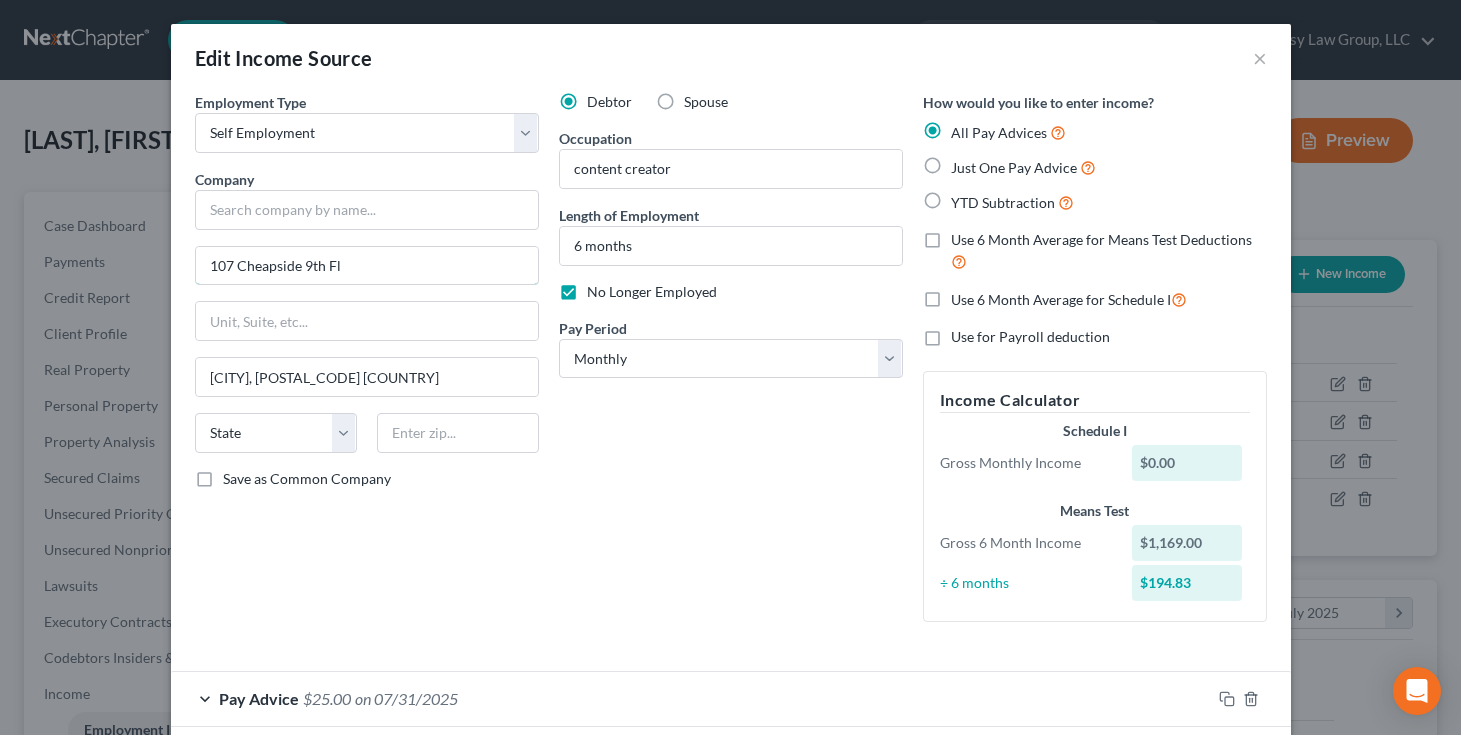 drag, startPoint x: 422, startPoint y: 273, endPoint x: 166, endPoint y: 230, distance: 259.5862 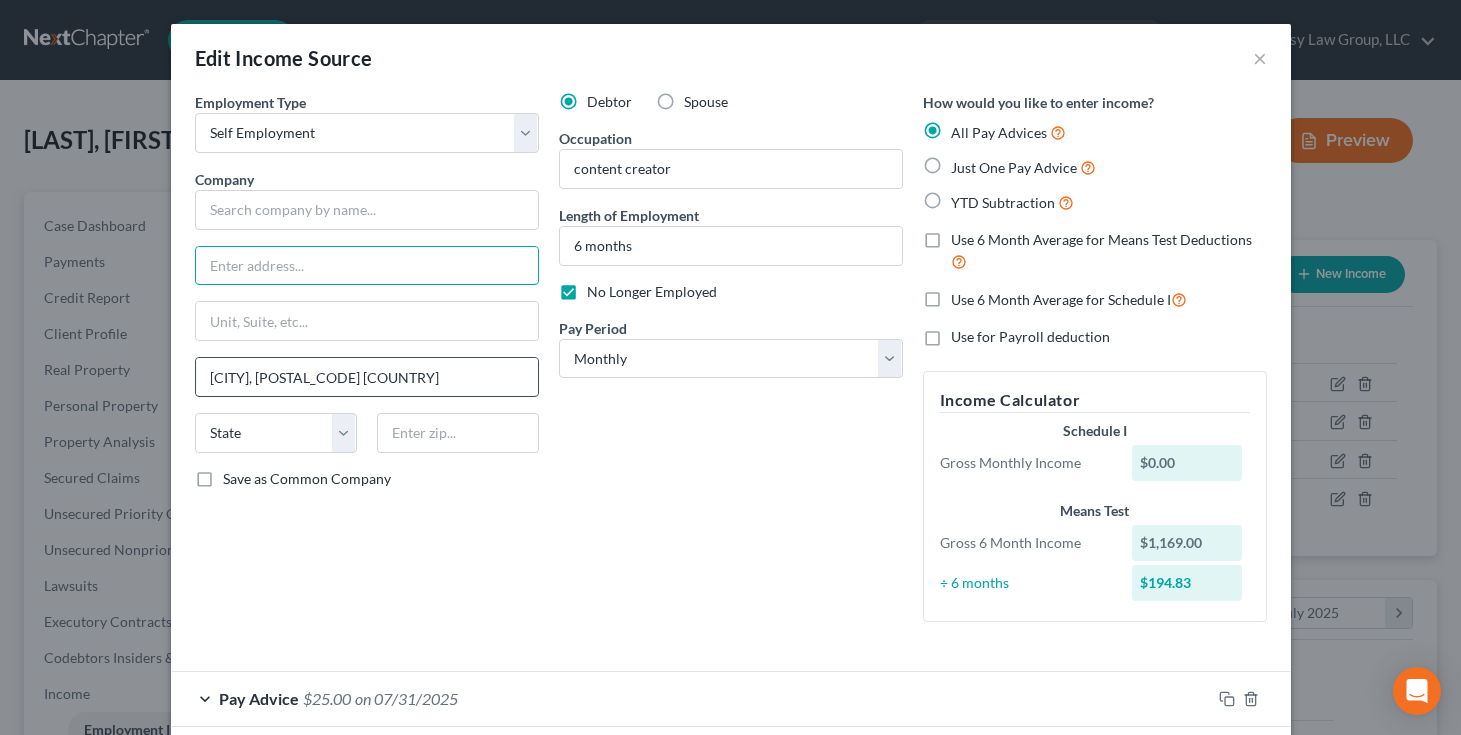 type 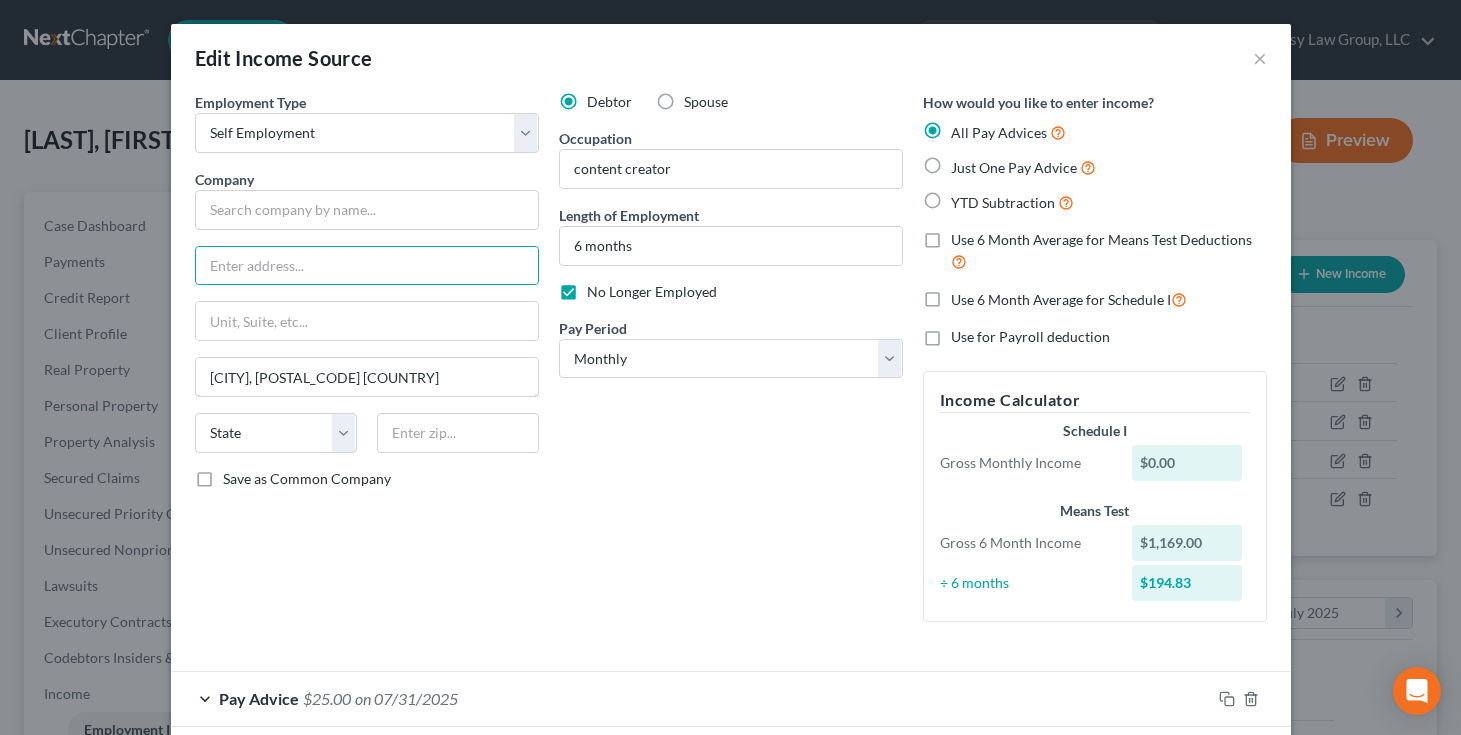 drag, startPoint x: 381, startPoint y: 371, endPoint x: 139, endPoint y: 348, distance: 243.09052 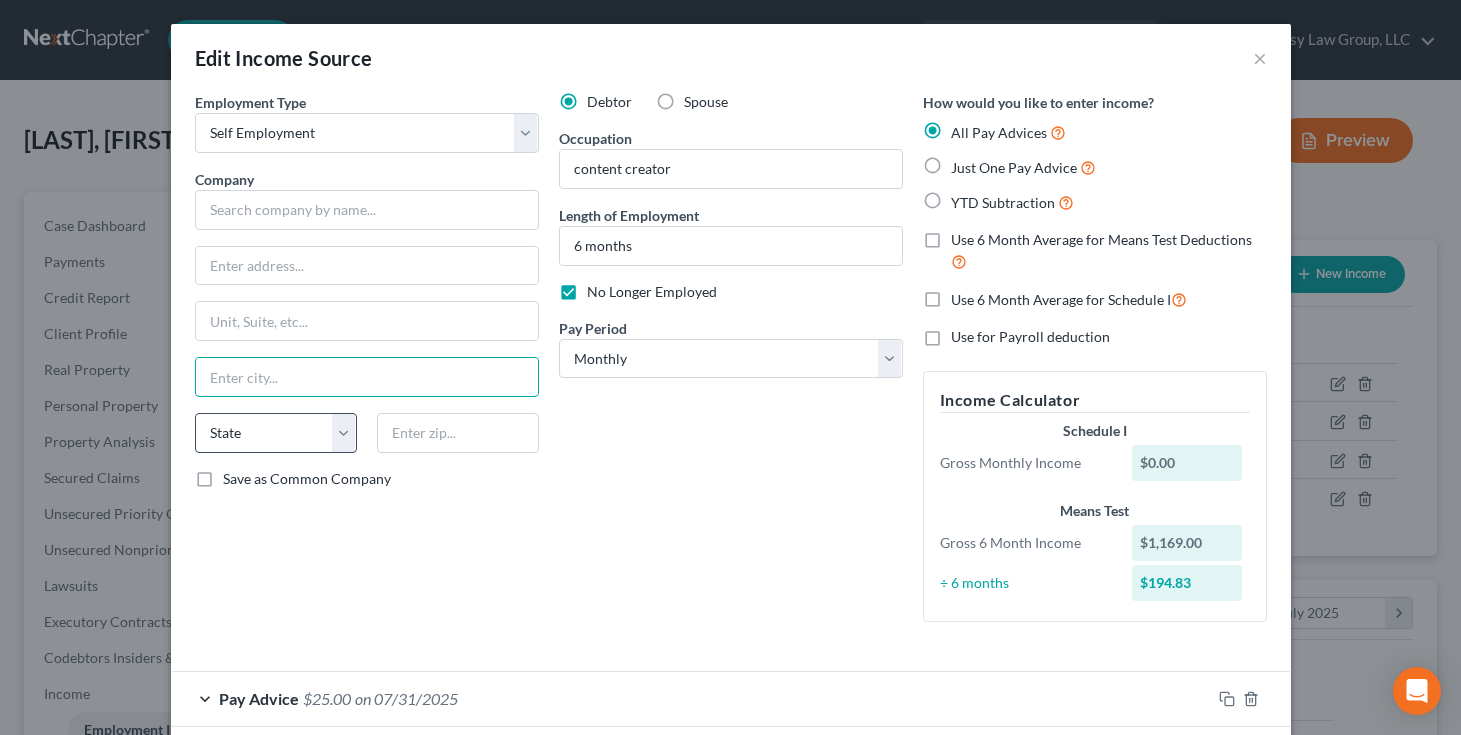 type 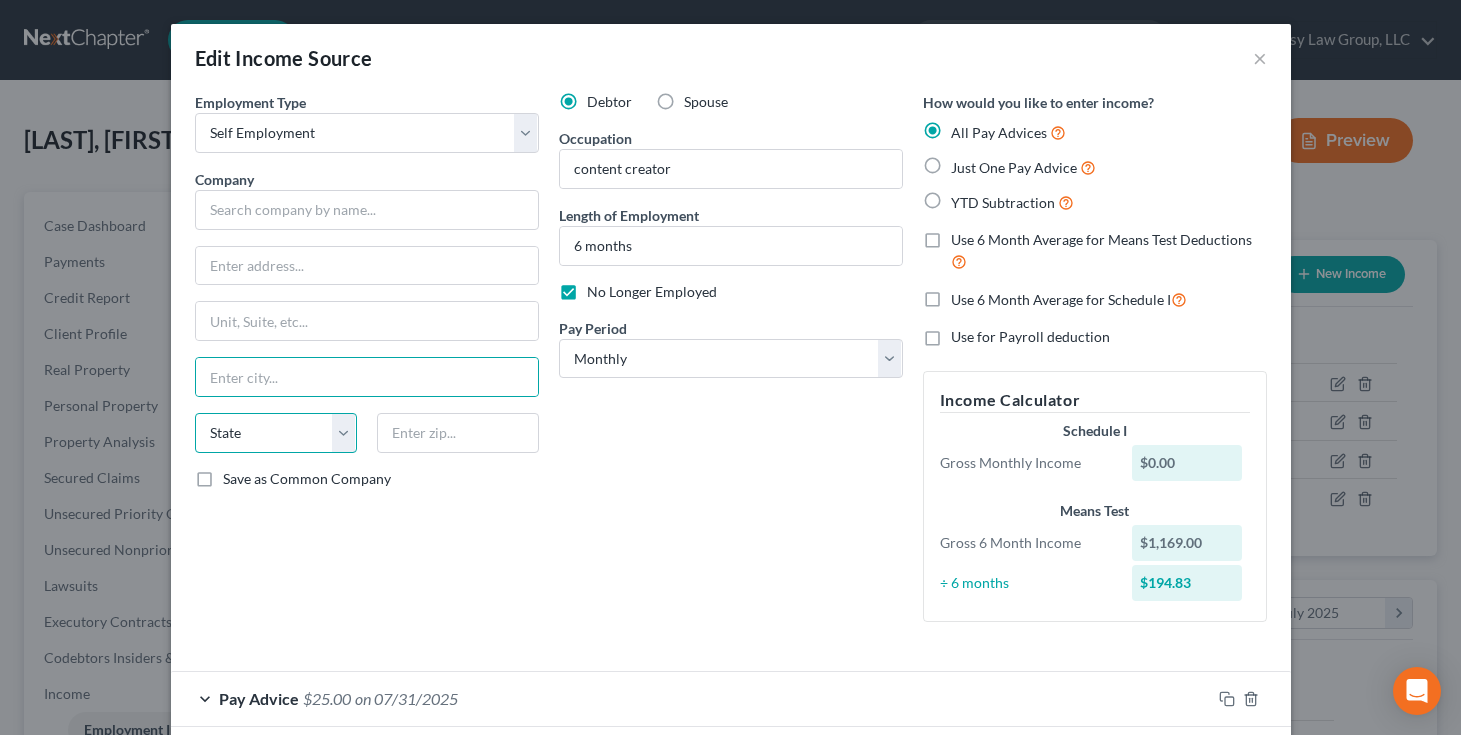 click on "State AL AK AR AZ CA CO CT DE DC FL GA GU HI ID IL IN IA KS KY LA ME MD MA MI MN MS MO MT NC ND NE NV NH NJ NM NY OH OK OR PA PR RI SC SD TN TX UT VI VA VT WA WV WI WY" at bounding box center (276, 433) 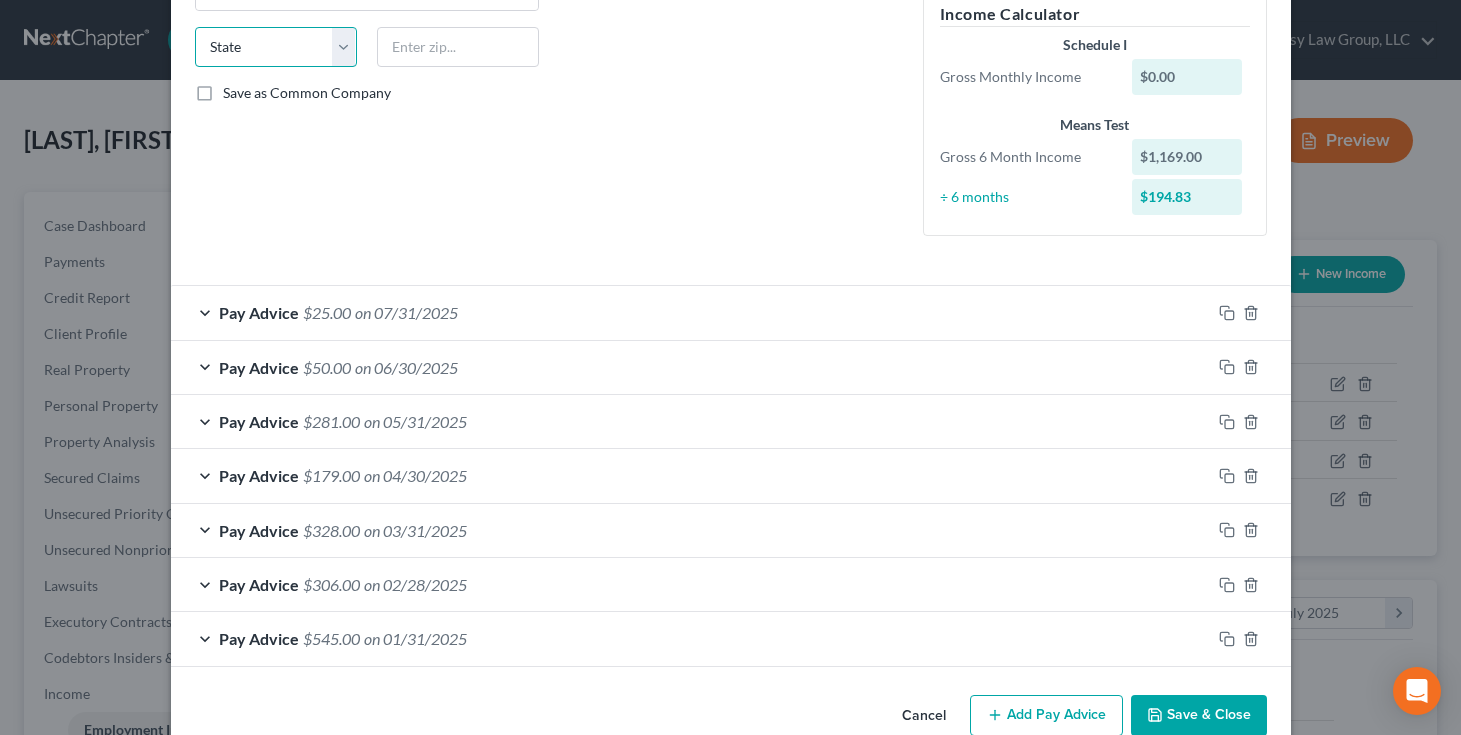 scroll, scrollTop: 427, scrollLeft: 0, axis: vertical 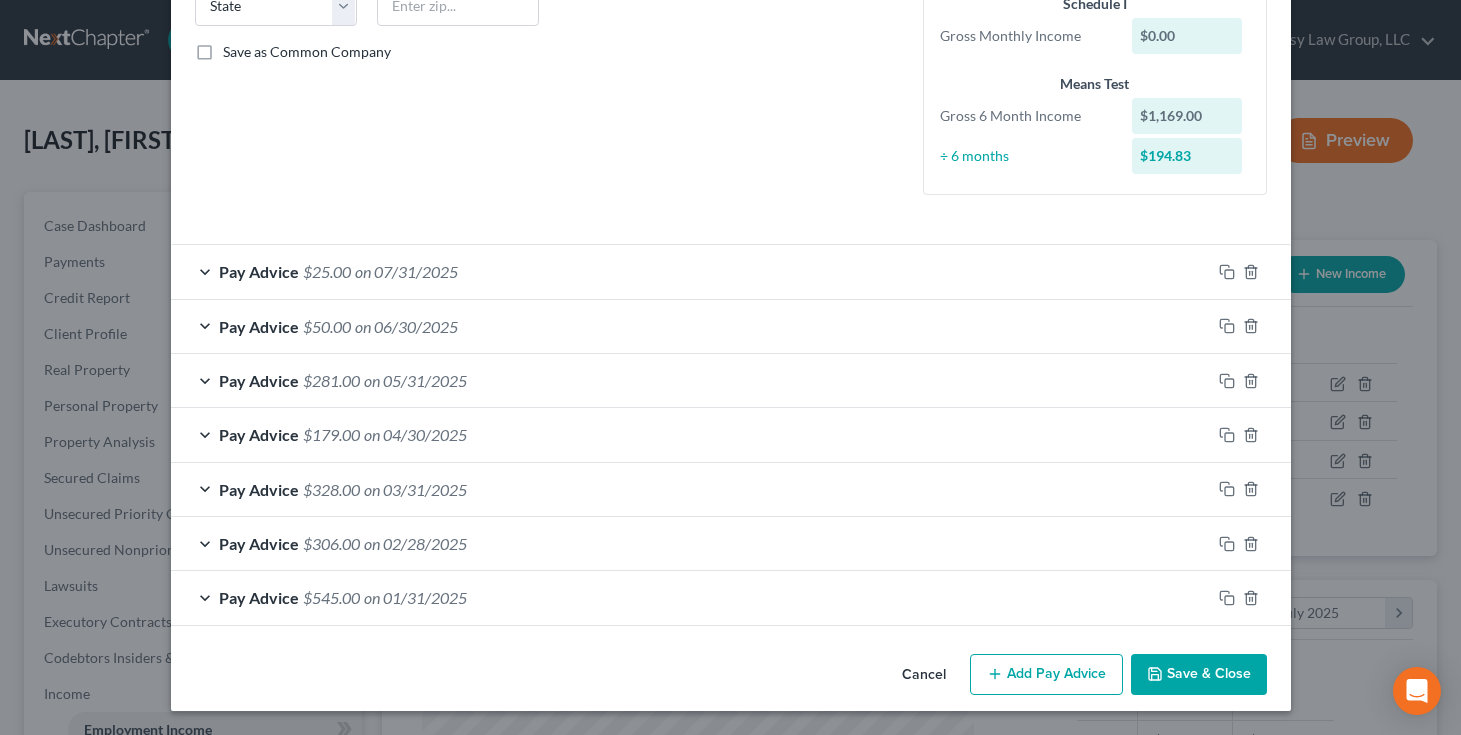 click on "Save & Close" at bounding box center (1199, 675) 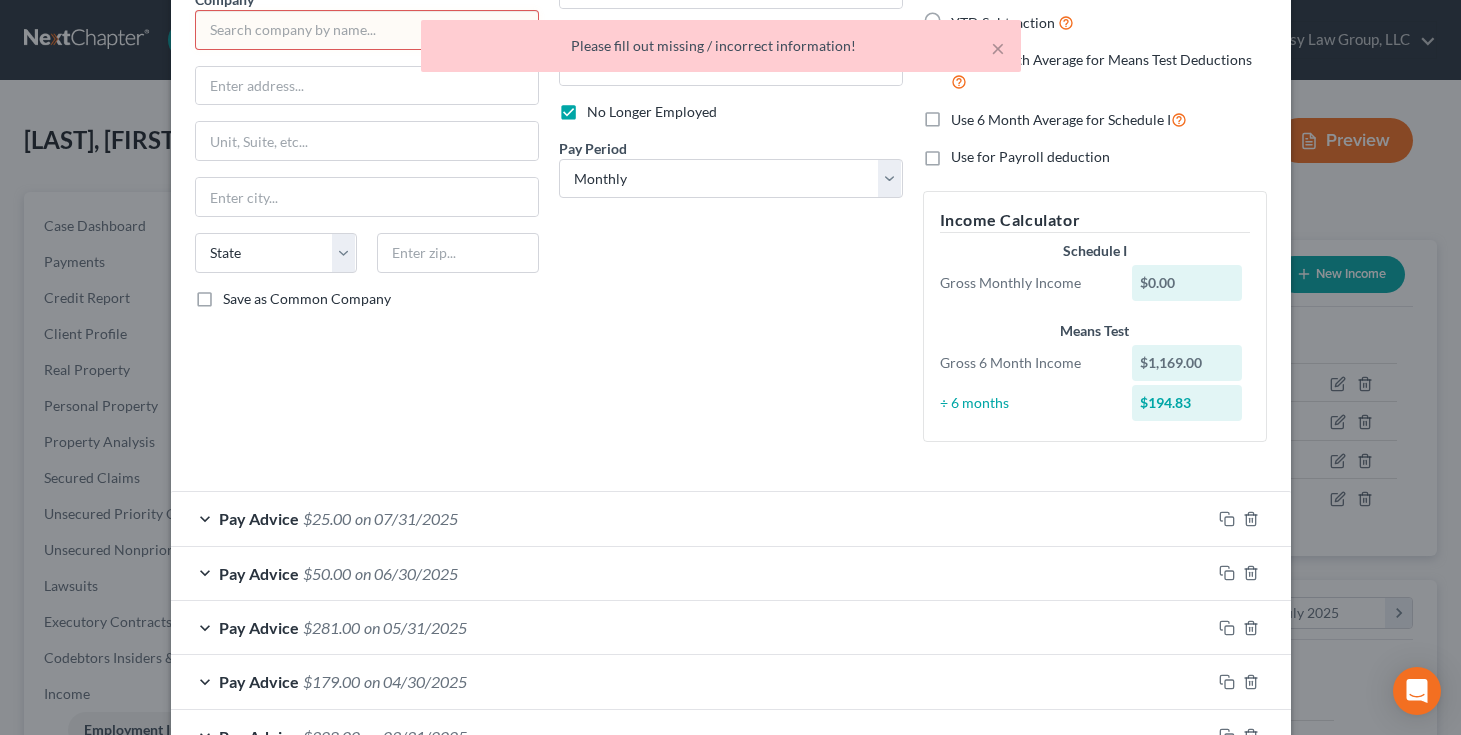 scroll, scrollTop: 0, scrollLeft: 0, axis: both 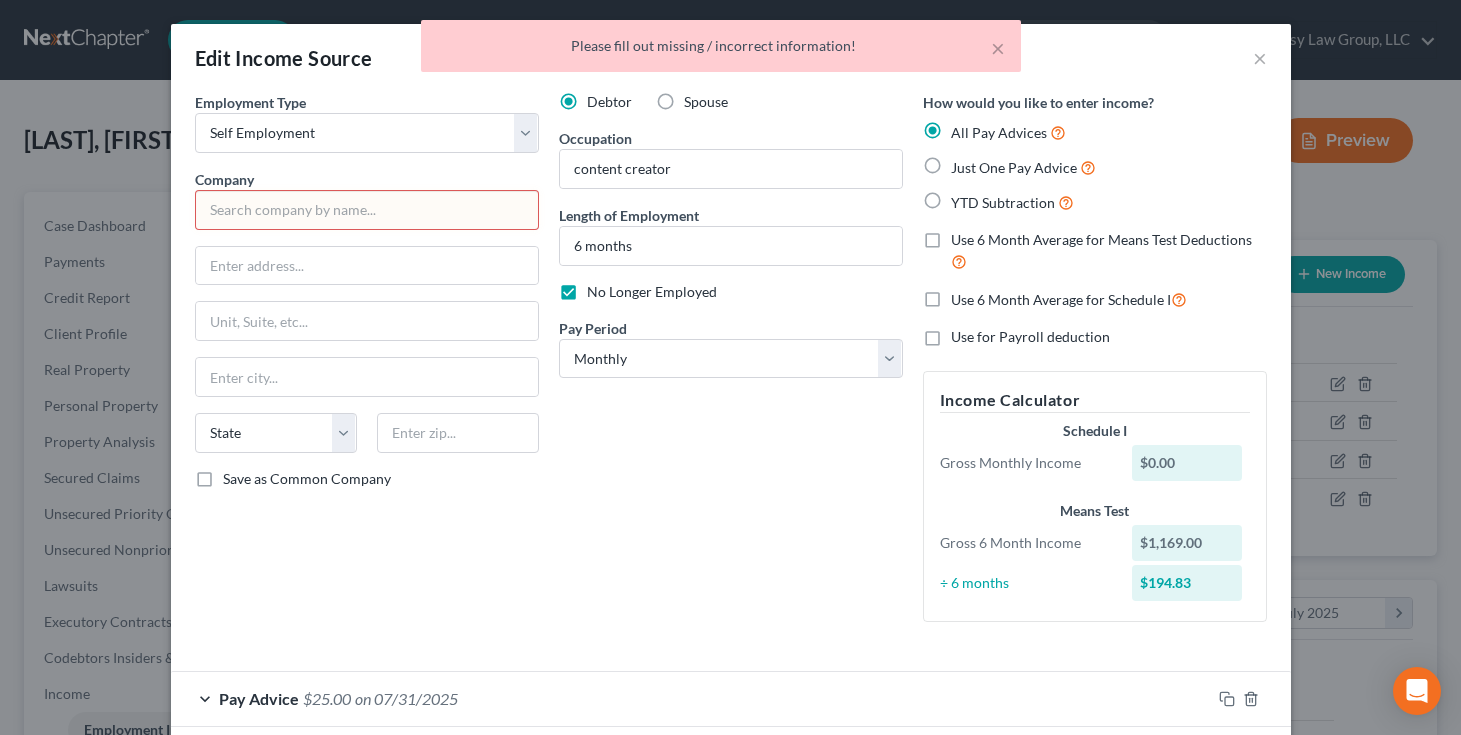click at bounding box center (367, 210) 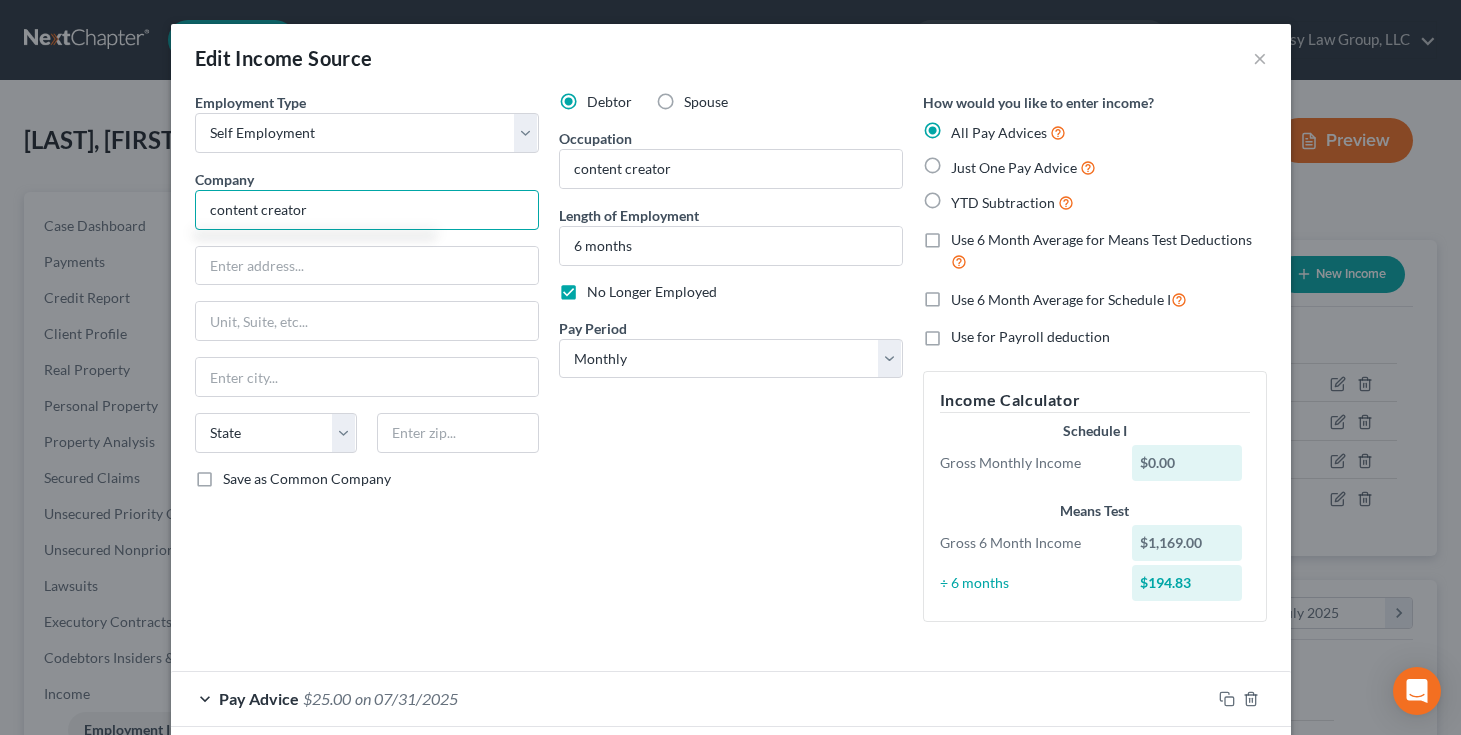 type on "content creator" 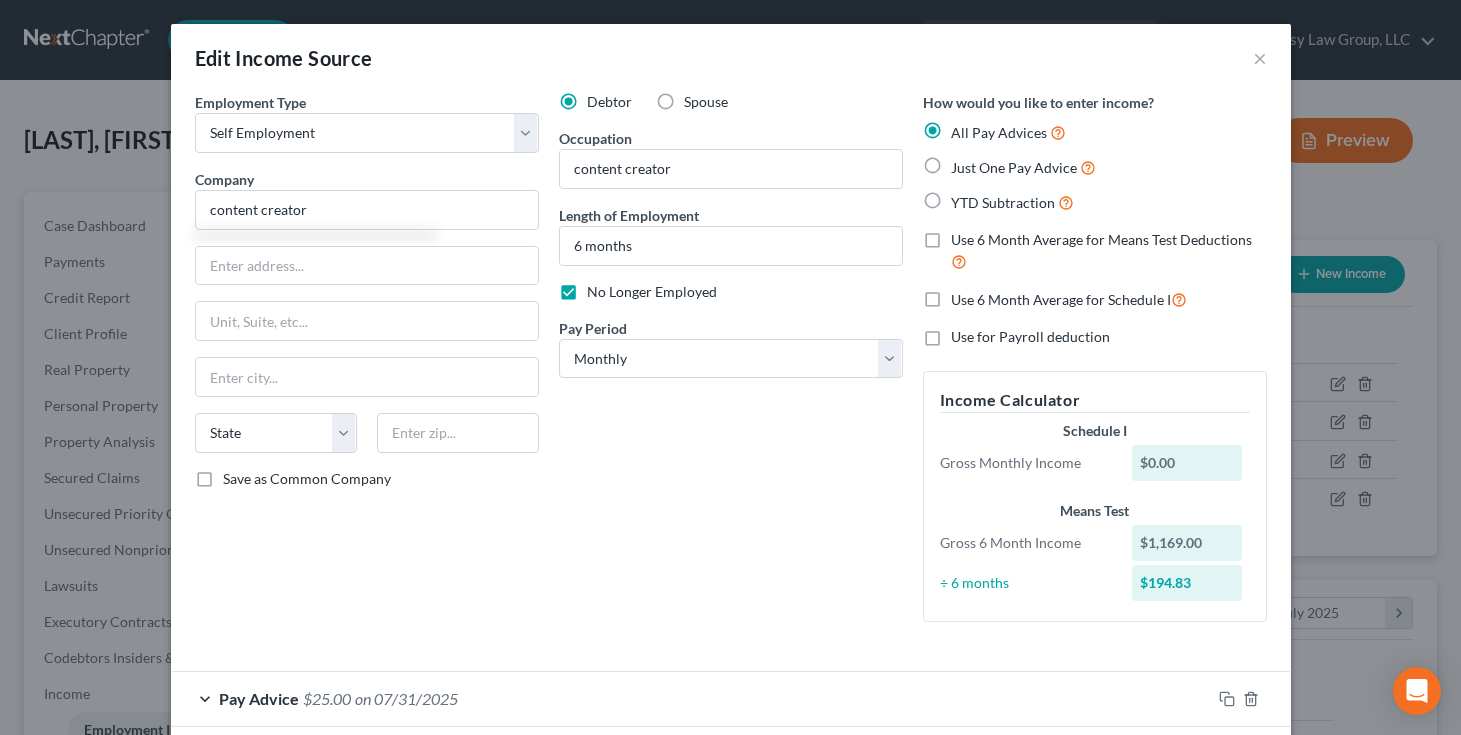 drag, startPoint x: 731, startPoint y: 552, endPoint x: 740, endPoint y: 541, distance: 14.21267 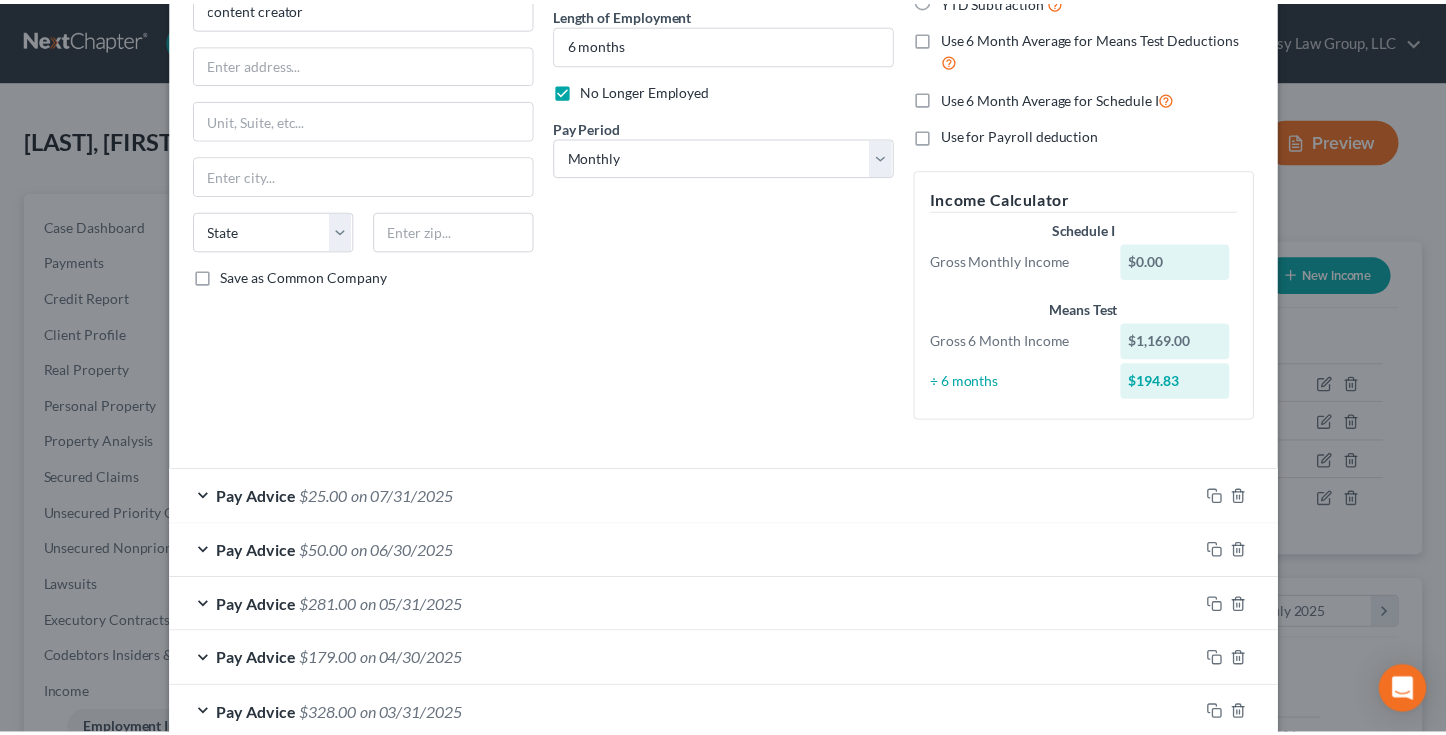 scroll, scrollTop: 427, scrollLeft: 0, axis: vertical 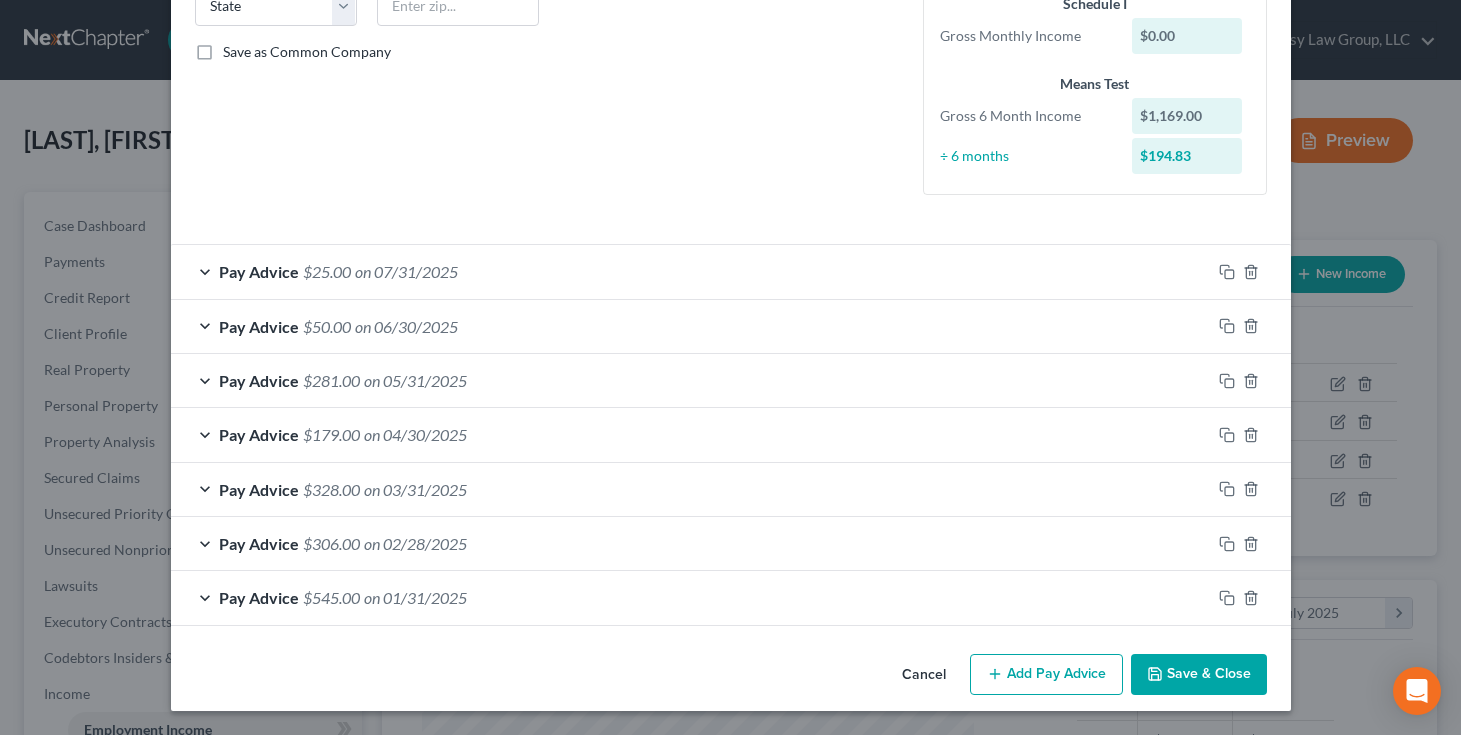 click on "Save & Close" at bounding box center (1199, 675) 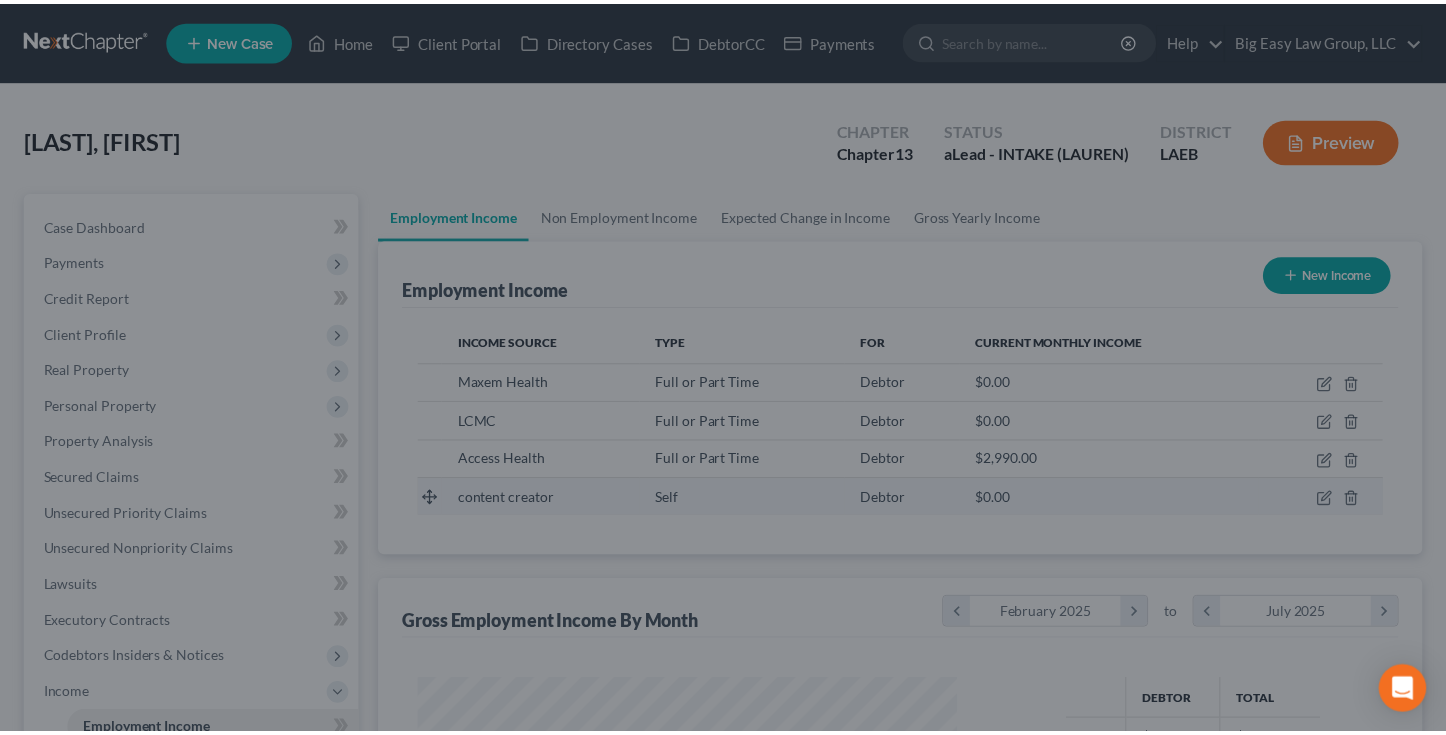scroll, scrollTop: 359, scrollLeft: 586, axis: both 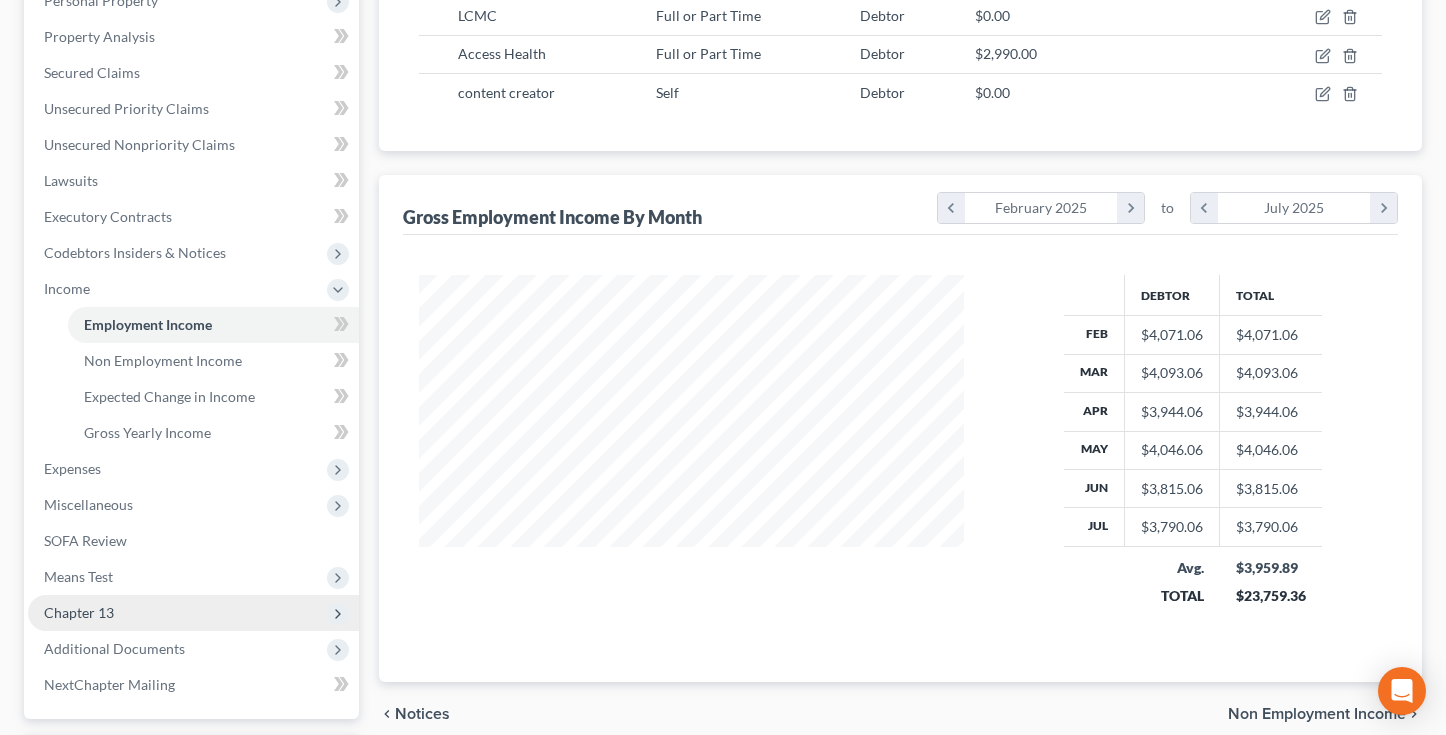 click on "Chapter 13" at bounding box center [193, 613] 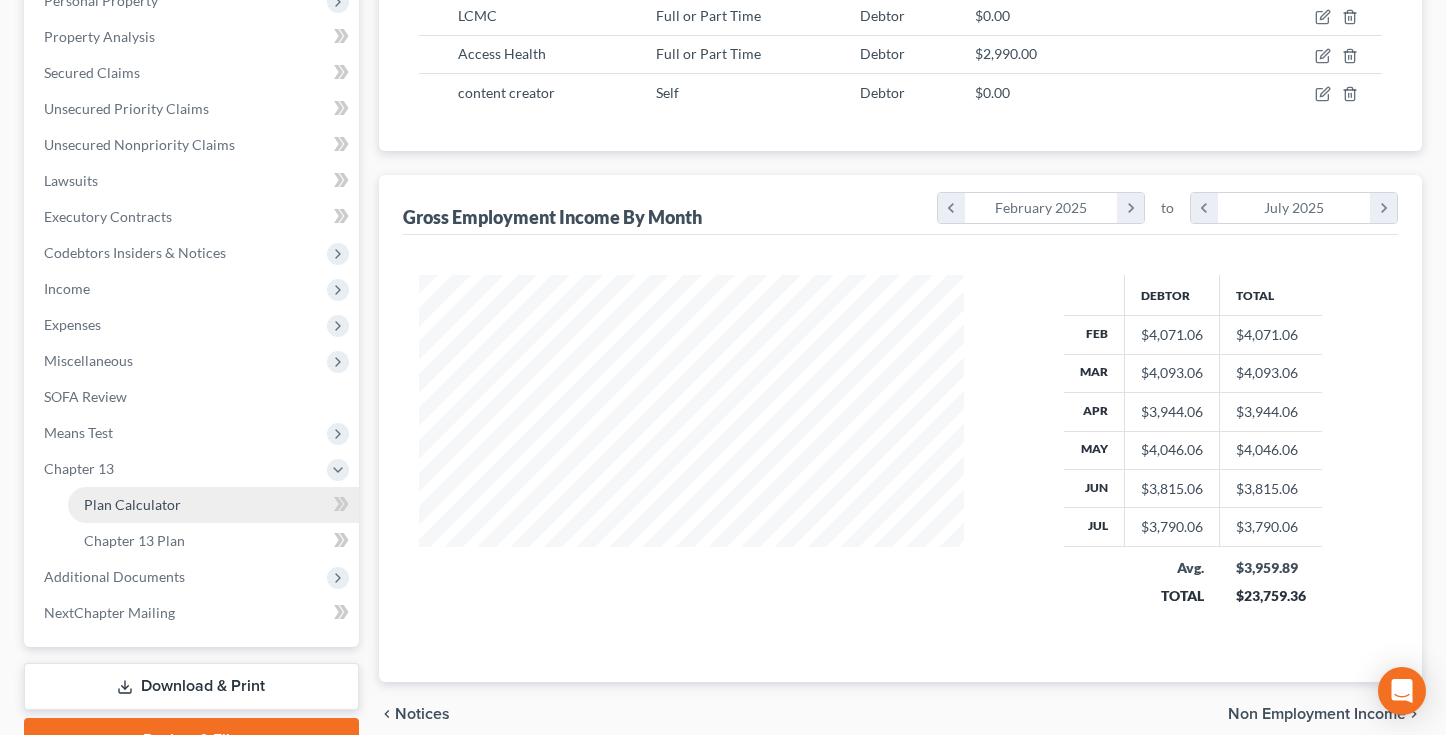click on "Plan Calculator" at bounding box center [213, 505] 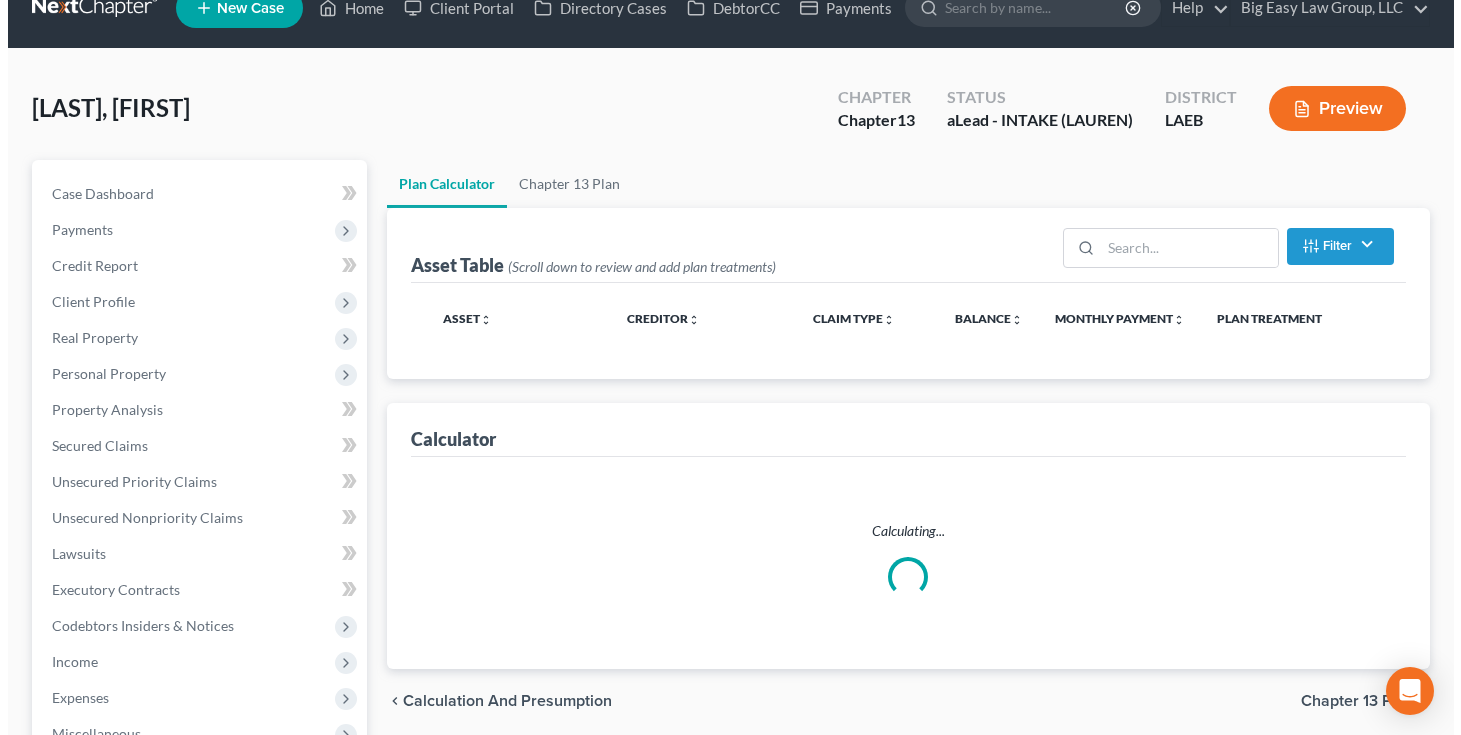 scroll, scrollTop: 0, scrollLeft: 0, axis: both 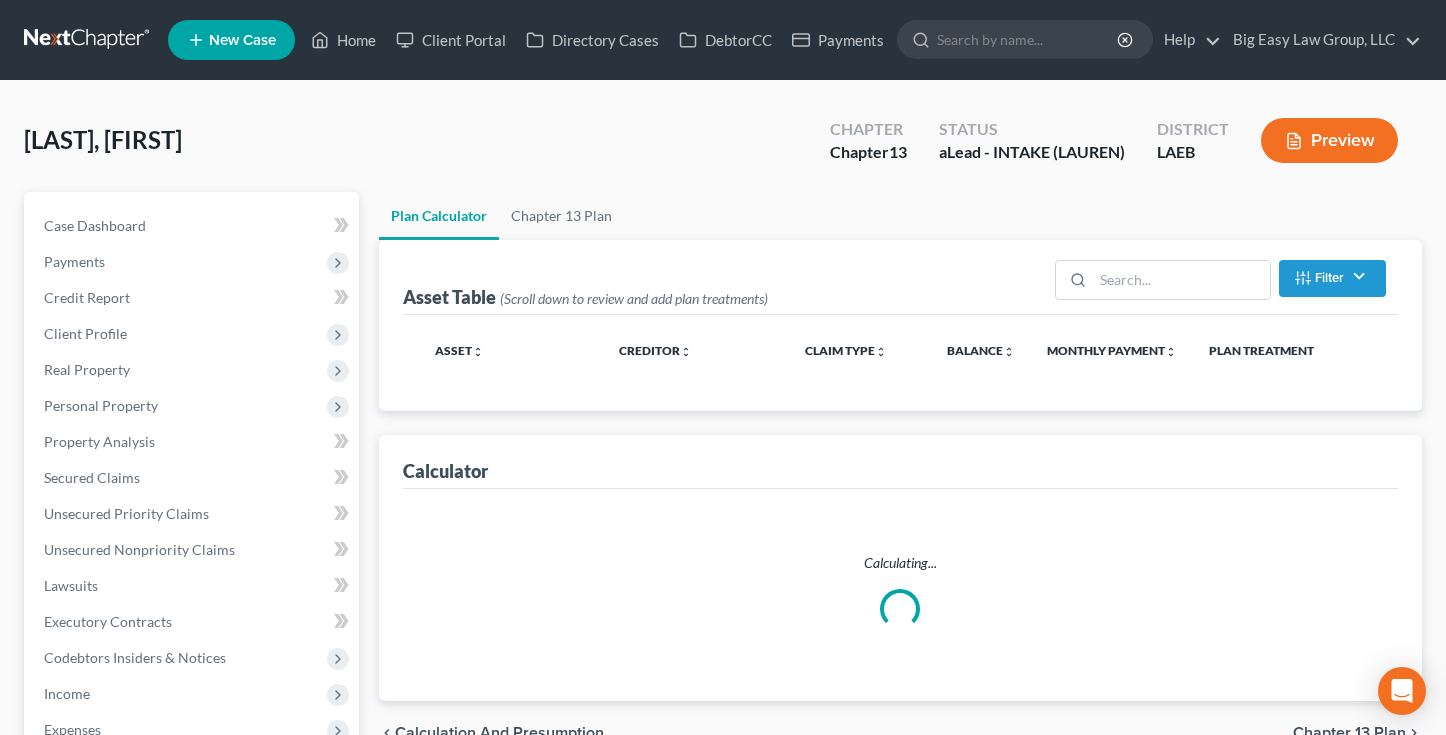 select on "59" 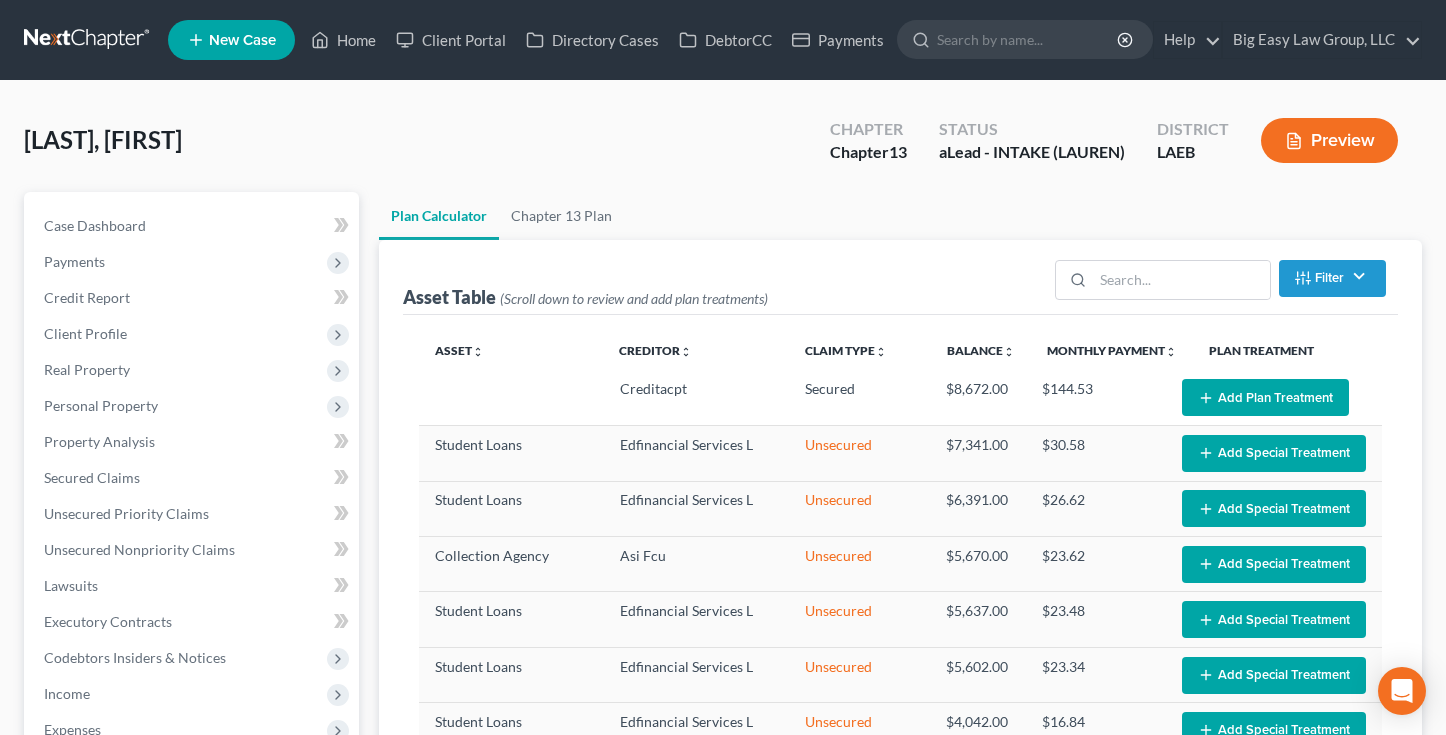 click on "Add Plan Treatment" at bounding box center [1265, 397] 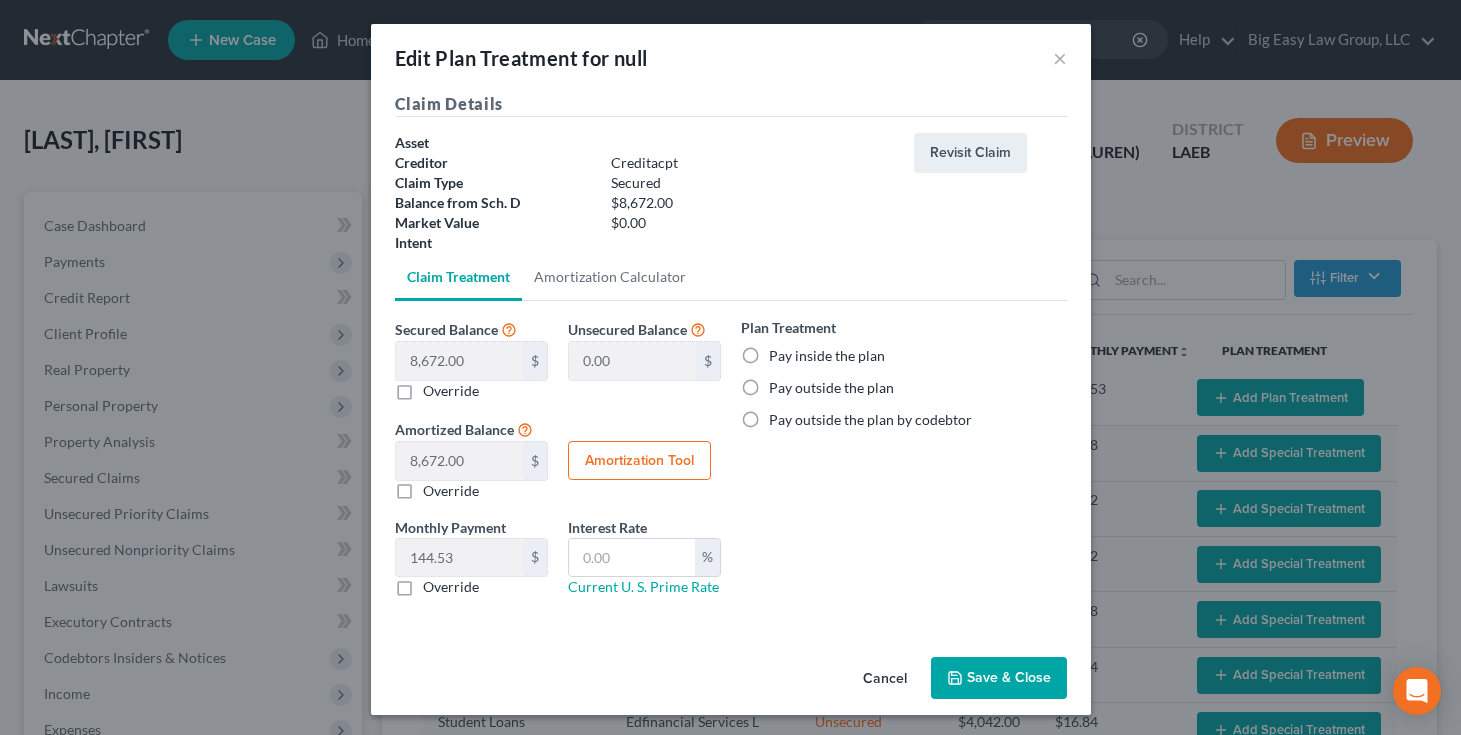click on "Pay outside the plan" at bounding box center (831, 388) 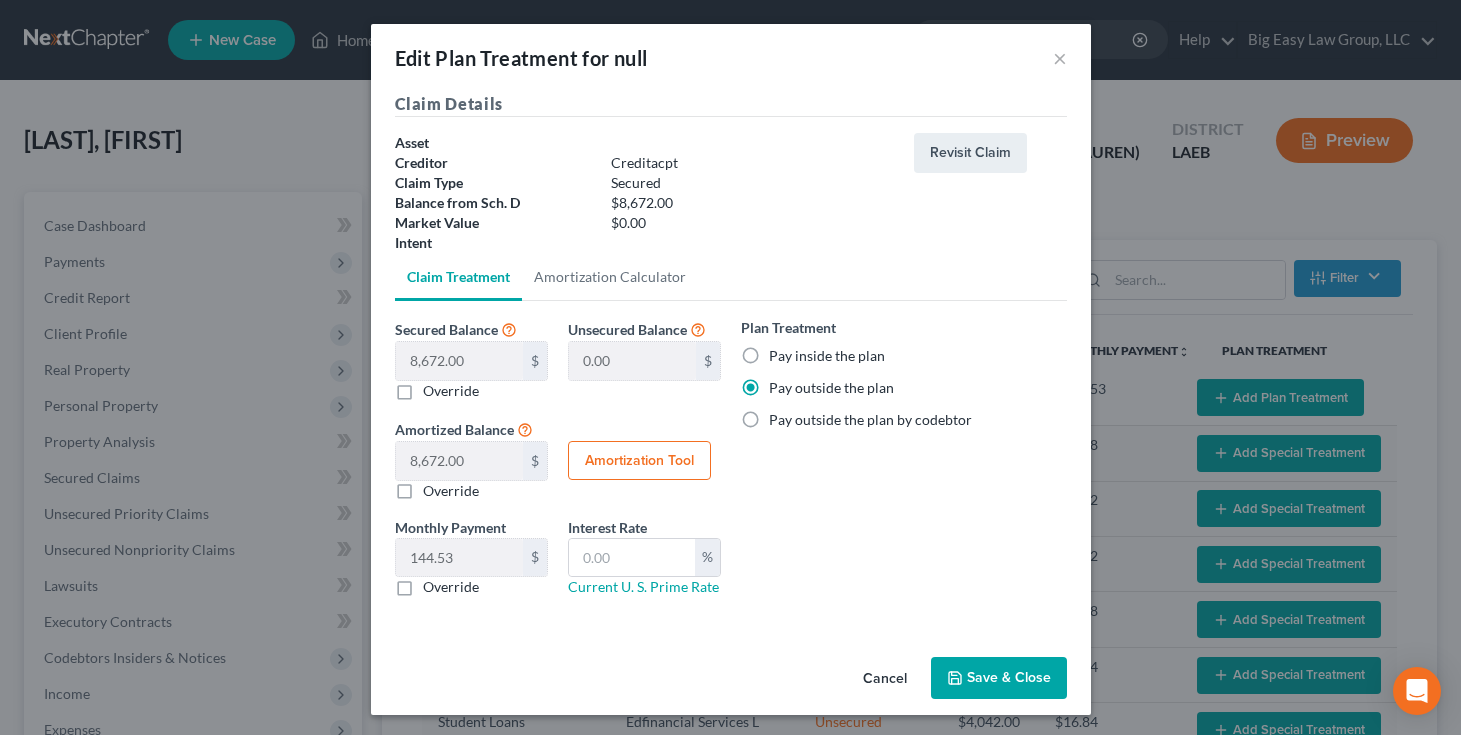 click on "Pay outside the plan" at bounding box center (831, 388) 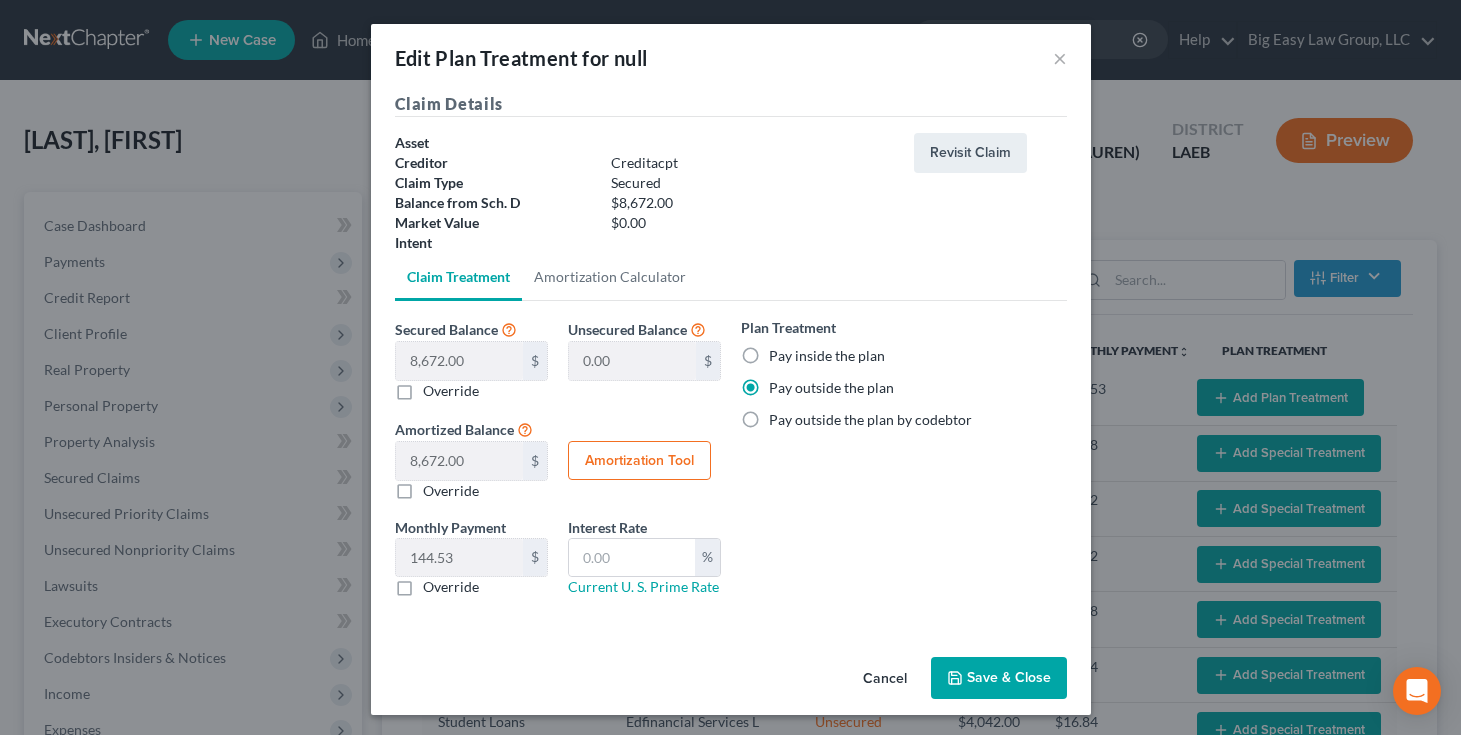 click on "Save & Close" at bounding box center (999, 678) 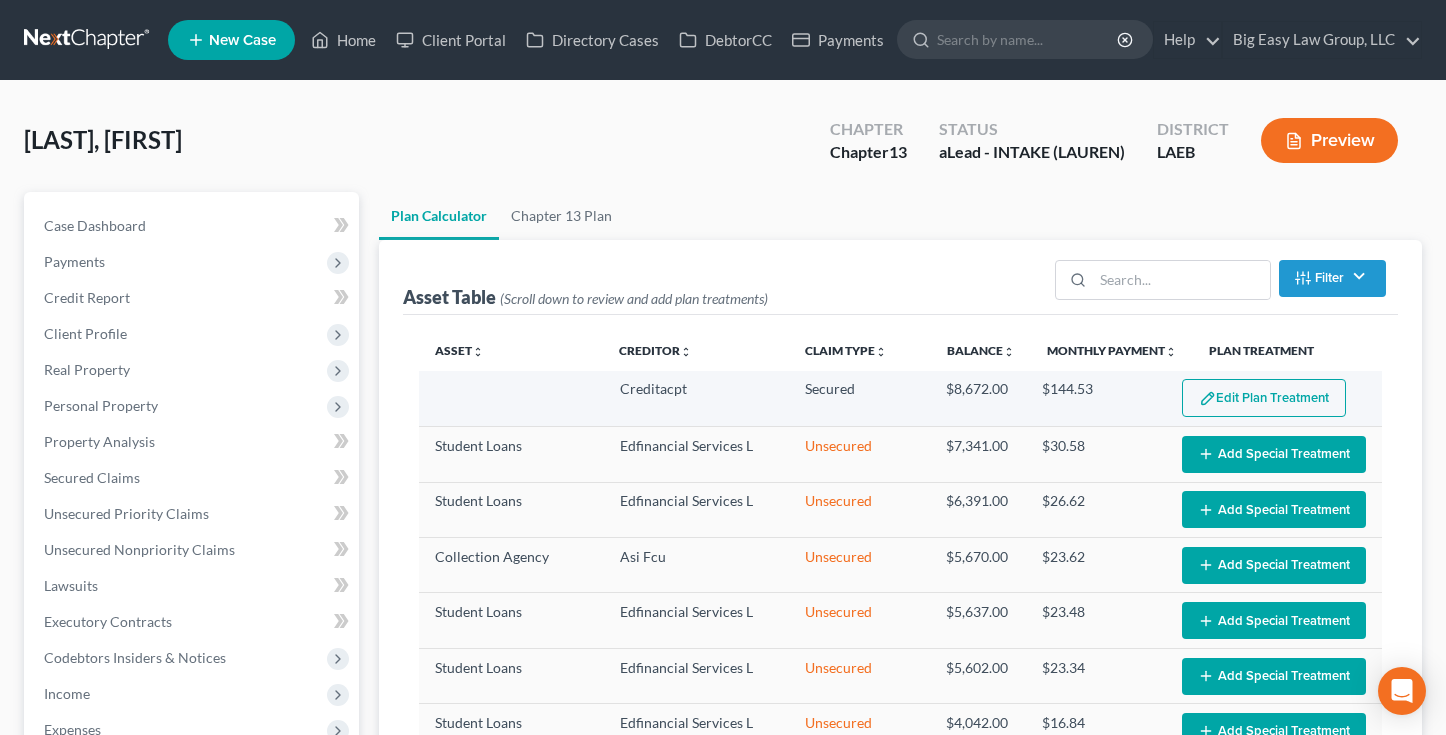 select on "59" 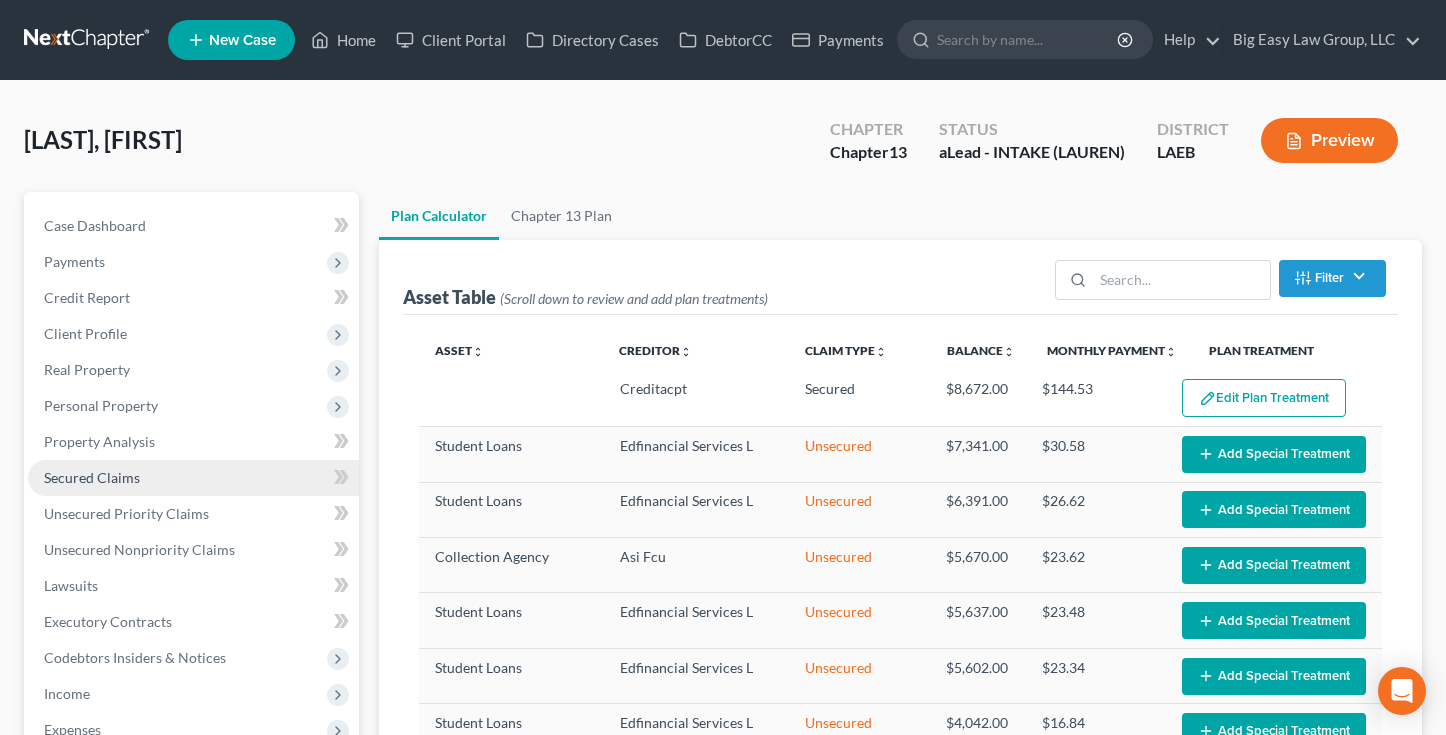 click on "Secured Claims" at bounding box center [193, 478] 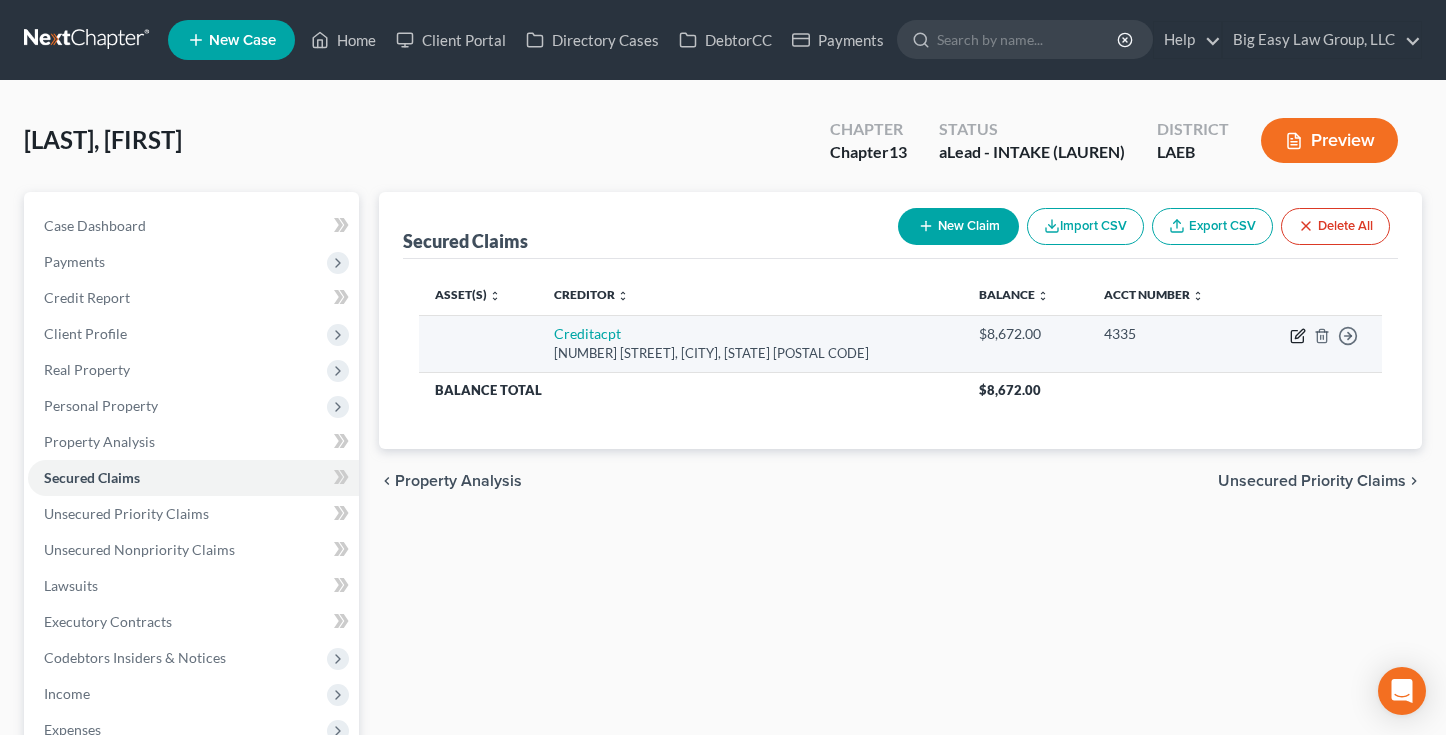click 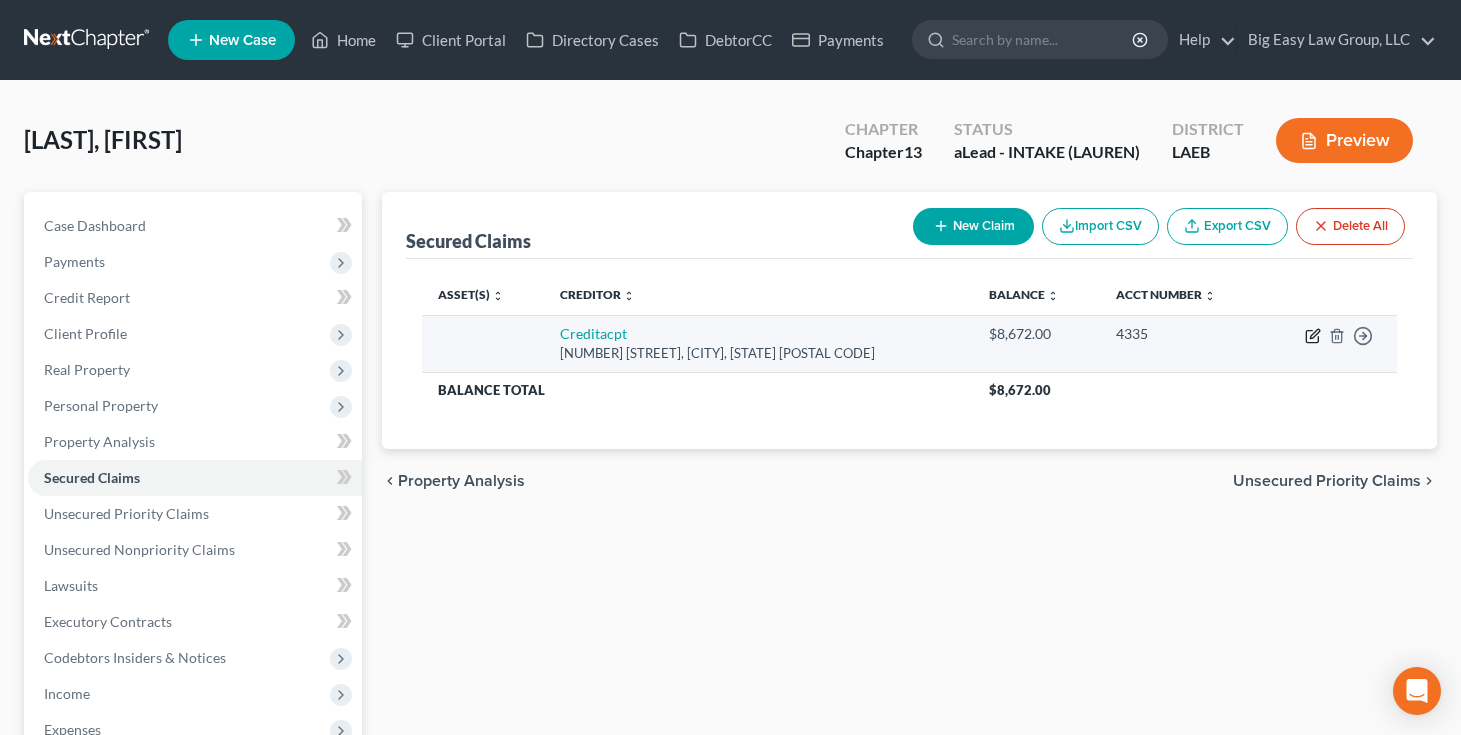 select on "23" 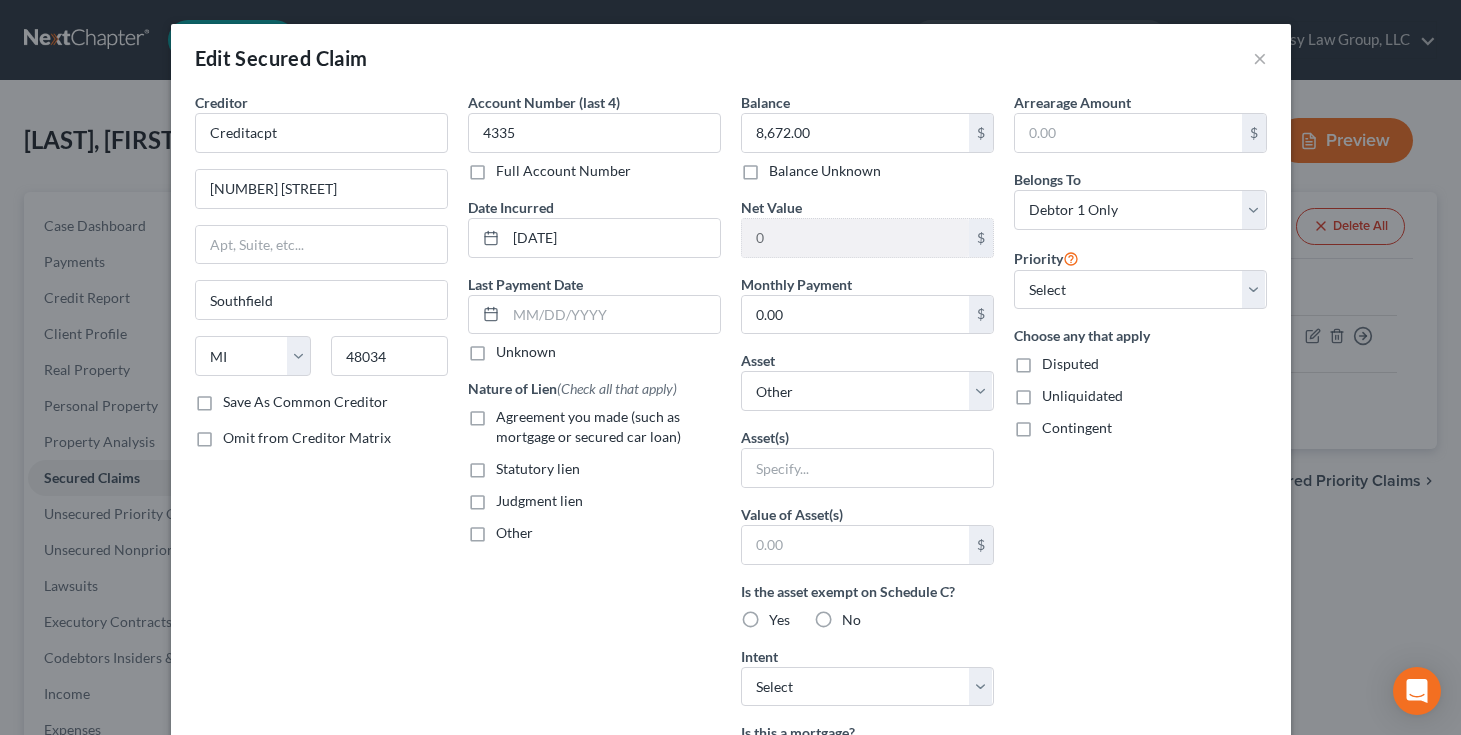 click on "Agreement you made (such as mortgage or secured car loan)" at bounding box center [608, 427] 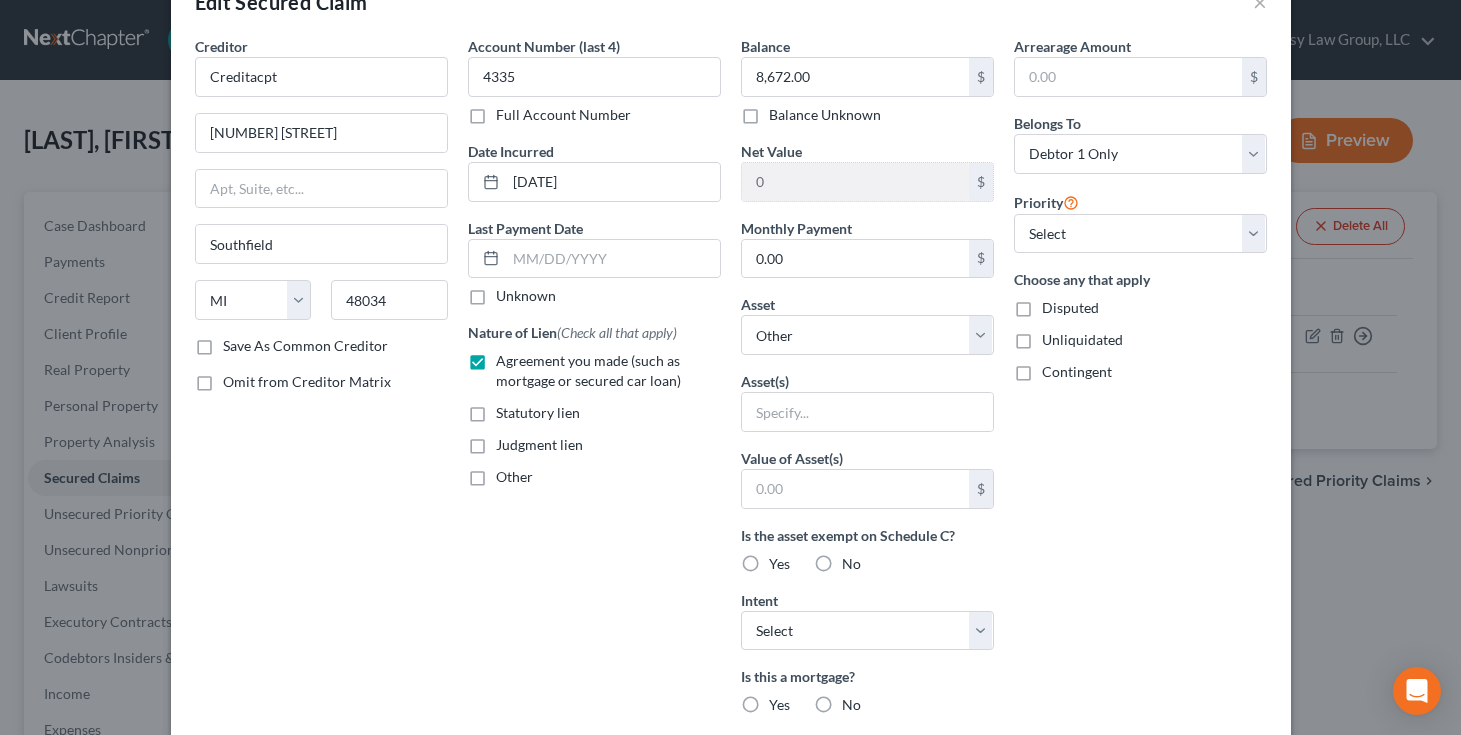 scroll, scrollTop: 197, scrollLeft: 0, axis: vertical 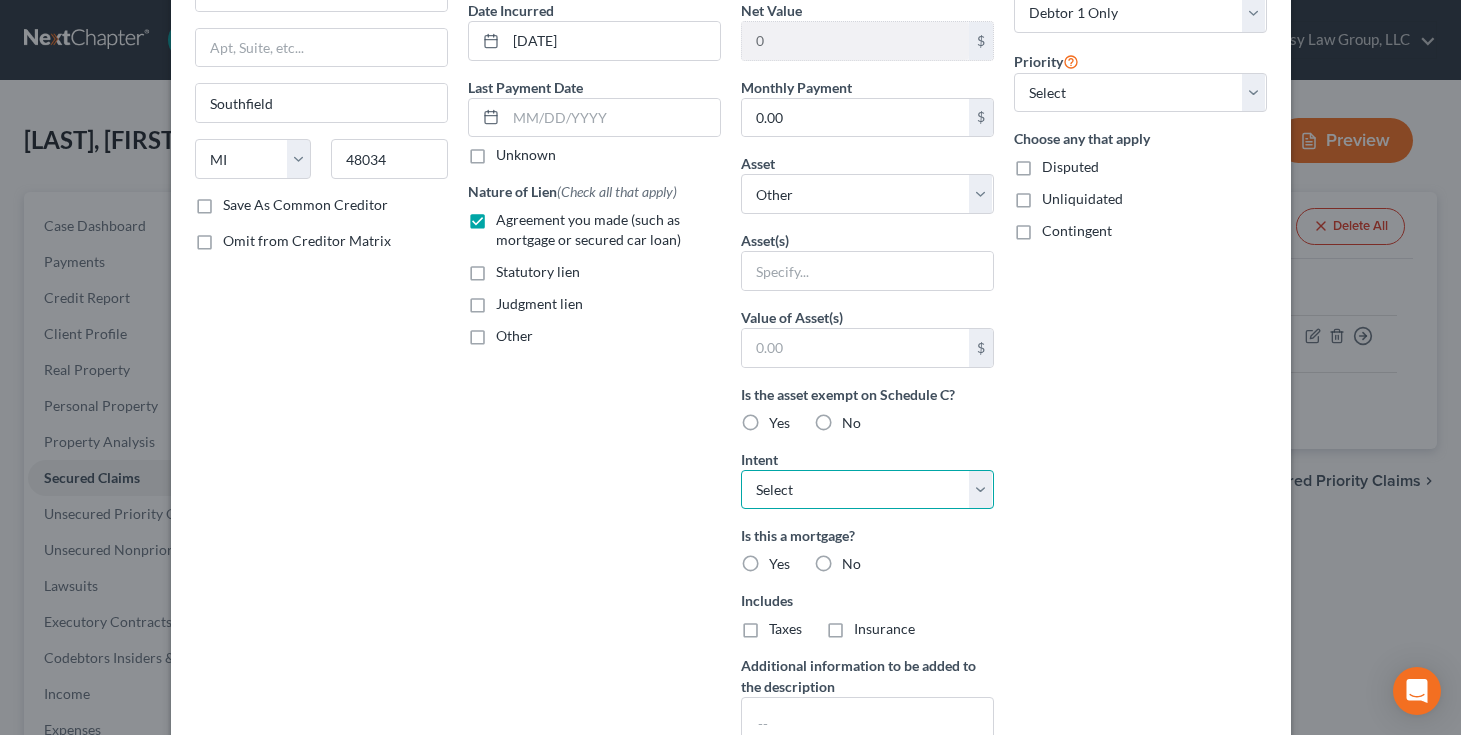 click on "Select Surrender Redeem Reaffirm Avoid Other" at bounding box center [867, 490] 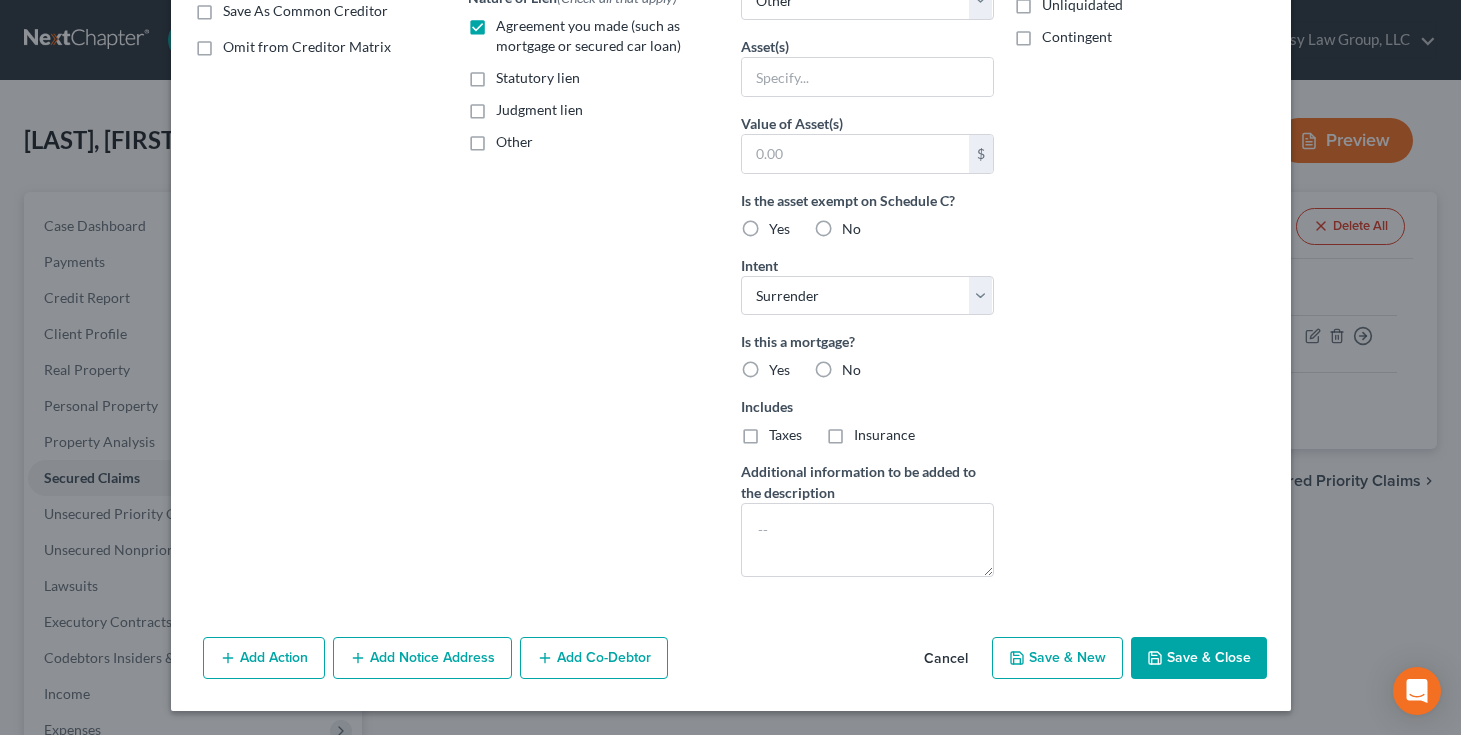 click on "Save & Close" at bounding box center [1199, 658] 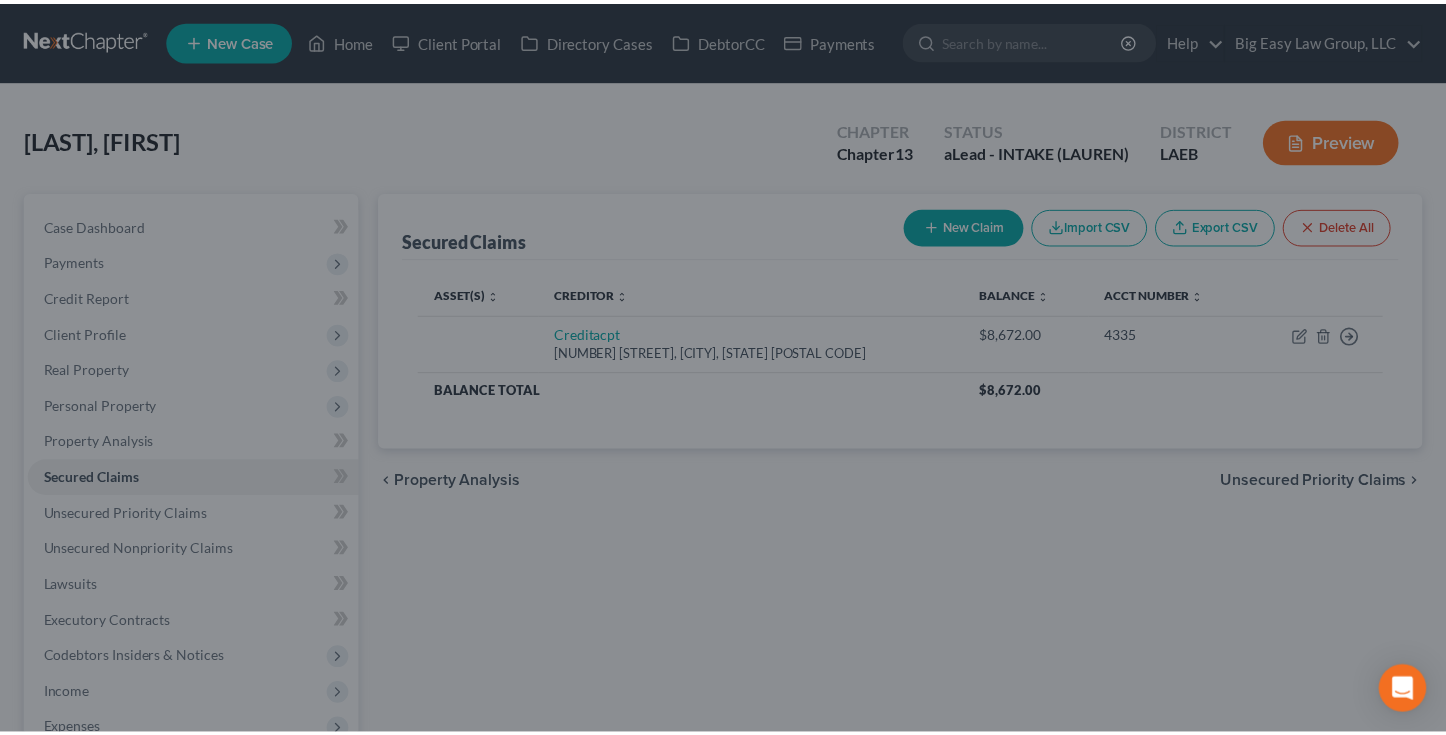 scroll, scrollTop: 173, scrollLeft: 0, axis: vertical 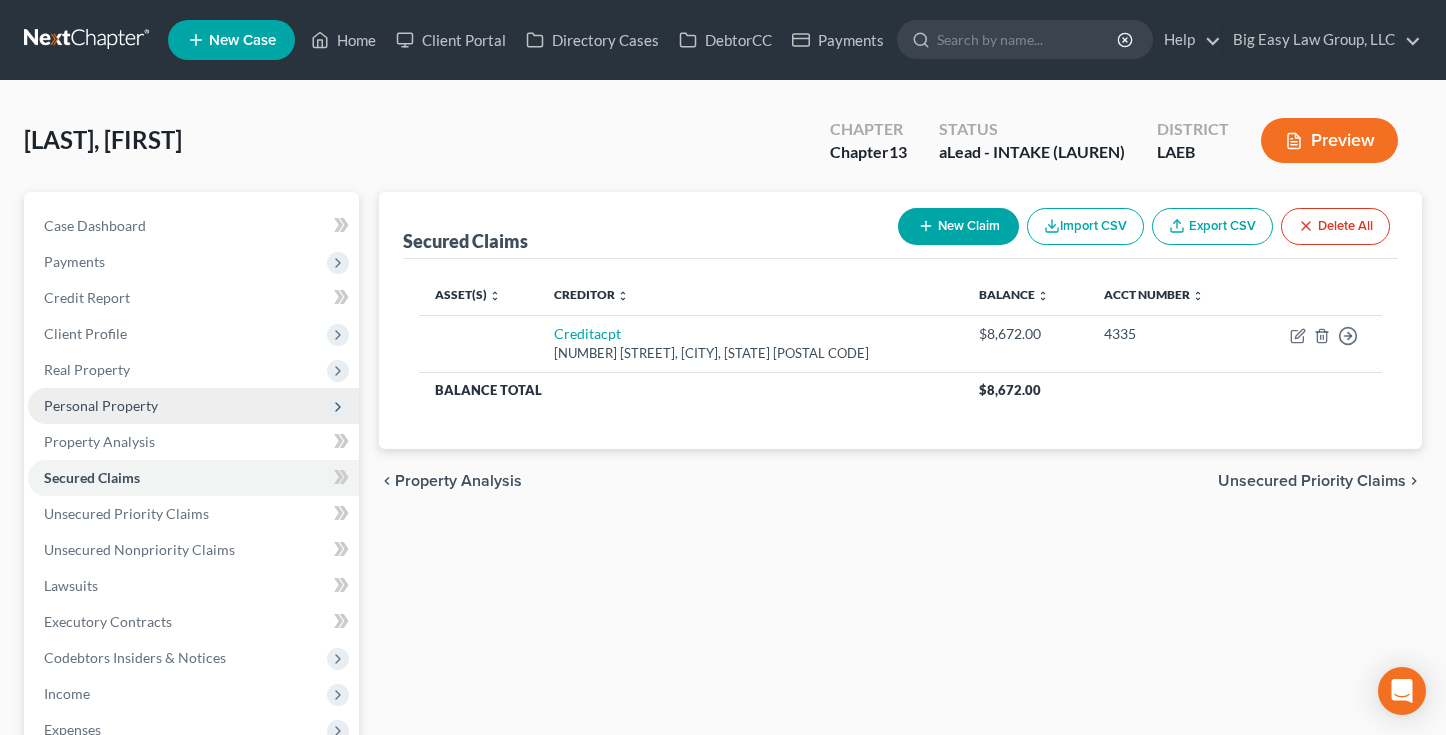 click on "Personal Property" at bounding box center (193, 406) 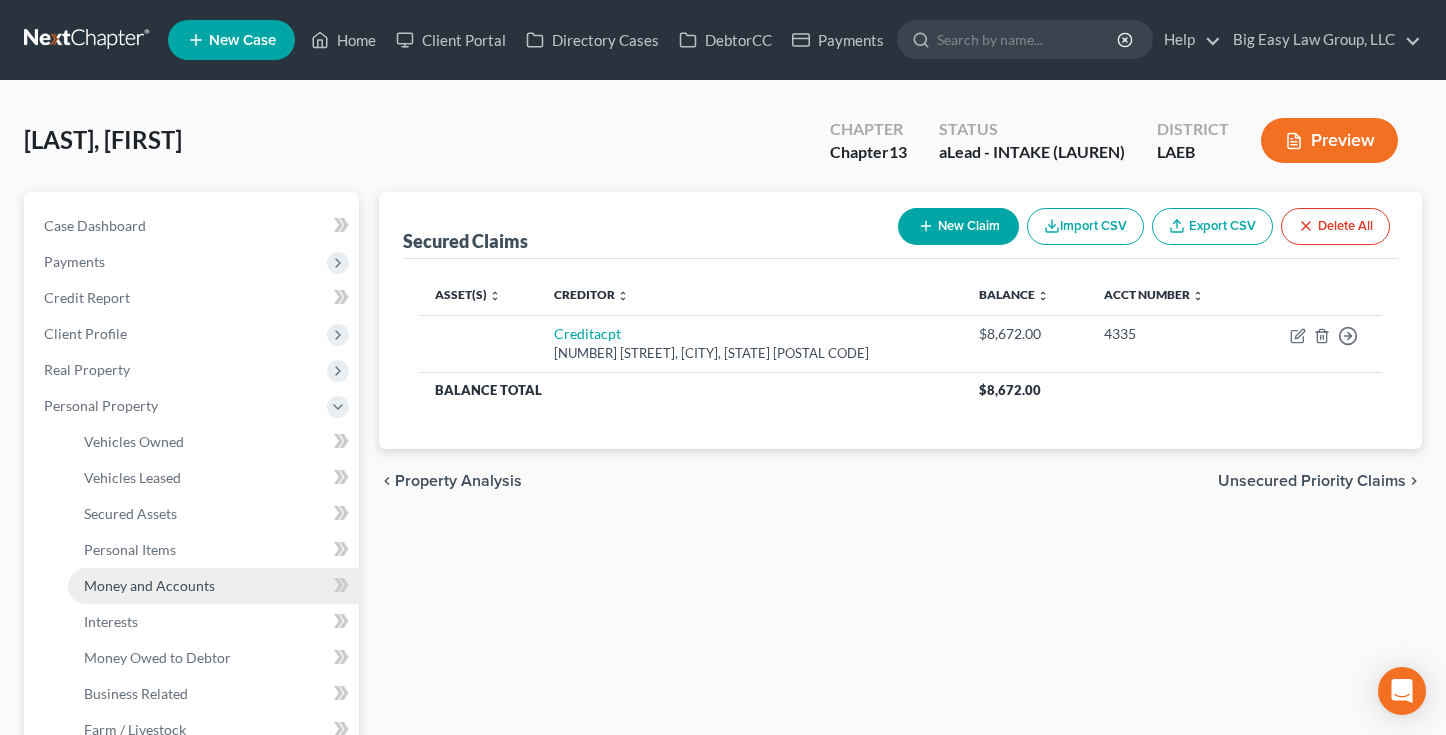 click on "Money and Accounts" at bounding box center (213, 586) 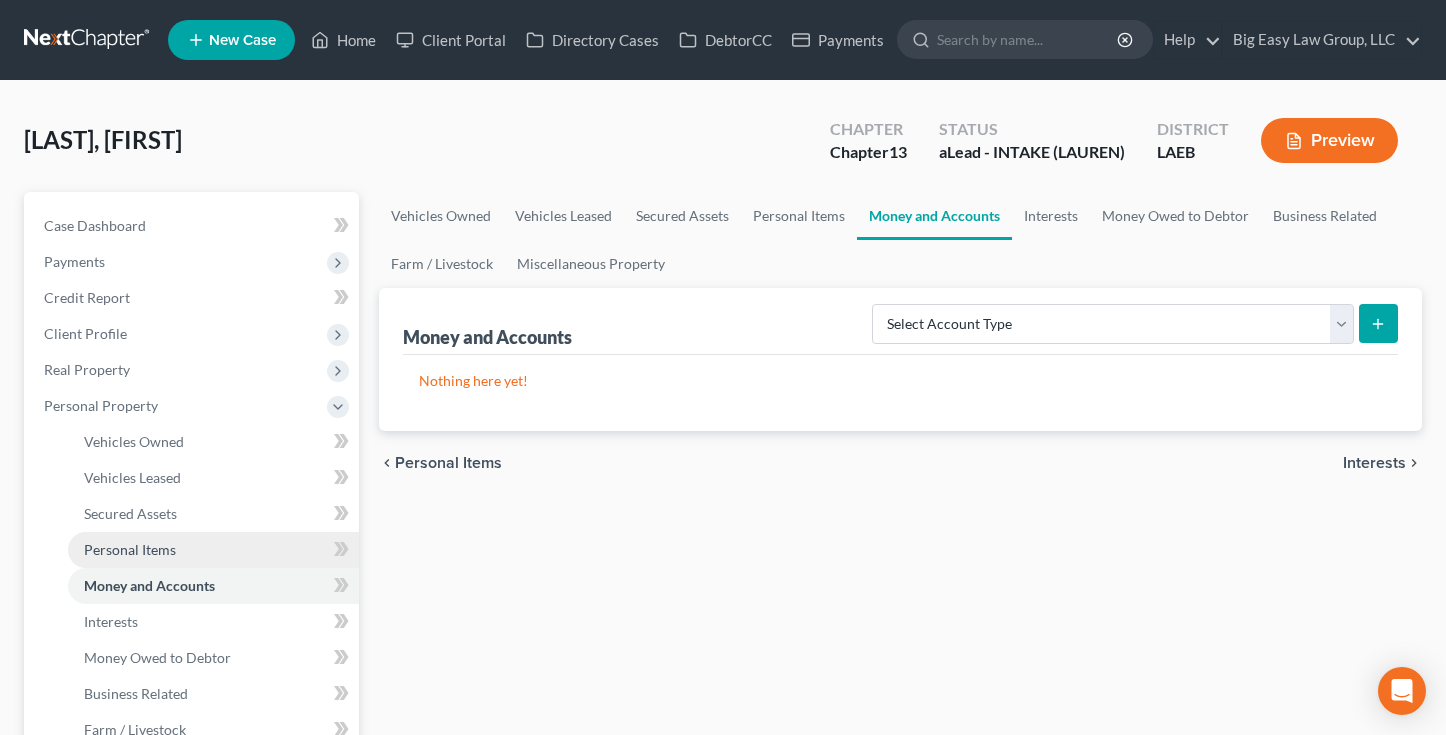 click on "Personal Items" at bounding box center (213, 550) 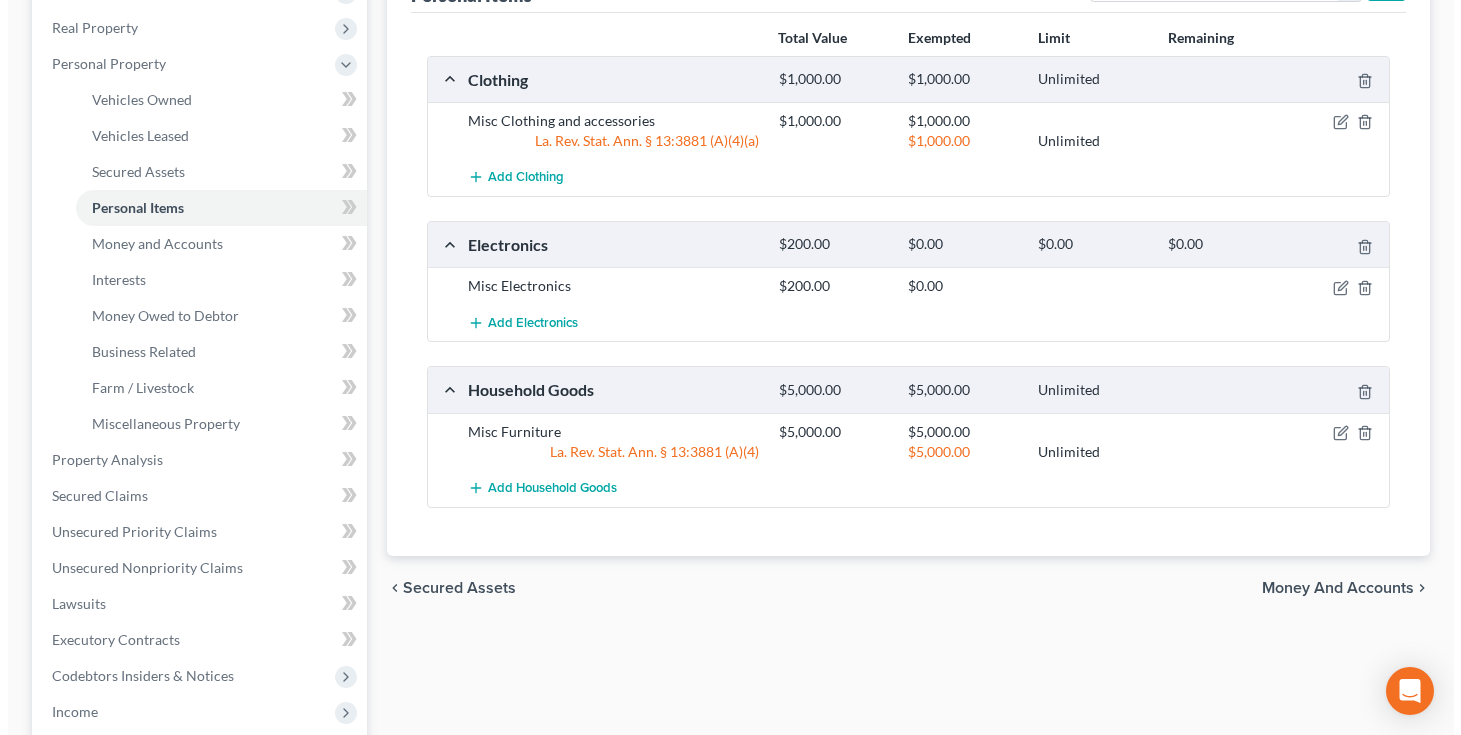 scroll, scrollTop: 214, scrollLeft: 0, axis: vertical 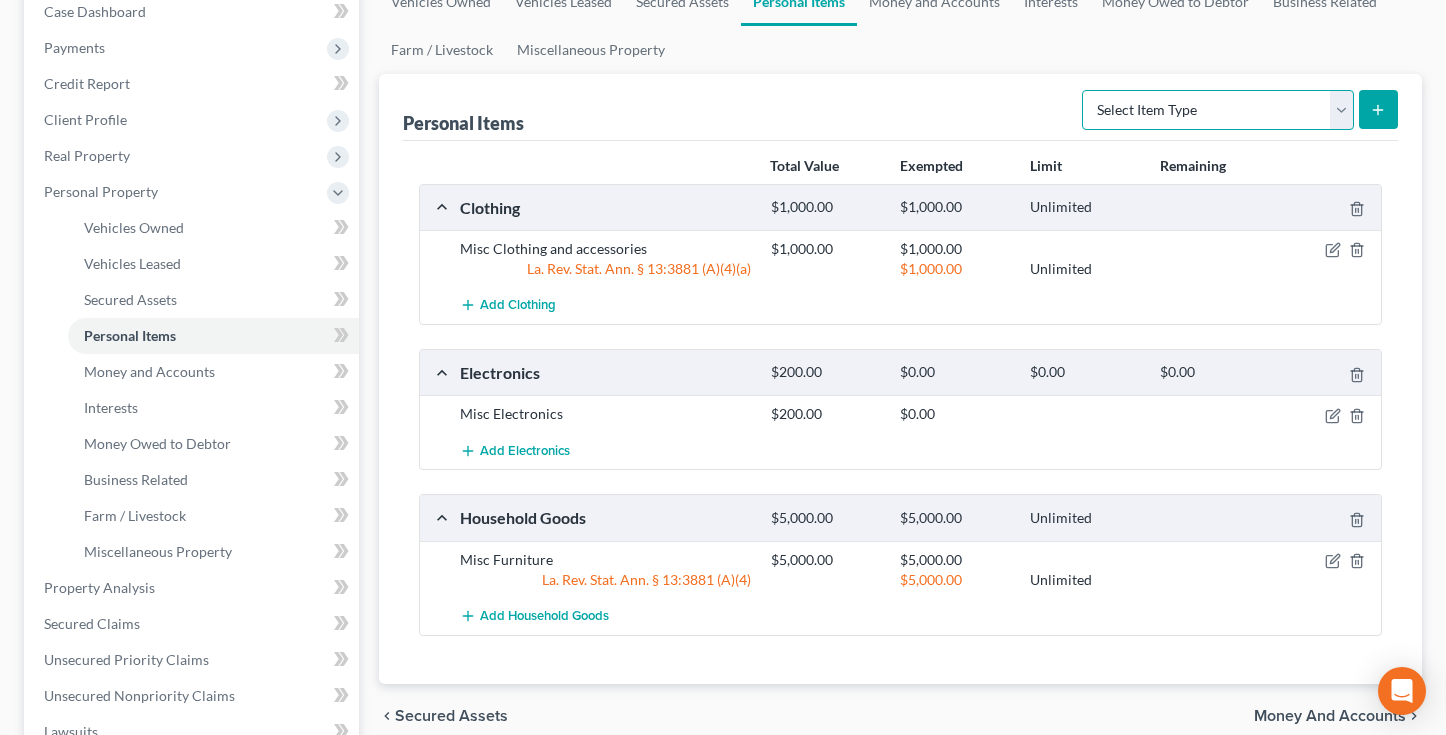 click on "Select Item Type Clothing (A/B: 11) Collectibles Of Value (A/B: 8) Electronics (A/B: 7) Firearms (A/B: 10) Household Goods (A/B: 6) Jewelry (A/B: 12) Other (A/B: 14) Pet(s) (A/B: 13) Sports & Hobby Equipment (A/B: 9)" at bounding box center (1218, 110) 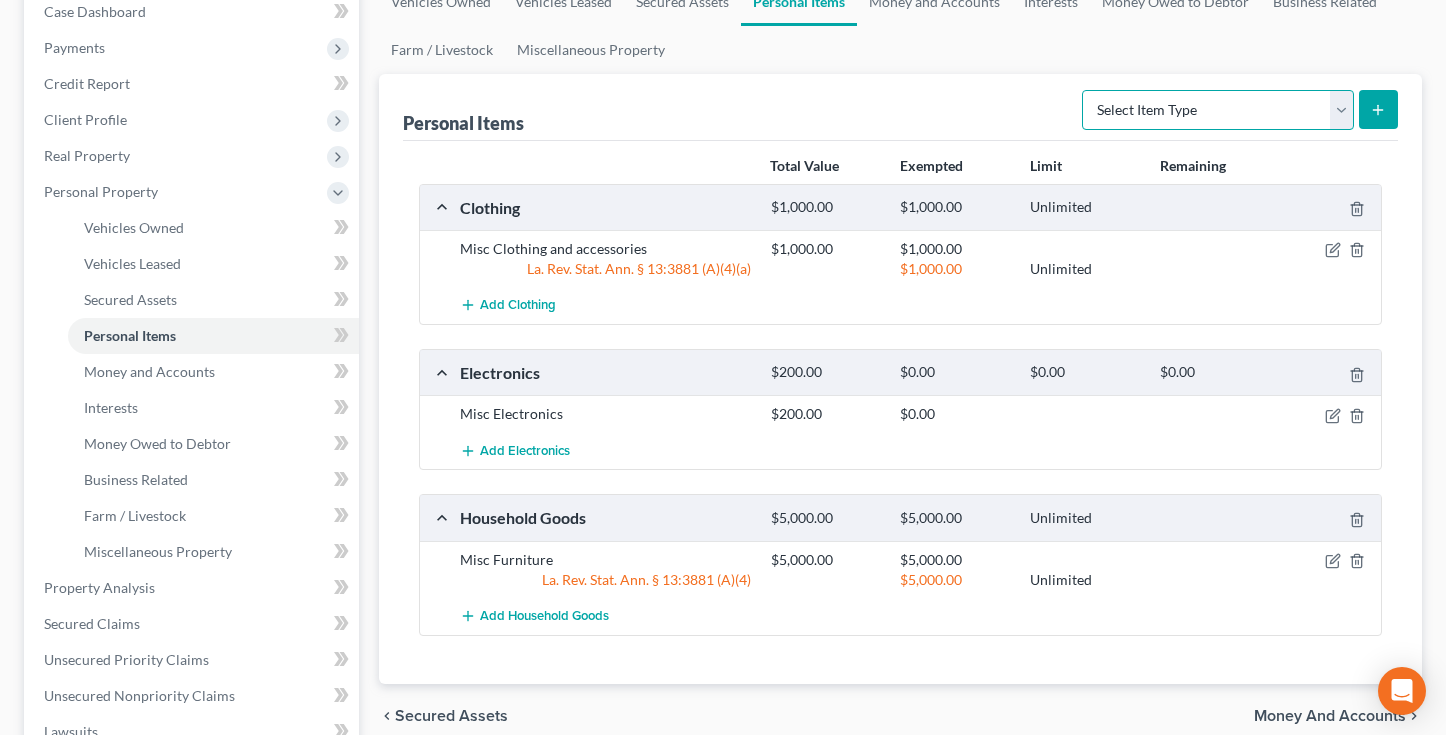 select on "pets" 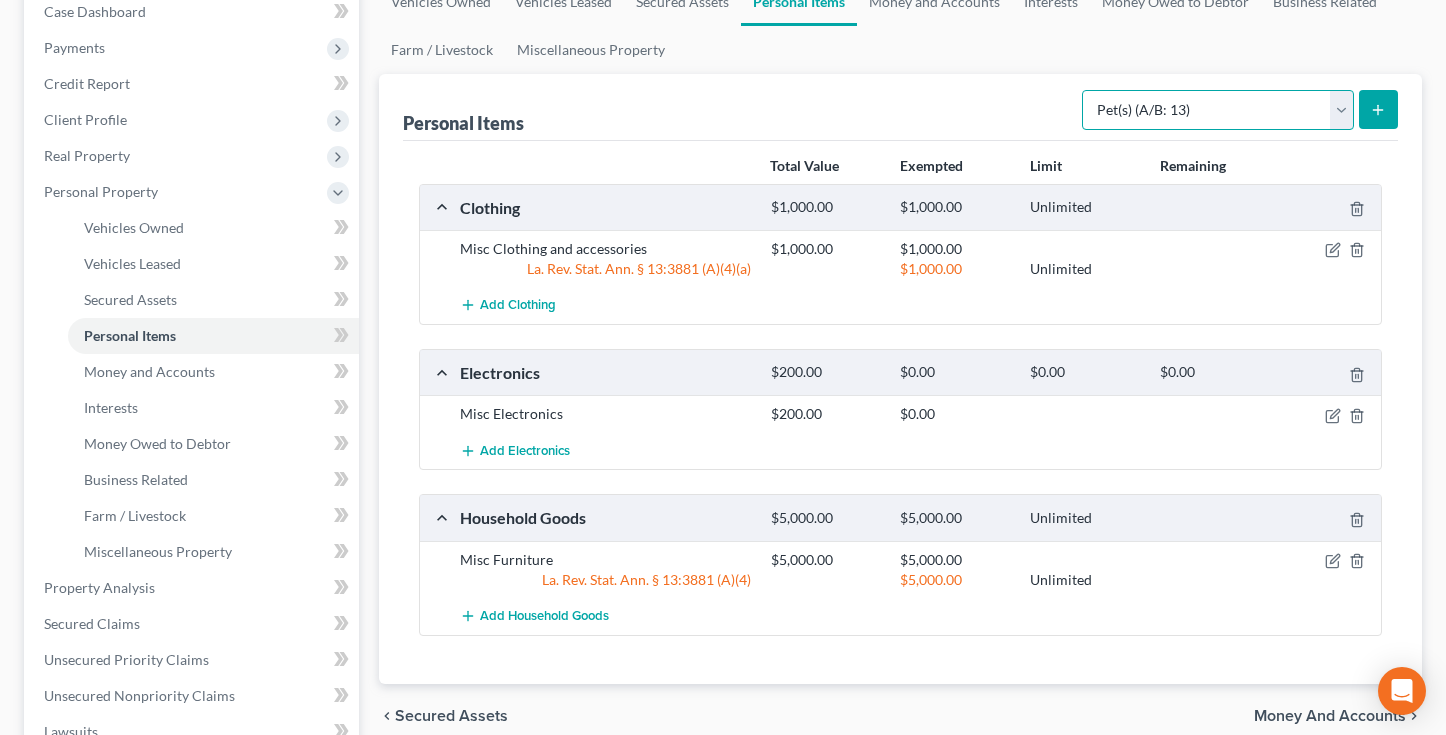 click at bounding box center [1378, 109] 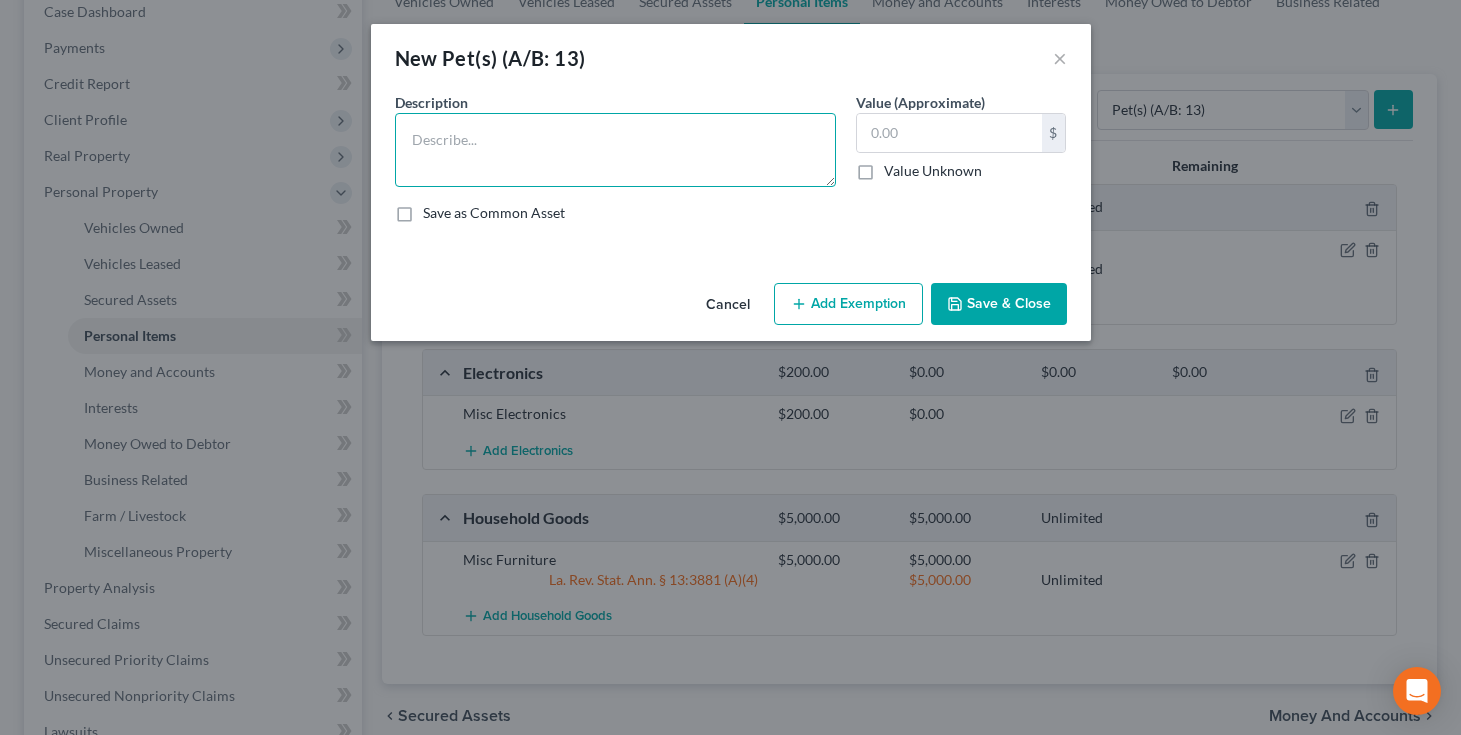 click at bounding box center [615, 150] 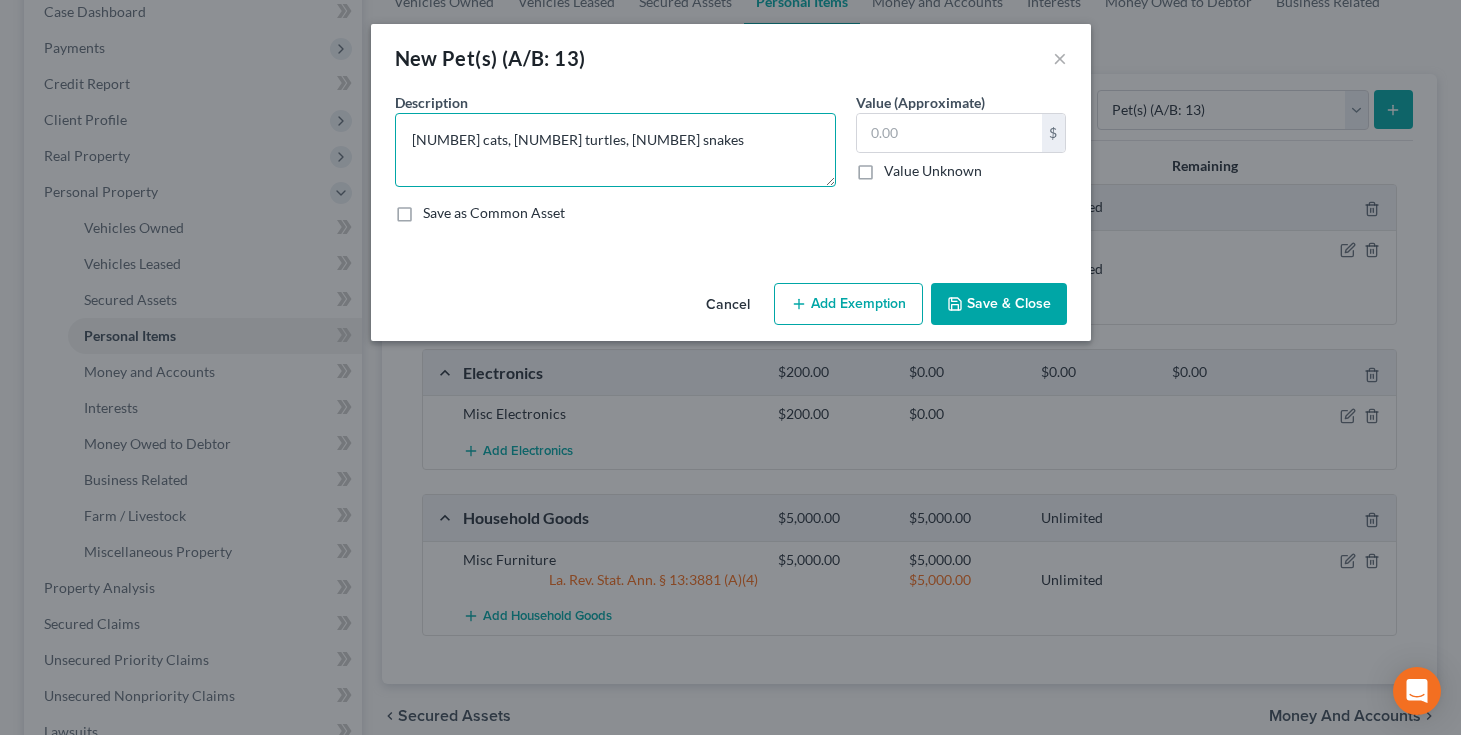 type on "[NUMBER] cats, [NUMBER] turtles, [NUMBER] snakes" 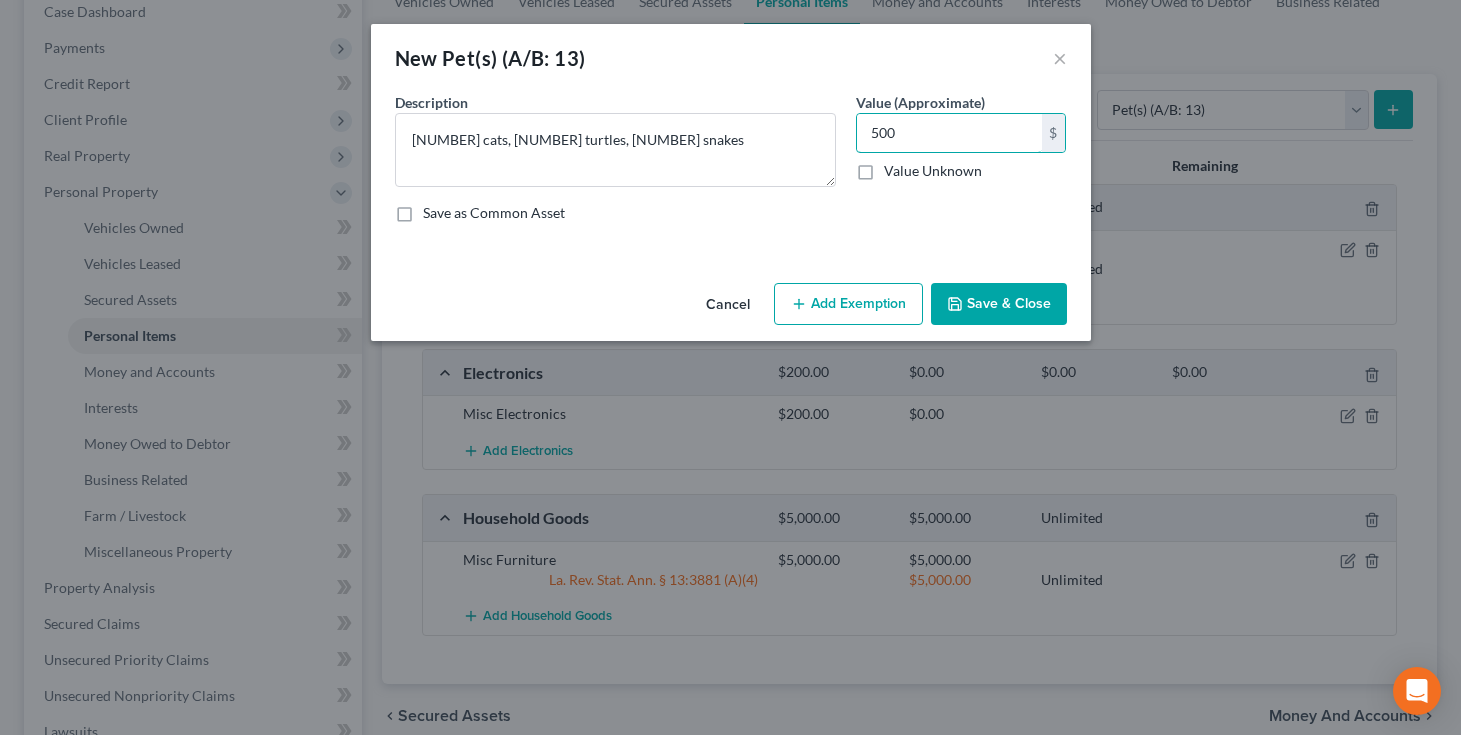 type on "500" 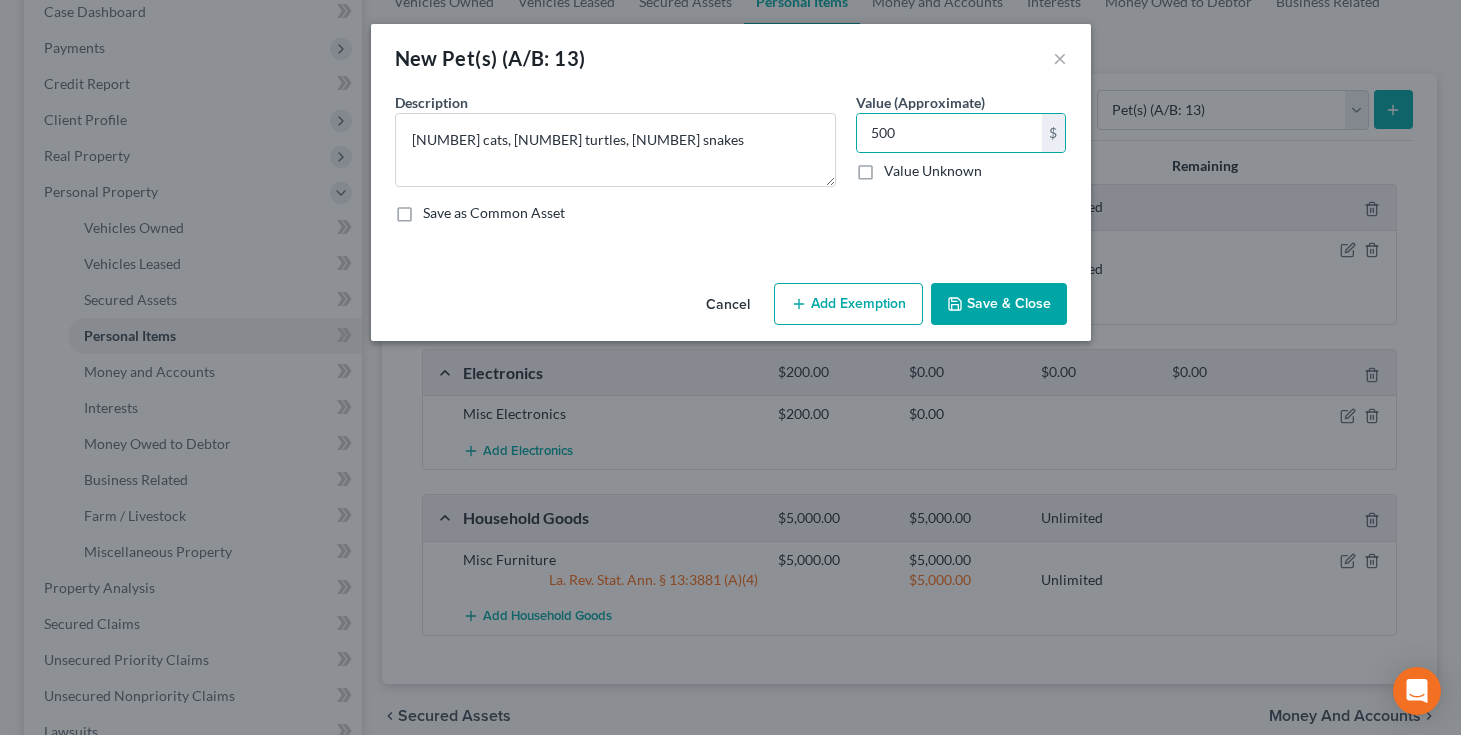 click on "Add Exemption" at bounding box center (848, 304) 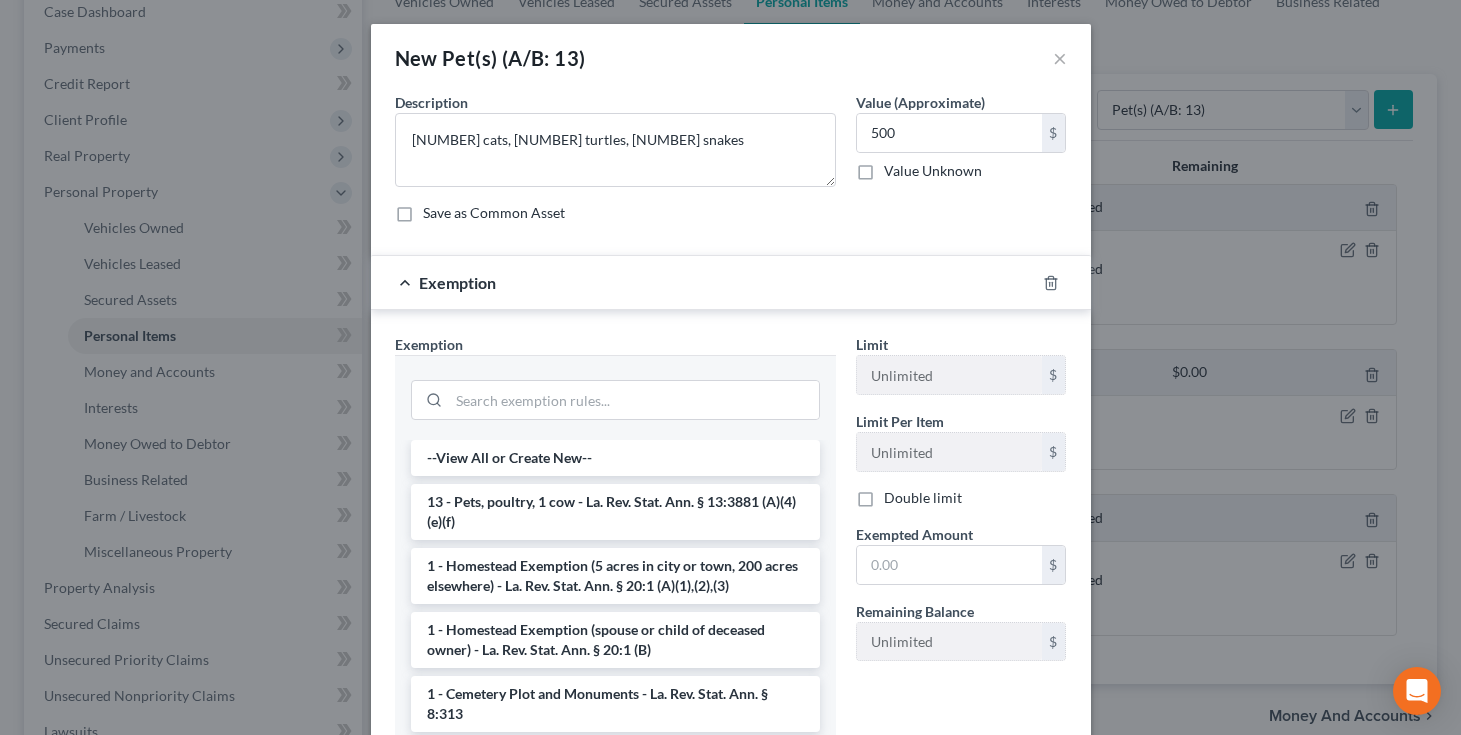 drag, startPoint x: 638, startPoint y: 508, endPoint x: 722, endPoint y: 509, distance: 84.00595 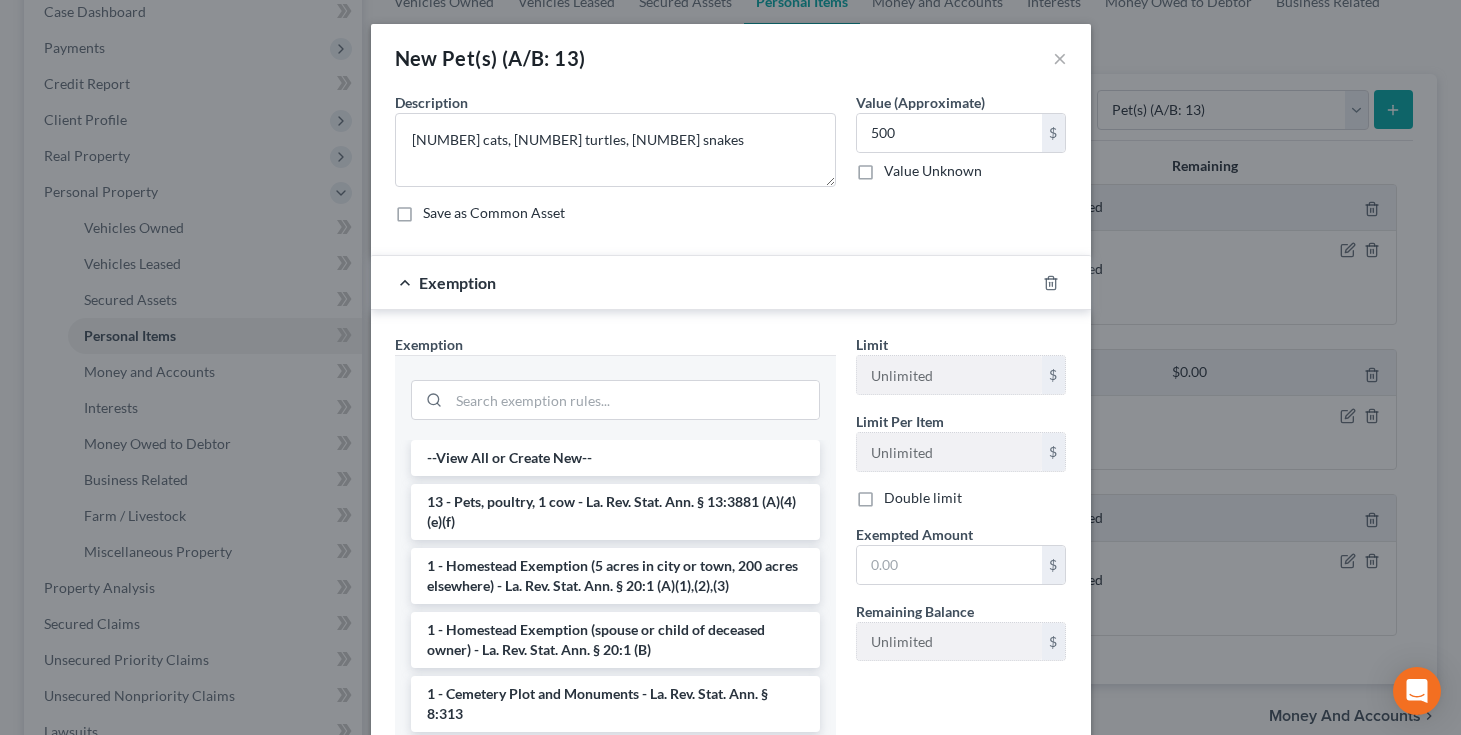 click on "13 - Pets, poultry, 1 cow - La. Rev. Stat. Ann. § 13:3881 (A)(4)(e)(f)" at bounding box center (615, 512) 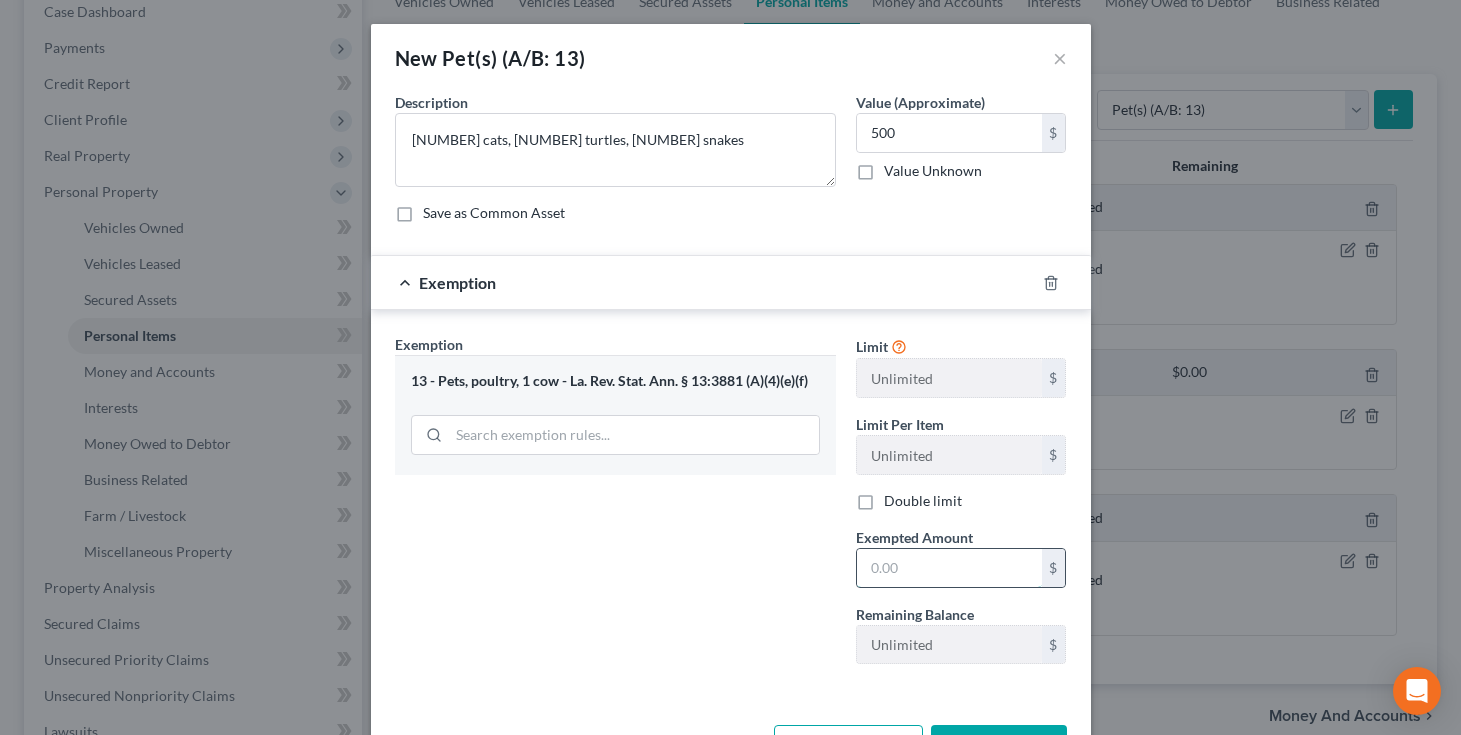 click at bounding box center (949, 568) 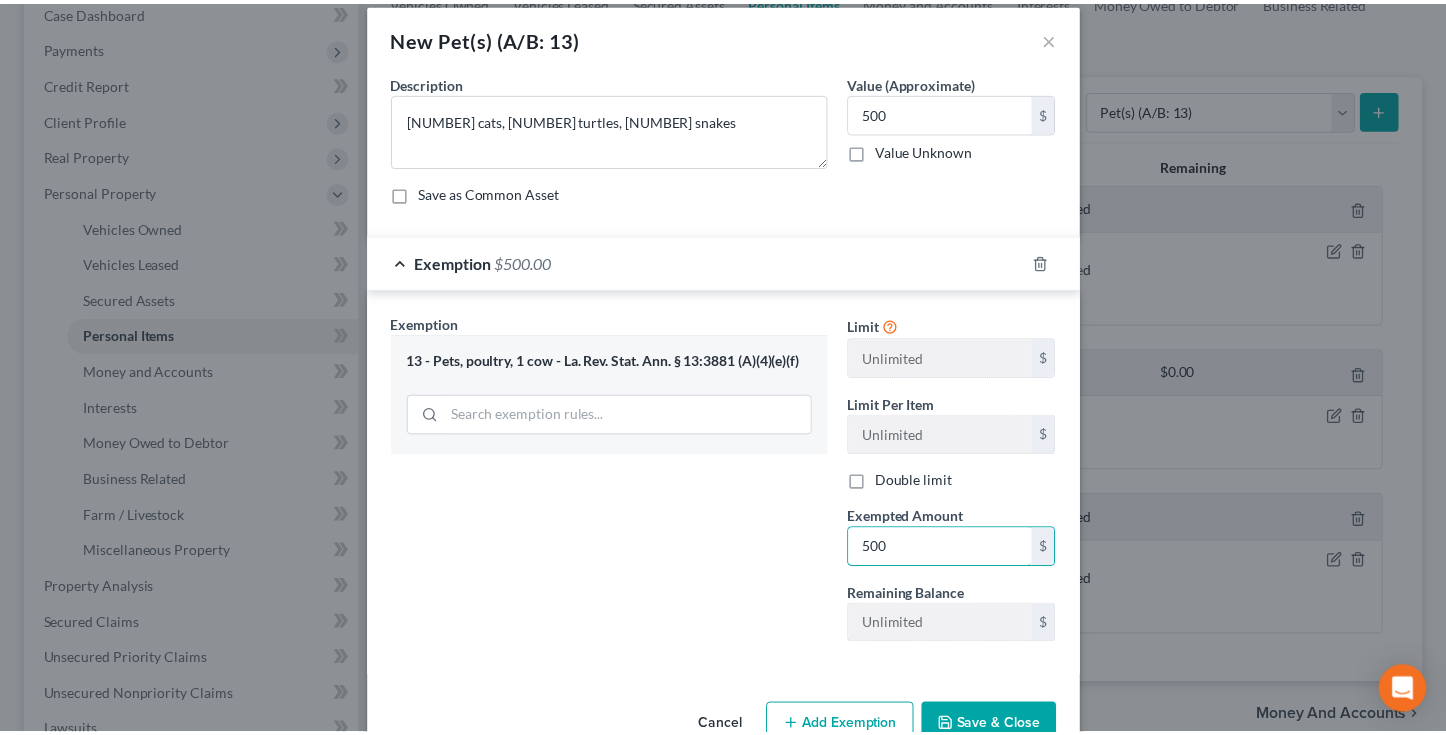 scroll, scrollTop: 72, scrollLeft: 0, axis: vertical 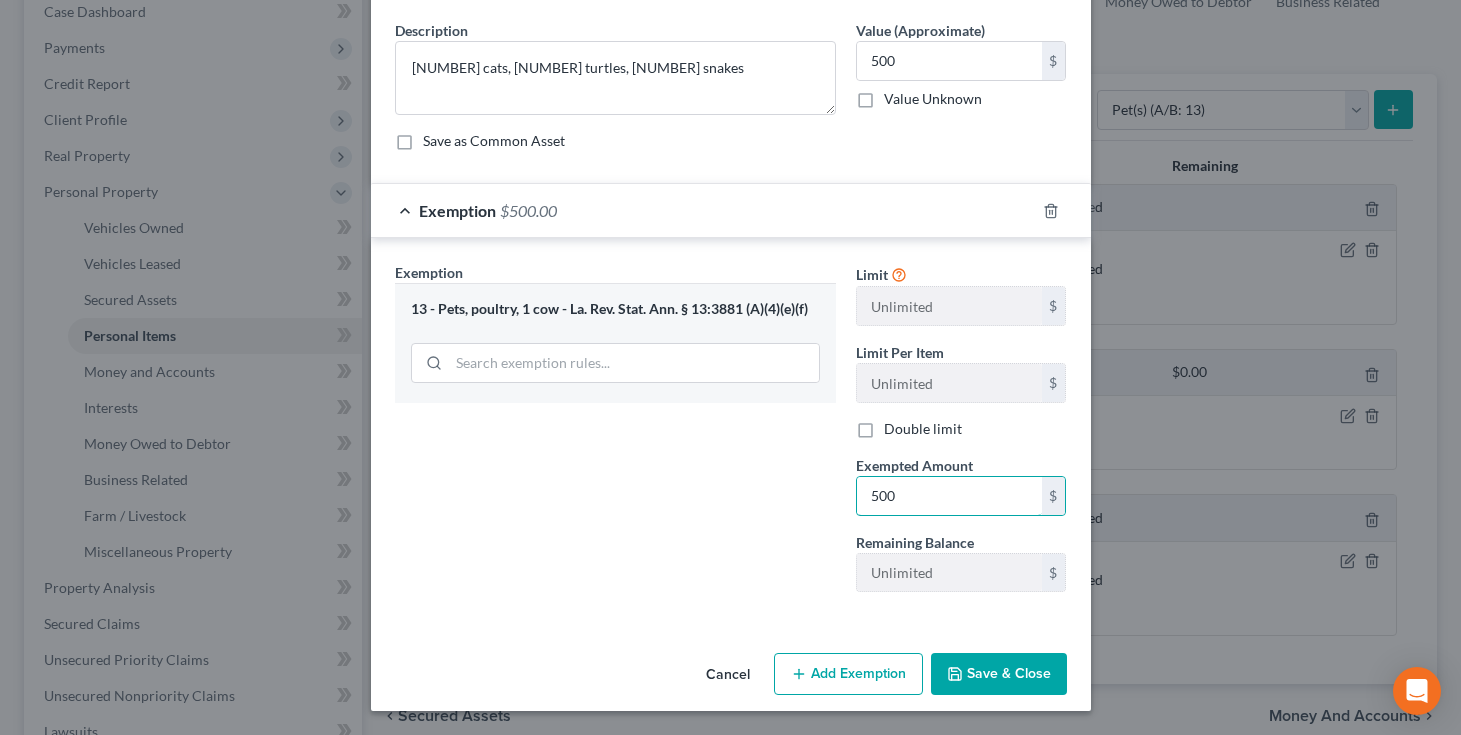 type on "500" 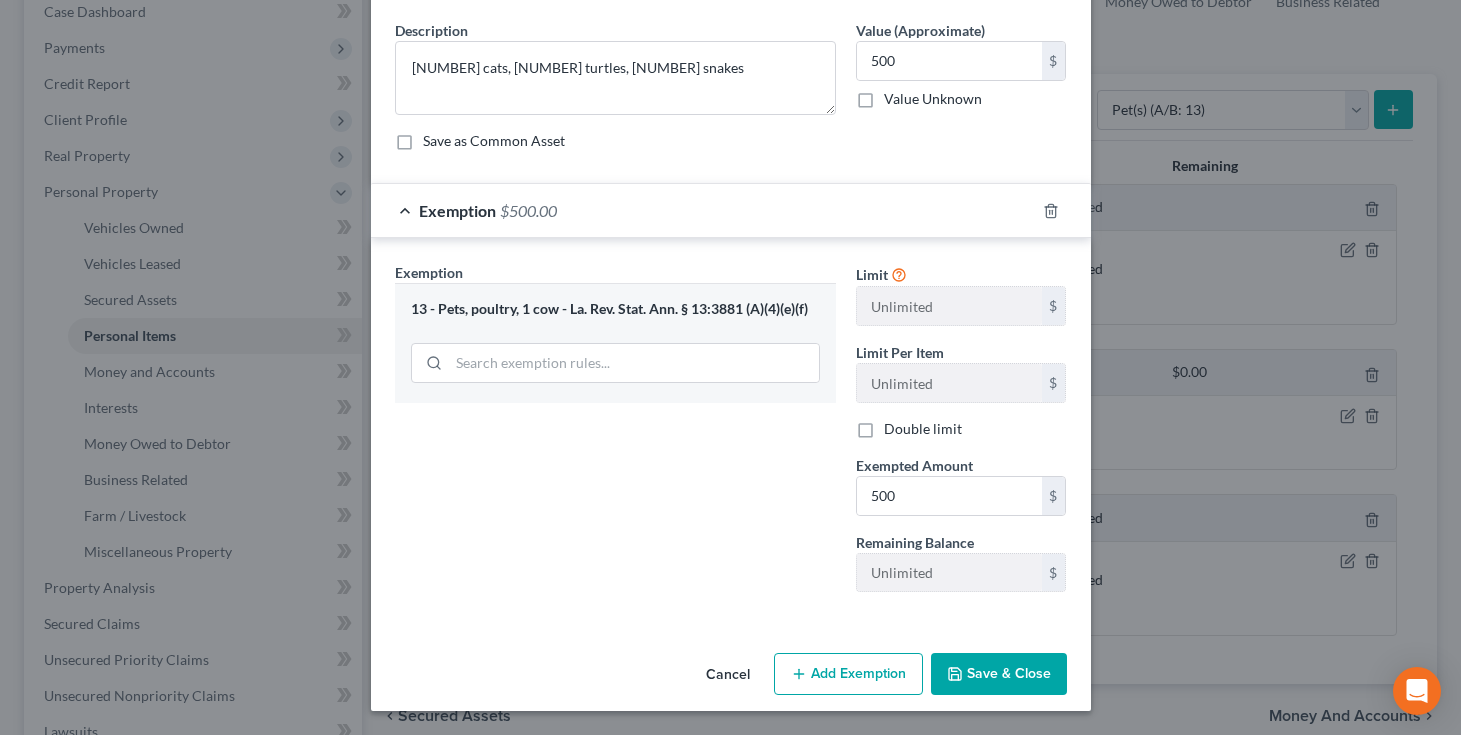 click on "Save & Close" at bounding box center [999, 674] 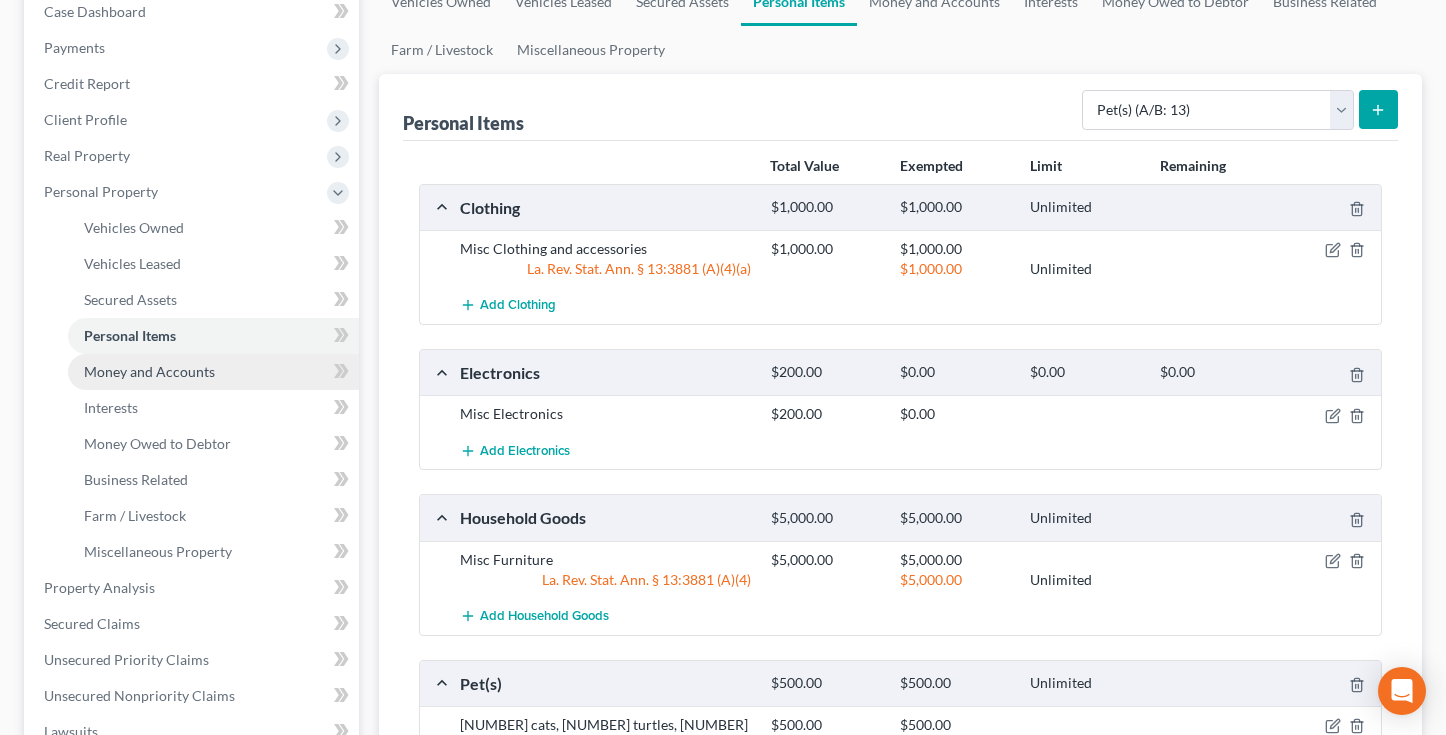 click on "Money and Accounts" at bounding box center [149, 371] 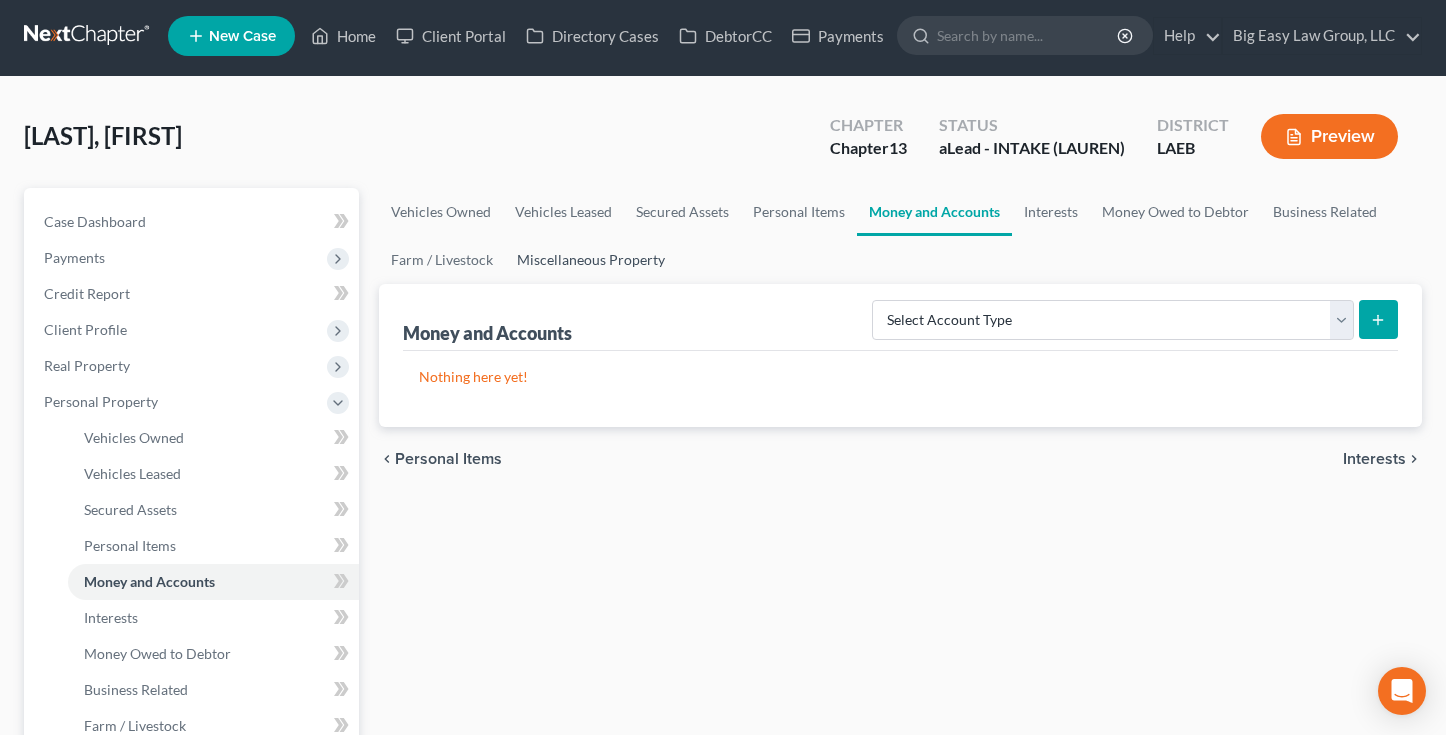 scroll, scrollTop: 0, scrollLeft: 0, axis: both 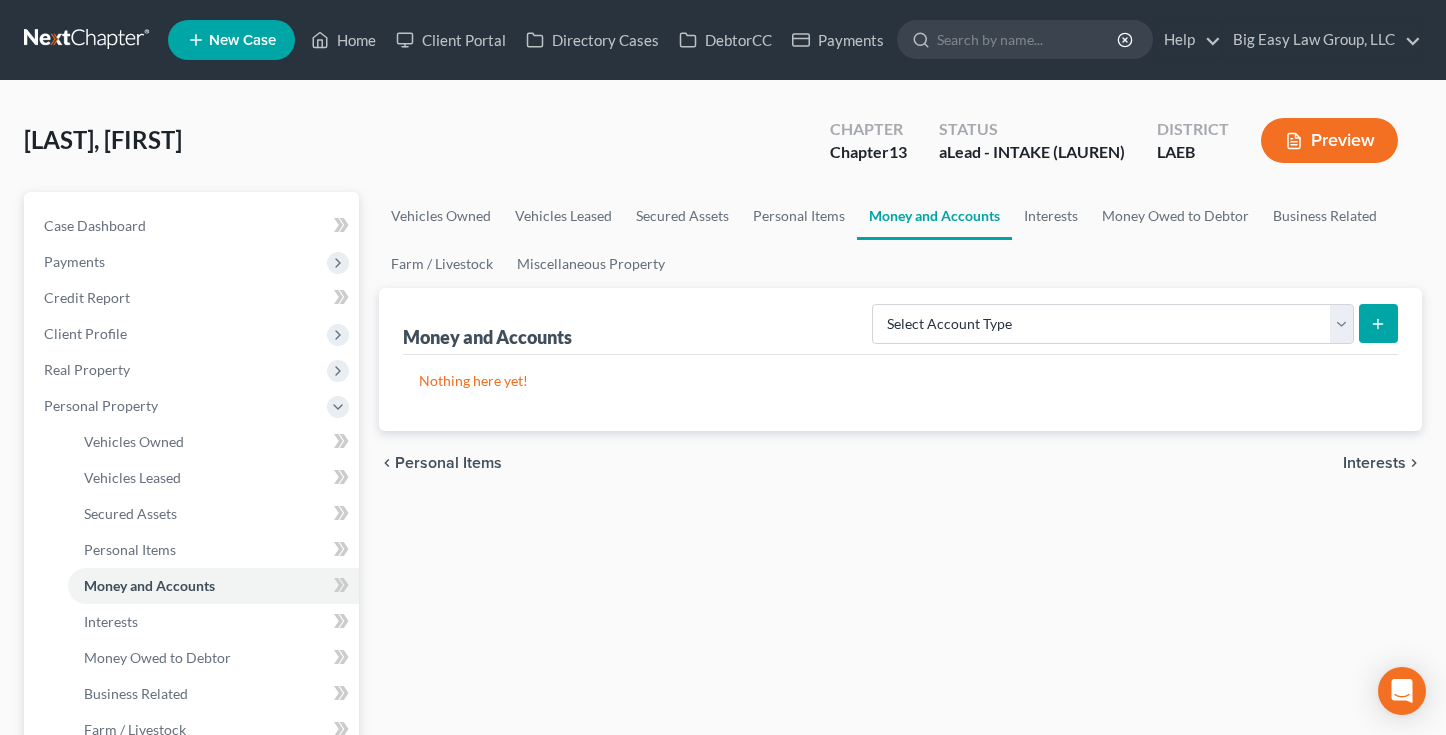 click 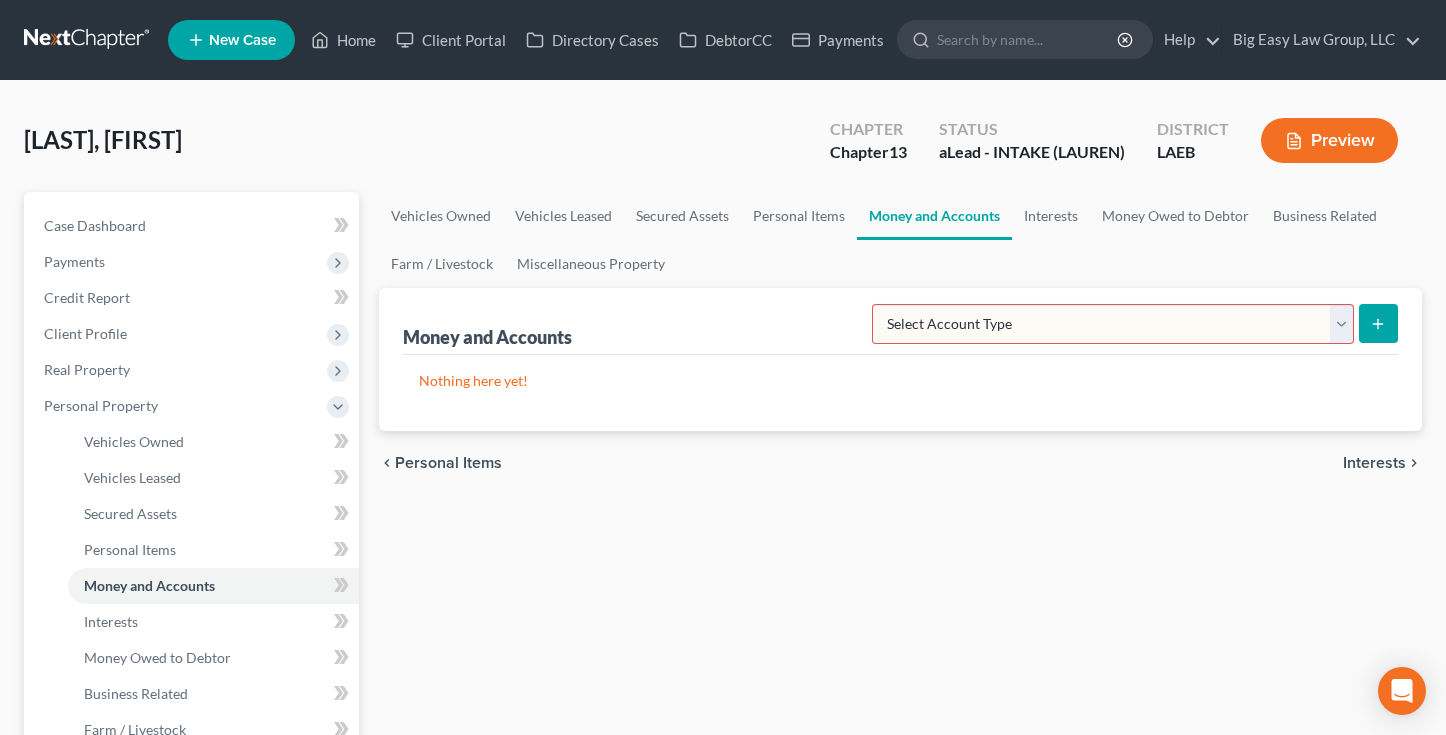 click on "Select Account Type Brokerage (A/B: 18, SOFA: 20) Cash on Hand (A/B: 16) Certificates of Deposit (A/B: 17, SOFA: 20) Checking Account (A/B: 17, SOFA: 20) Money Market (A/B: 18, SOFA: 20) Other (Credit Union, Health Savings Account, etc) (A/B: 17, SOFA: 20) Safe Deposit Box (A/B: 16) Savings Account (A/B: 17, SOFA: 20) Security Deposits or Prepayments (A/B: 22)" at bounding box center [1113, 324] 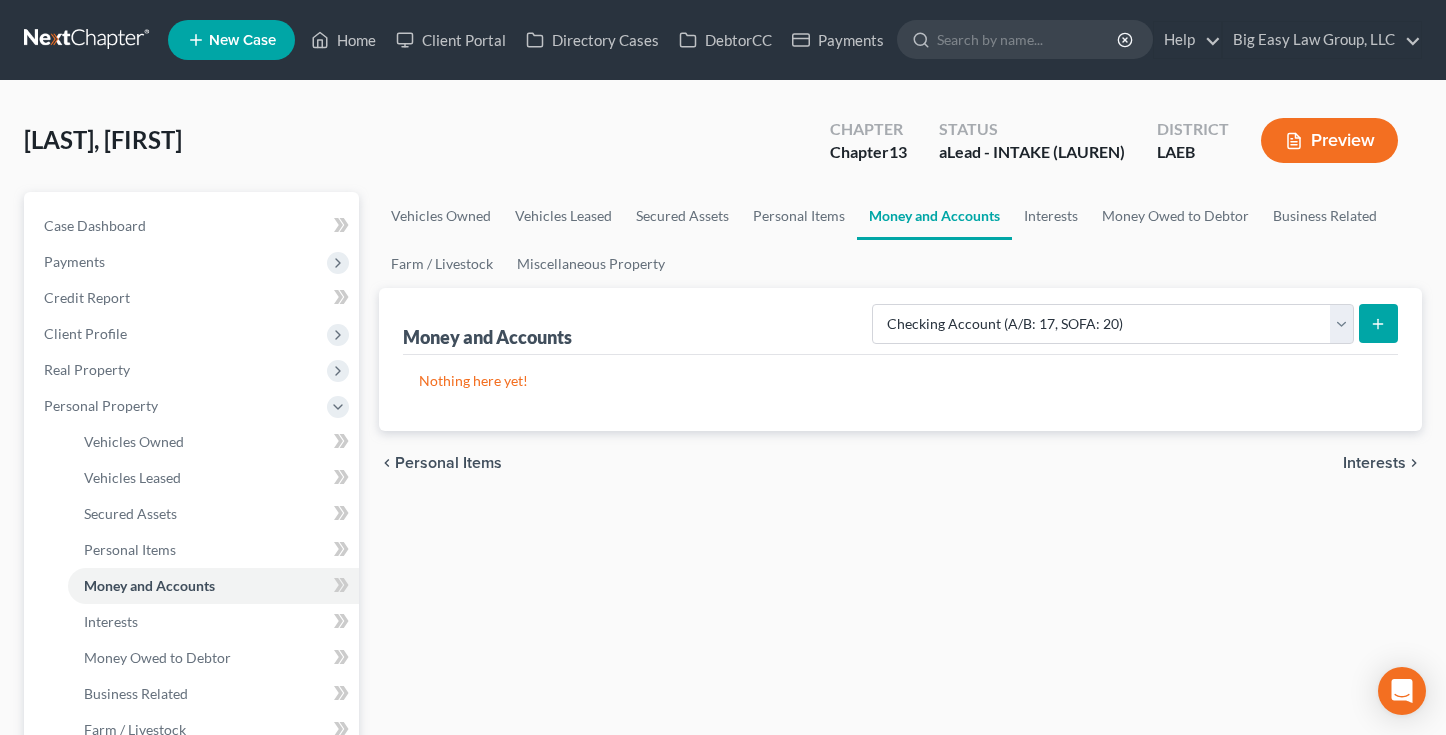 click at bounding box center [1378, 323] 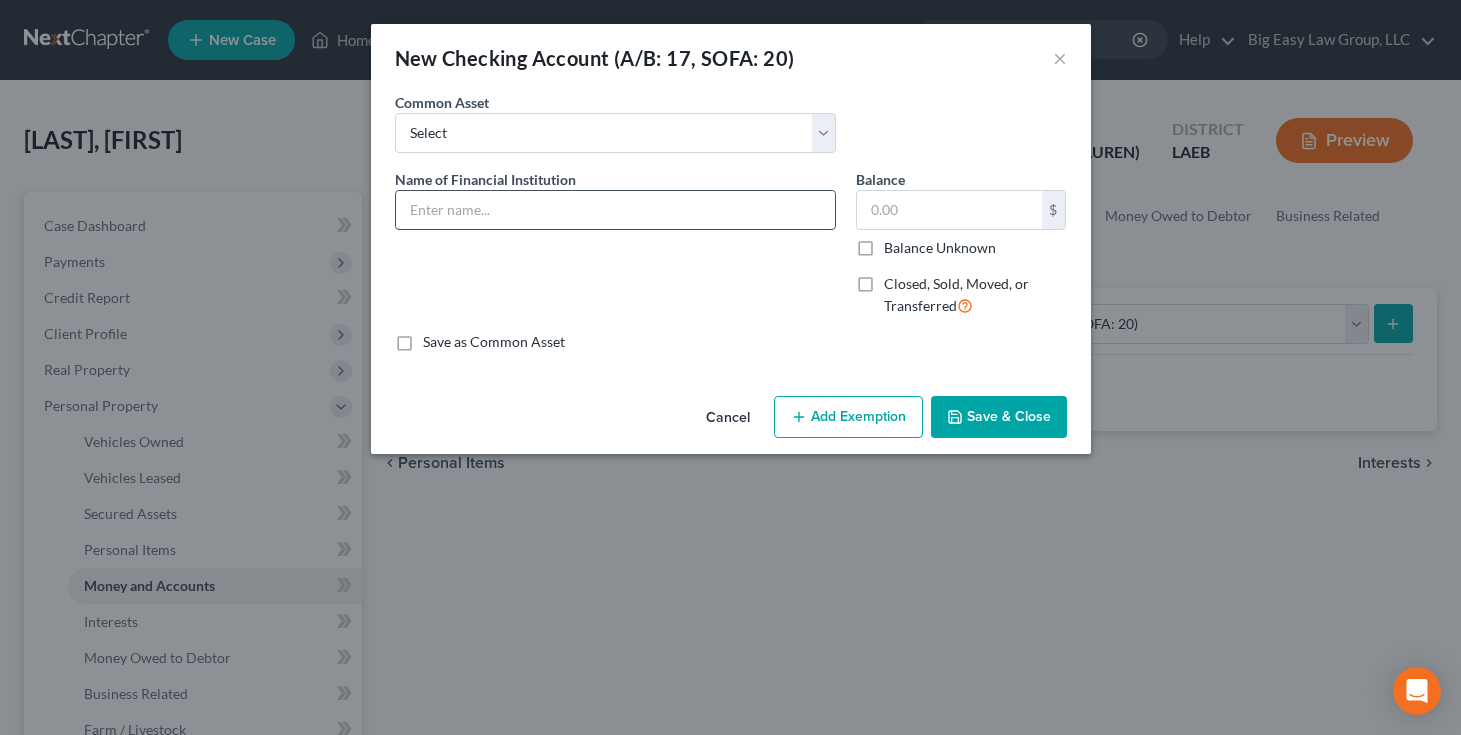click at bounding box center [615, 210] 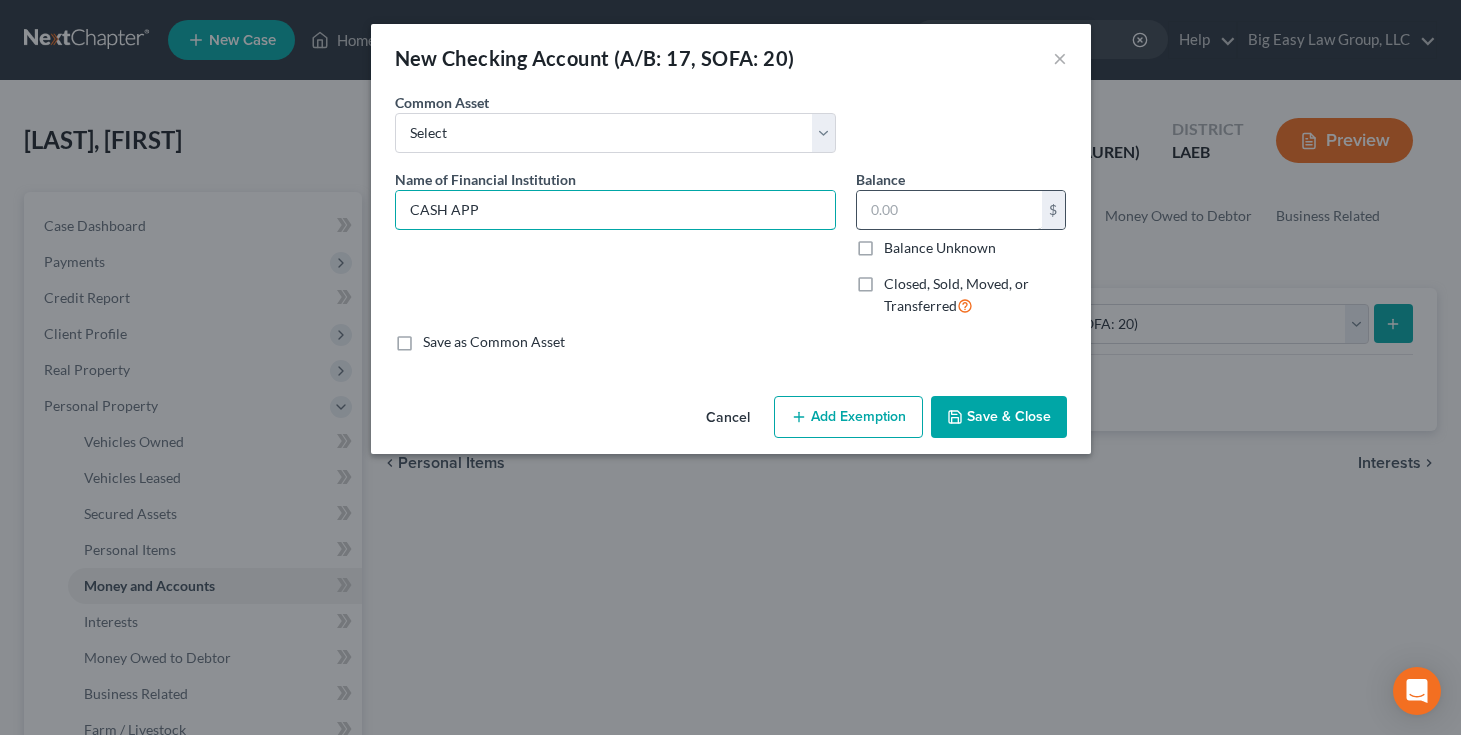 type on "CASH APP" 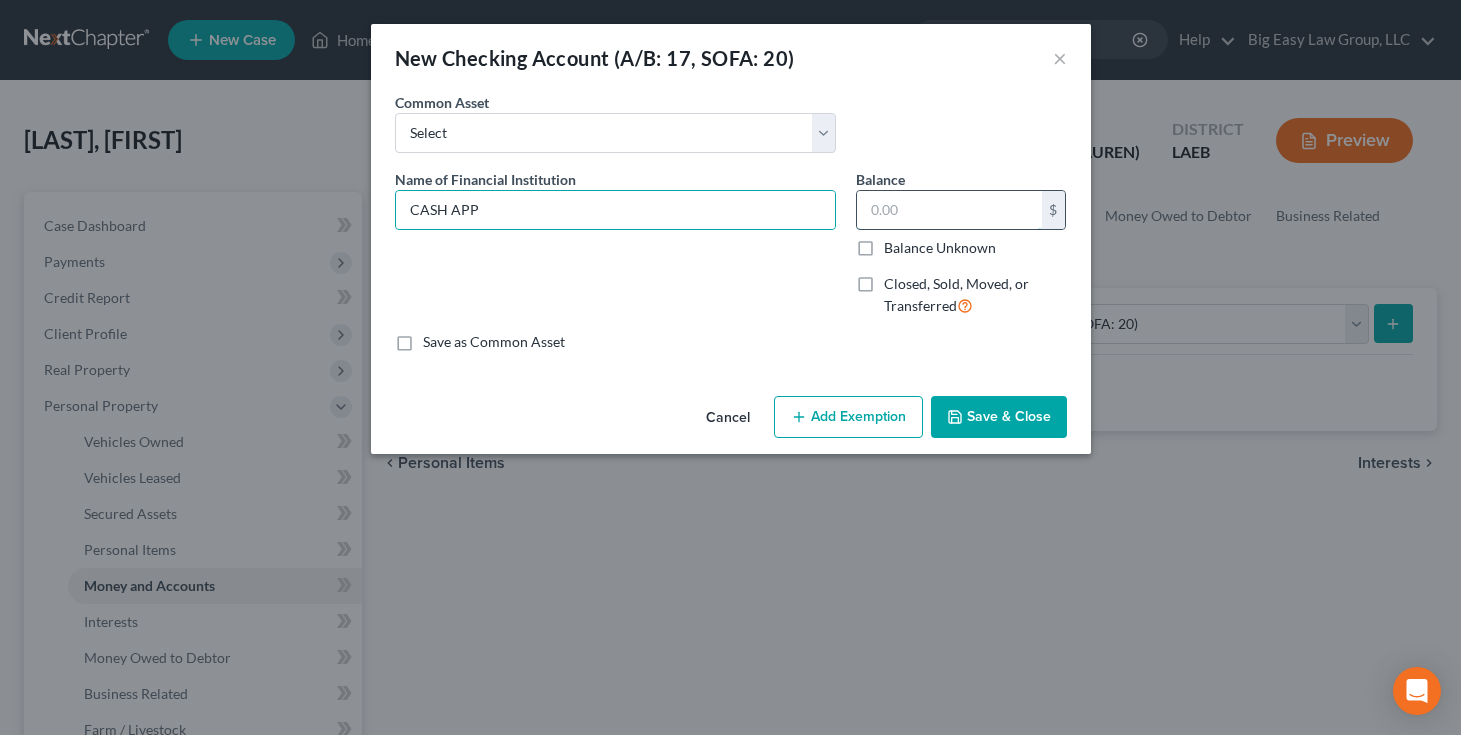 click at bounding box center (949, 210) 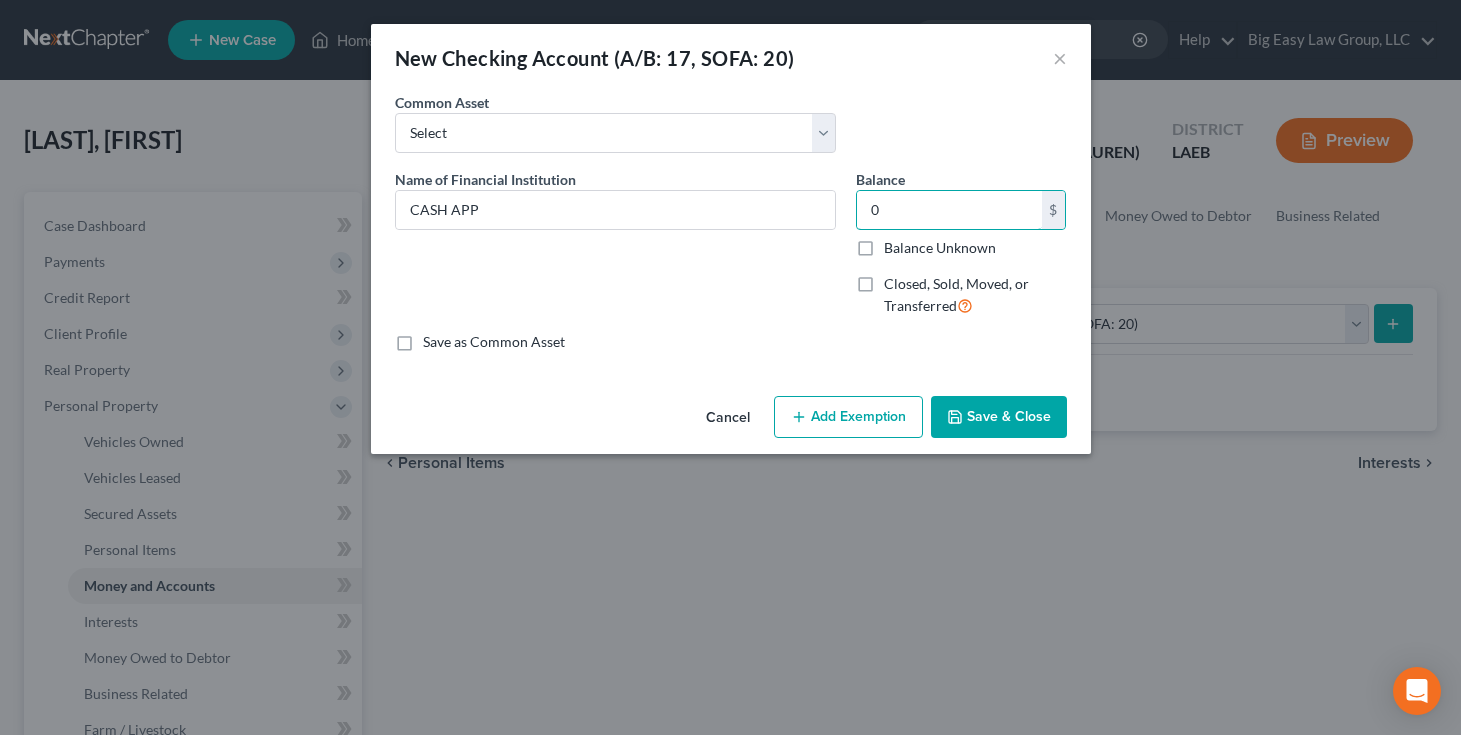 type on "0" 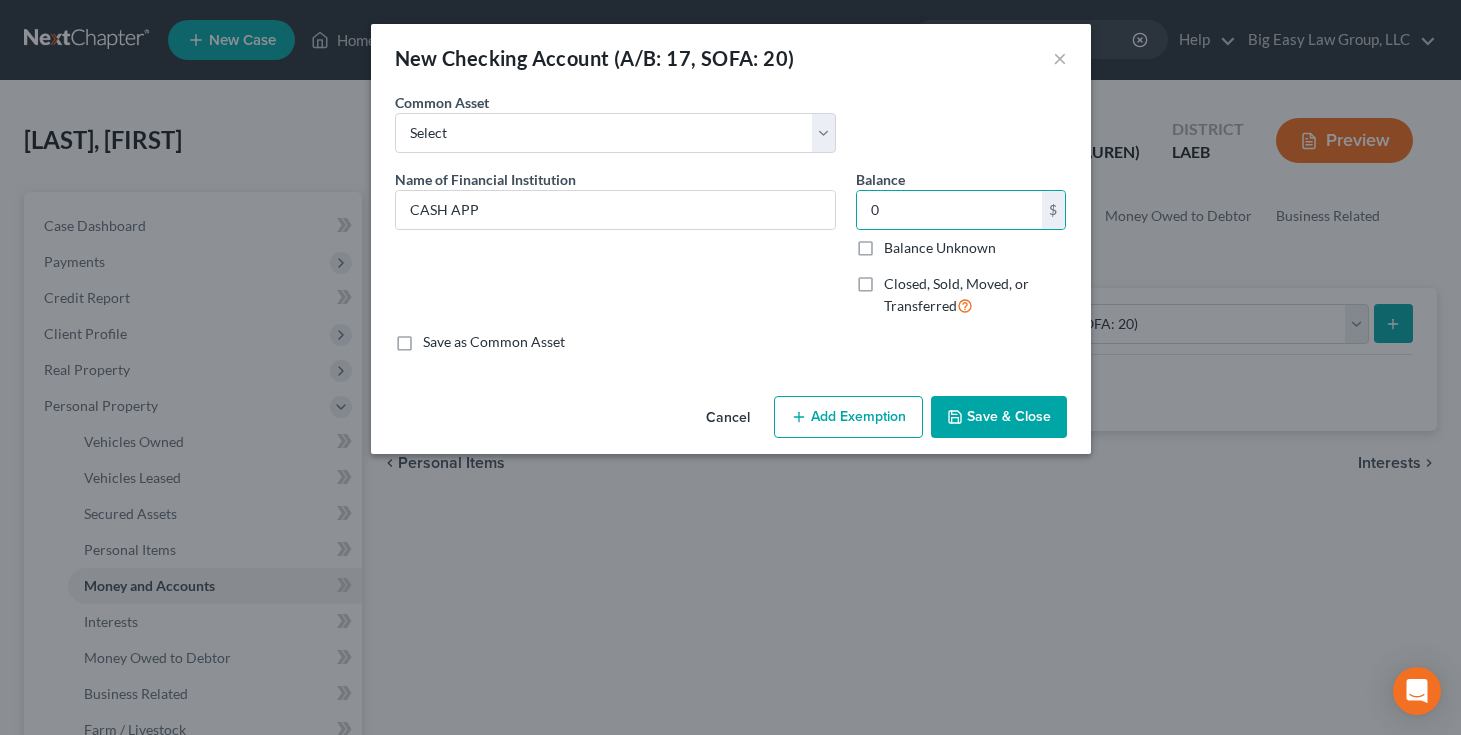 click on "Save & Close" at bounding box center [999, 417] 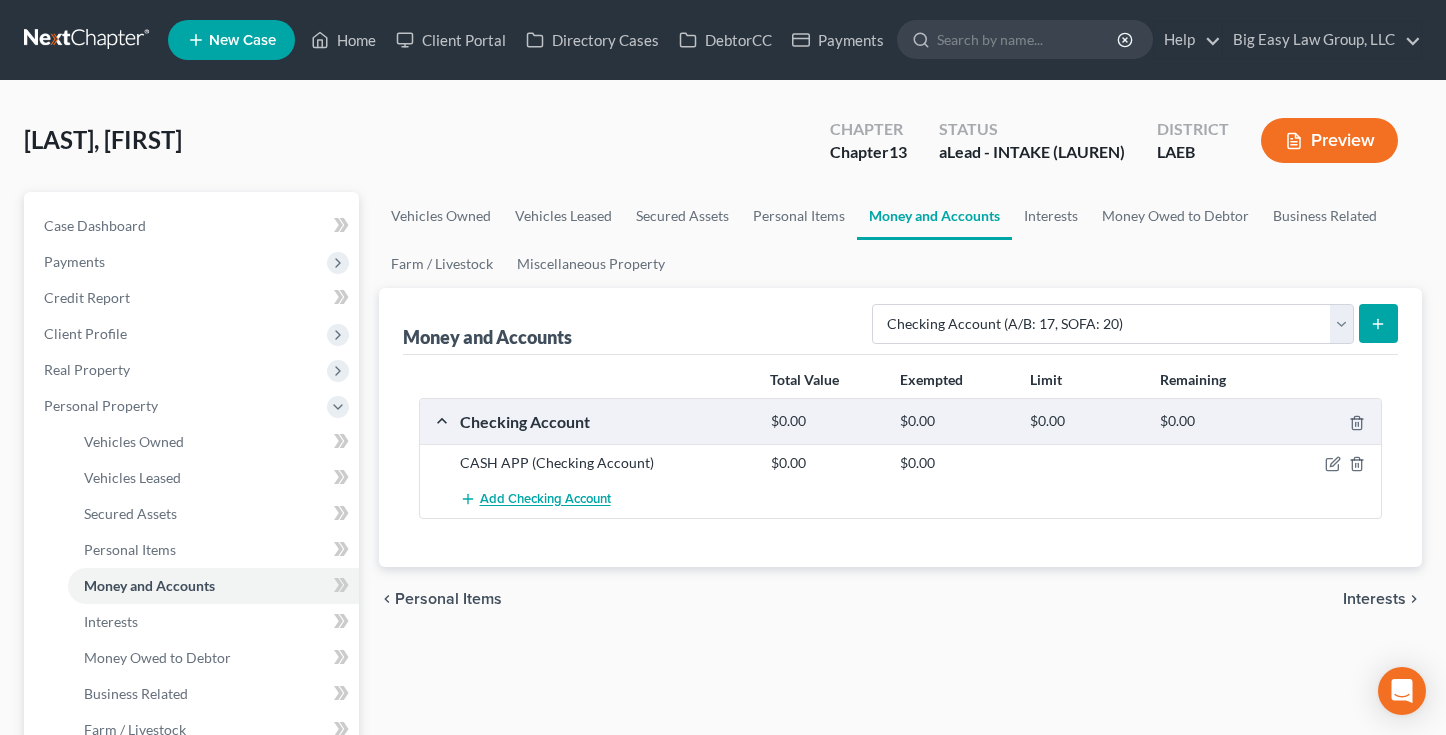 click on "Add Checking Account" at bounding box center [545, 500] 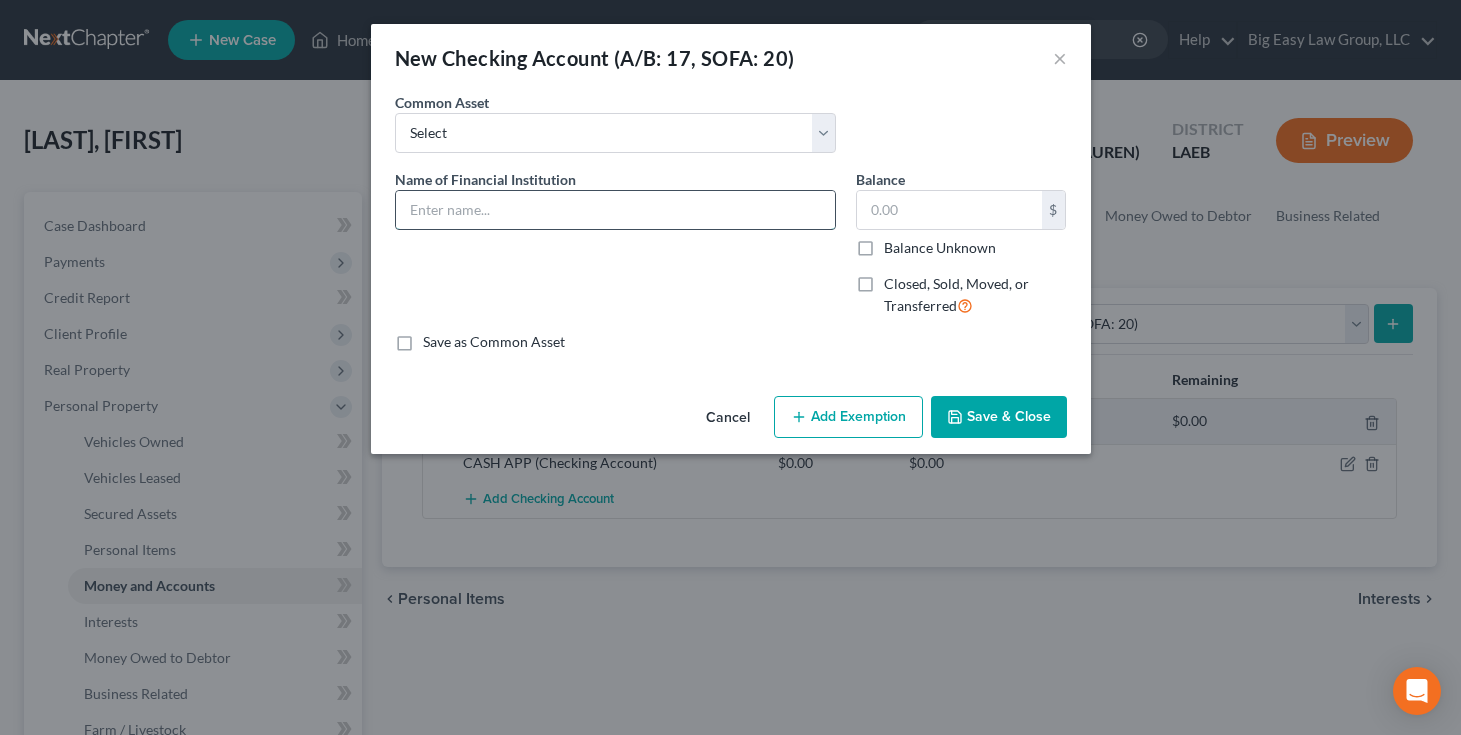 click at bounding box center (615, 210) 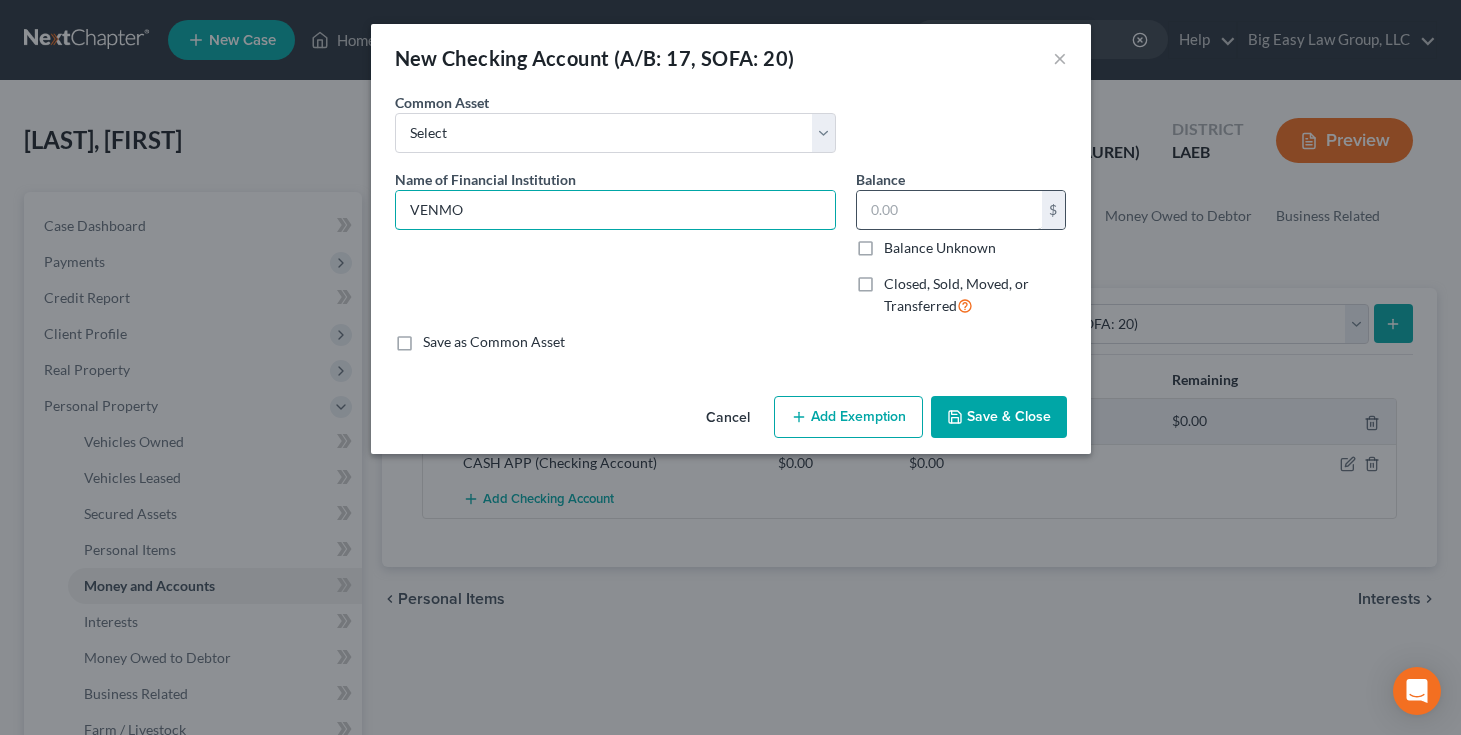 type on "VENMO" 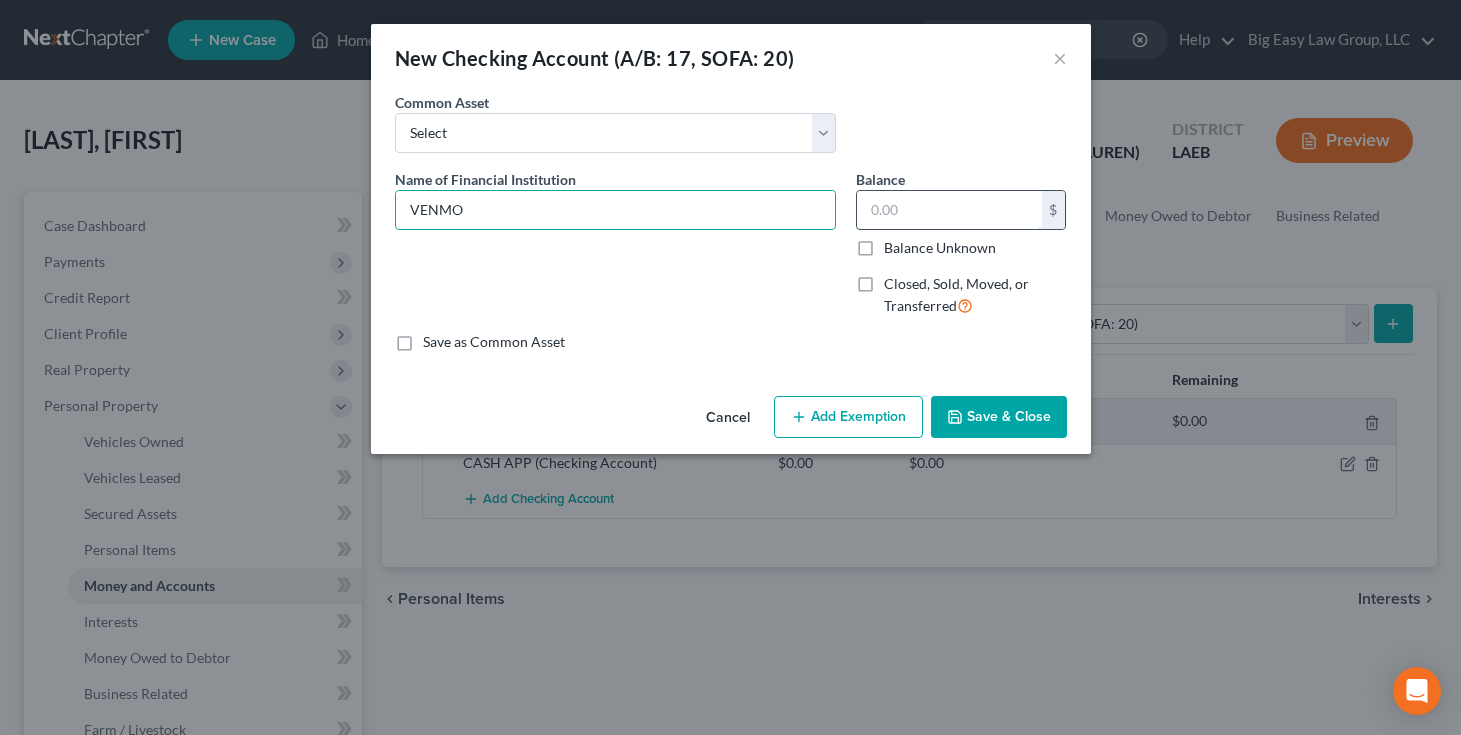 click at bounding box center [949, 210] 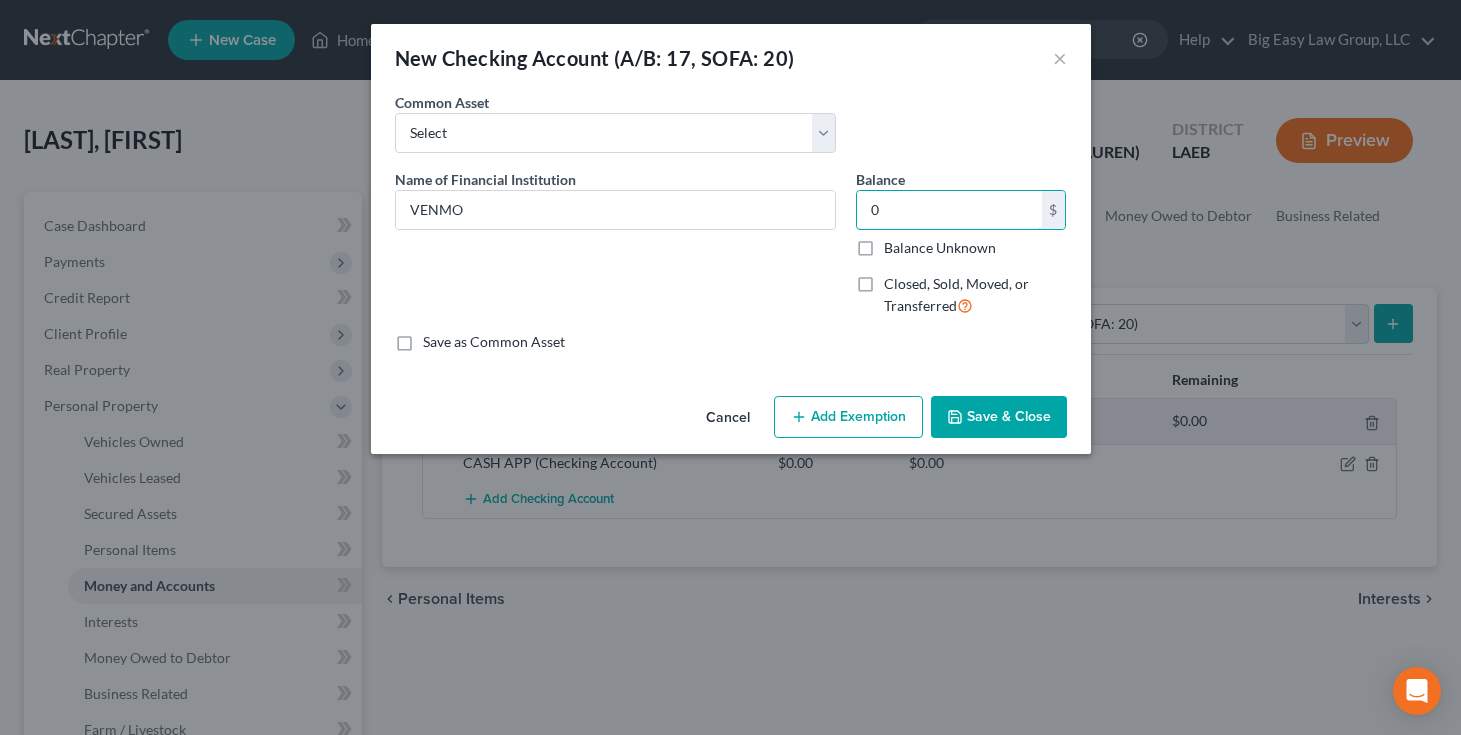 type on "0" 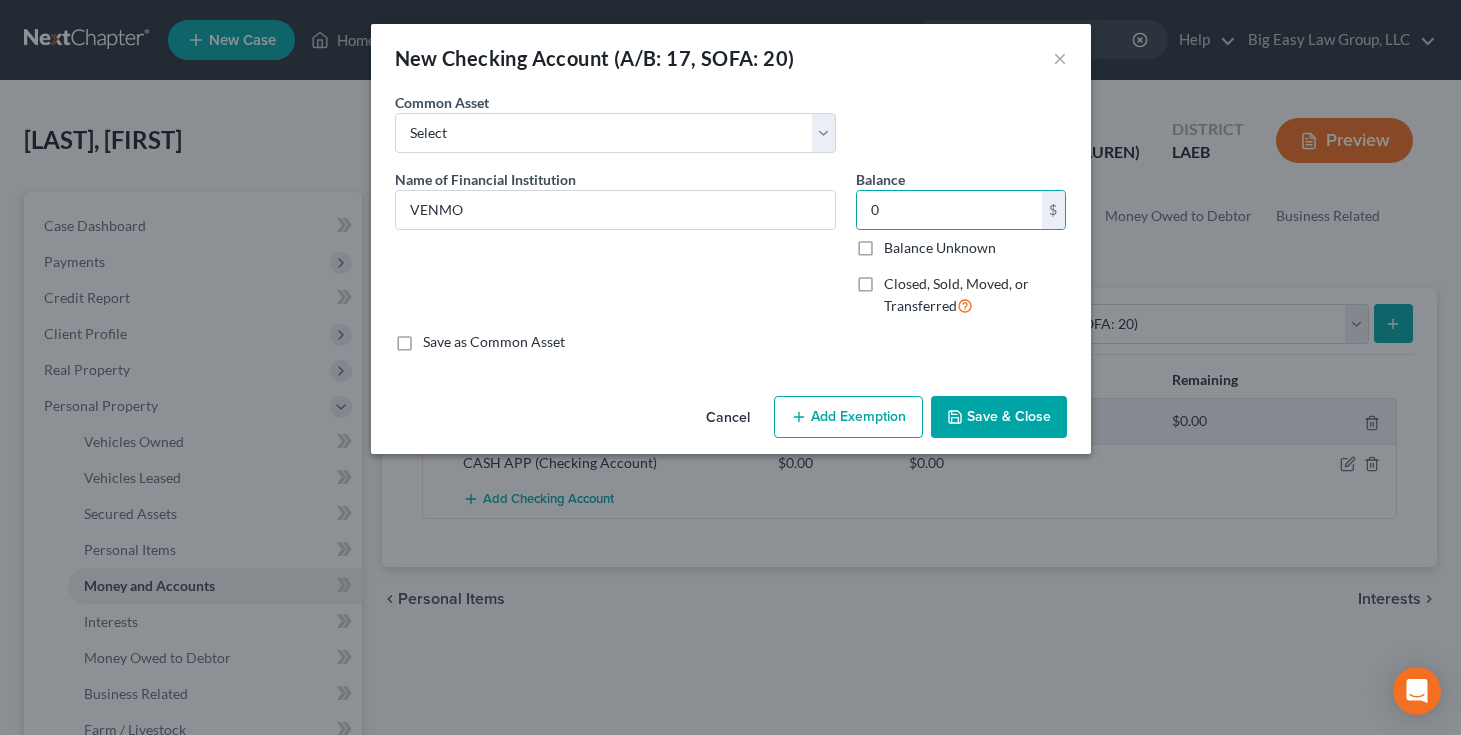 drag, startPoint x: 999, startPoint y: 353, endPoint x: 1000, endPoint y: 398, distance: 45.01111 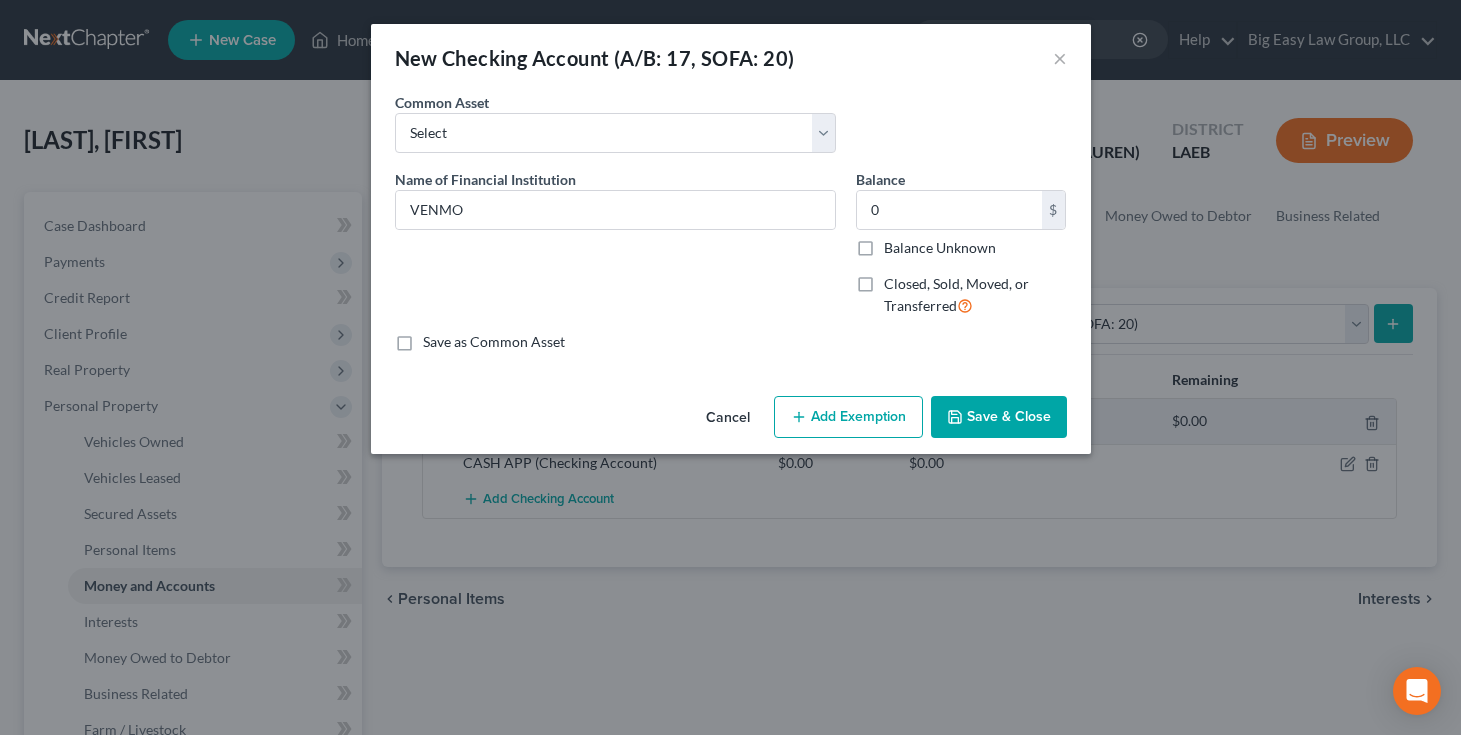click on "Save & Close" at bounding box center [999, 417] 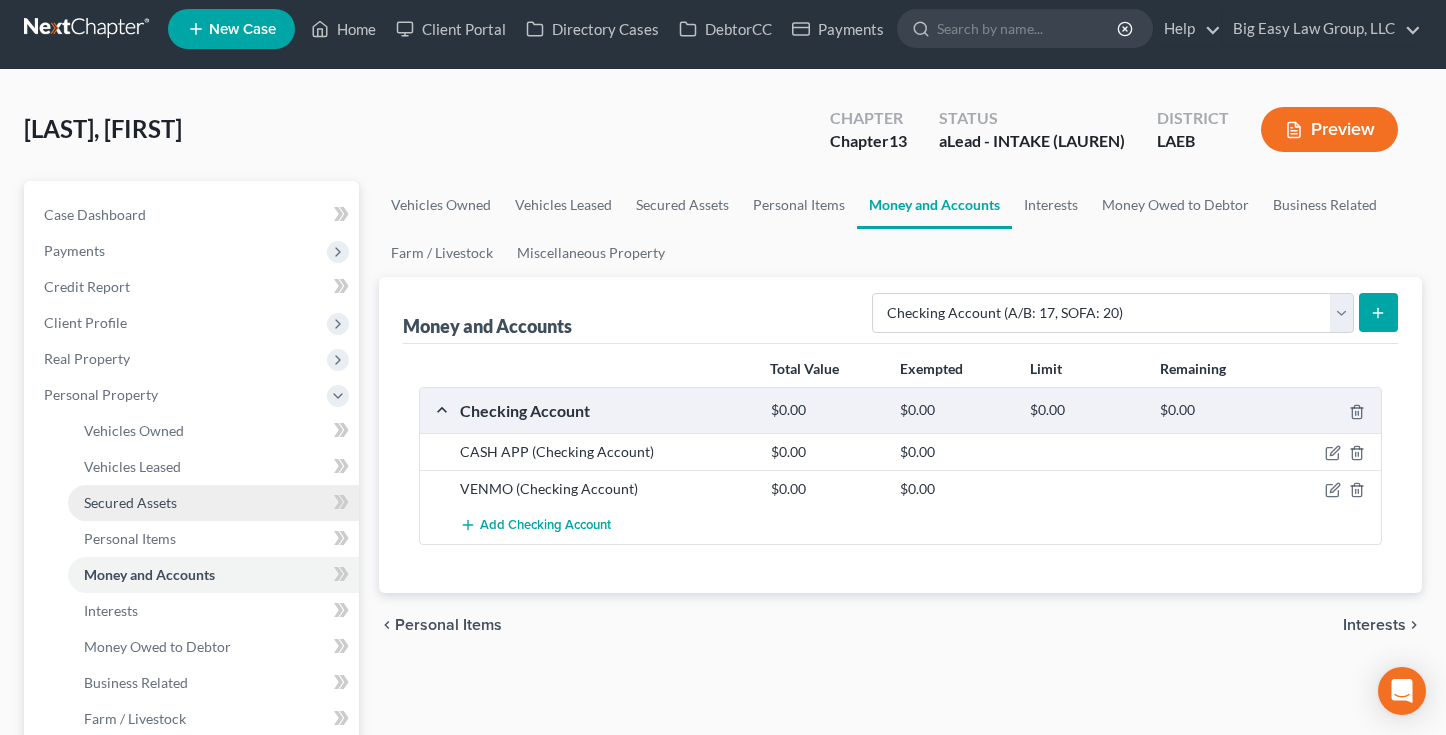 scroll, scrollTop: 32, scrollLeft: 0, axis: vertical 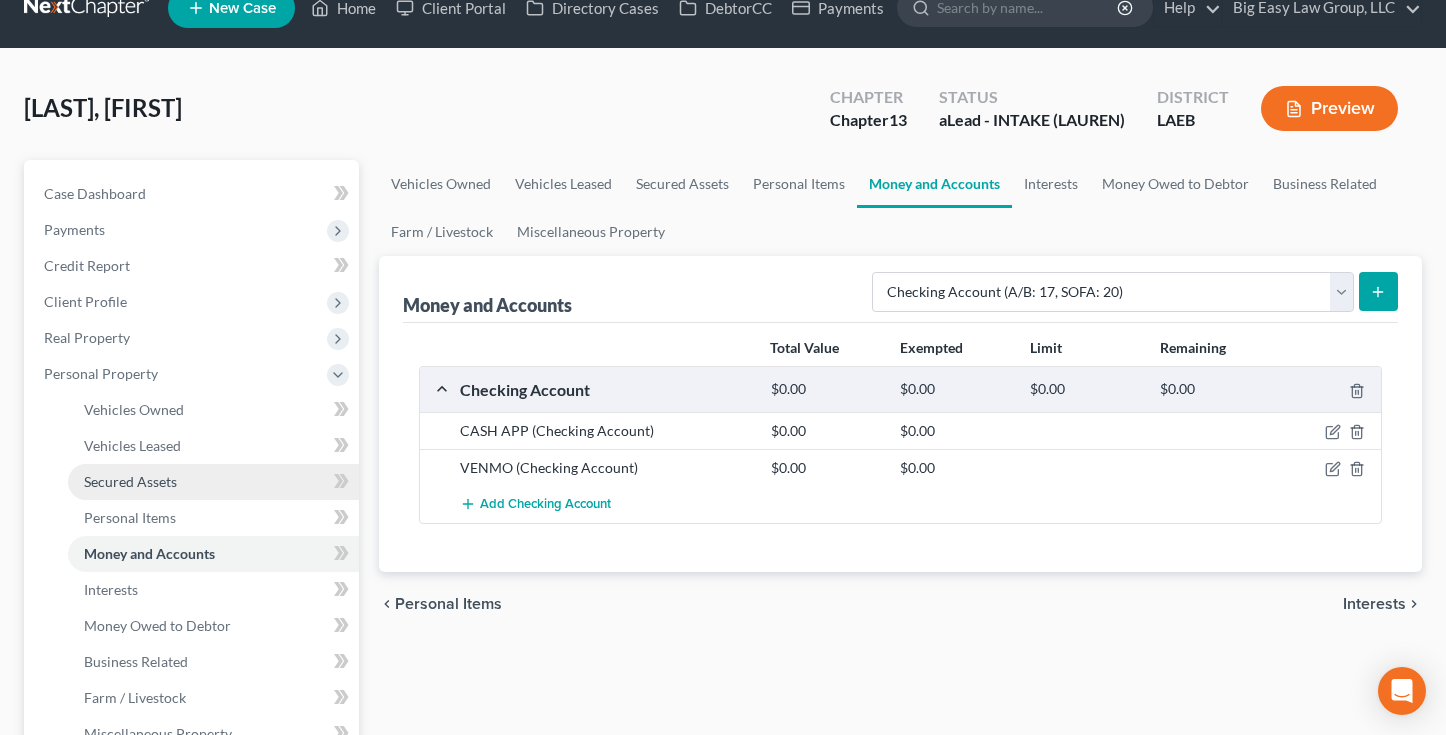 click on "Secured Assets" at bounding box center (213, 482) 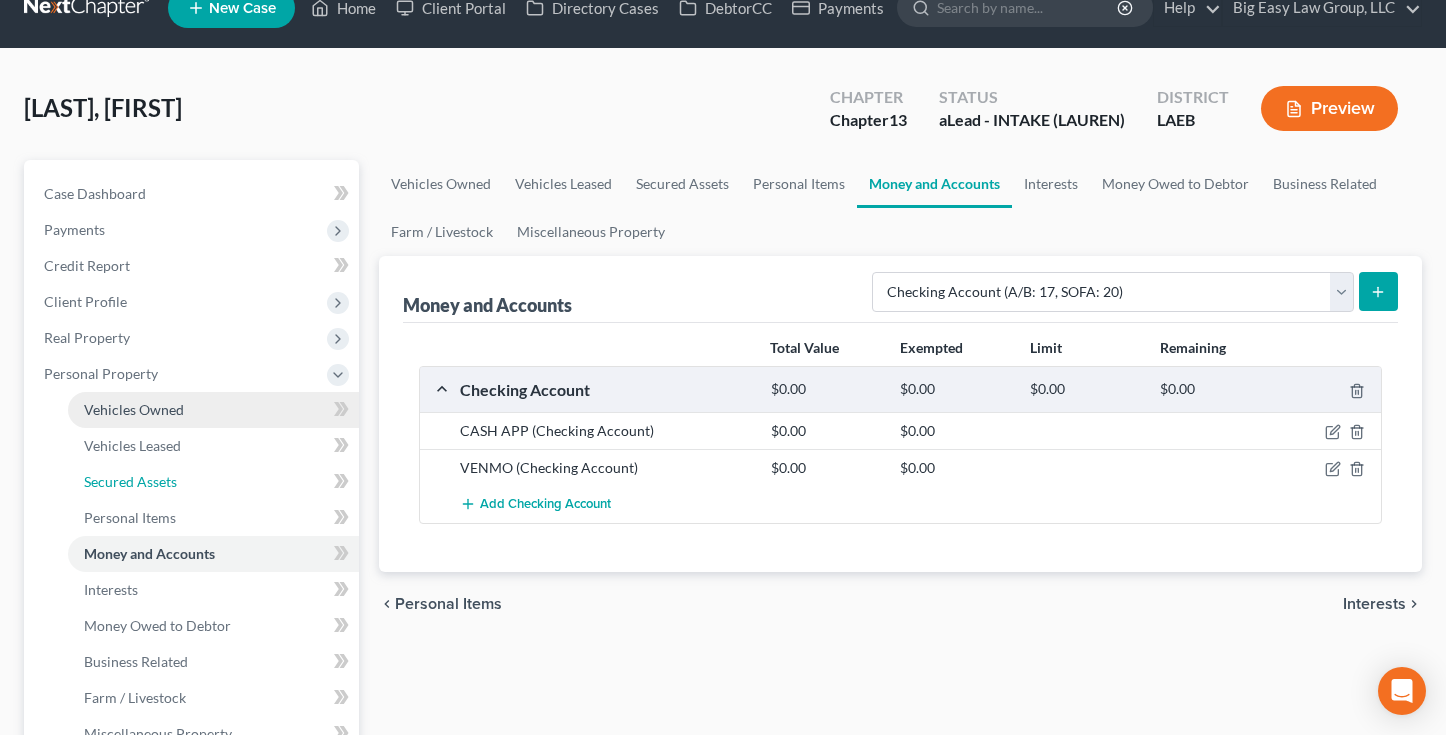 scroll, scrollTop: 0, scrollLeft: 0, axis: both 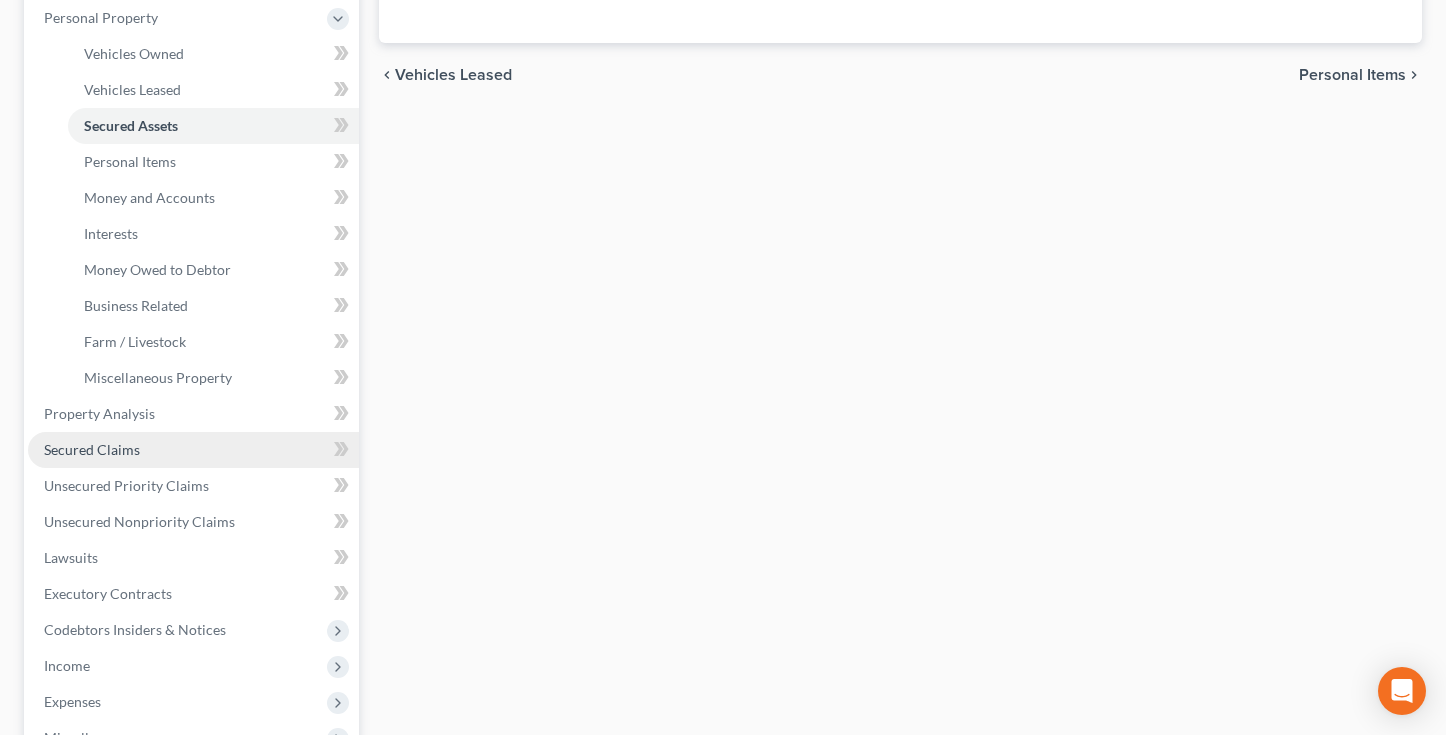 click on "Secured Claims" at bounding box center (193, 450) 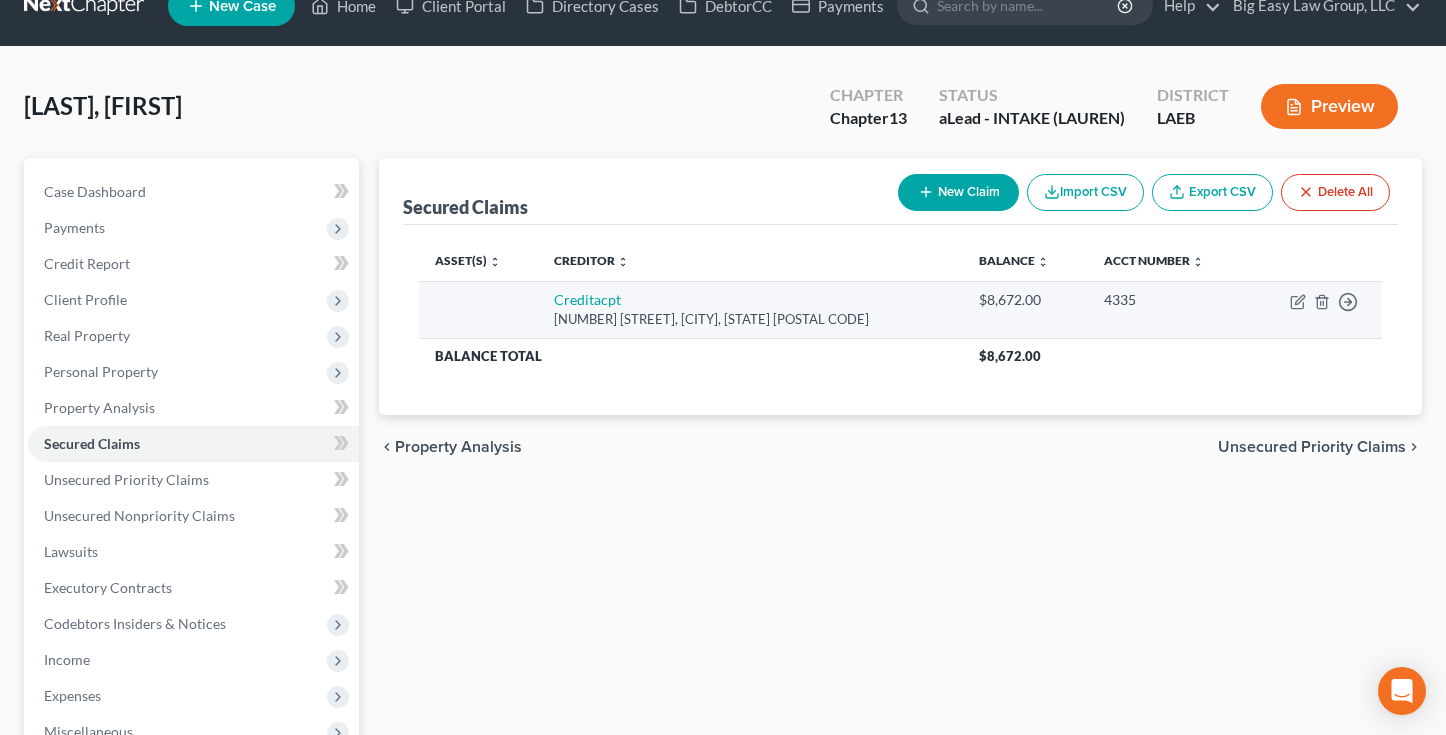 scroll, scrollTop: 0, scrollLeft: 0, axis: both 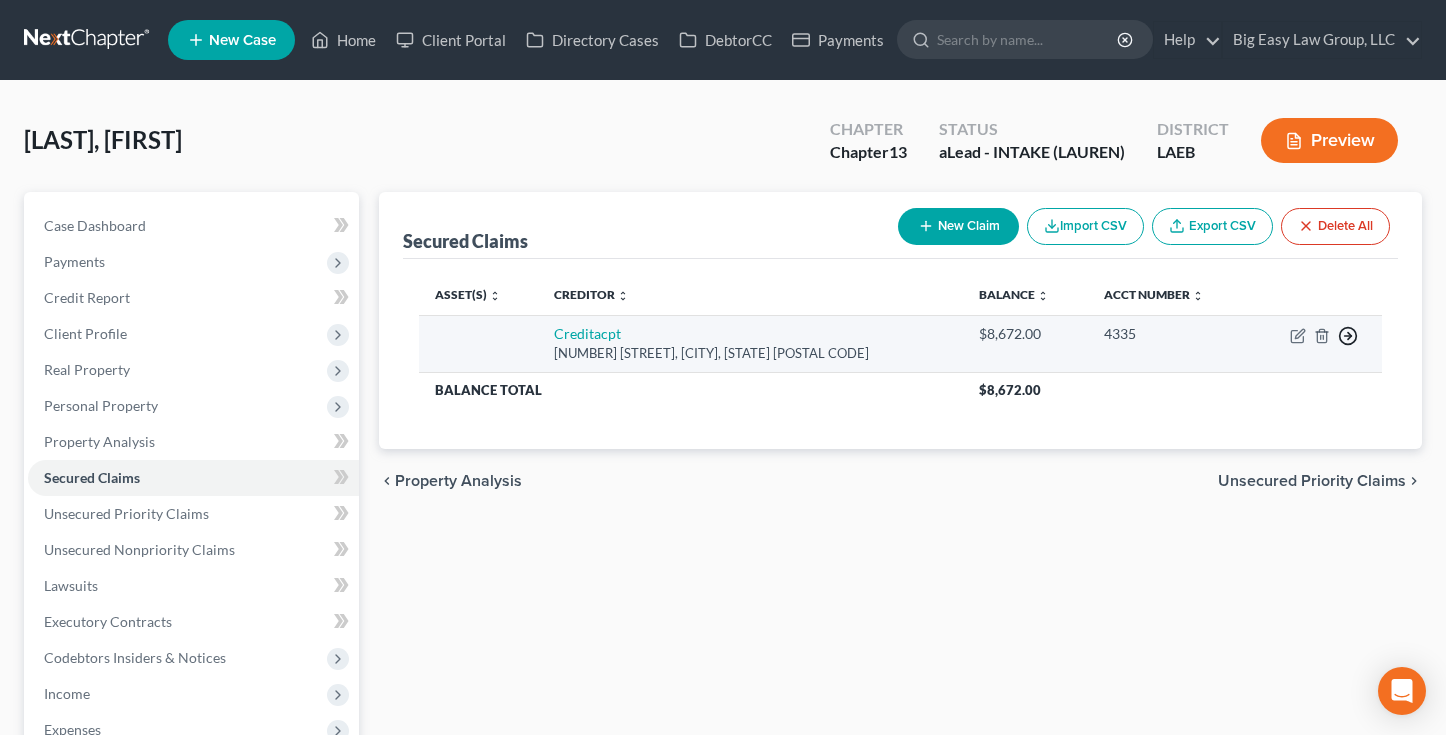 click 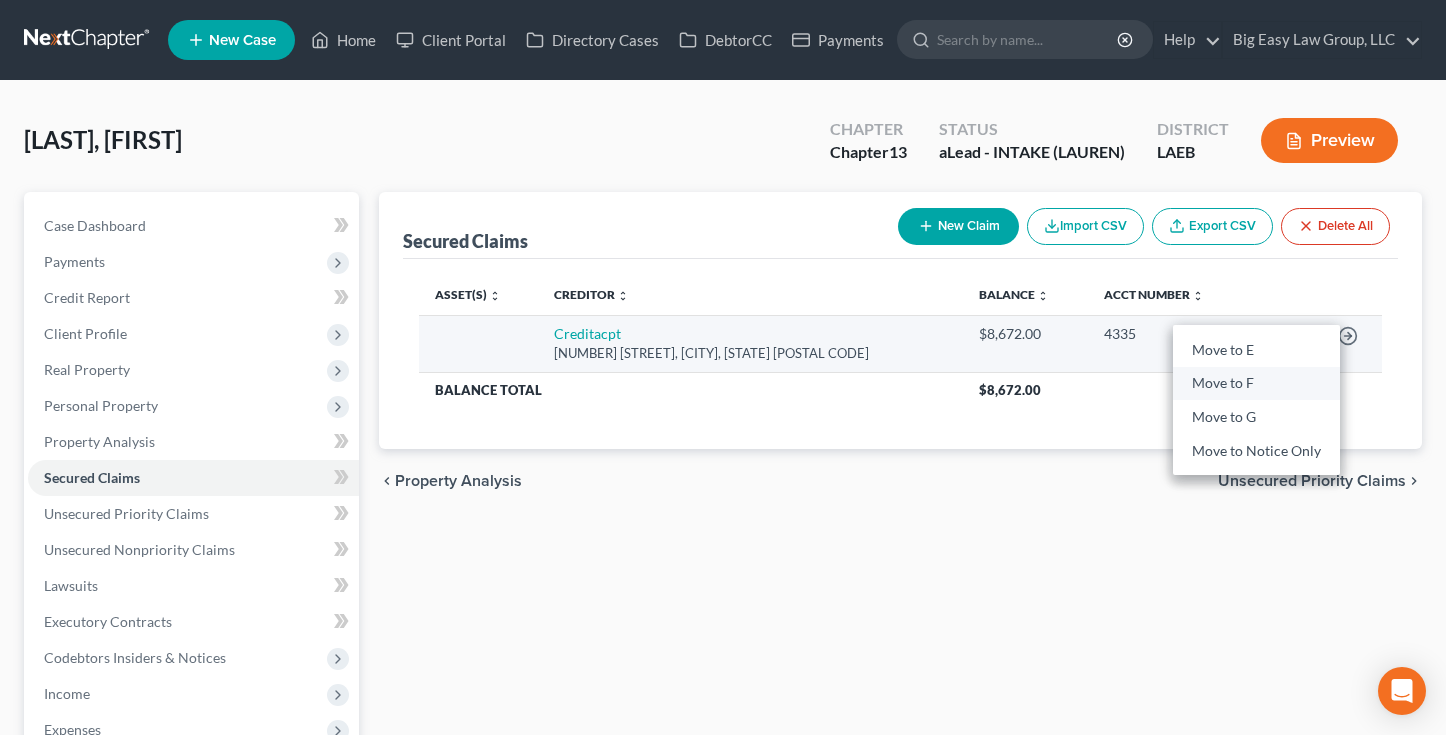 click on "Move to F" at bounding box center [1256, 384] 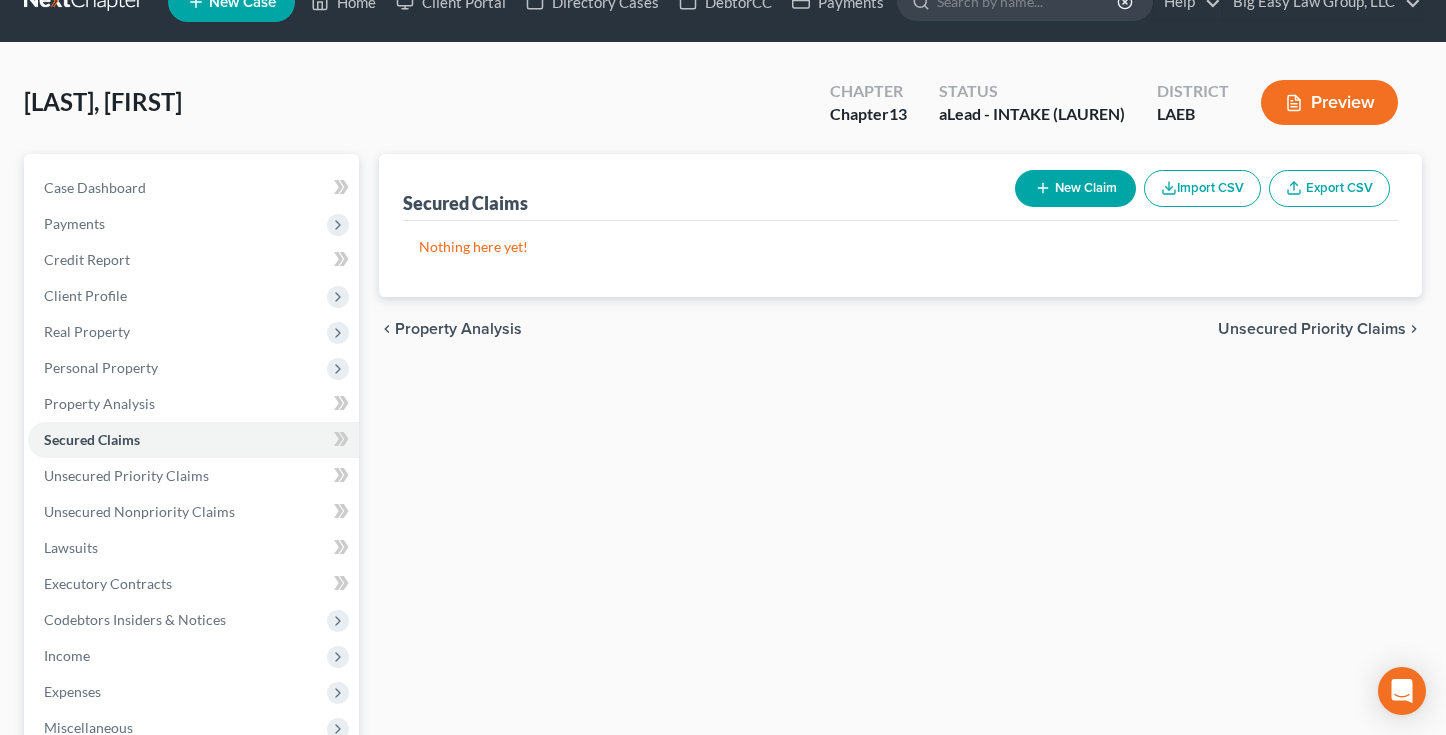 scroll, scrollTop: 0, scrollLeft: 0, axis: both 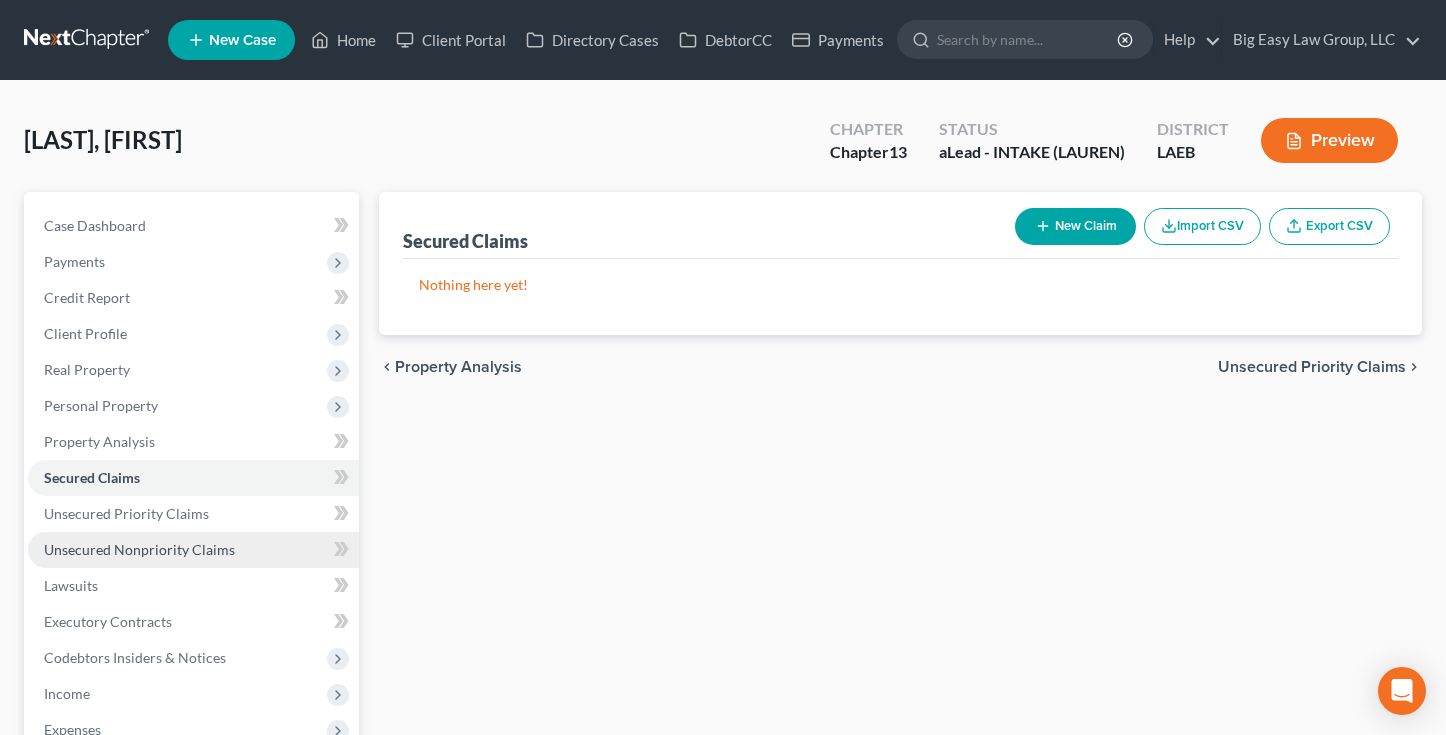 click on "Unsecured Nonpriority Claims" at bounding box center (193, 550) 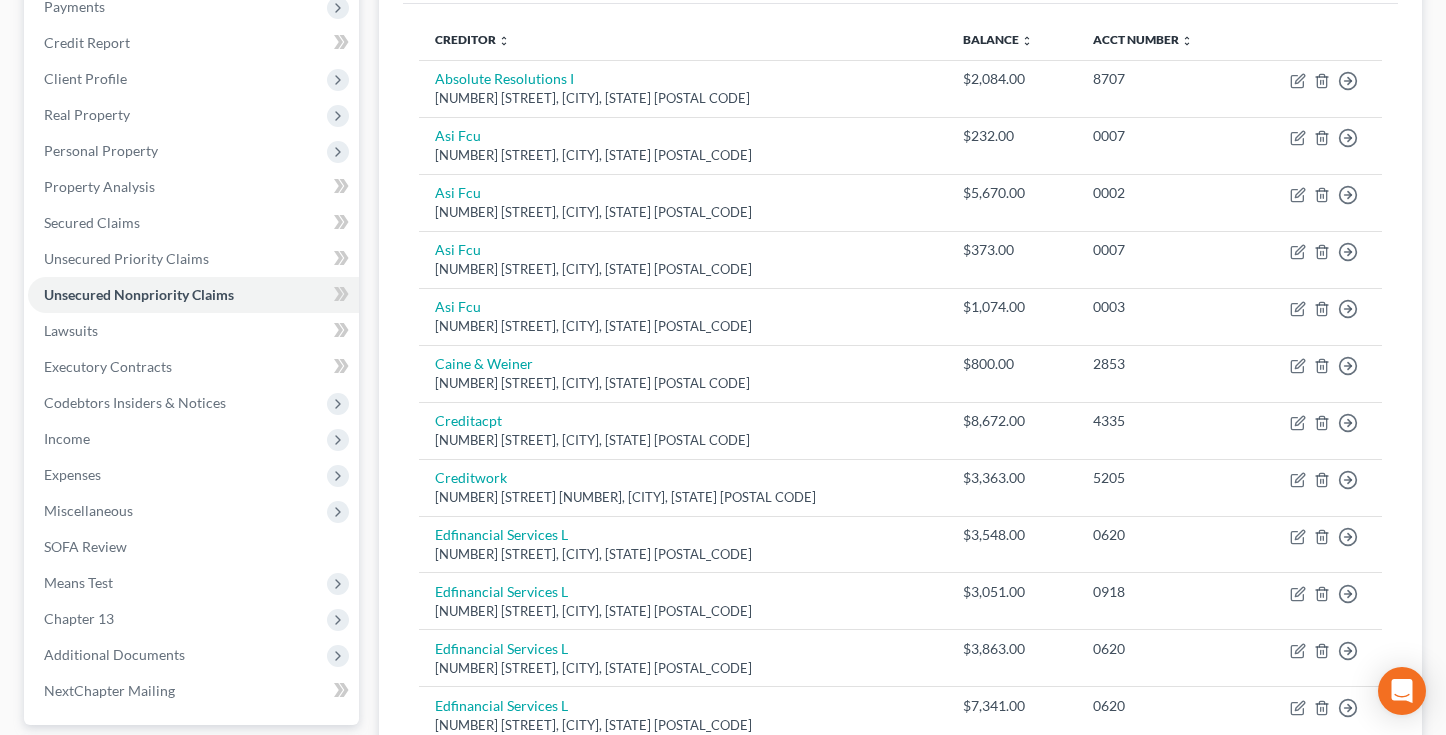 scroll, scrollTop: 0, scrollLeft: 0, axis: both 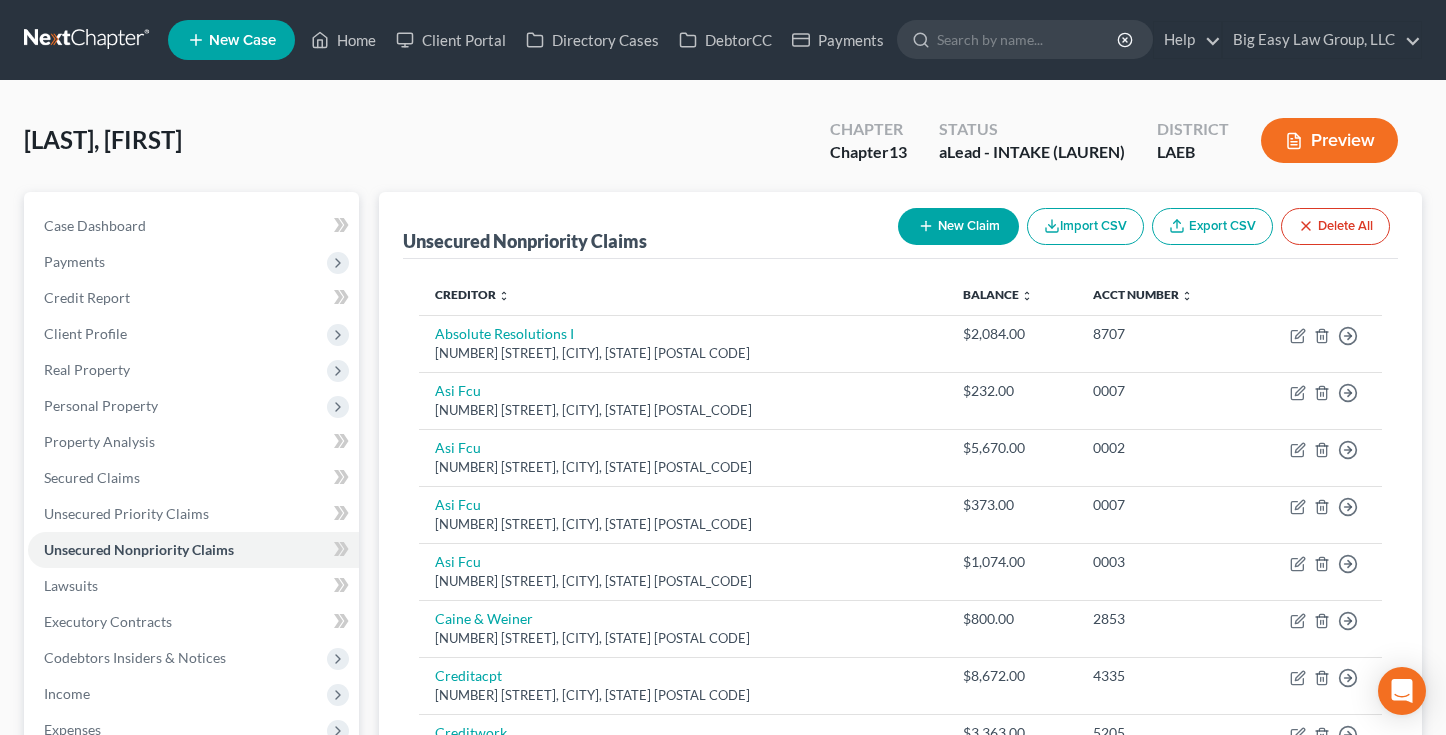 click on "New Claim" at bounding box center [958, 226] 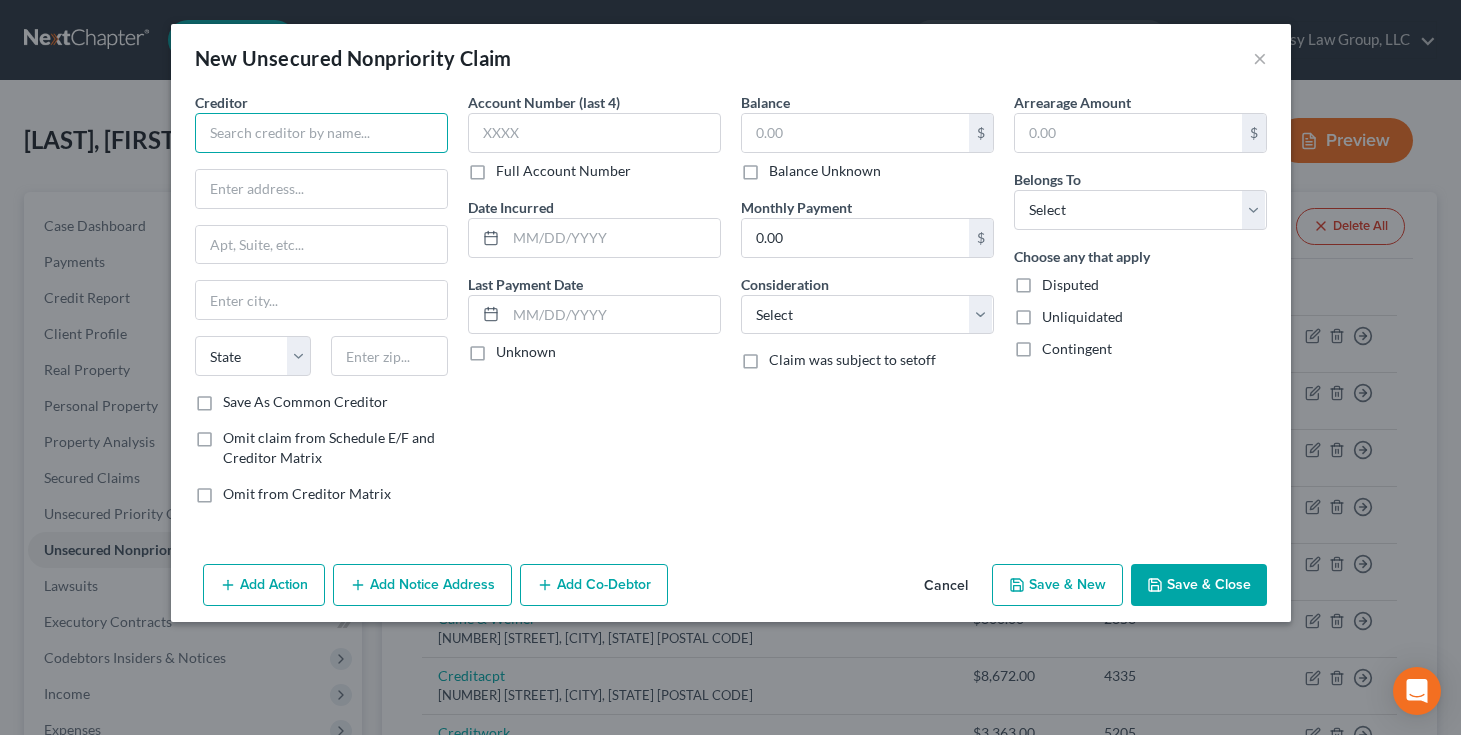 click at bounding box center [321, 133] 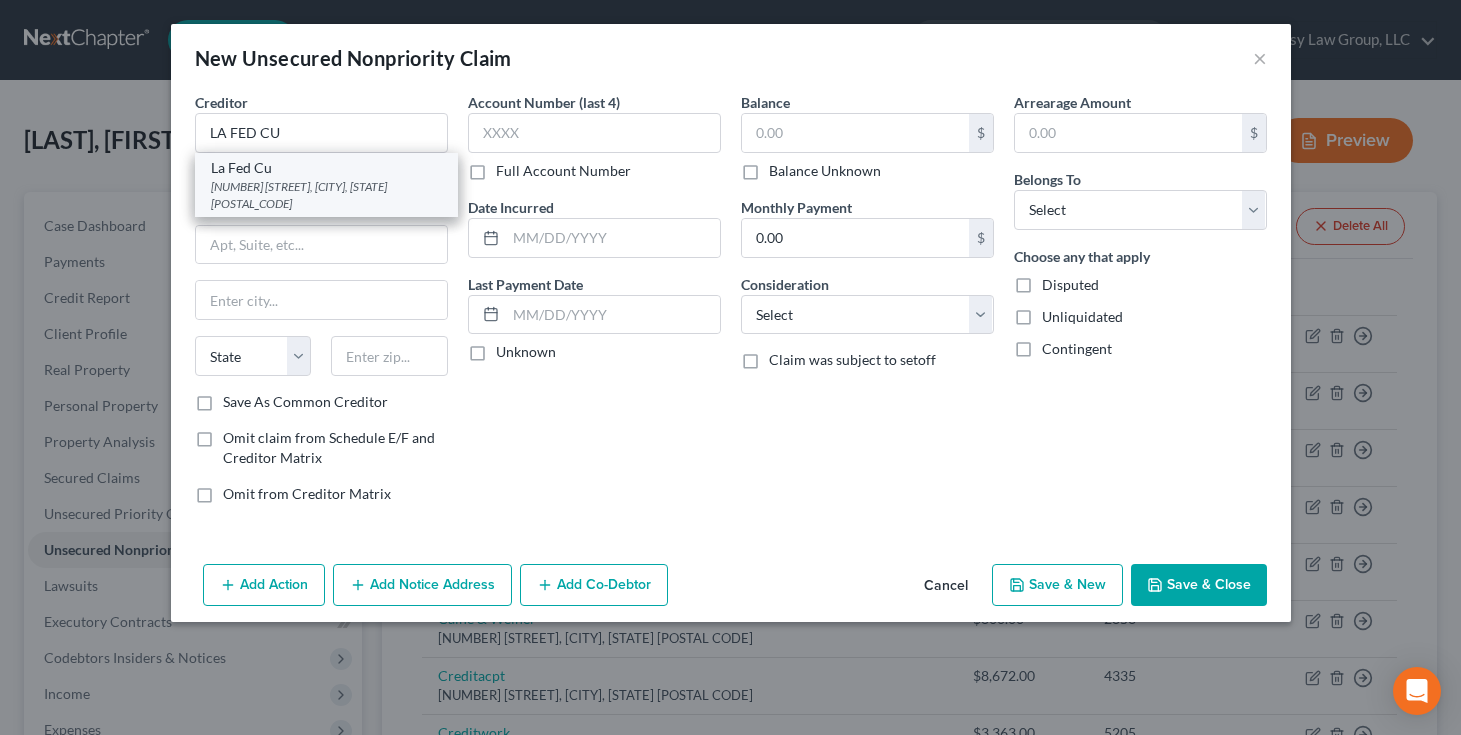 click on "La Fed Cu" at bounding box center [326, 168] 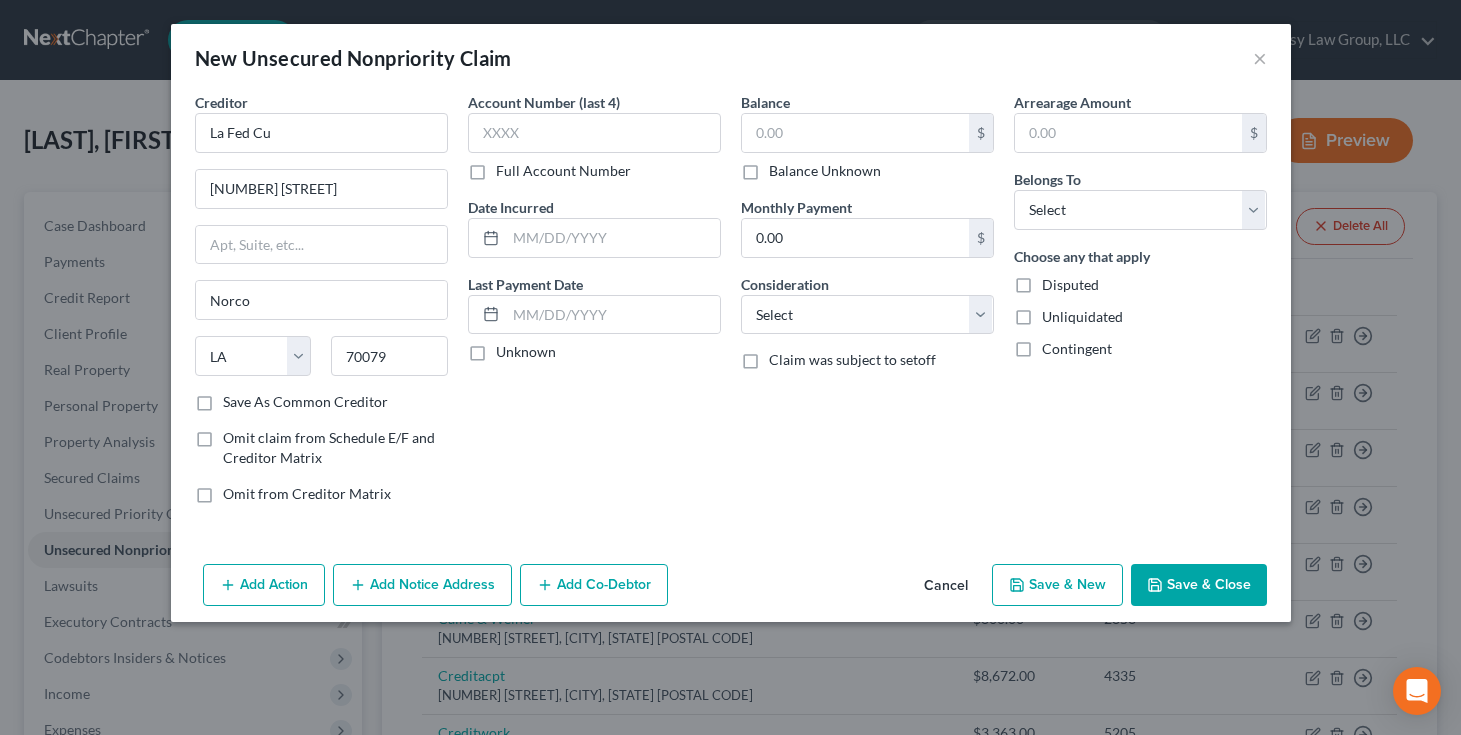 click on "Balance Unknown" at bounding box center (825, 171) 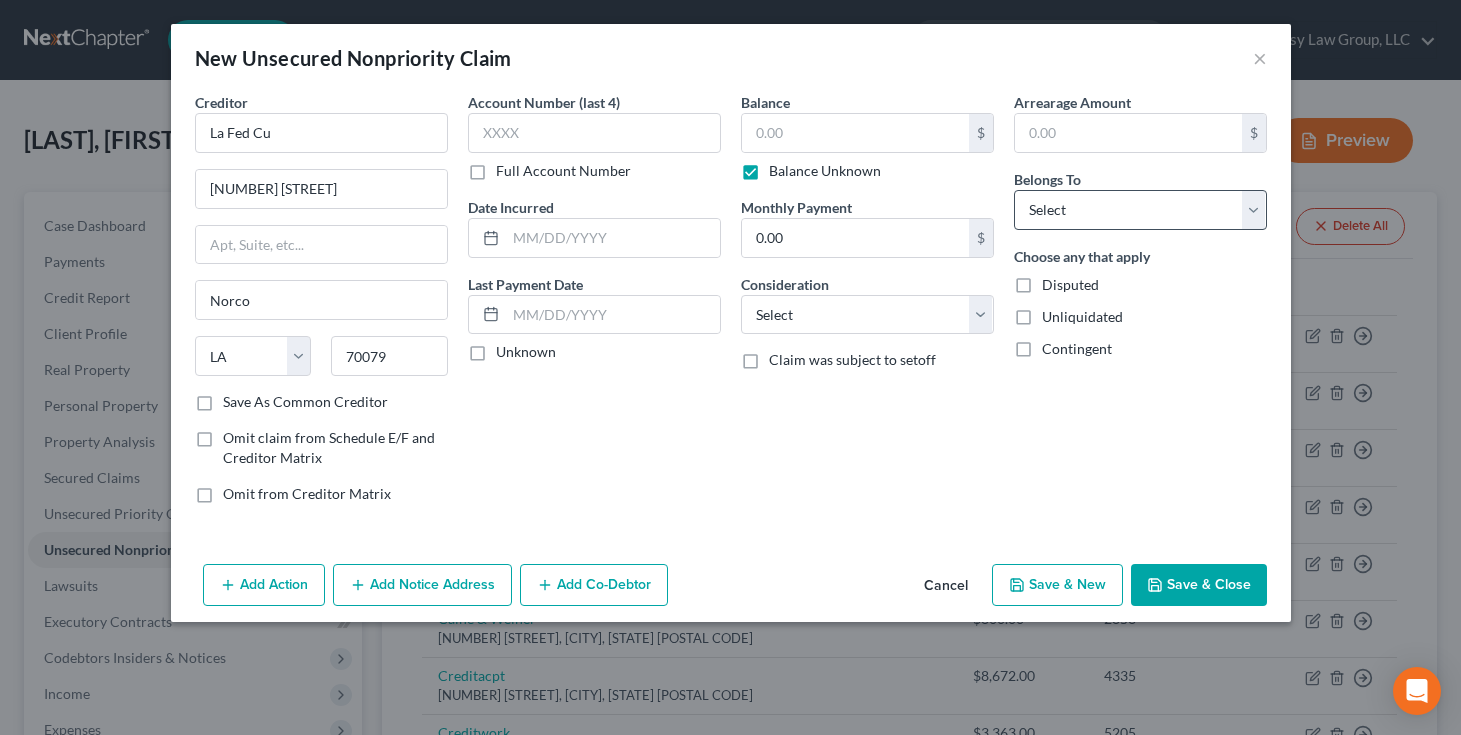 type on "0.00" 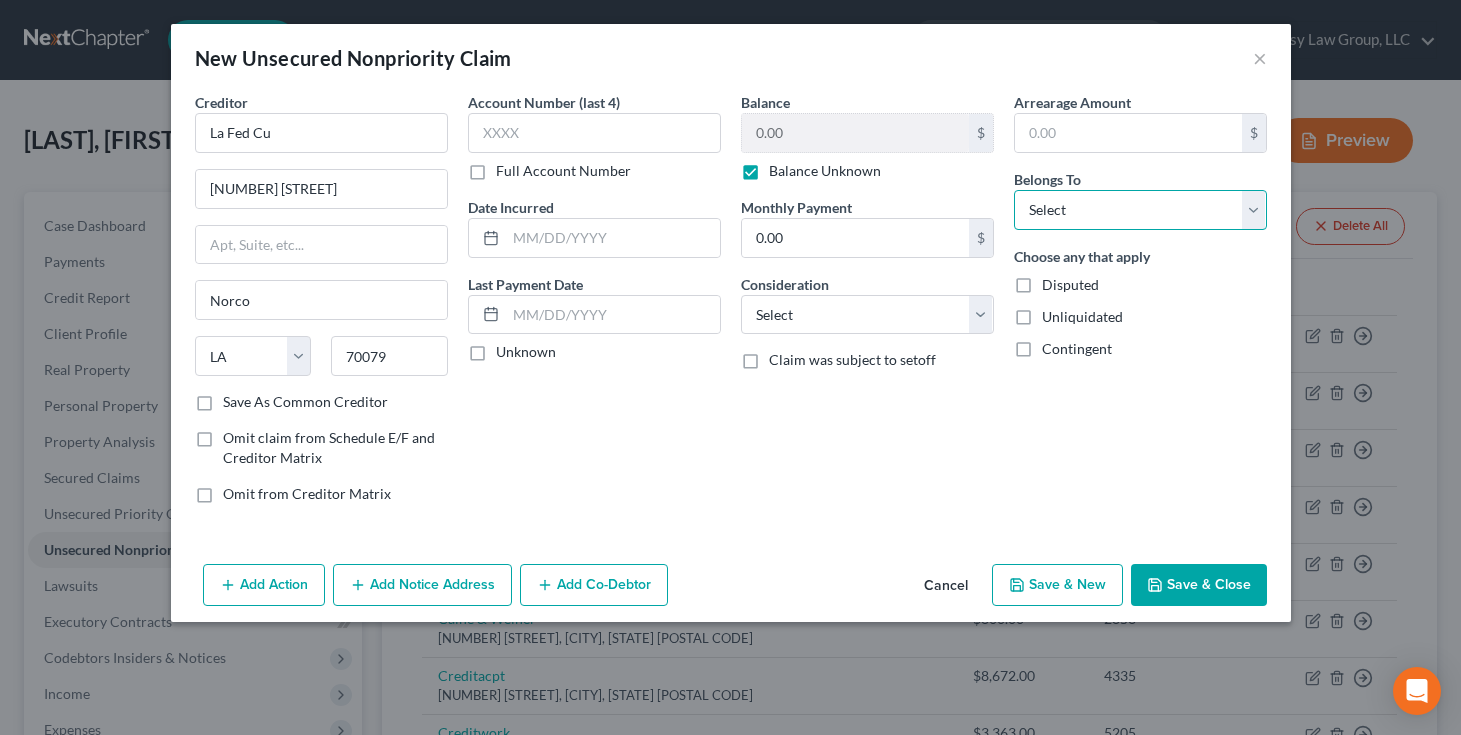 click on "Select Debtor 1 Only Debtor 2 Only Debtor 1 And Debtor 2 Only At Least One Of The Debtors And Another Community Property" at bounding box center [1140, 210] 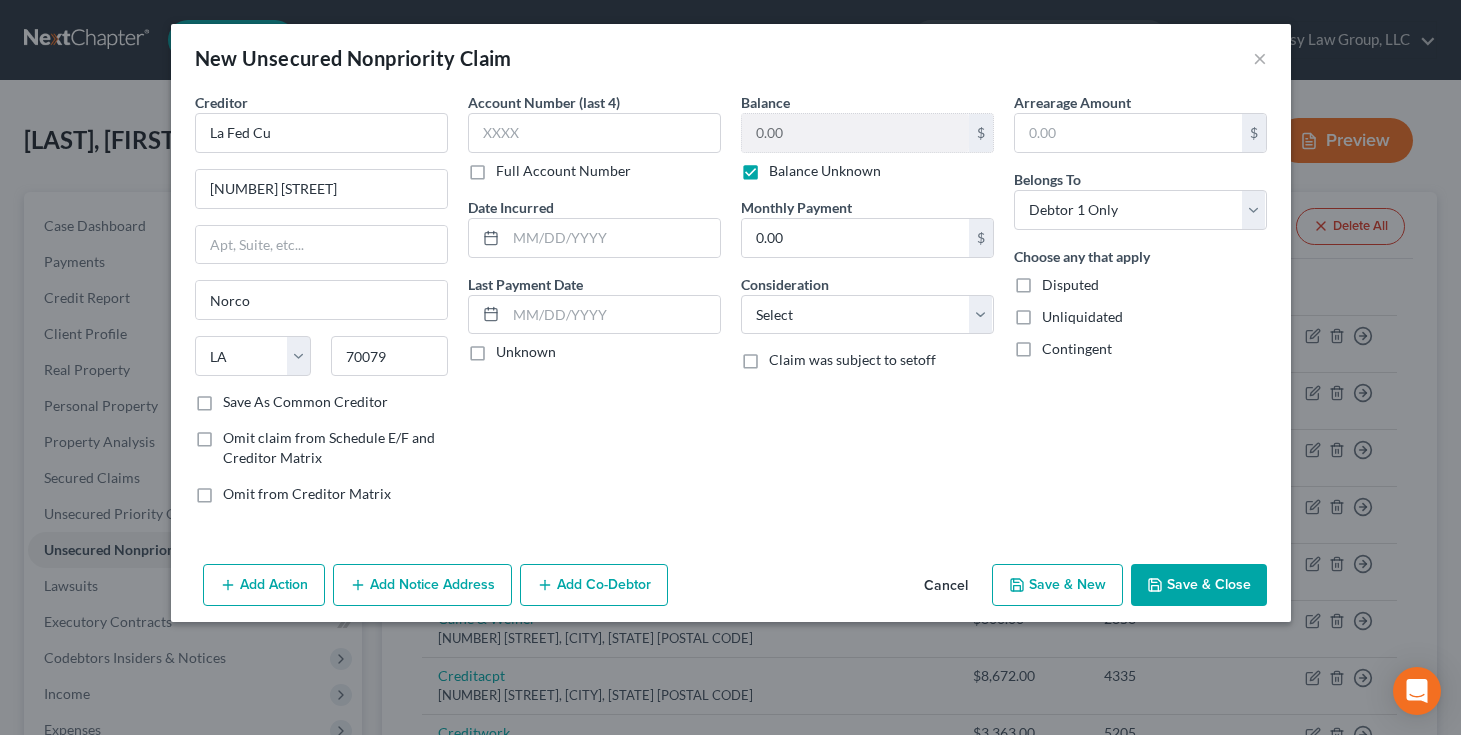 click on "Save & Close" at bounding box center (1199, 585) 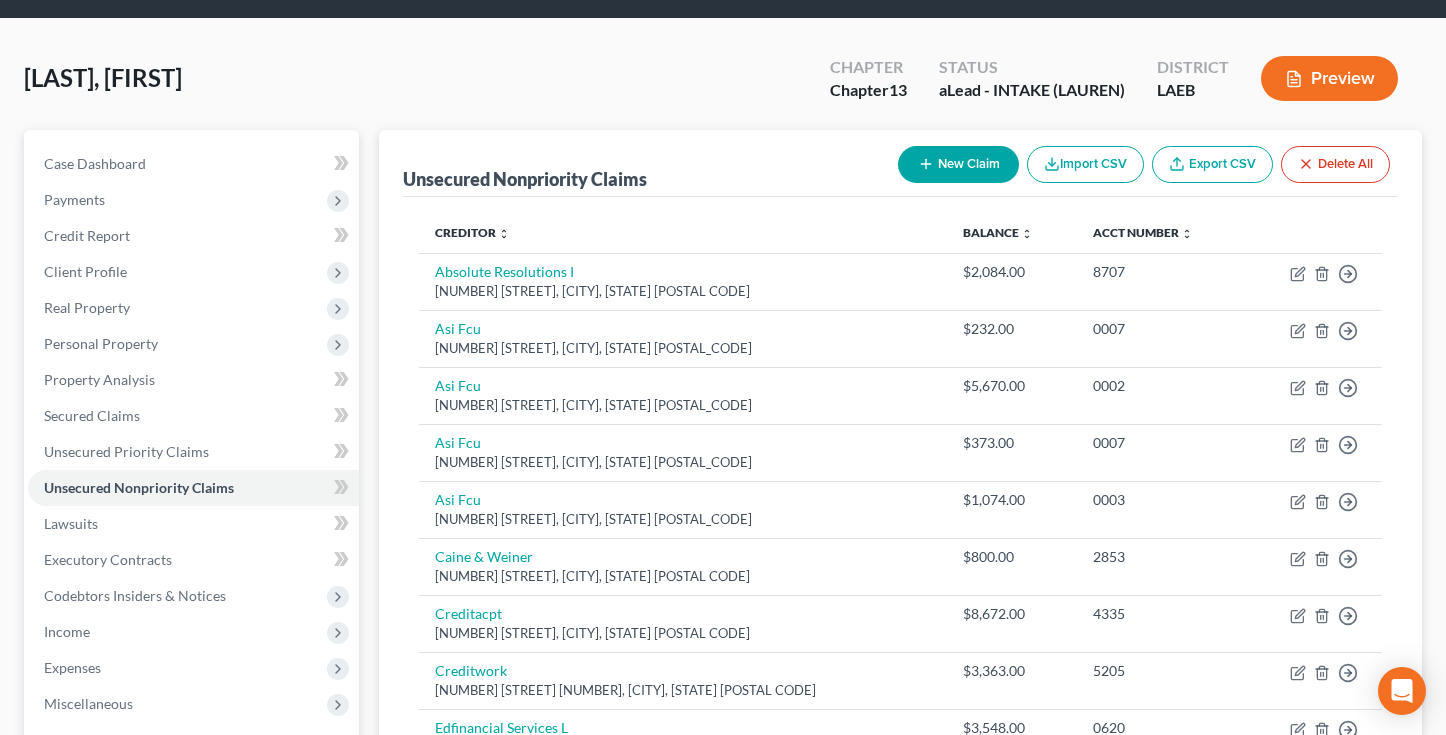 scroll, scrollTop: 354, scrollLeft: 0, axis: vertical 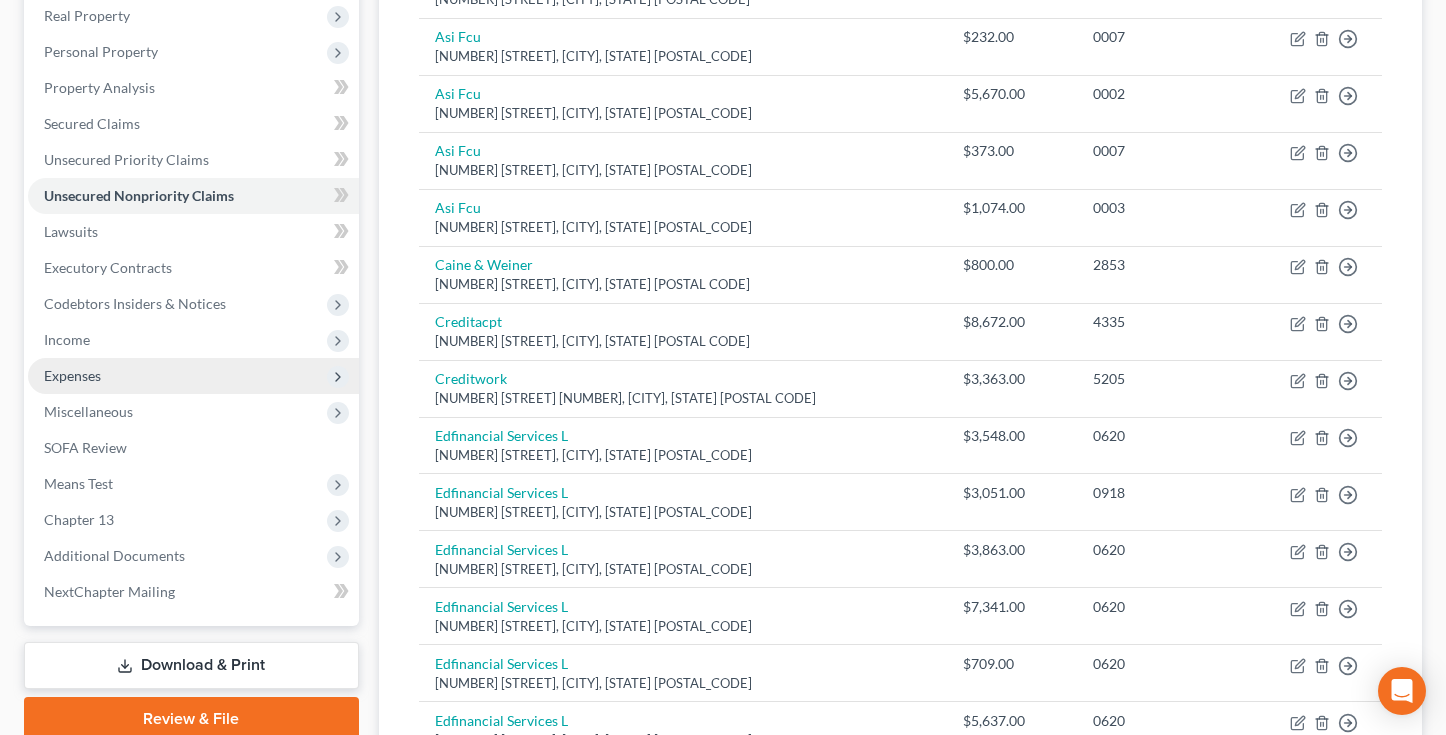 click on "Expenses" at bounding box center [193, 376] 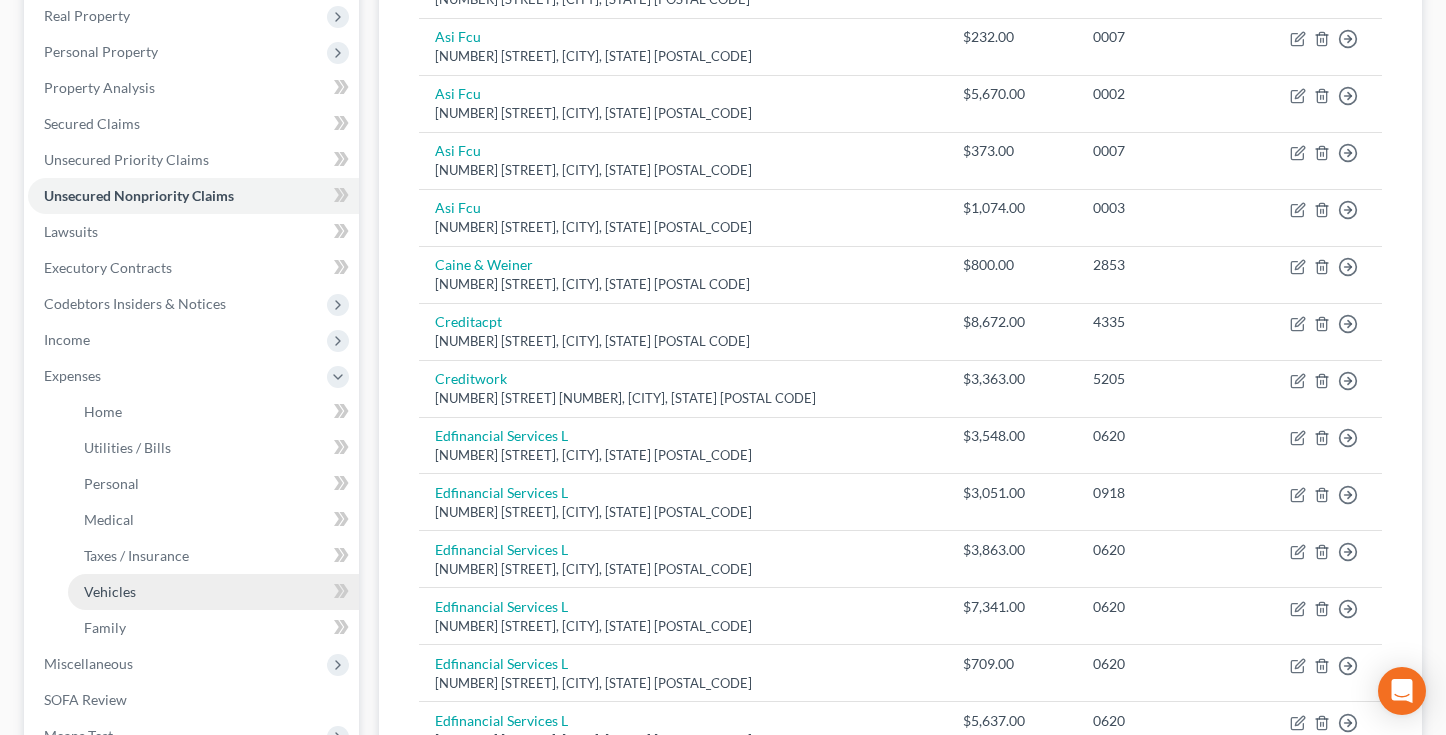 click on "Vehicles" at bounding box center [213, 592] 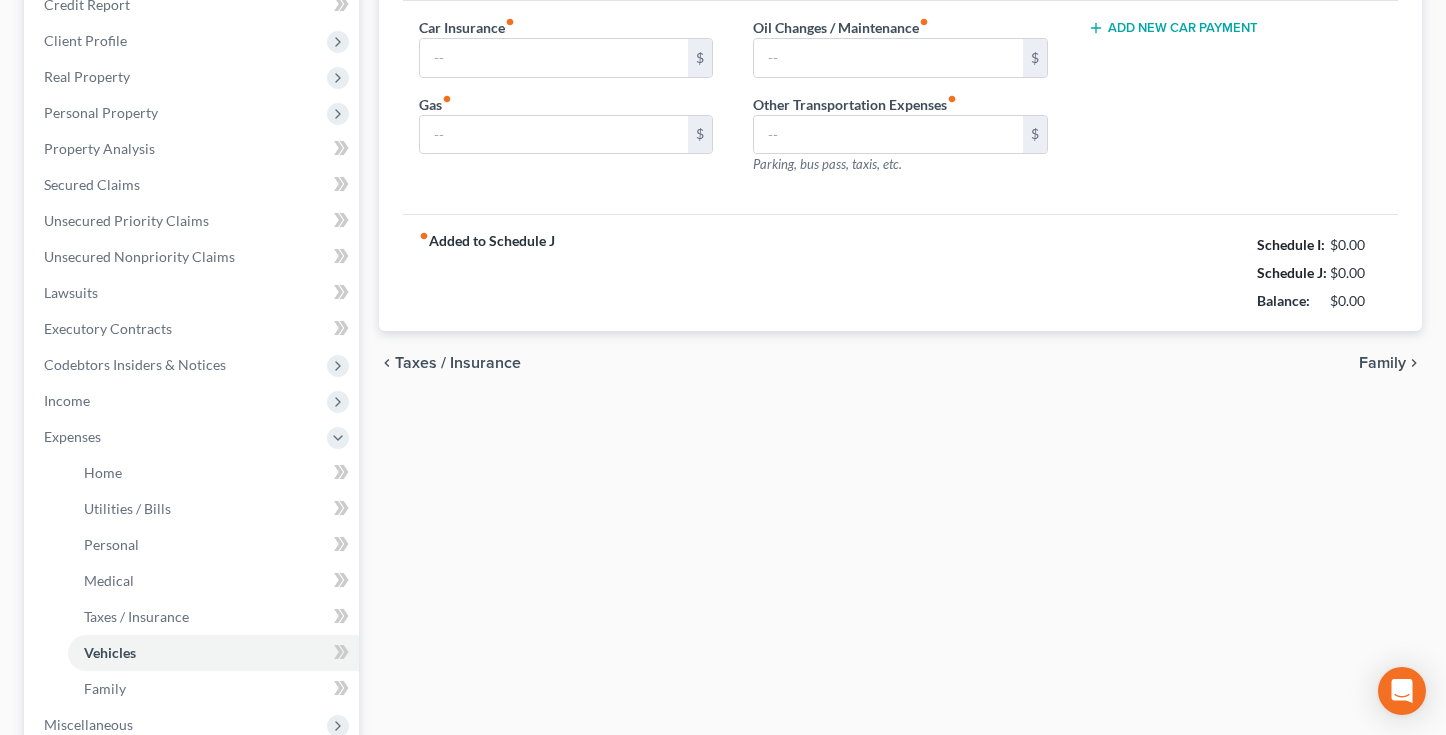 type on "0.00" 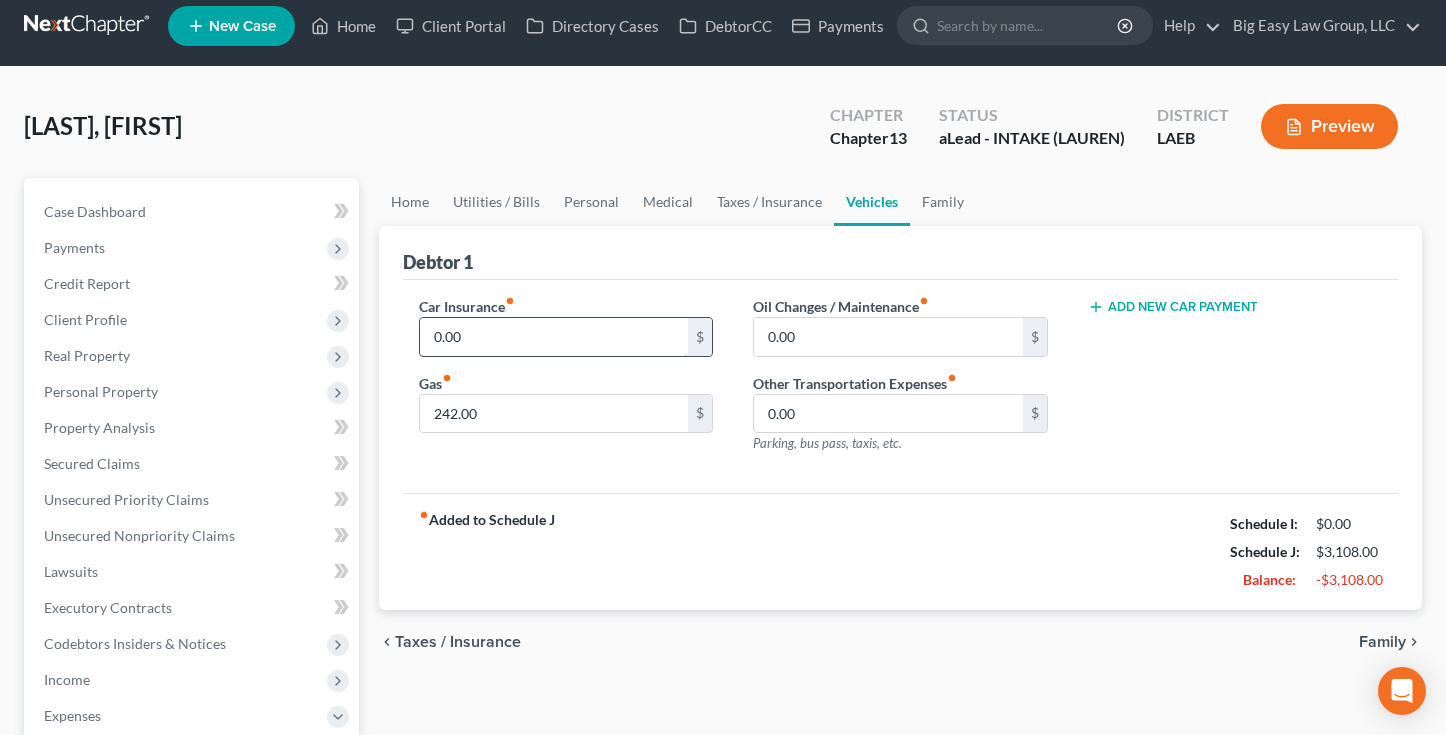 scroll, scrollTop: 0, scrollLeft: 0, axis: both 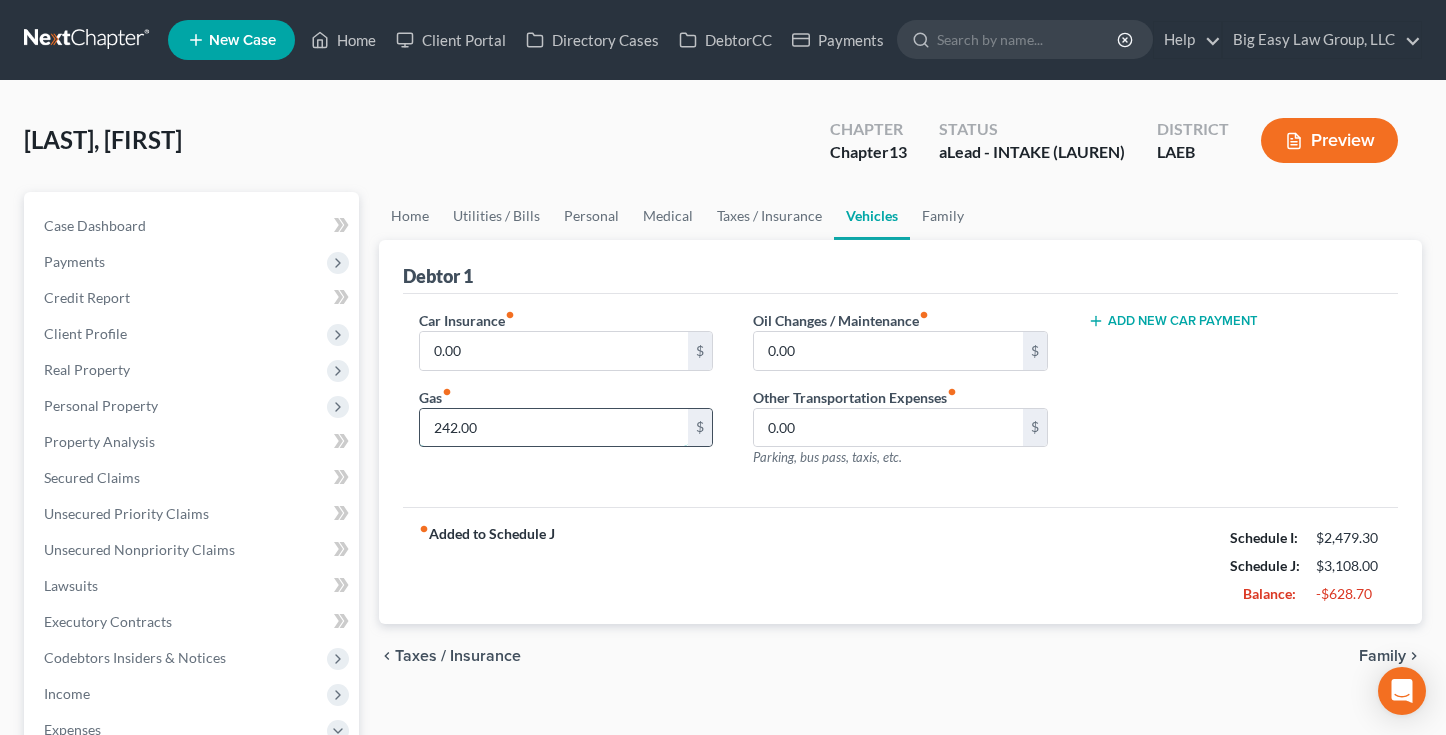click on "242.00" at bounding box center [554, 428] 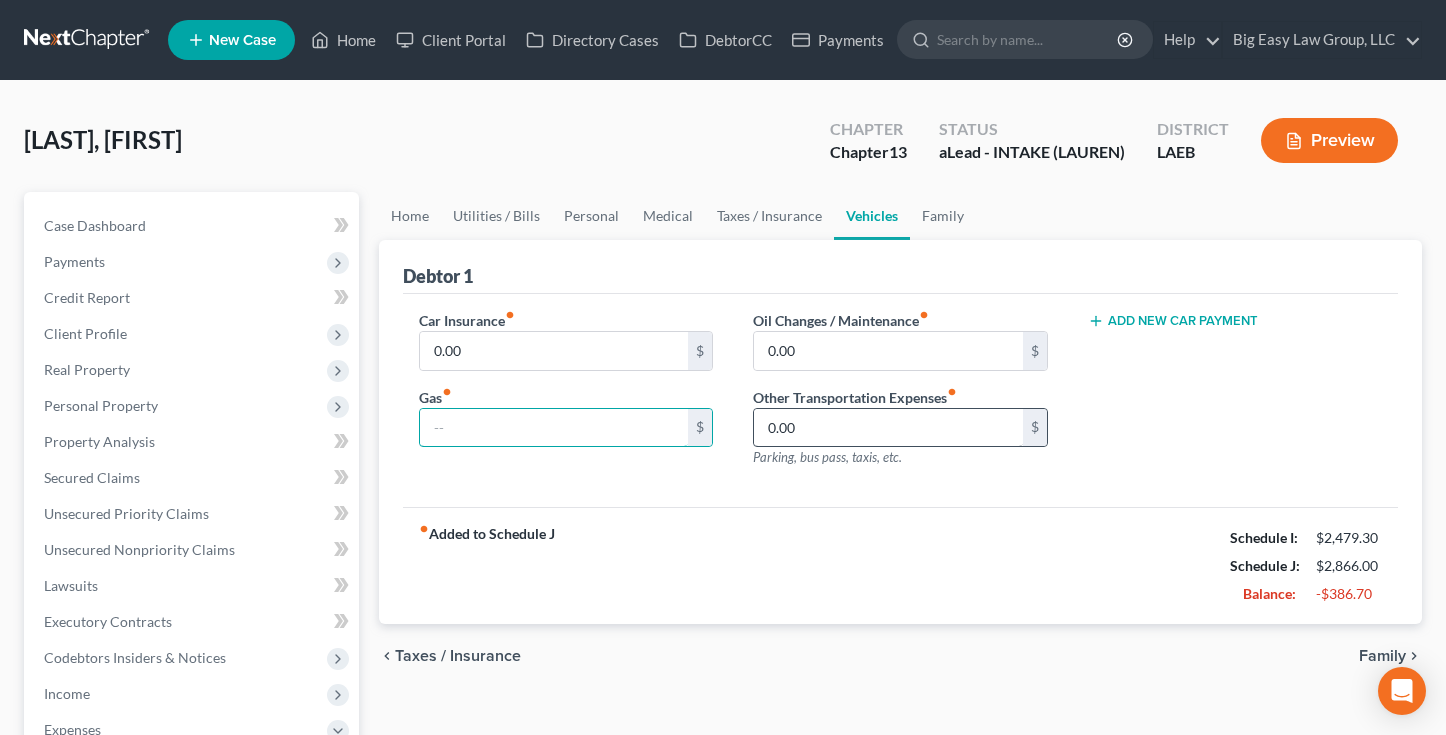 type 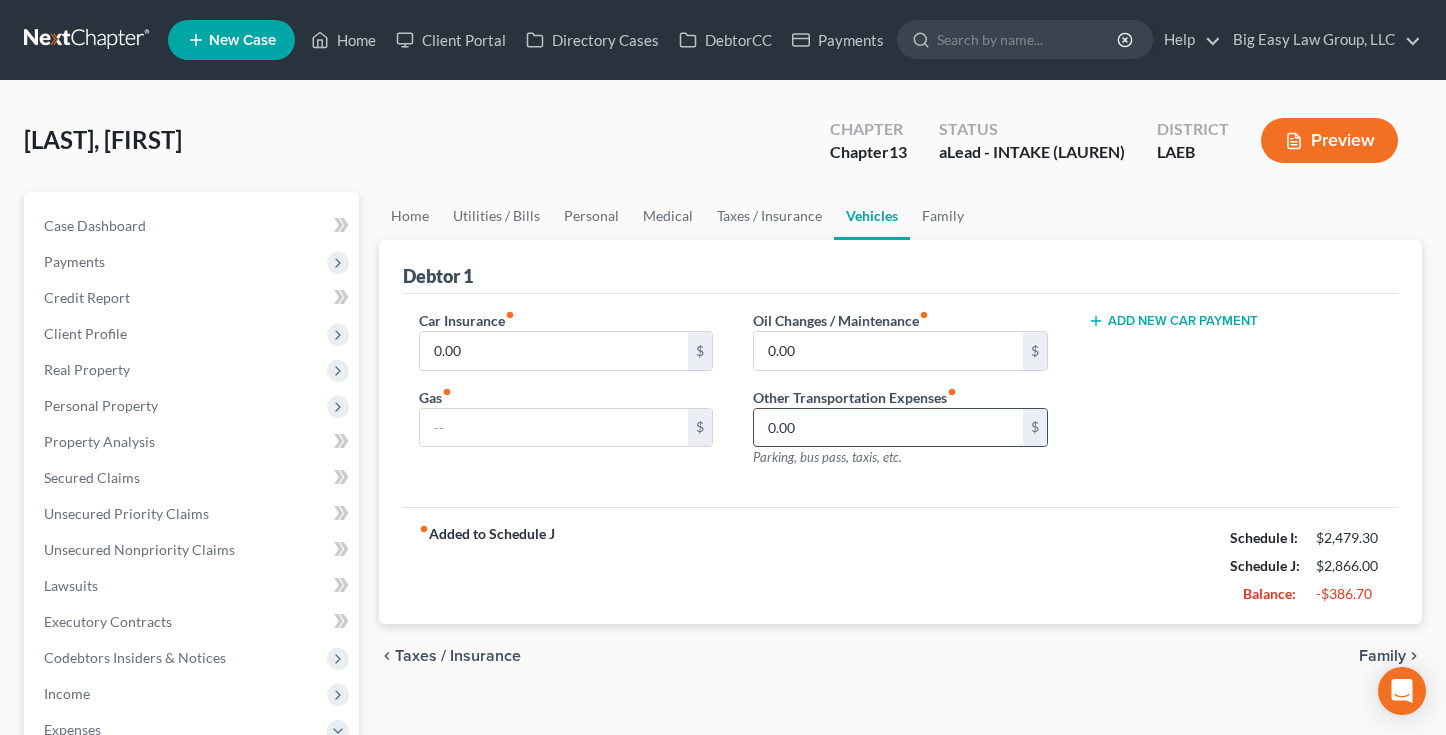 click on "0.00" at bounding box center (888, 428) 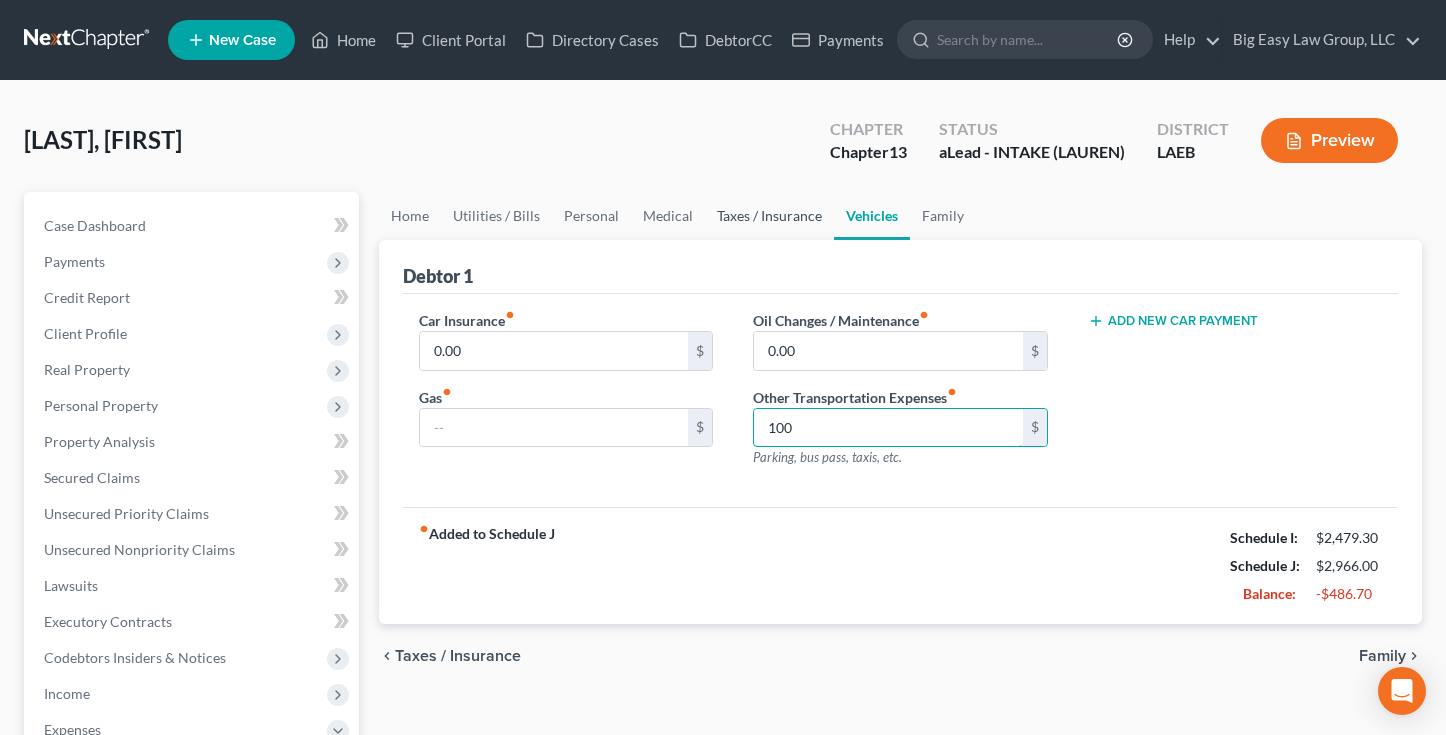 type on "100" 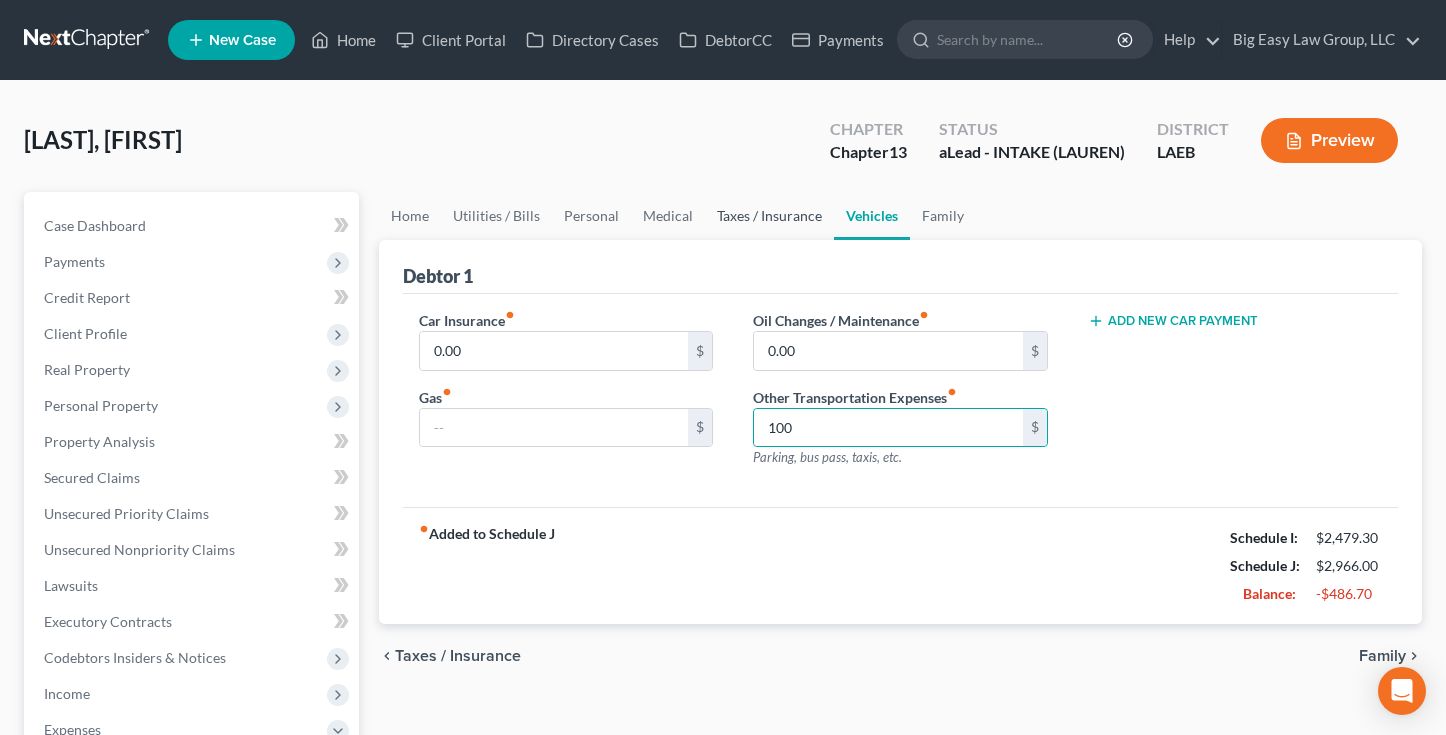 drag, startPoint x: 808, startPoint y: 218, endPoint x: 834, endPoint y: 213, distance: 26.476404 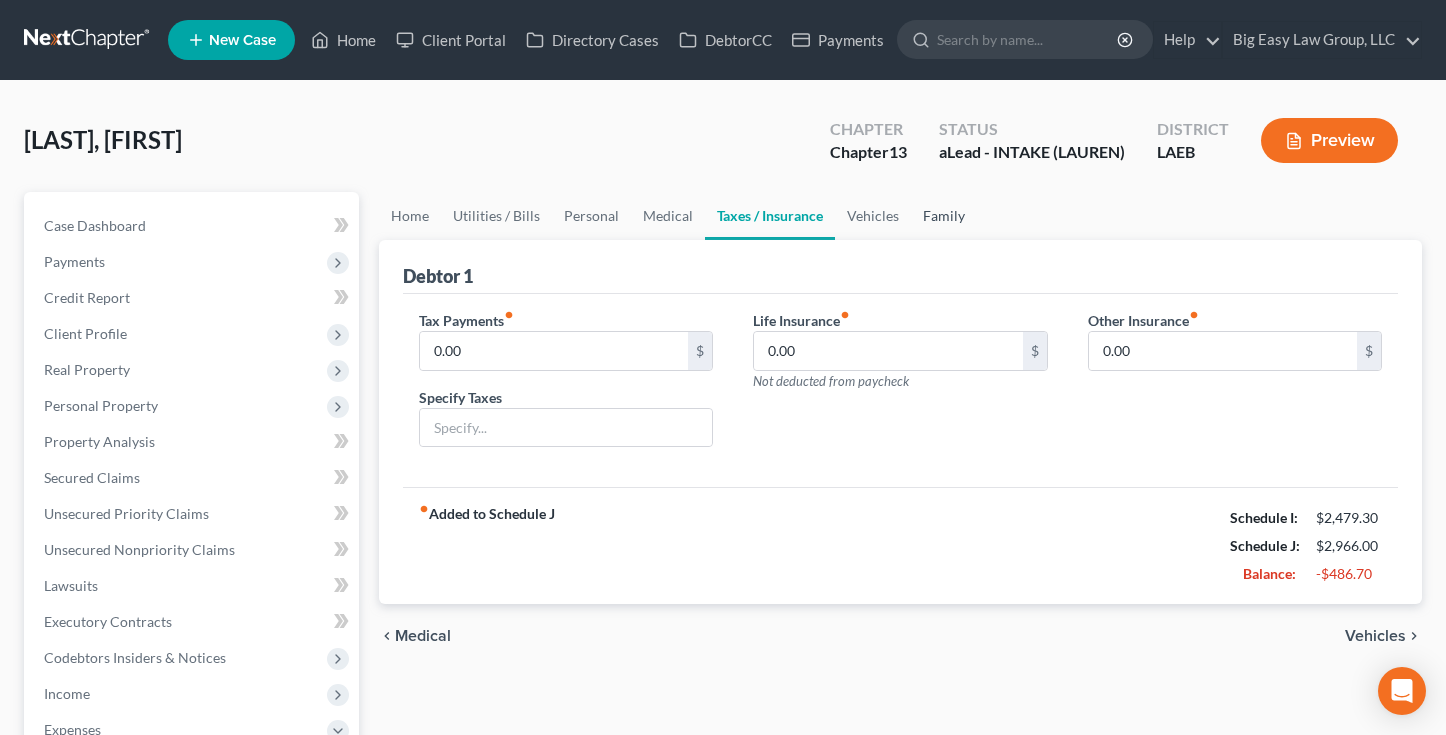 click on "Family" at bounding box center [944, 216] 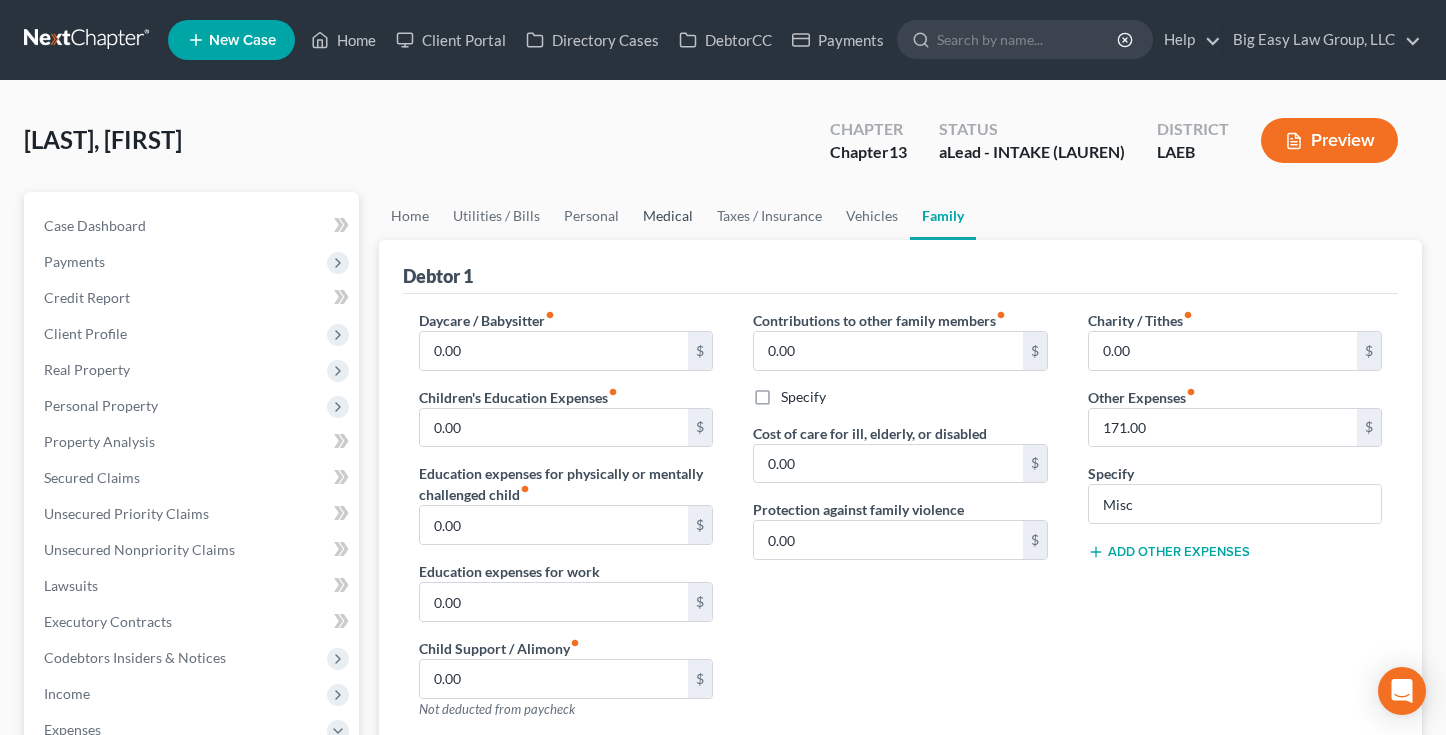 click on "Medical" at bounding box center (668, 216) 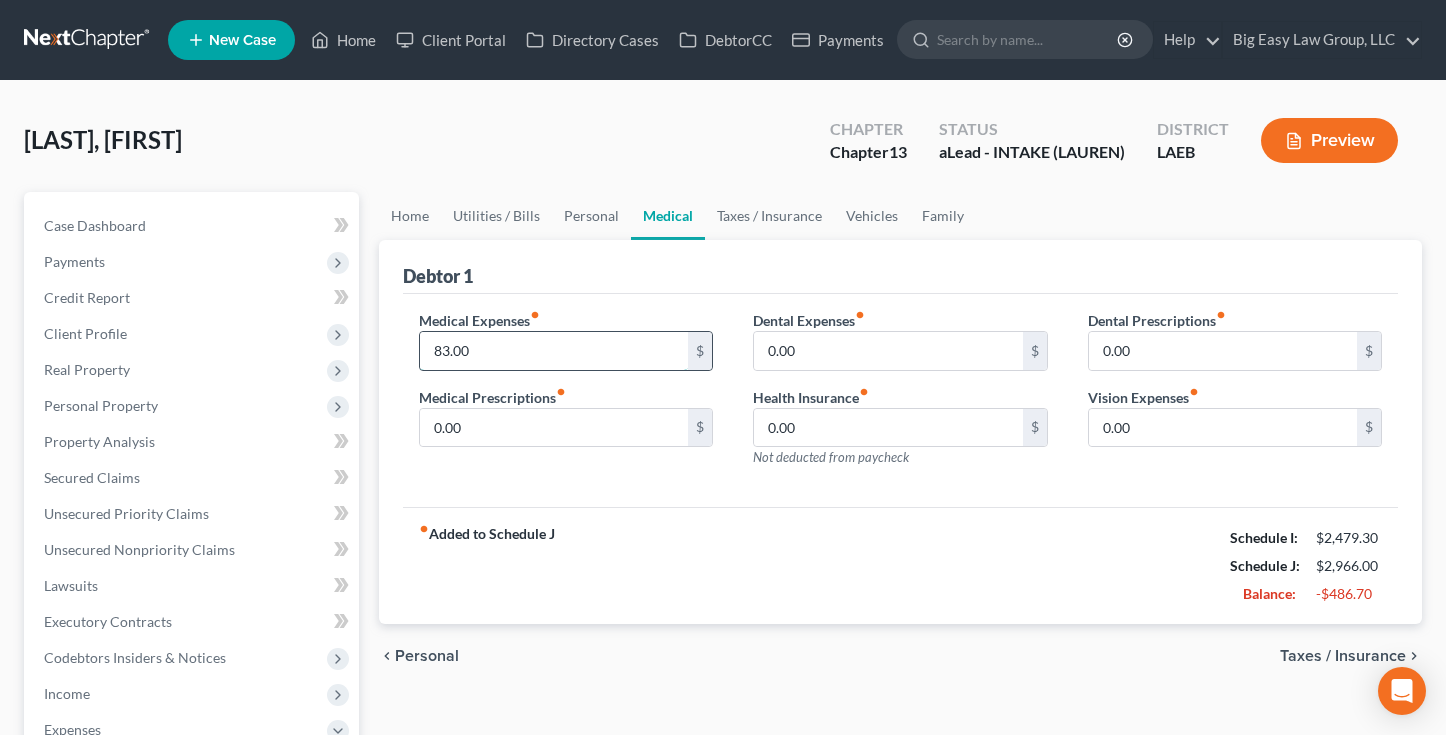 click on "83.00" at bounding box center [554, 351] 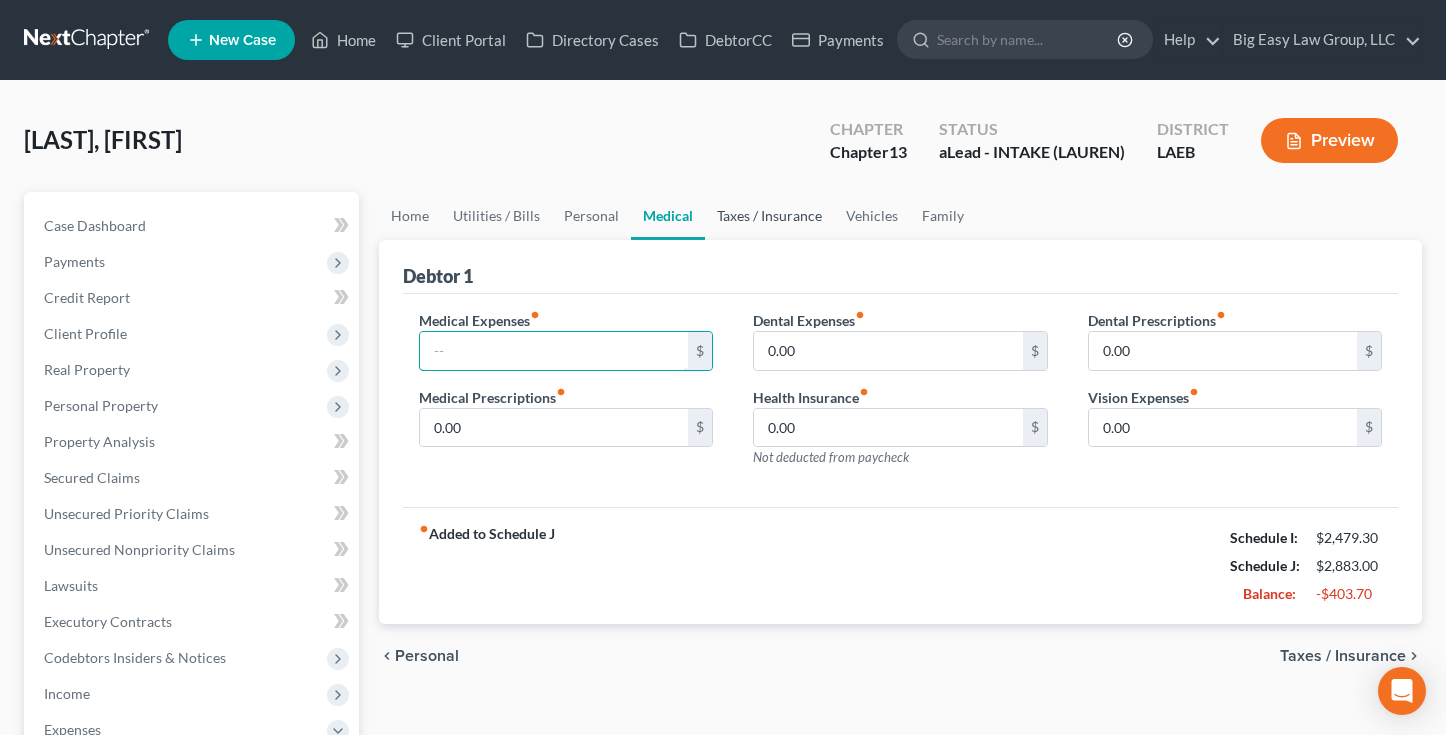 type 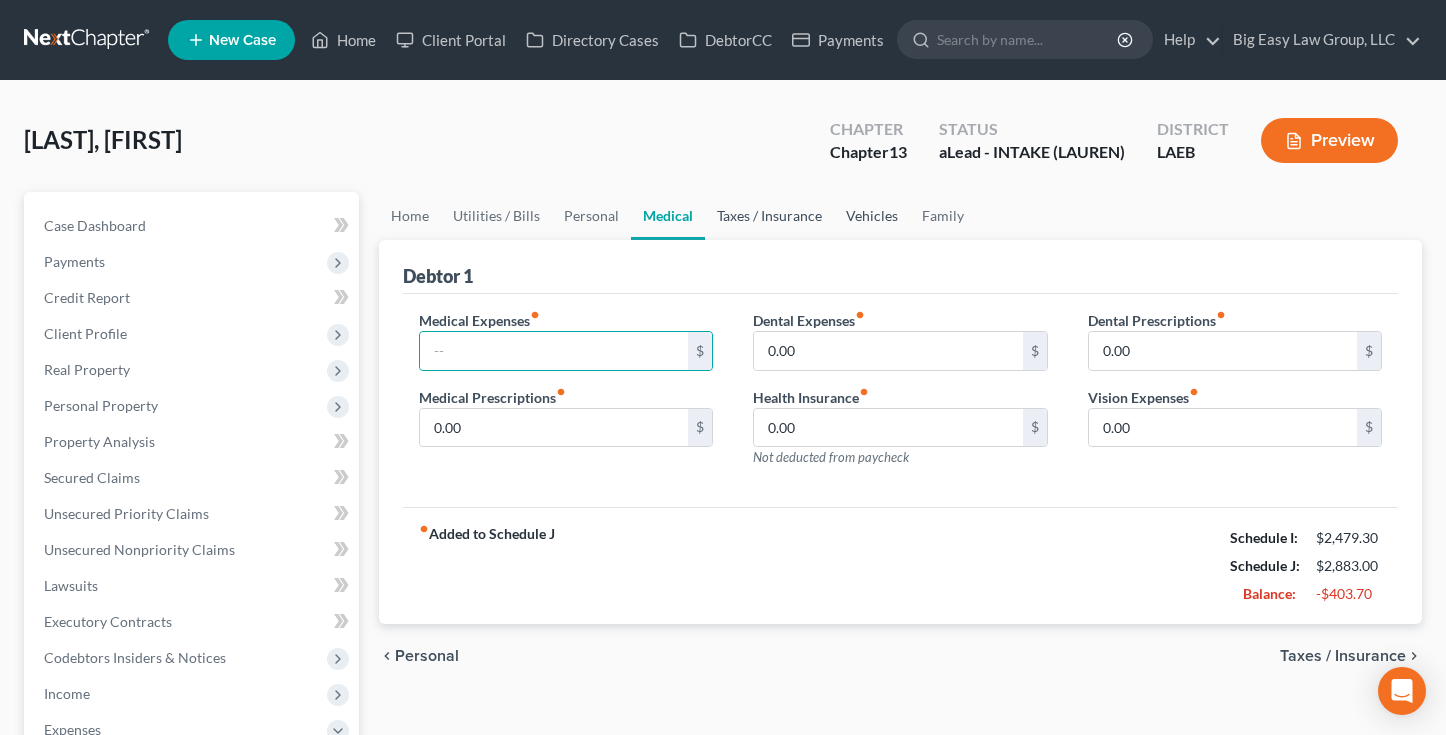 drag, startPoint x: 783, startPoint y: 217, endPoint x: 856, endPoint y: 214, distance: 73.061615 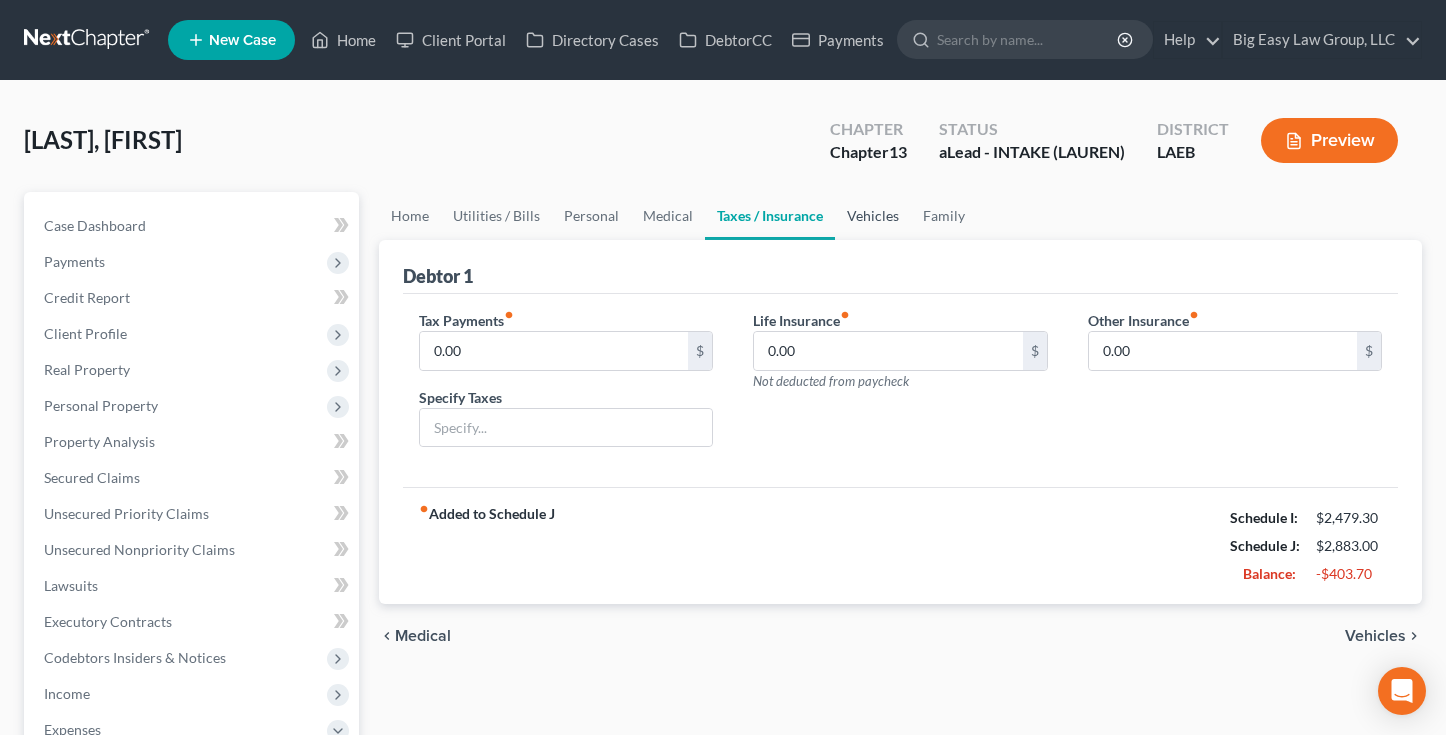 click on "Vehicles" at bounding box center [873, 216] 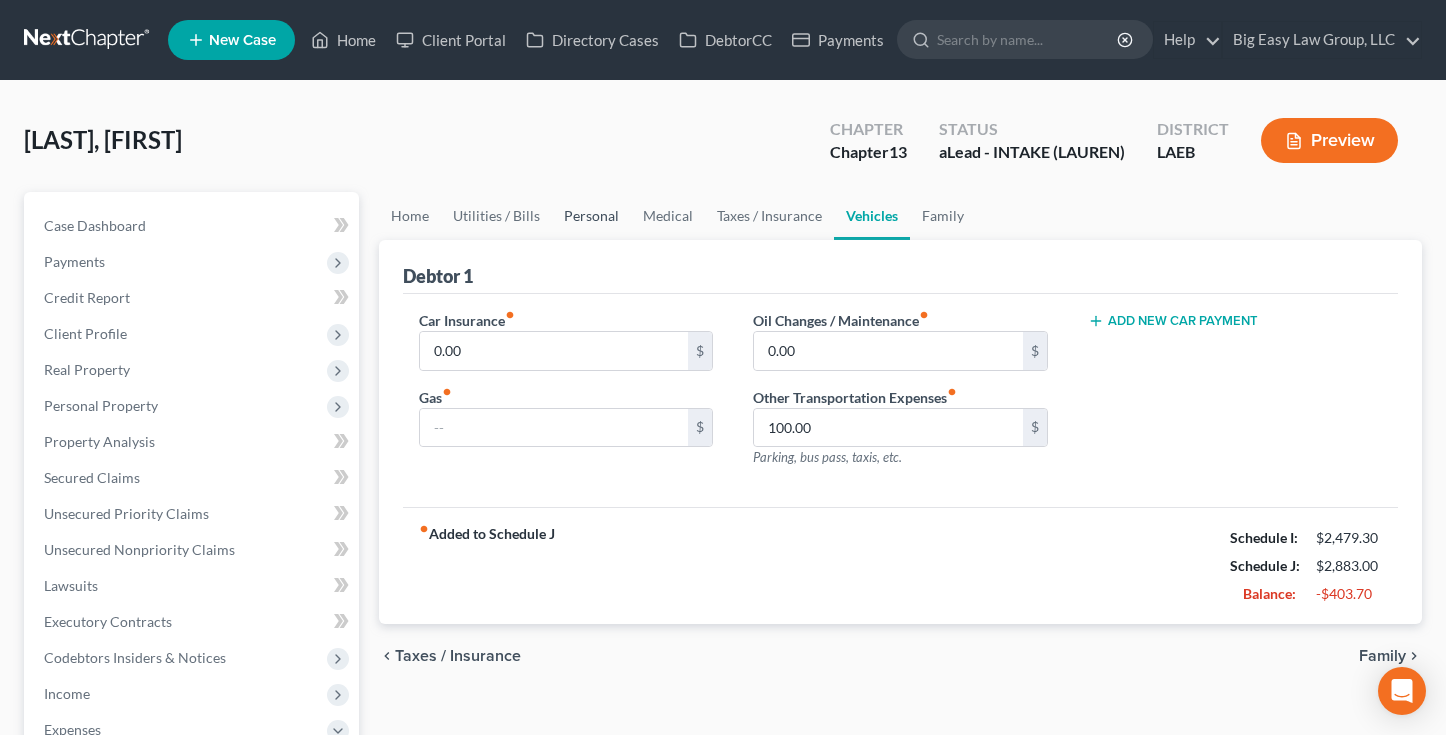 click on "Personal" at bounding box center [591, 216] 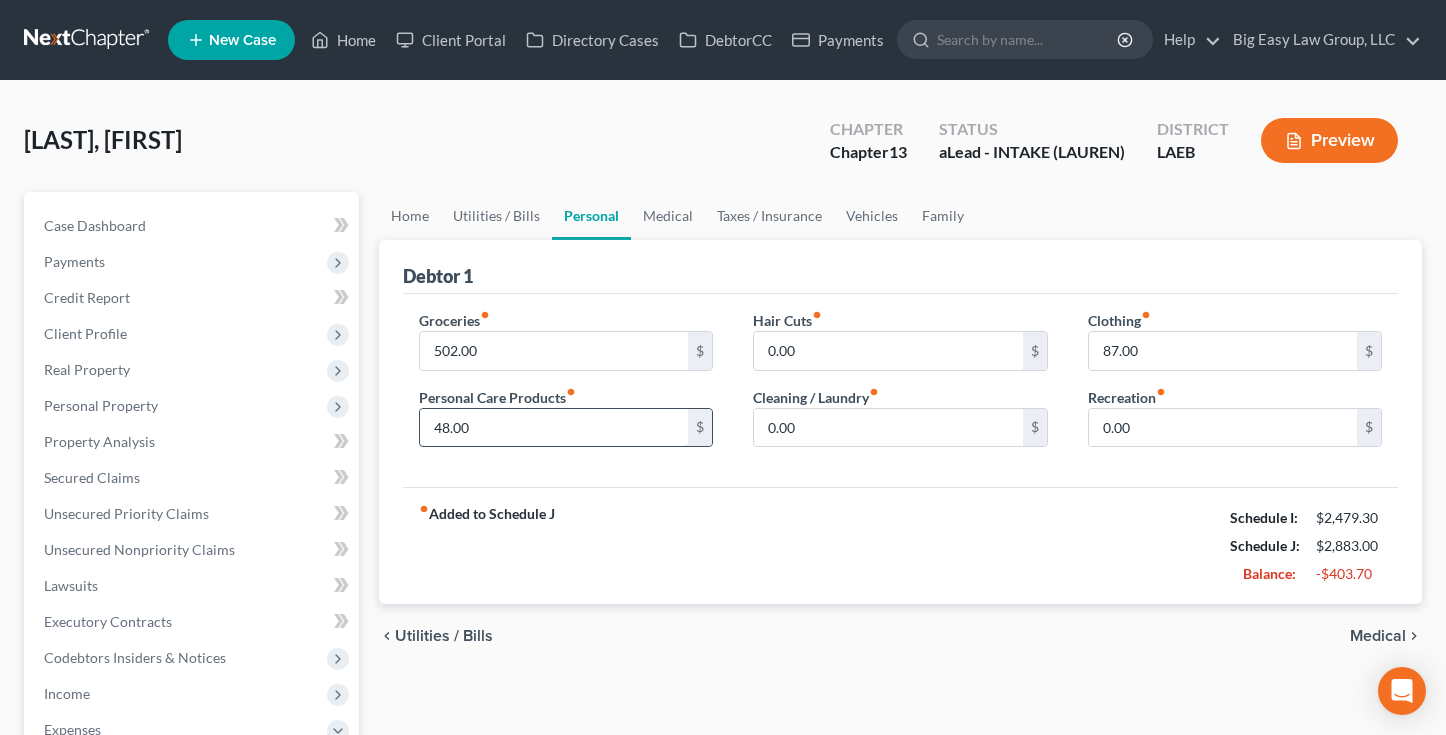 click on "48.00" at bounding box center [554, 428] 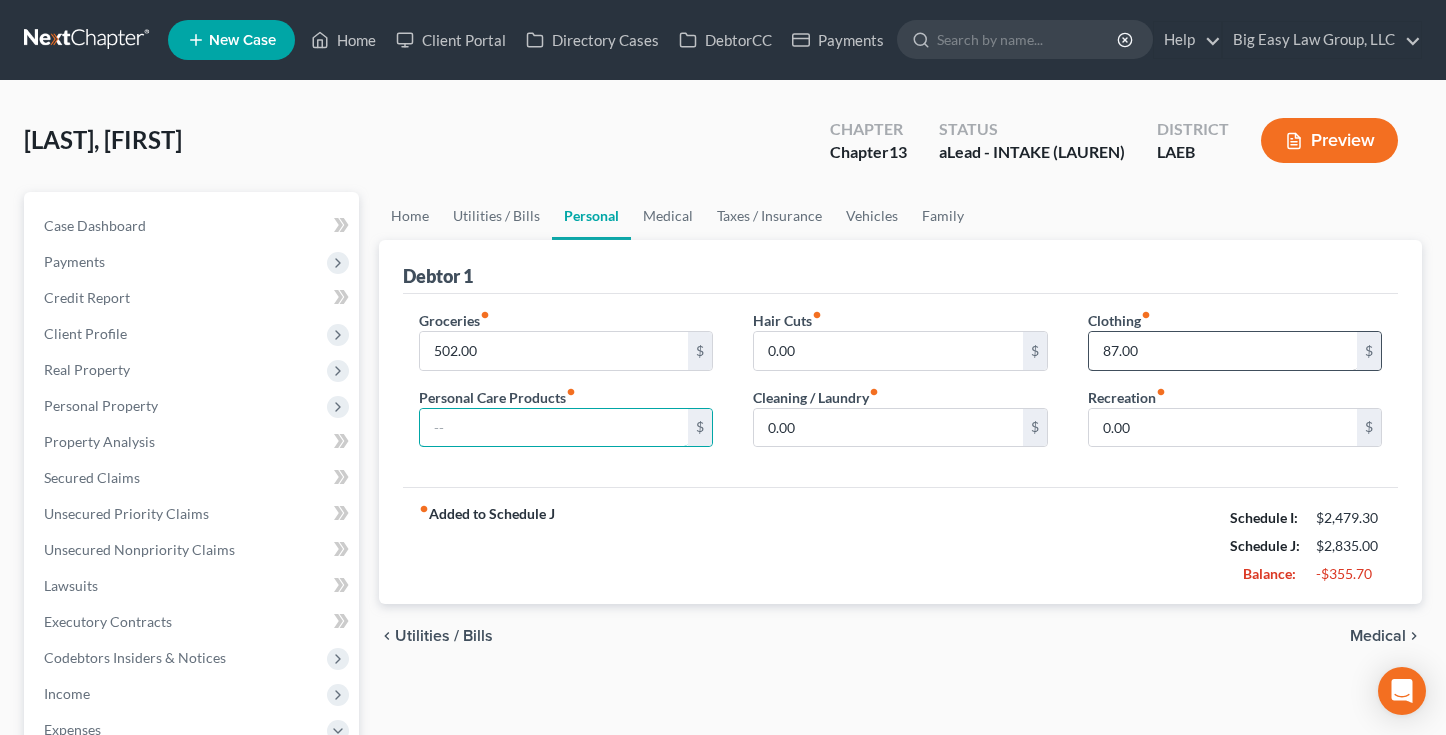 type 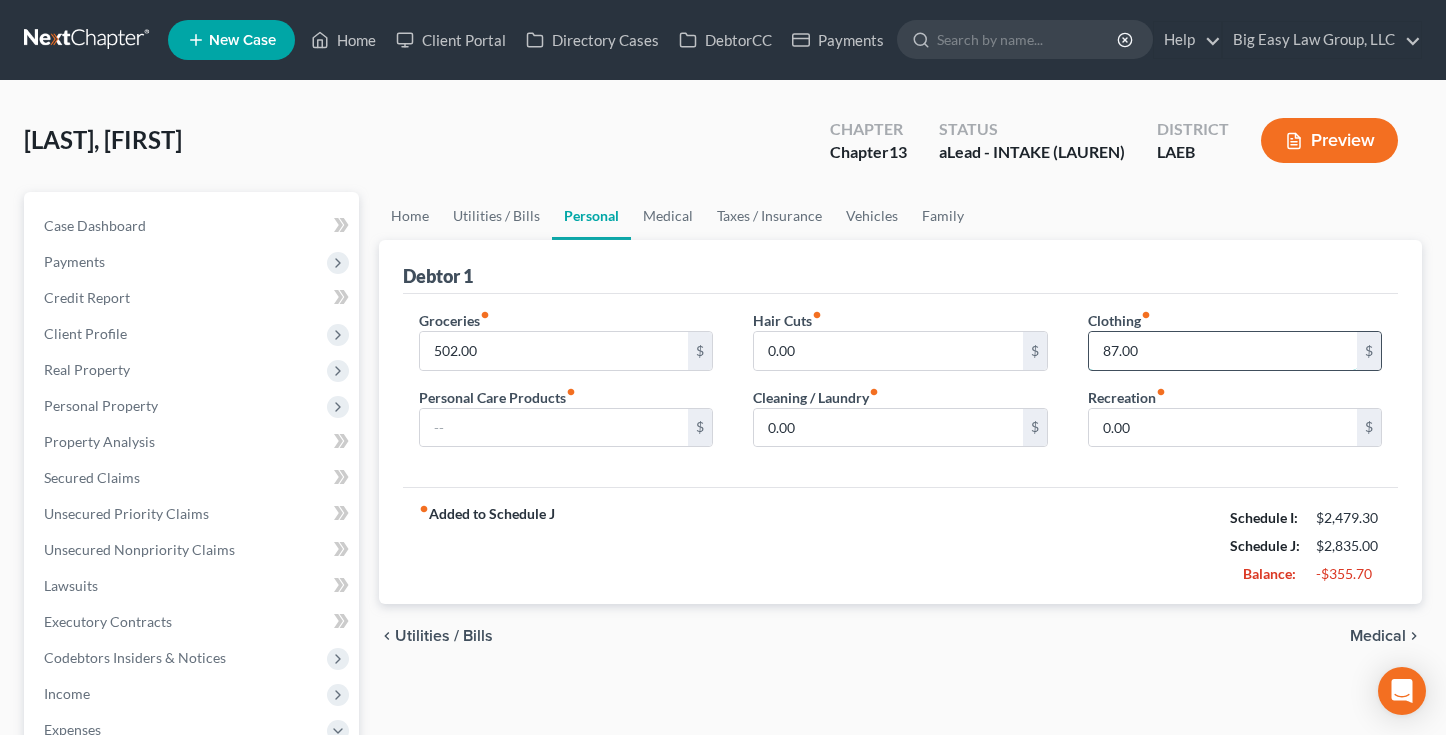 drag, startPoint x: 1154, startPoint y: 351, endPoint x: 1143, endPoint y: 351, distance: 11 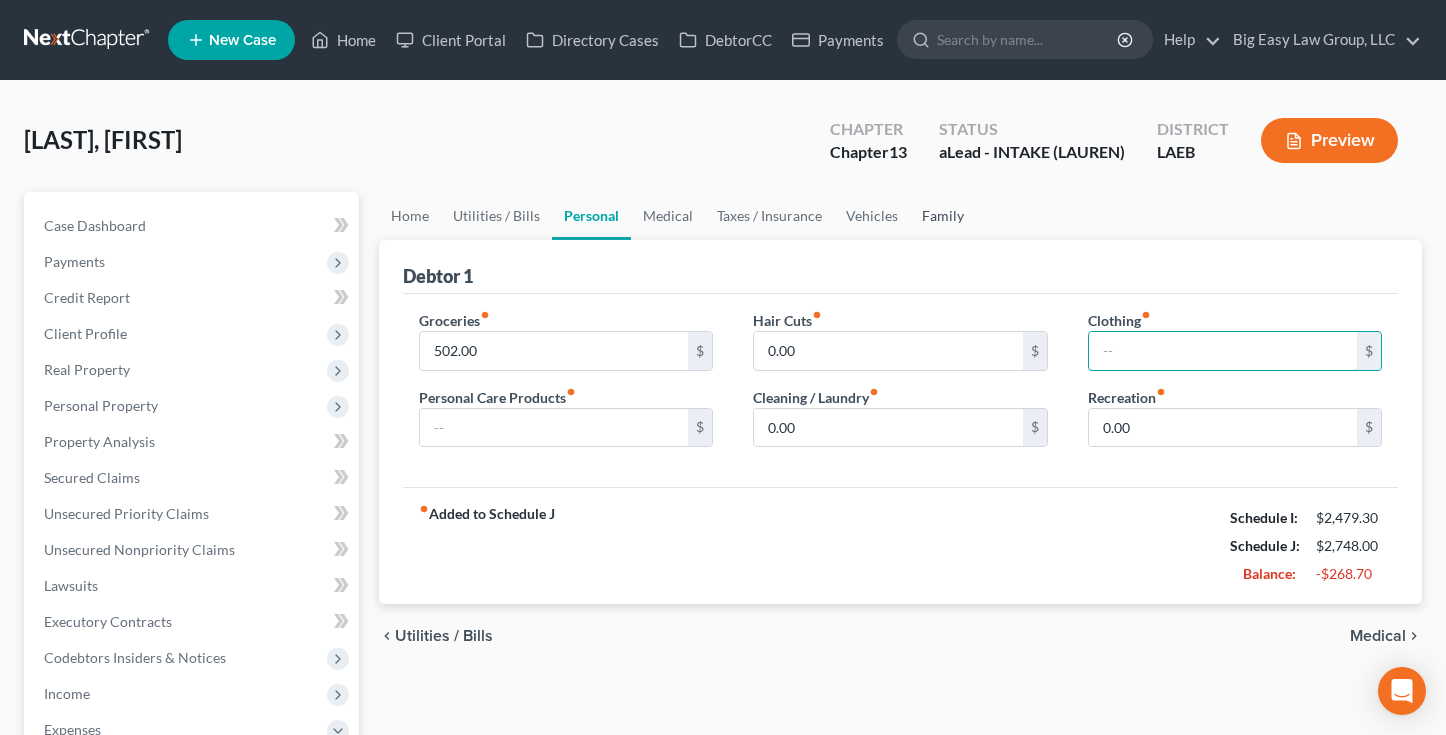 type 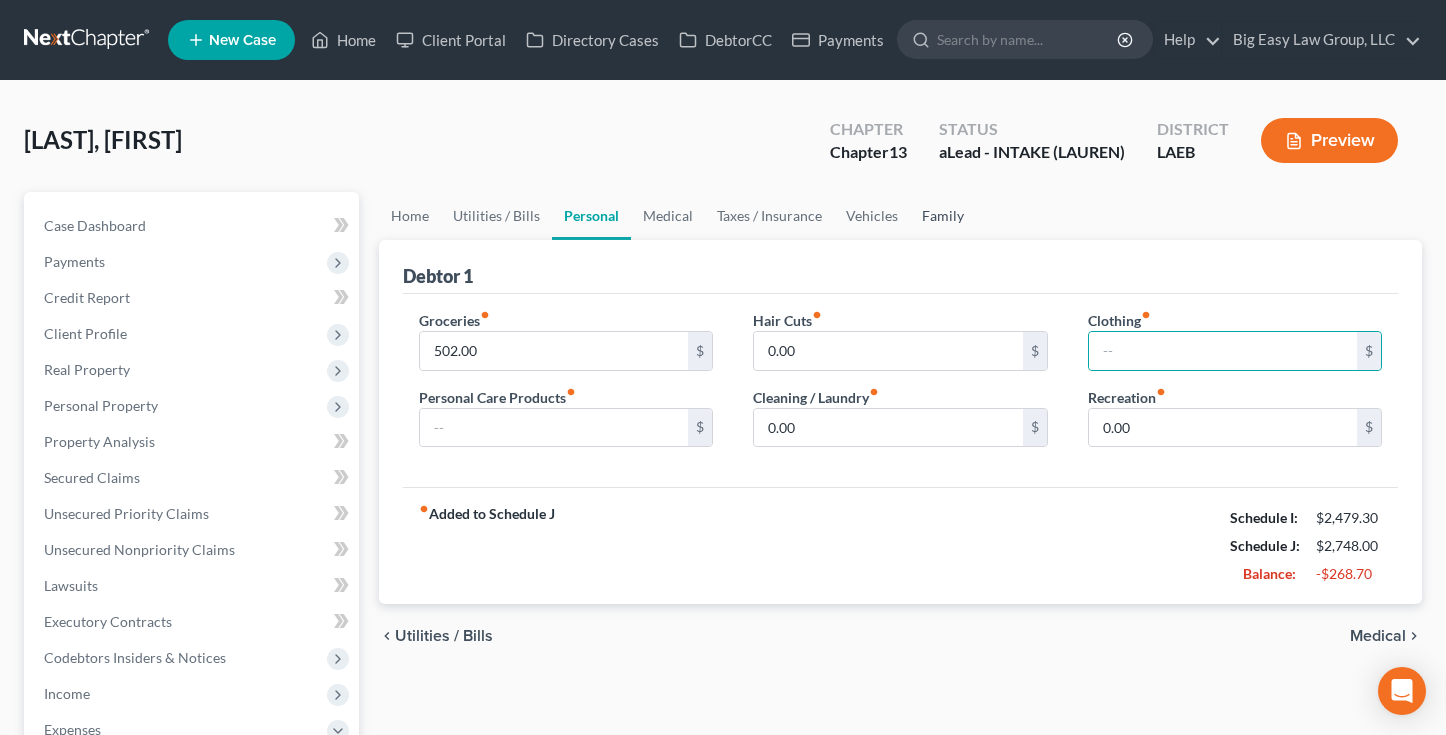 click on "Family" at bounding box center (943, 216) 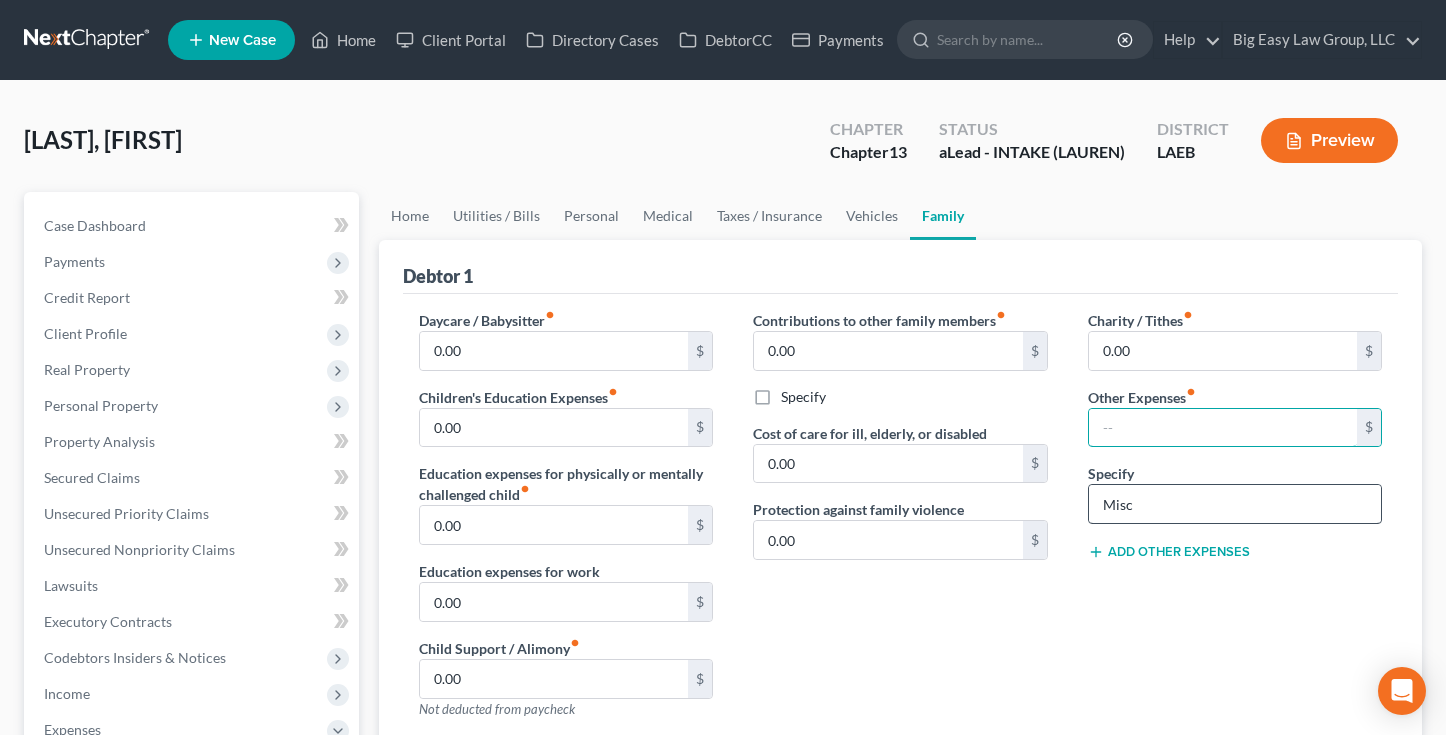 type 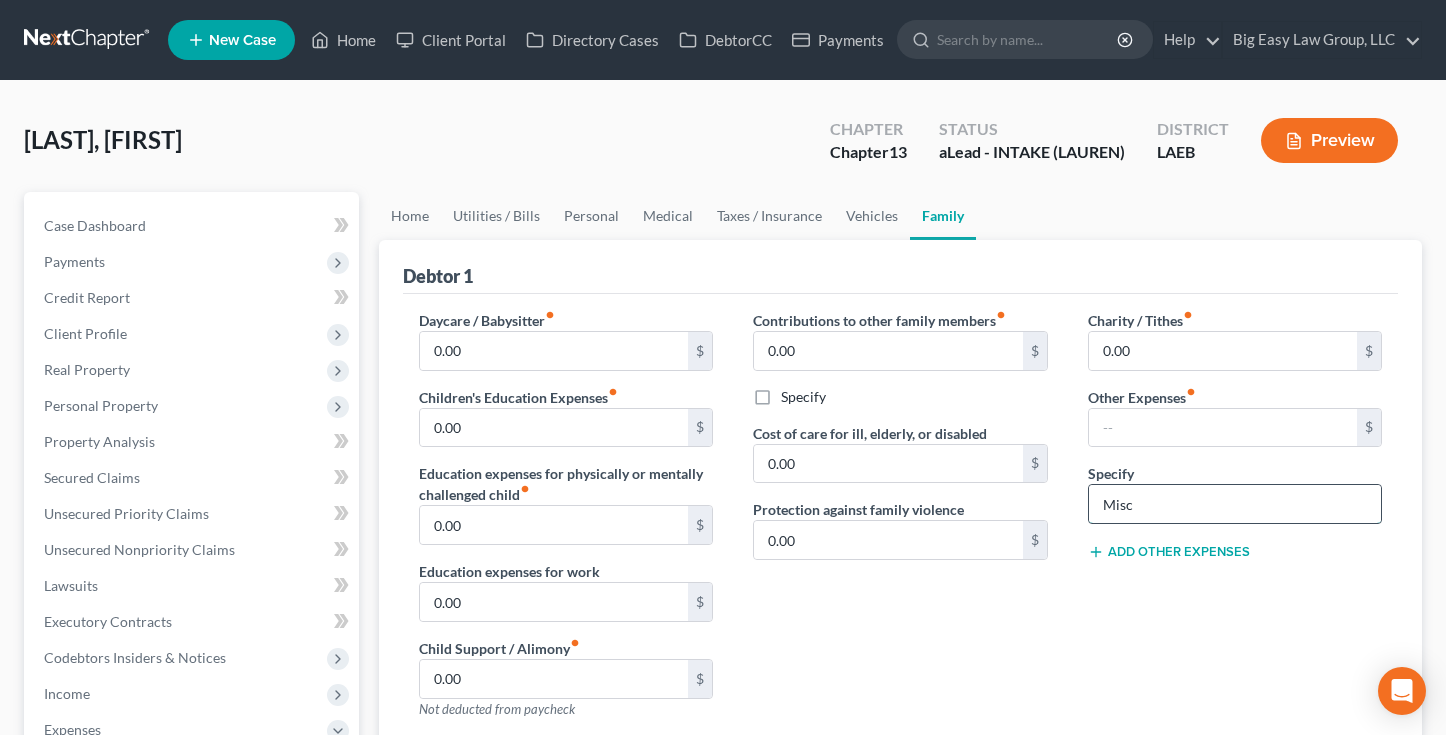 click on "Misc" at bounding box center [1235, 504] 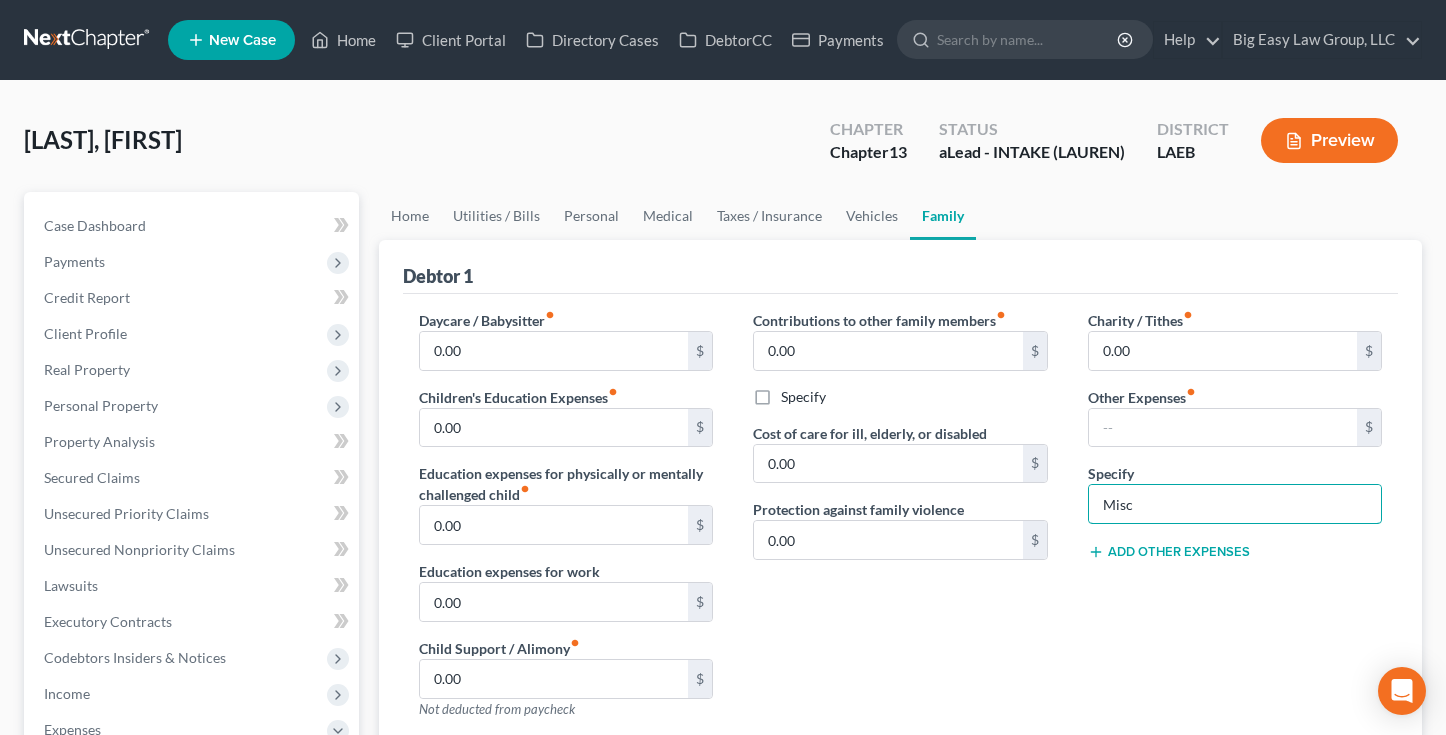 drag, startPoint x: 1137, startPoint y: 496, endPoint x: 1080, endPoint y: 495, distance: 57.00877 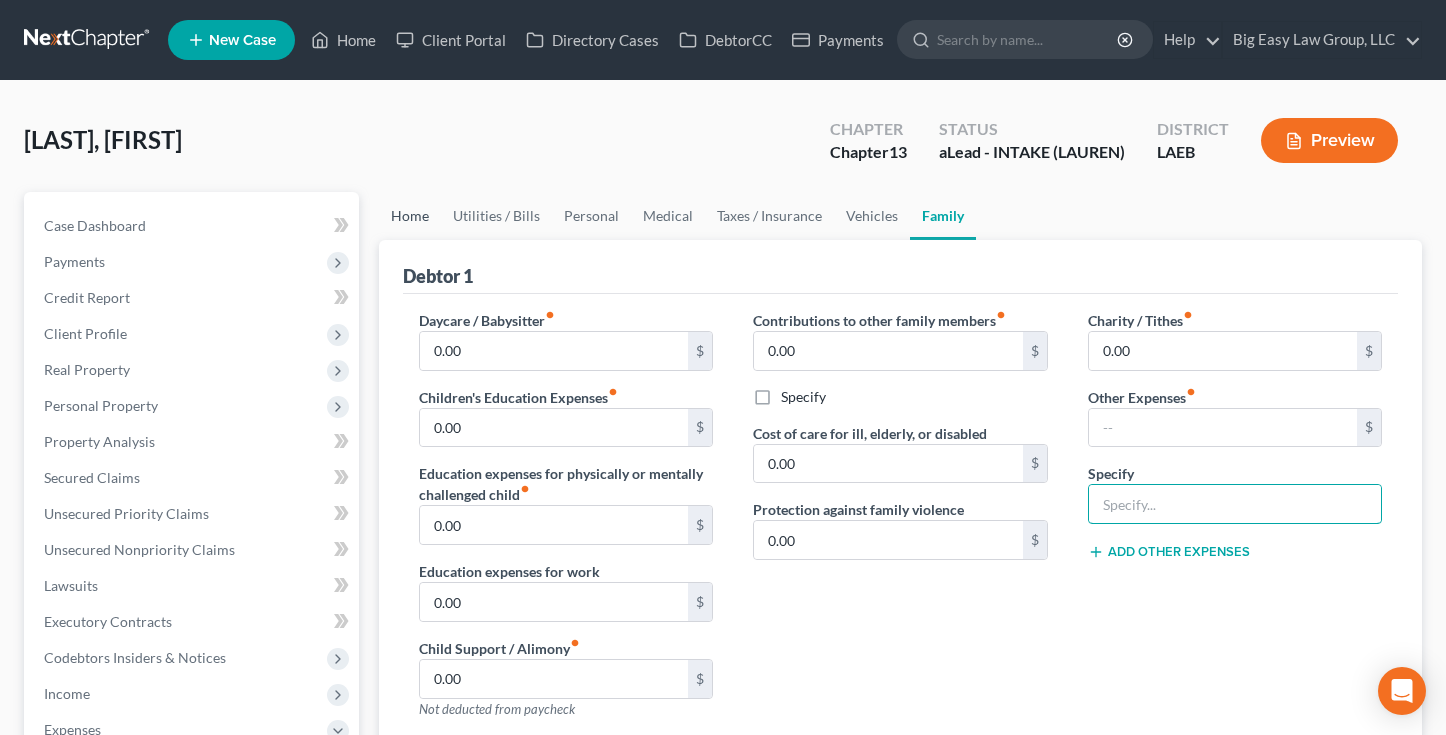 type 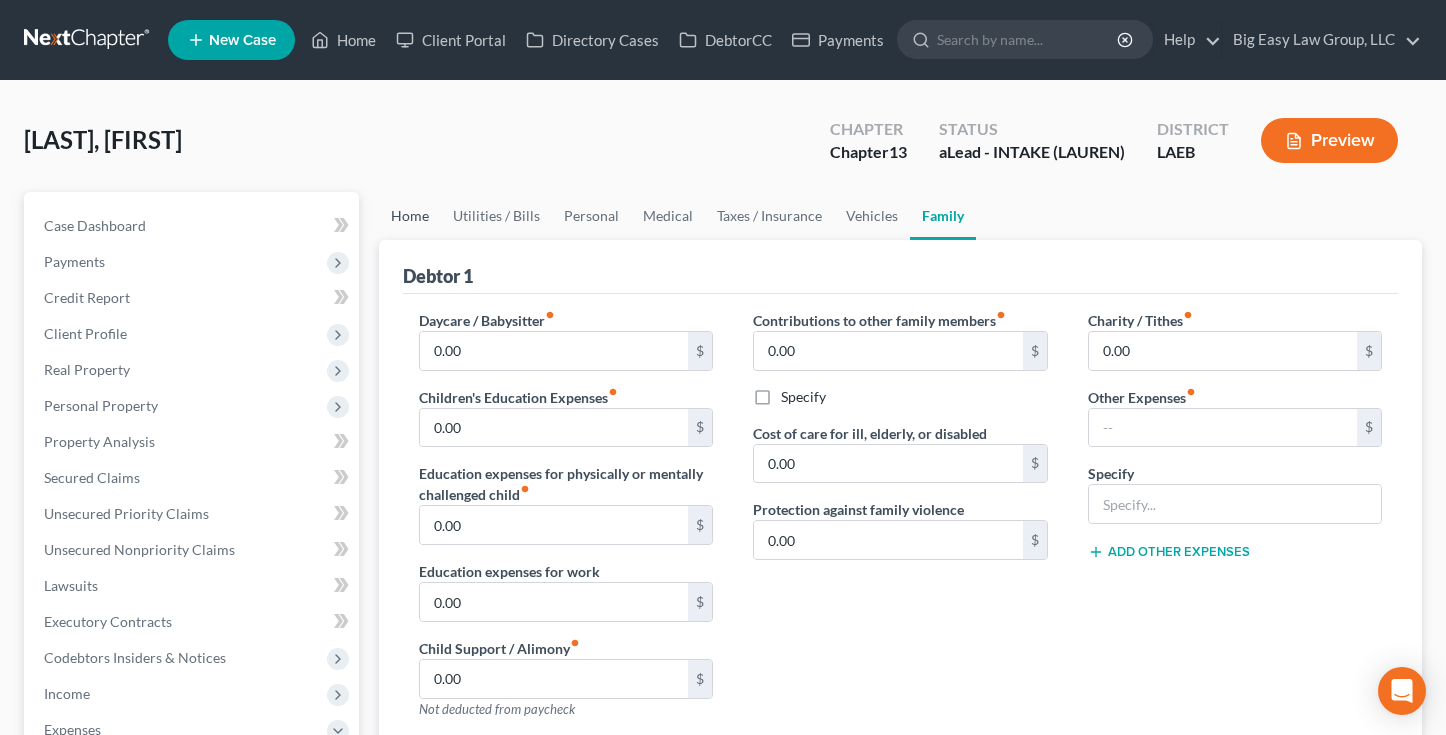 click on "Home" at bounding box center (410, 216) 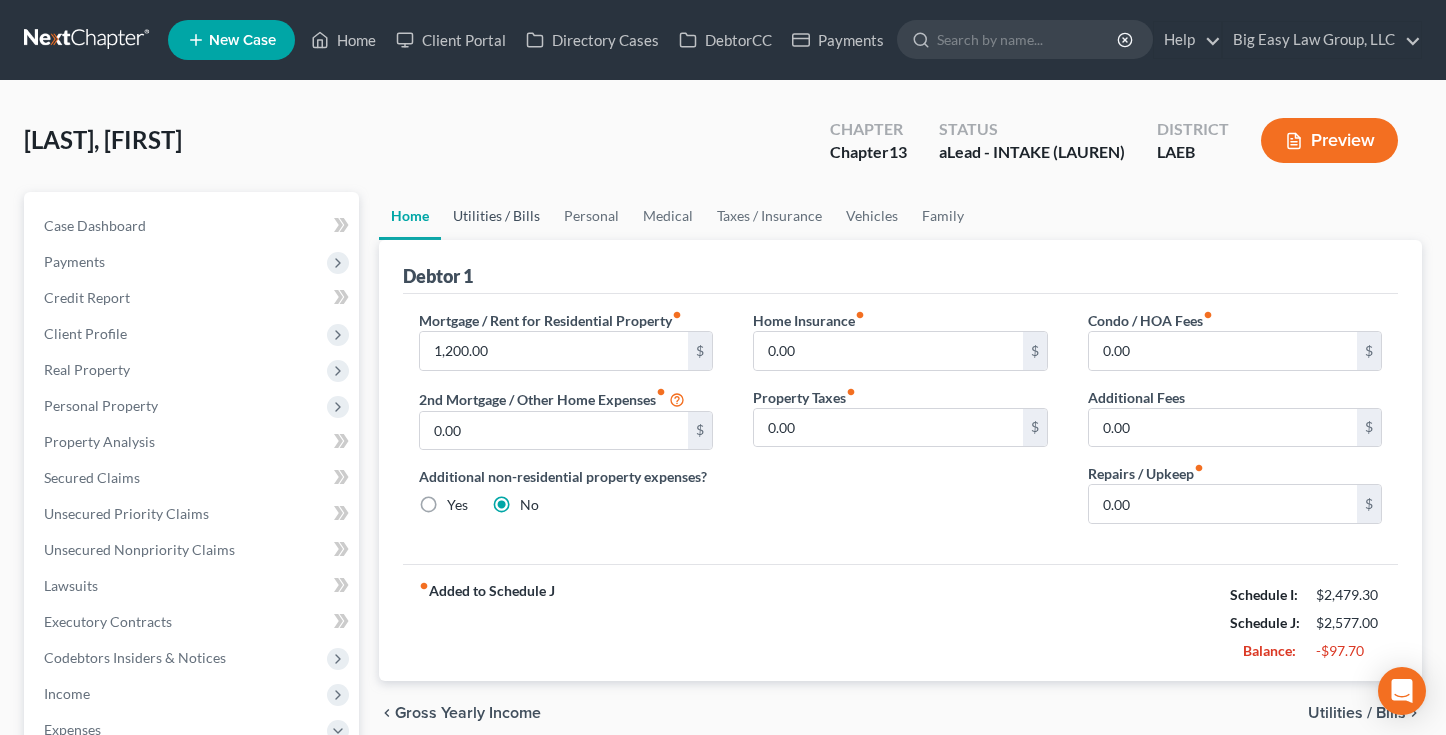click on "Utilities / Bills" at bounding box center [496, 216] 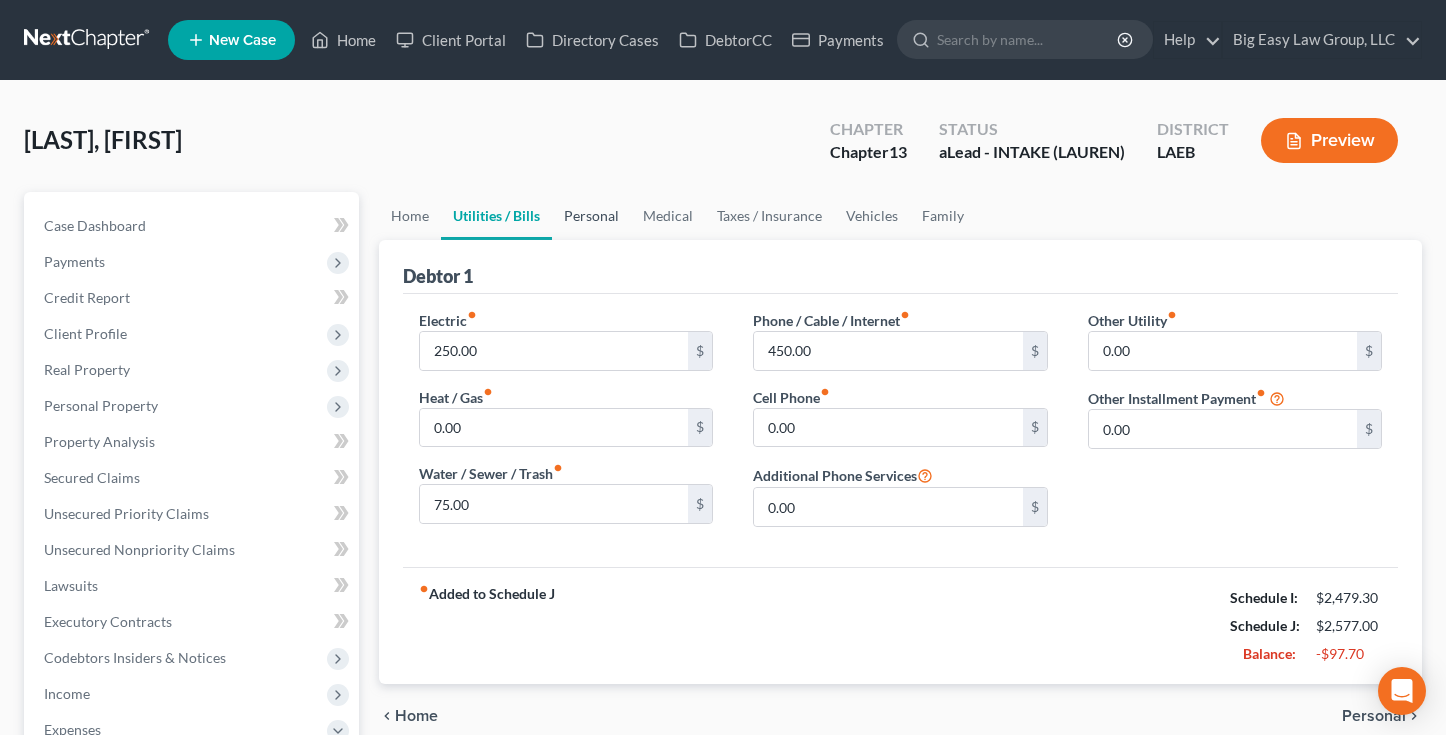 click on "Personal" at bounding box center (591, 216) 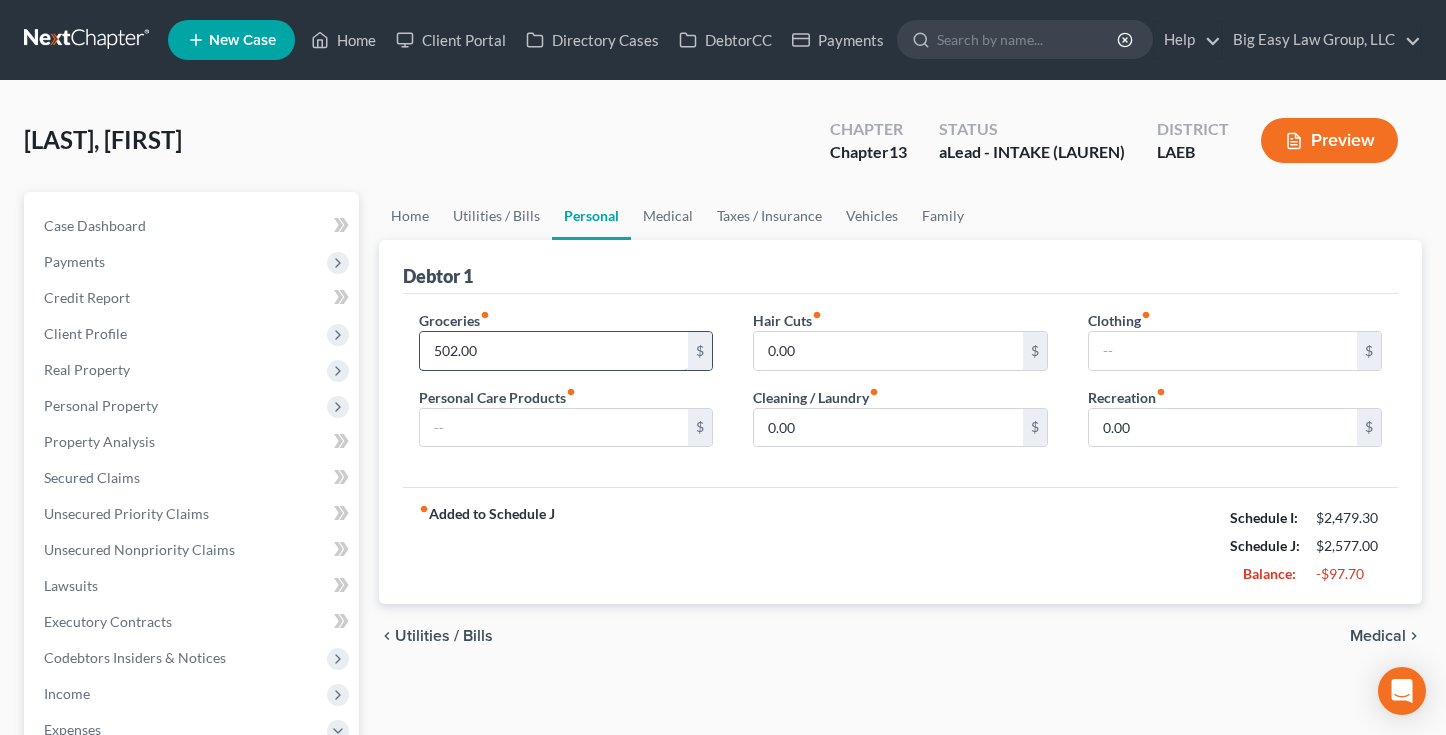 click on "502.00" at bounding box center [554, 351] 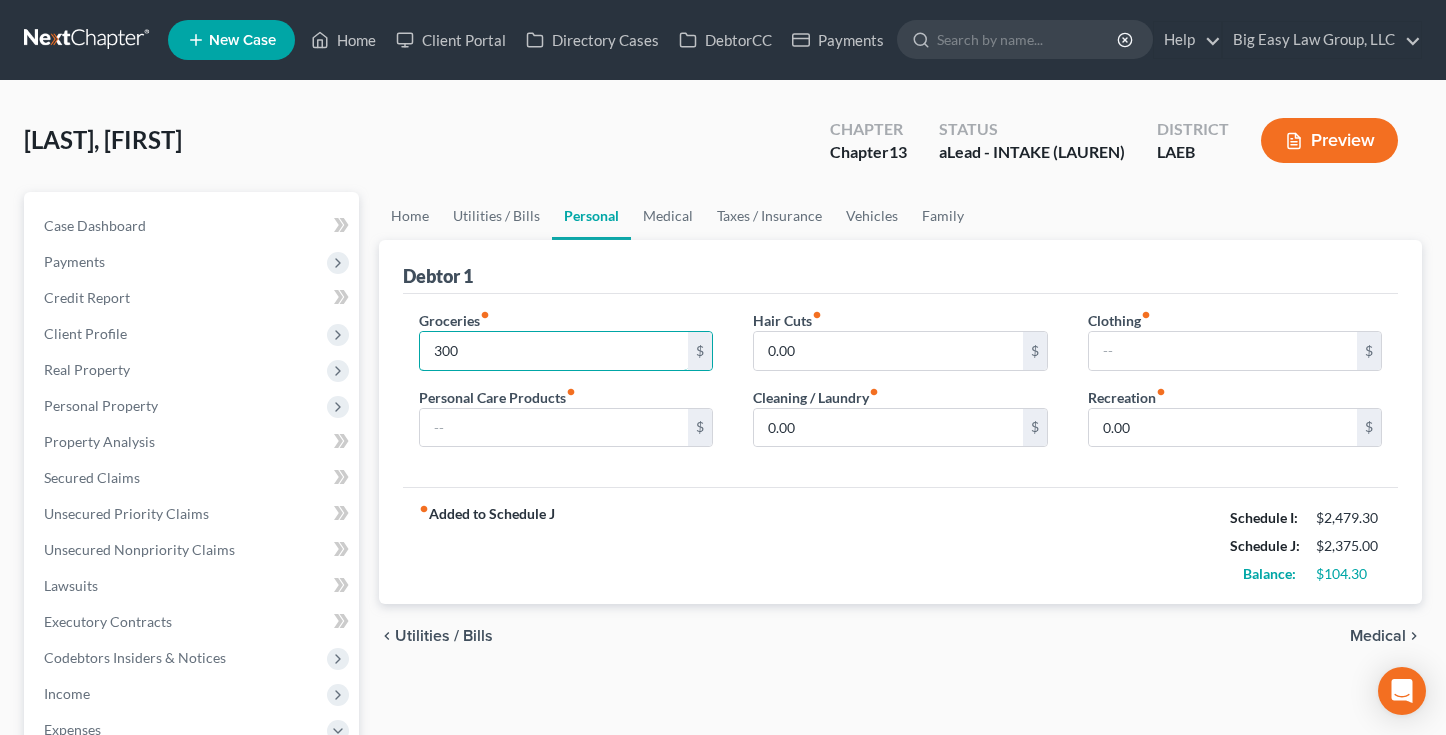 drag, startPoint x: 510, startPoint y: 348, endPoint x: 328, endPoint y: 311, distance: 185.72292 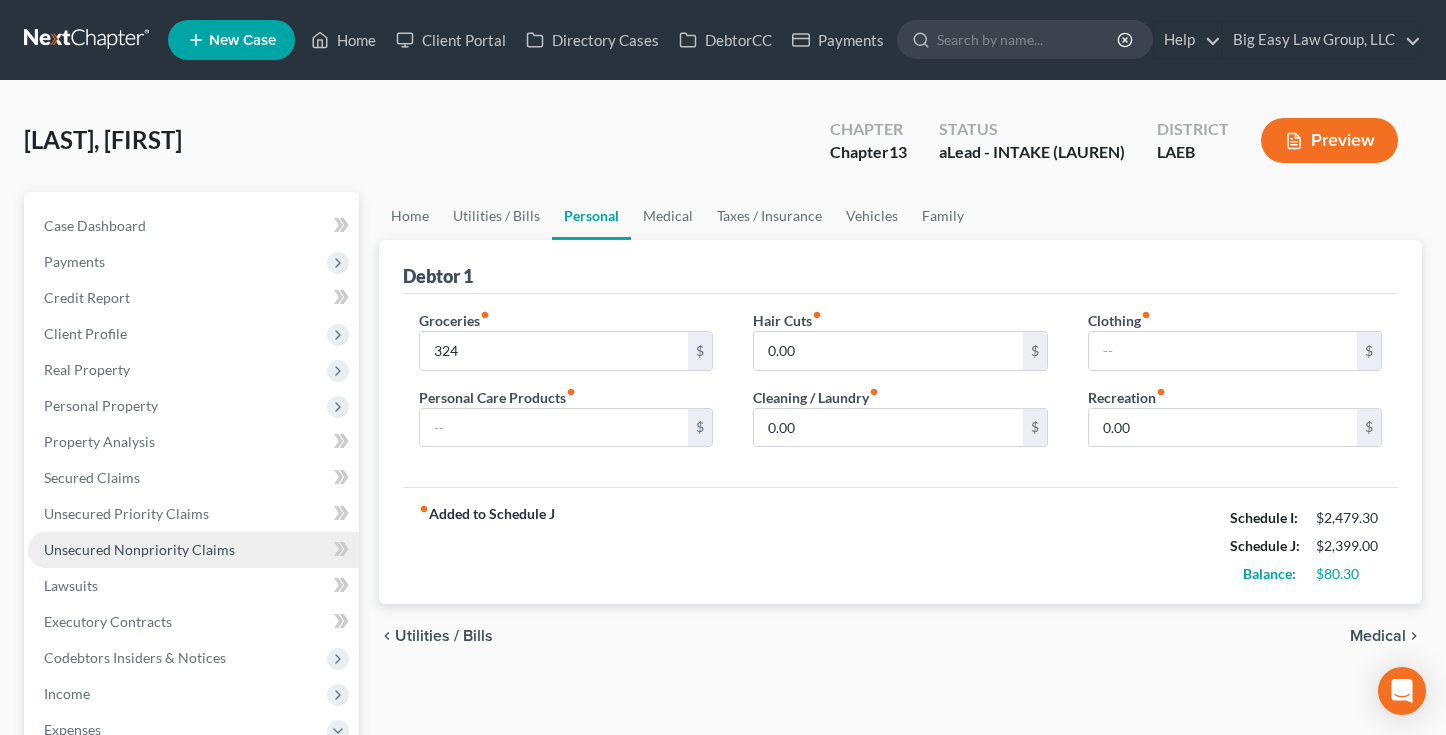 click on "Unsecured Nonpriority Claims" at bounding box center [139, 549] 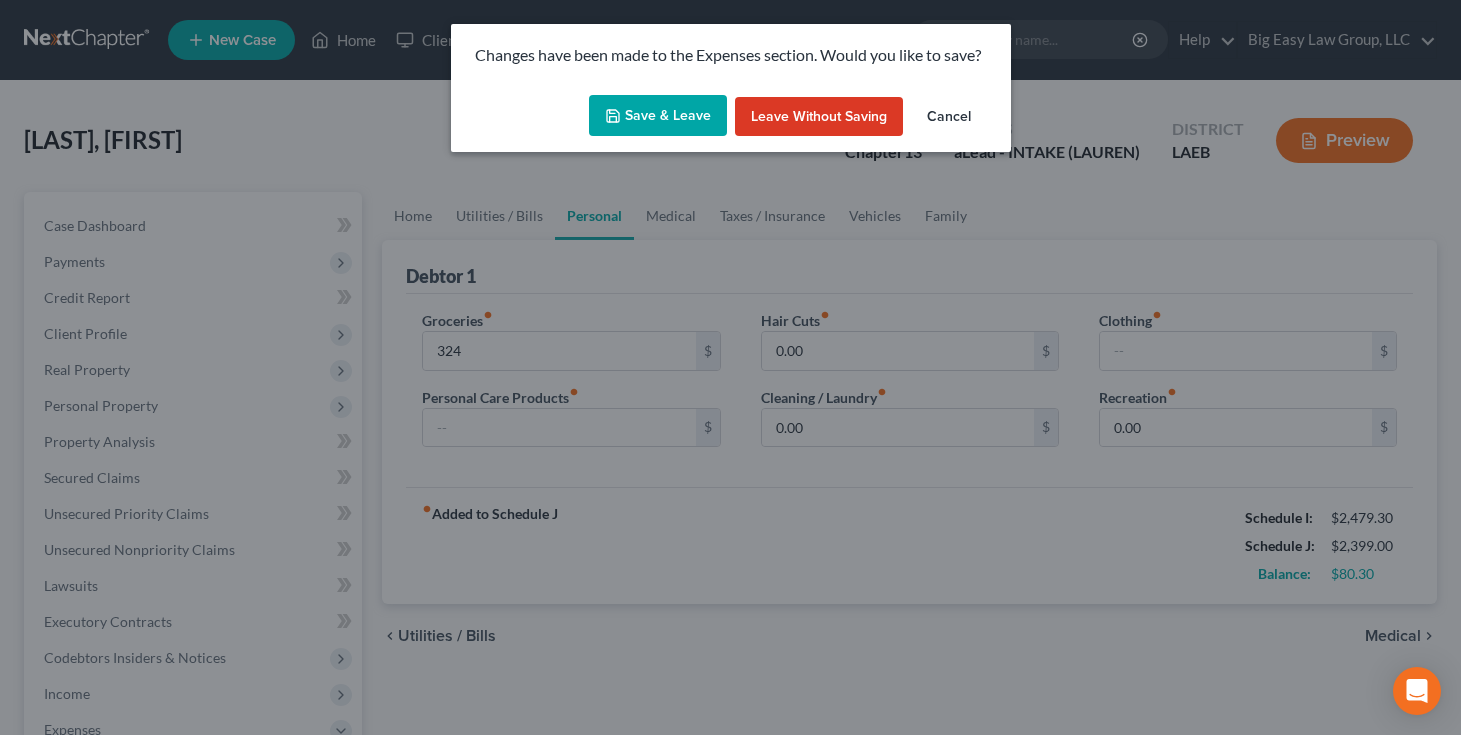 click on "Save & Leave" at bounding box center (658, 116) 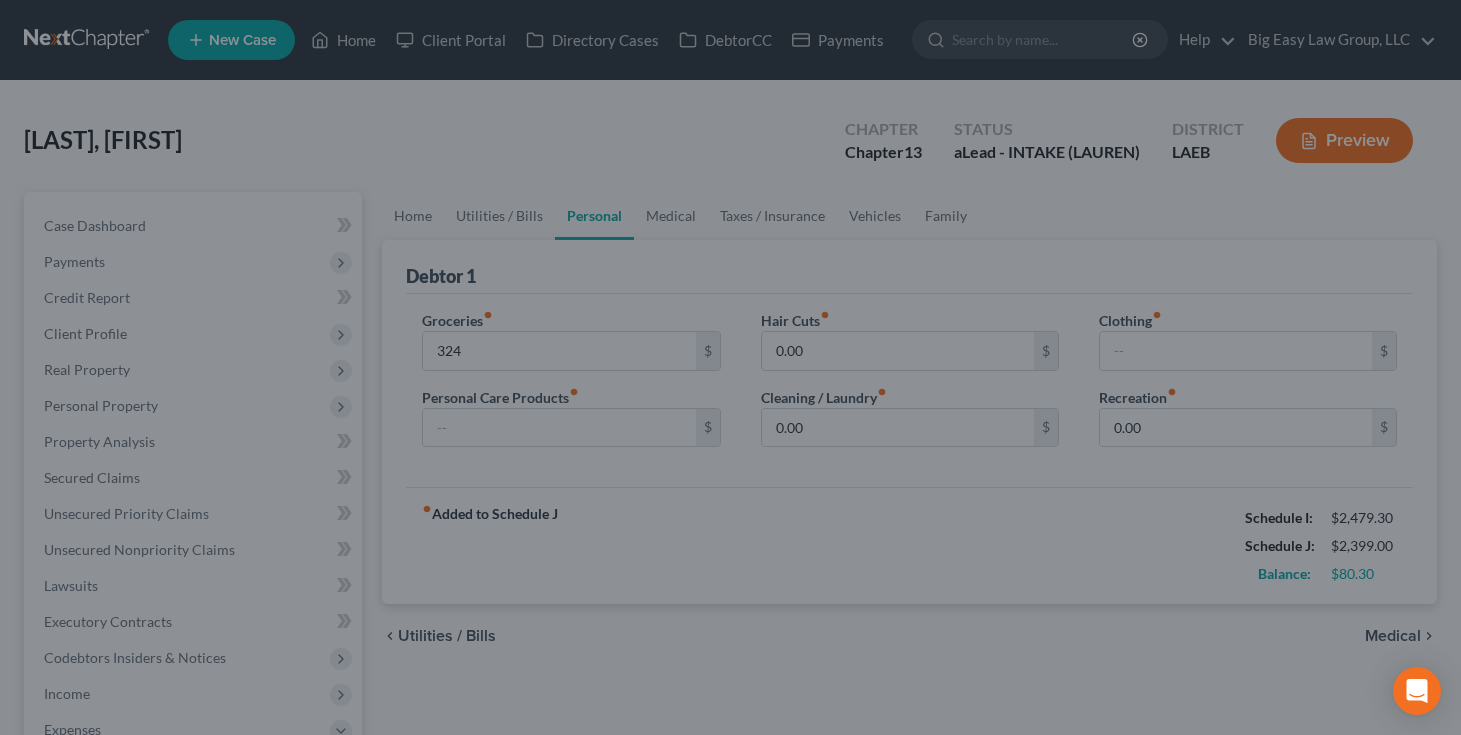 type on "324.00" 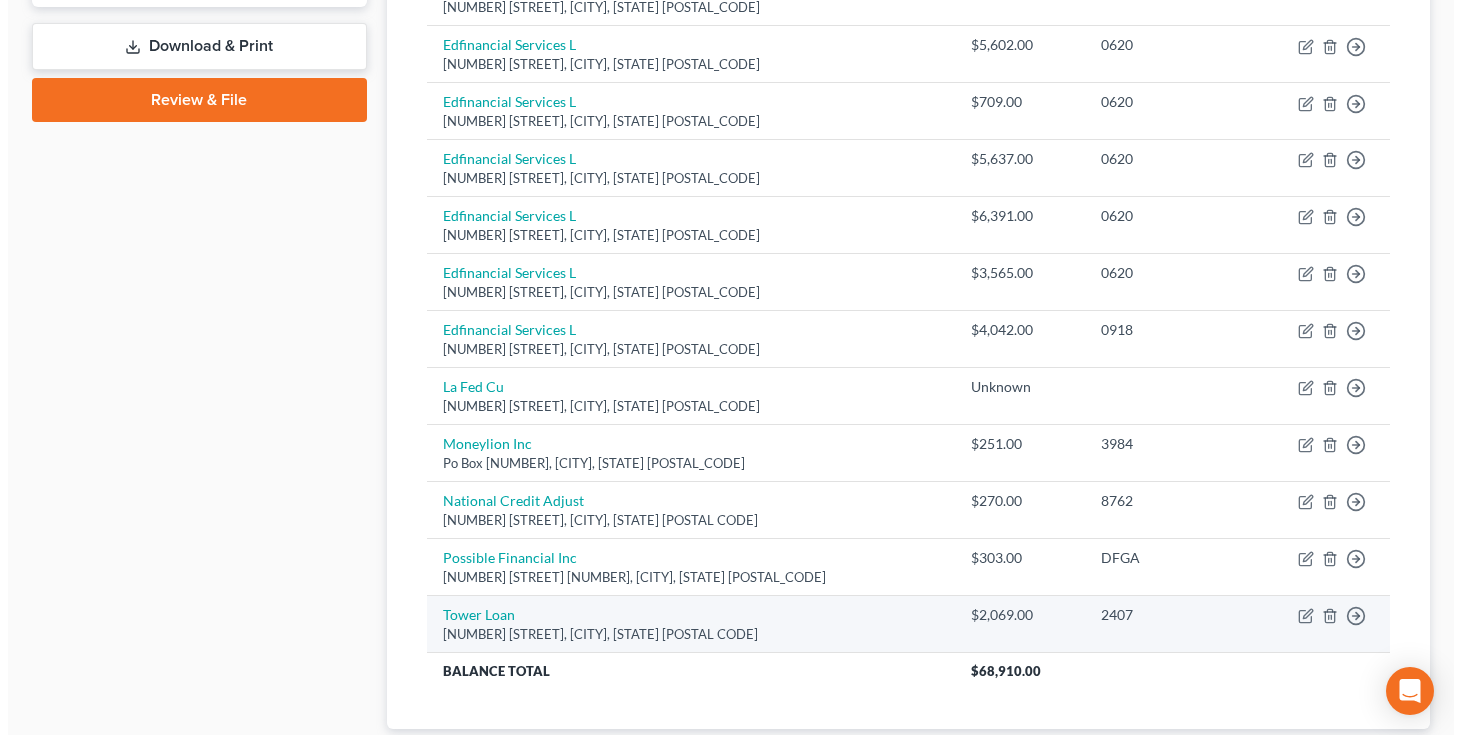 scroll, scrollTop: 976, scrollLeft: 0, axis: vertical 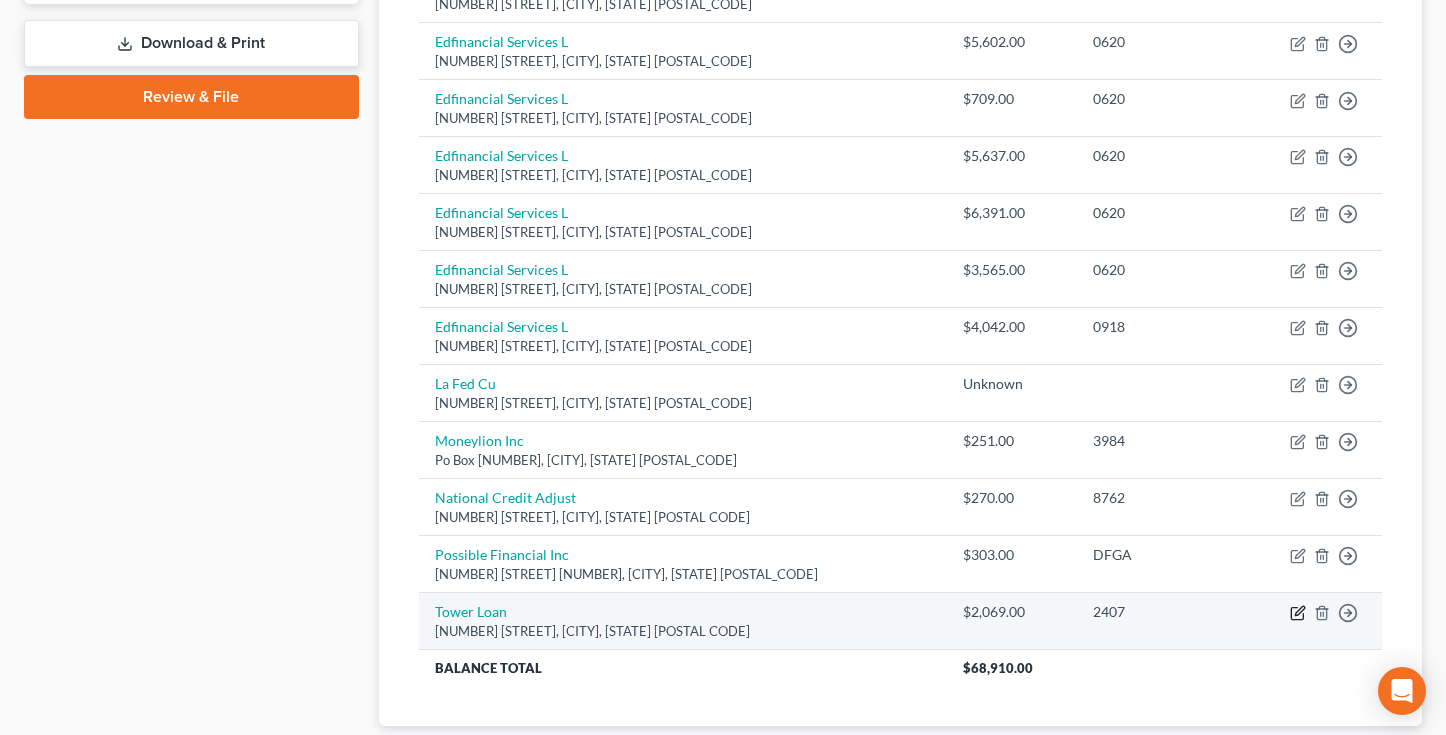 click 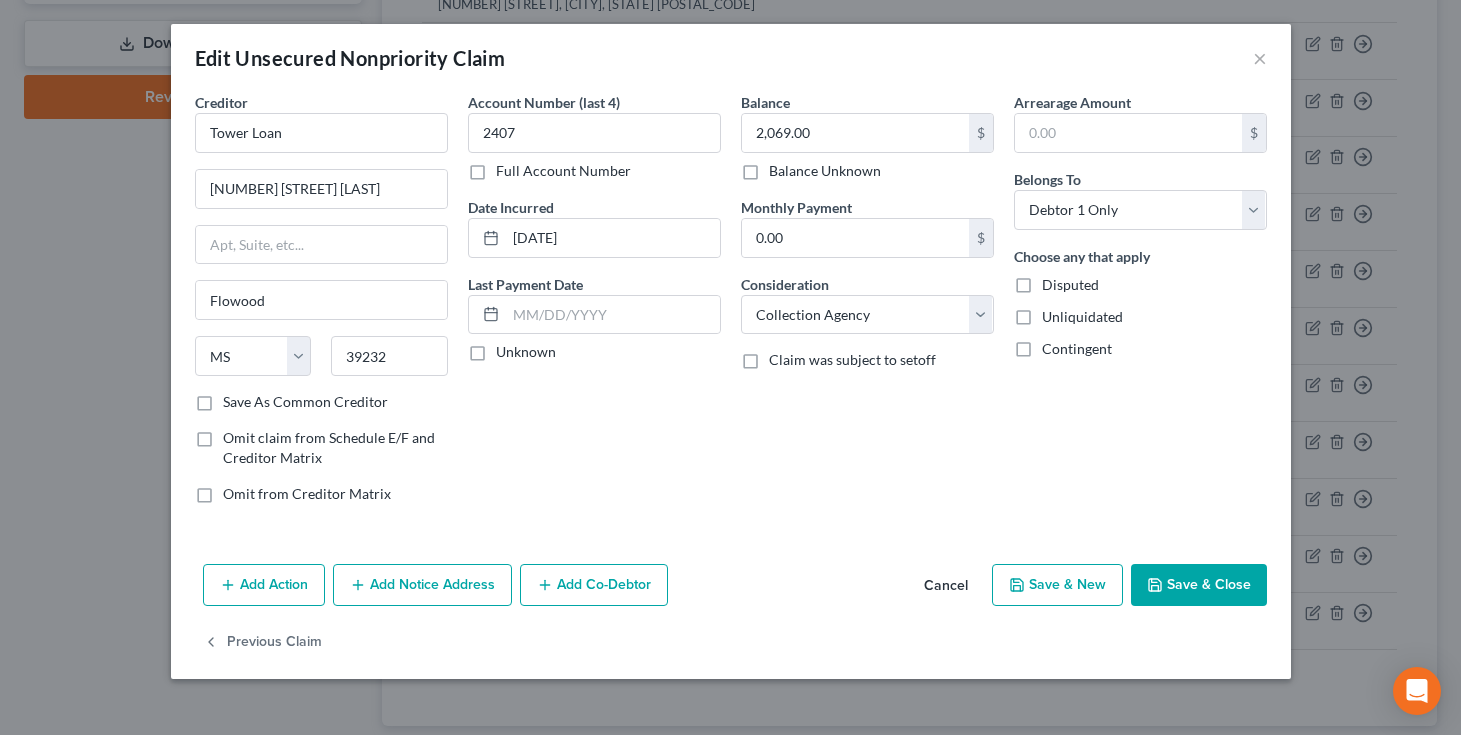 click on "Add Notice Address" at bounding box center [422, 585] 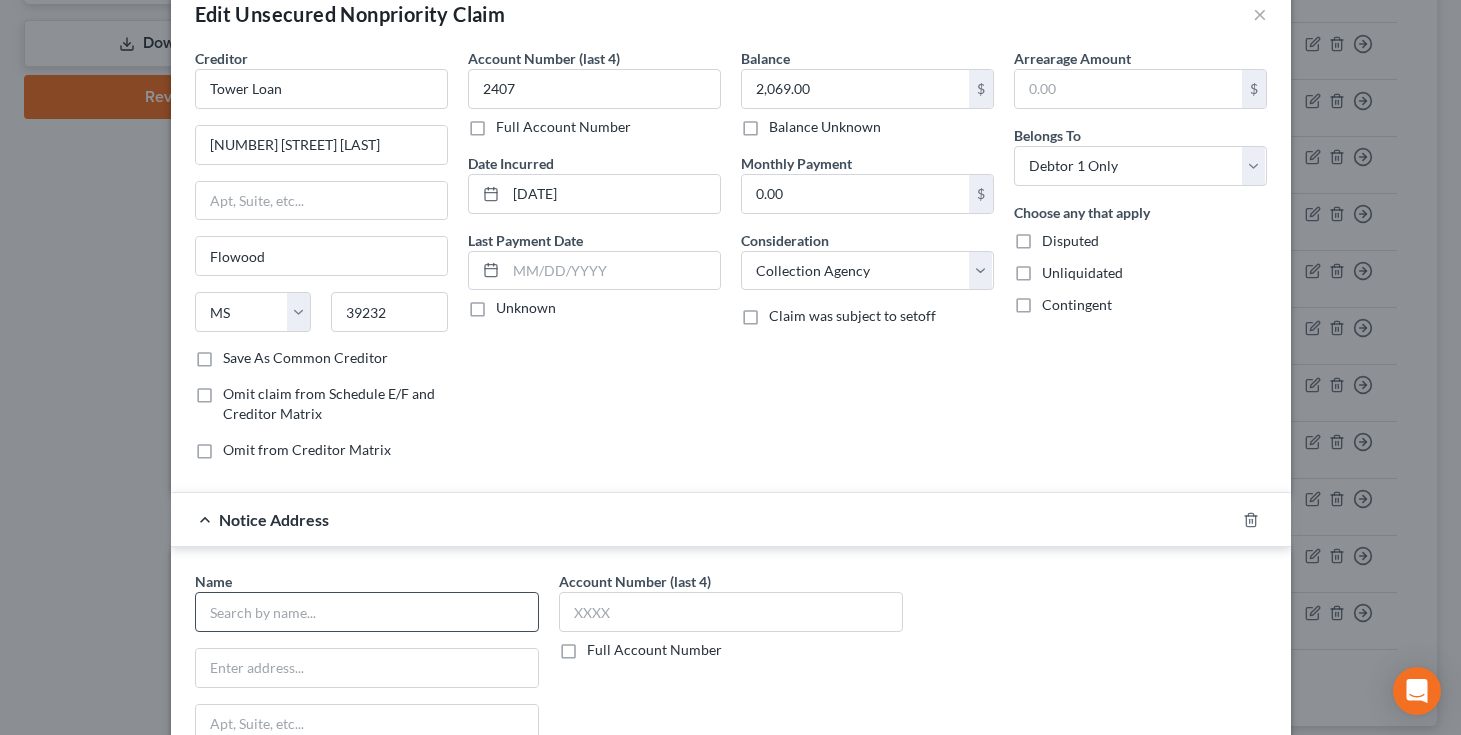 scroll, scrollTop: 45, scrollLeft: 0, axis: vertical 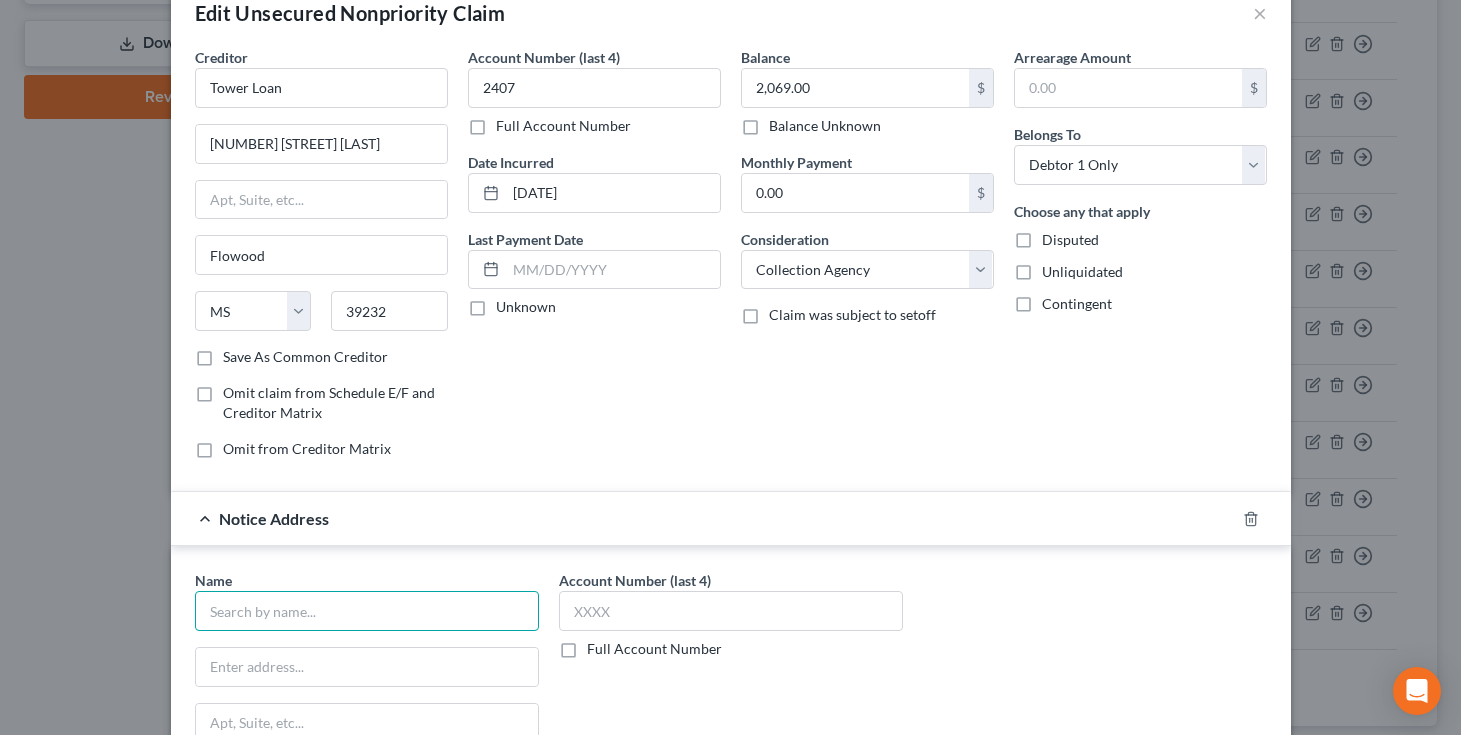click at bounding box center (367, 611) 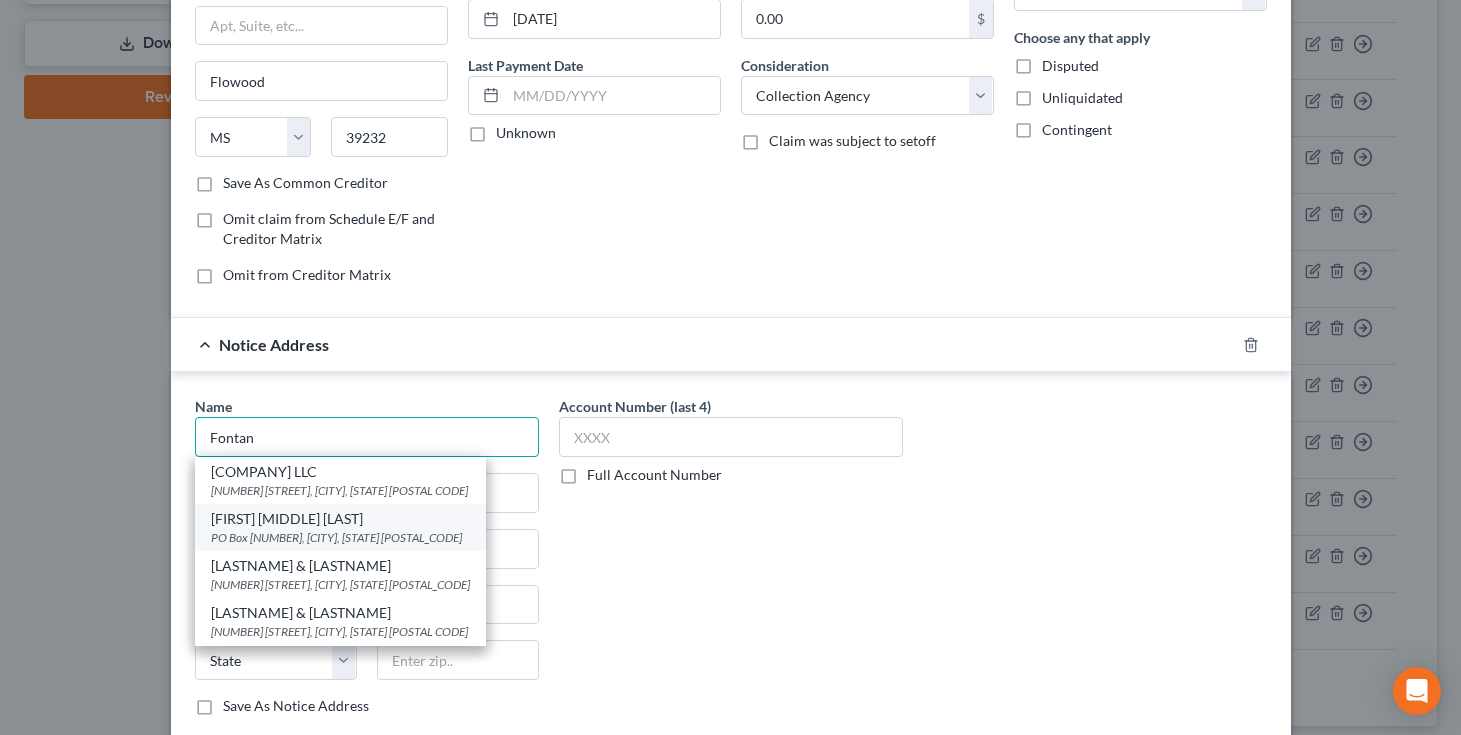 scroll, scrollTop: 229, scrollLeft: 0, axis: vertical 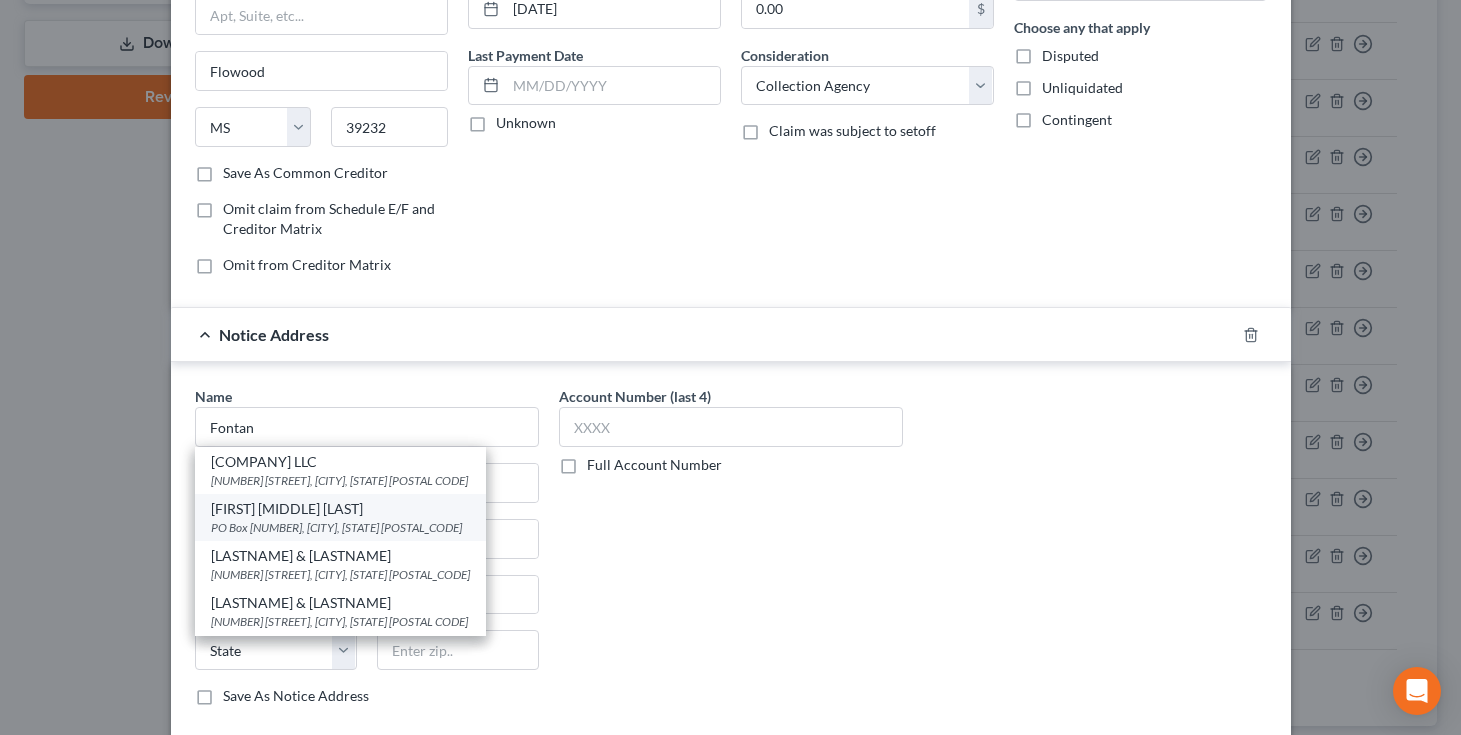 click on "PO Box [NUMBER], [CITY], [STATE] [POSTAL_CODE]" at bounding box center [340, 527] 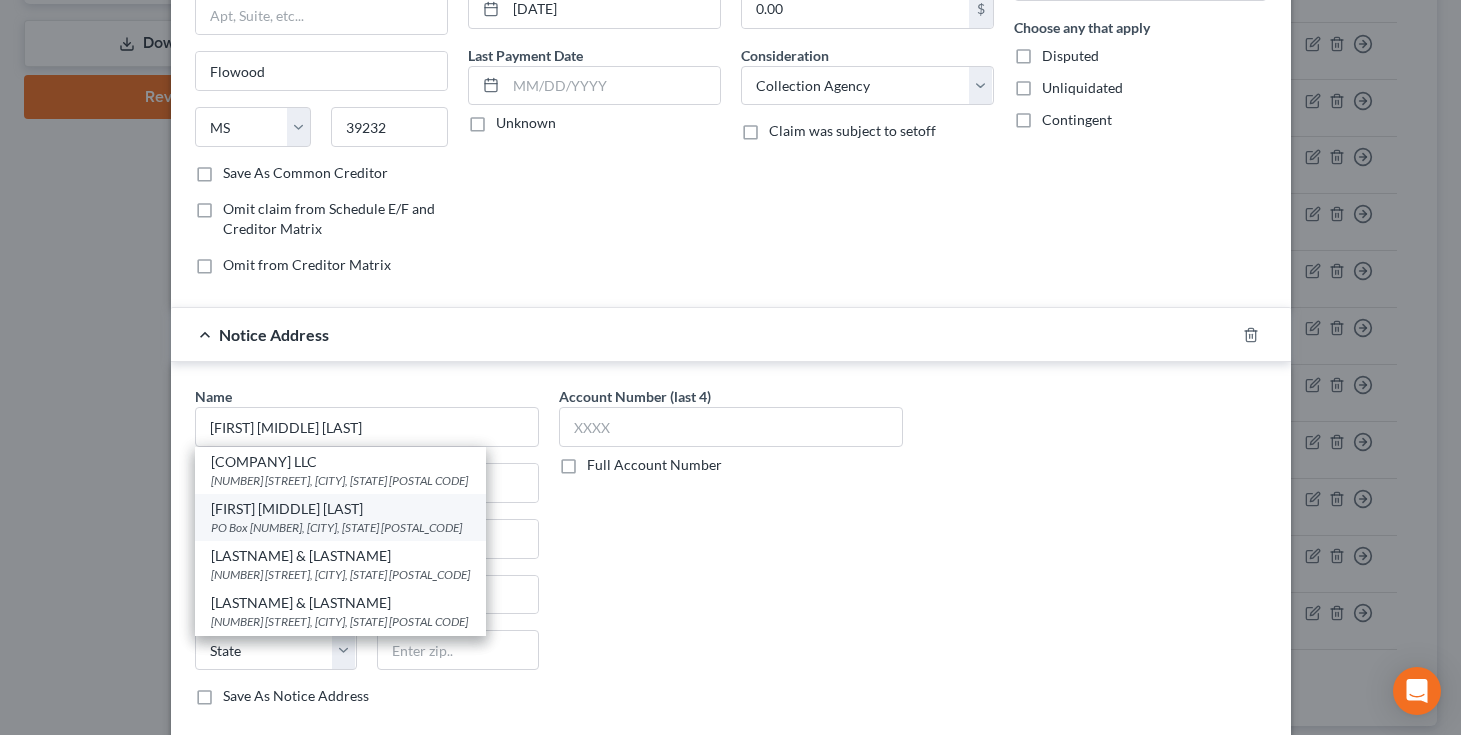 select on "19" 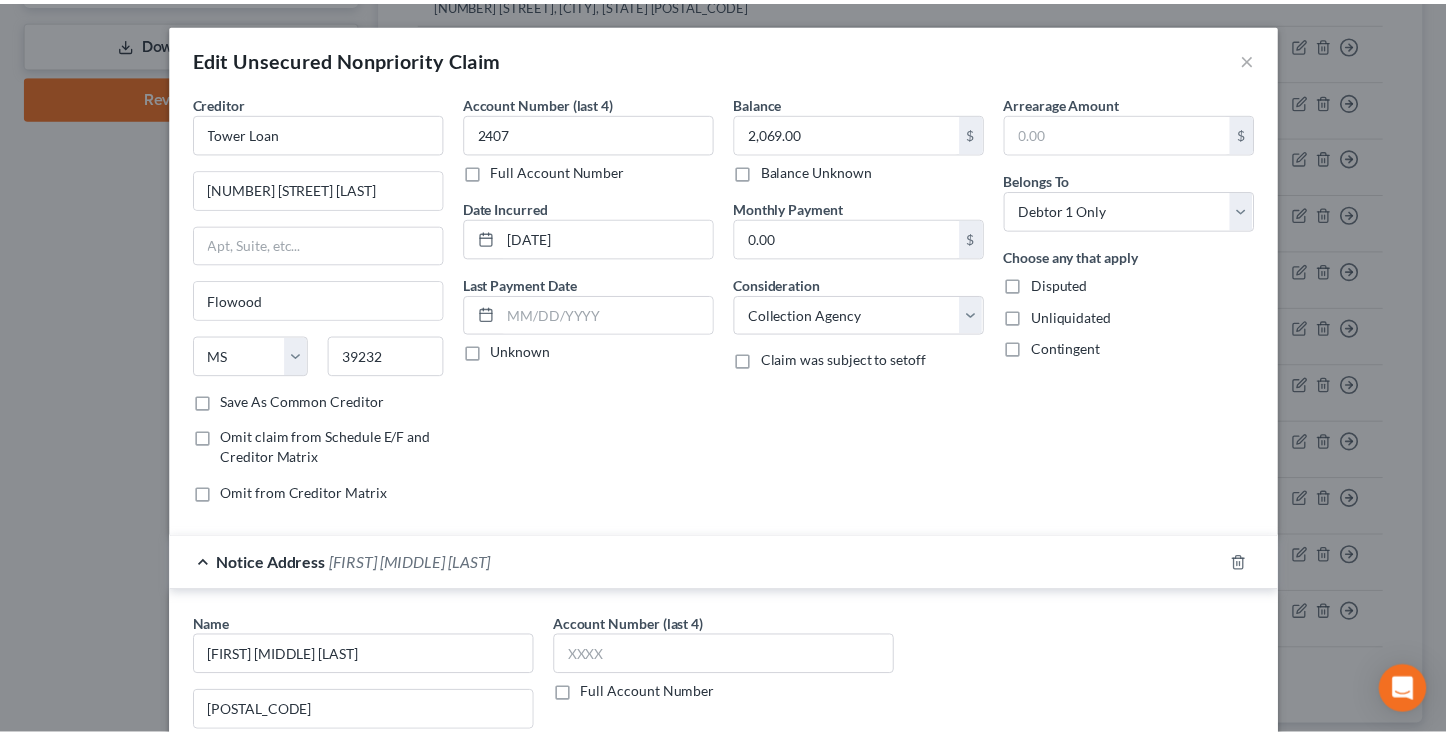 scroll, scrollTop: 399, scrollLeft: 0, axis: vertical 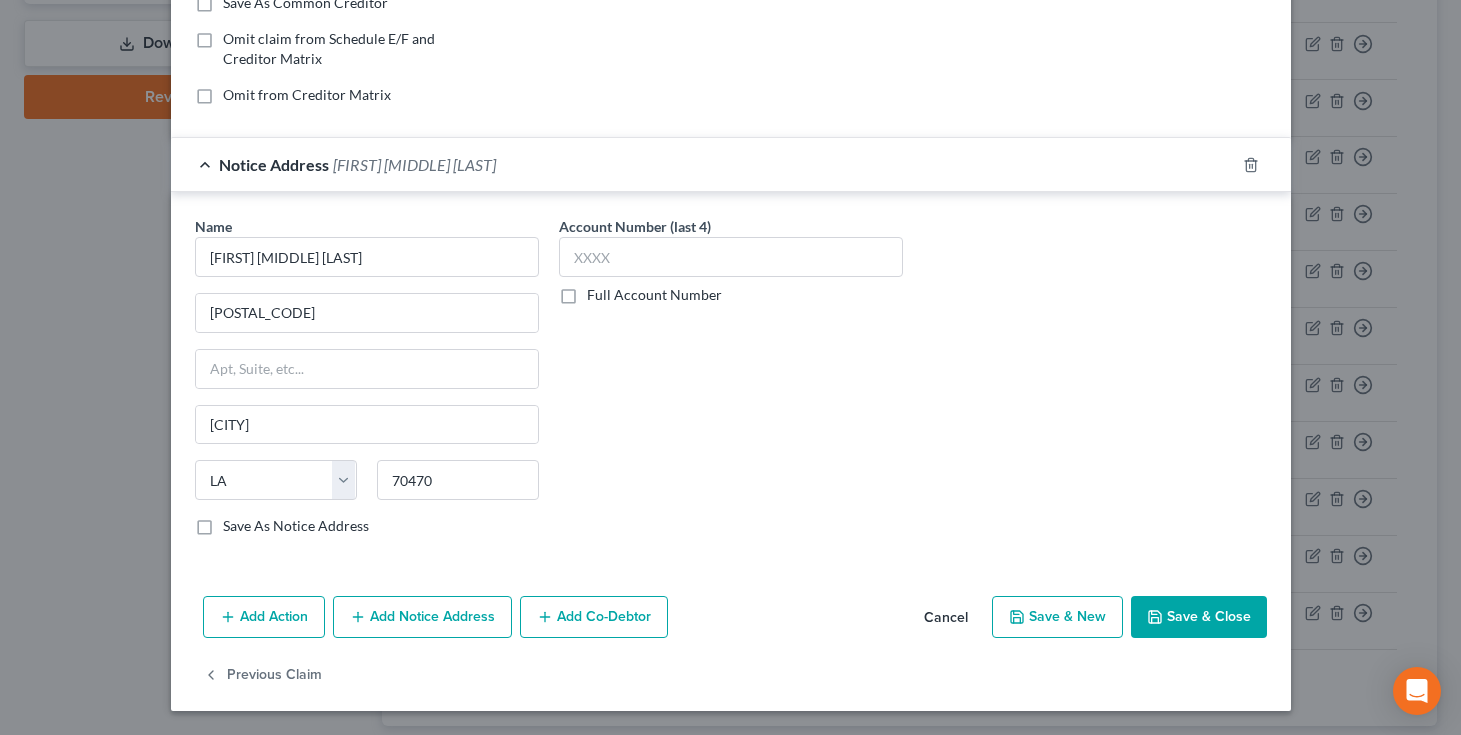 click on "Add Action Add Notice Address Add Co-Debtor Cancel Save & New Save & Close" at bounding box center [731, 621] 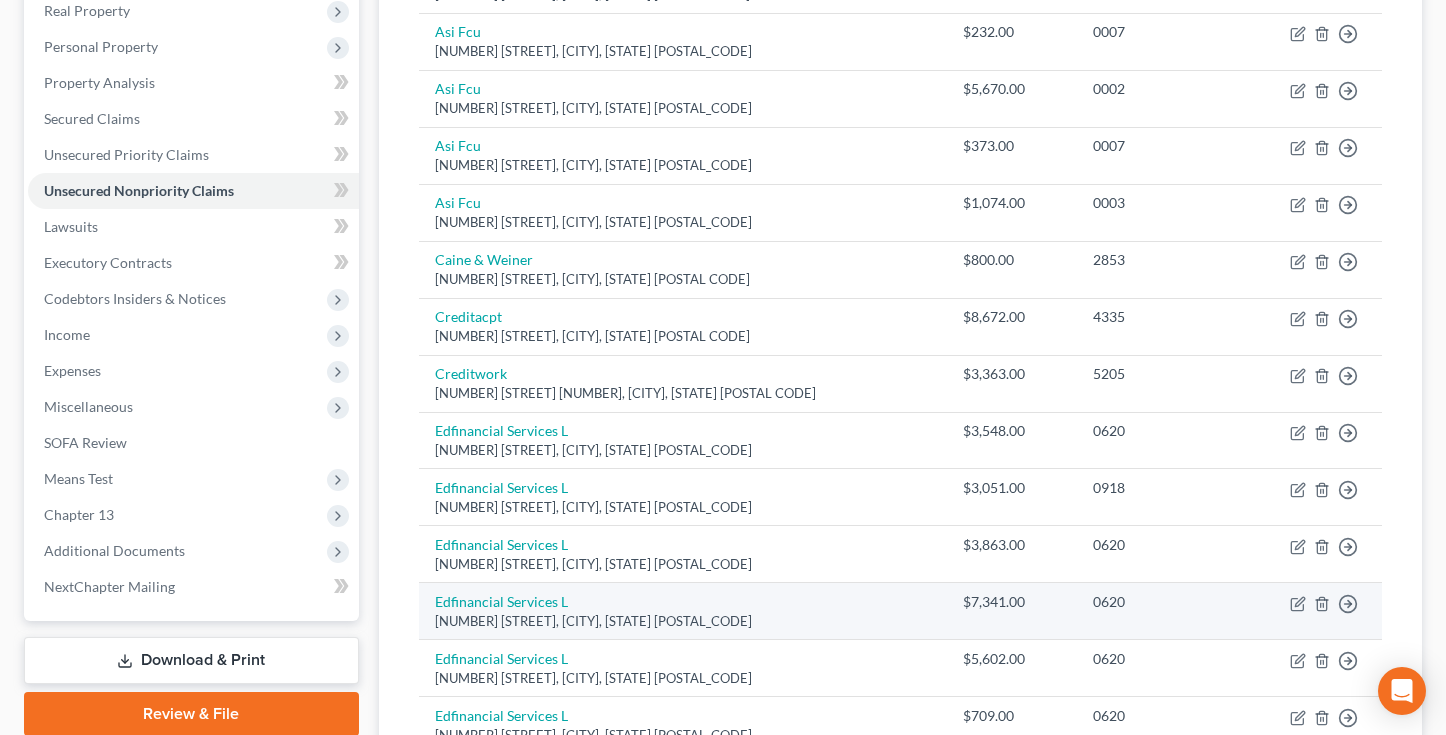 scroll, scrollTop: 333, scrollLeft: 0, axis: vertical 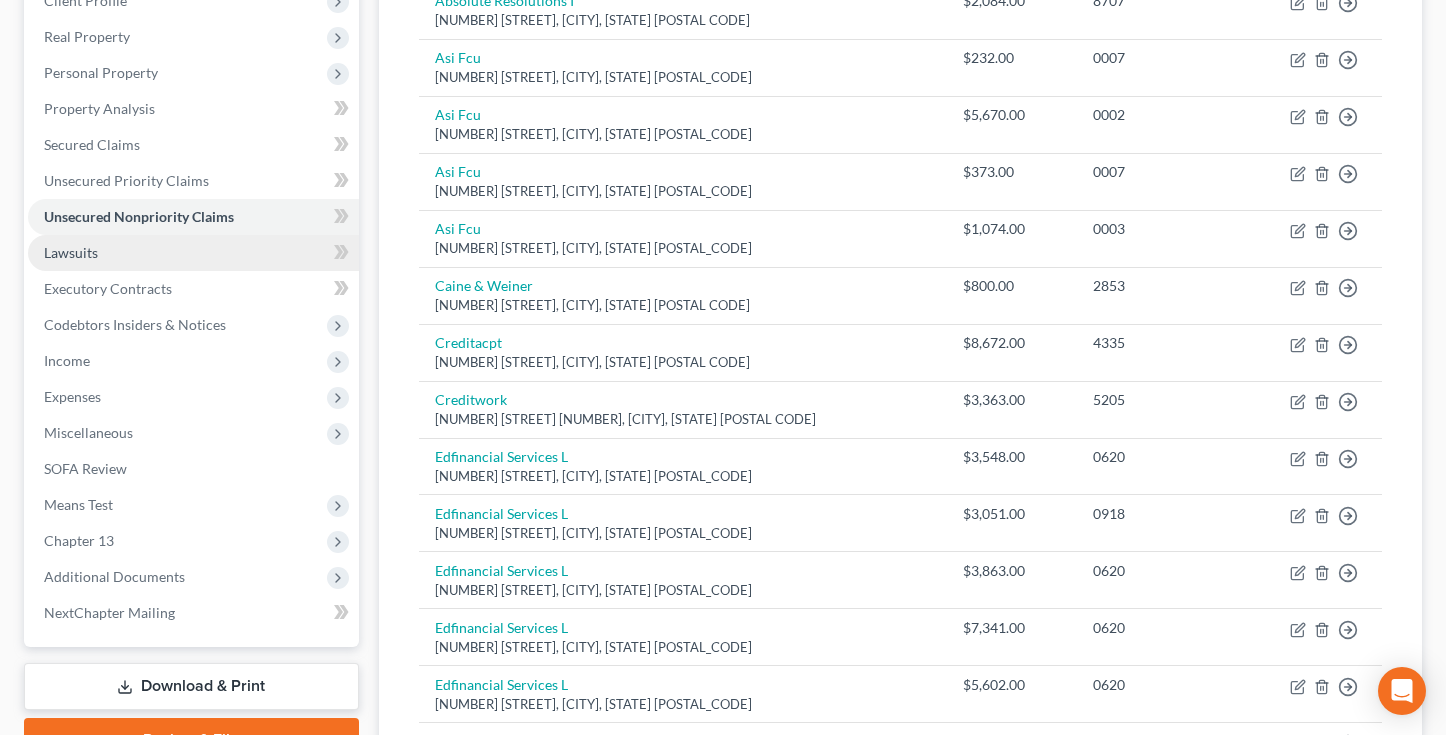 click on "Lawsuits" at bounding box center (193, 253) 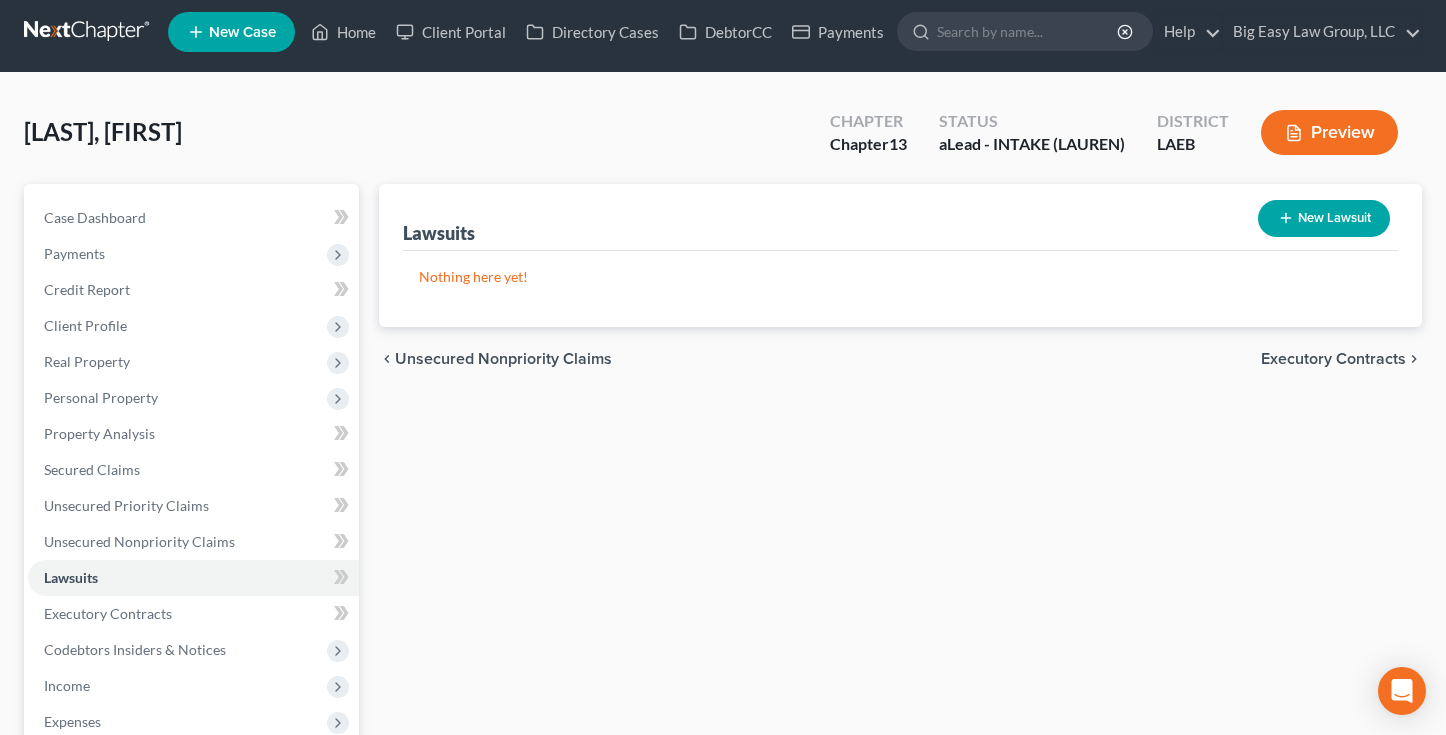 scroll, scrollTop: 0, scrollLeft: 0, axis: both 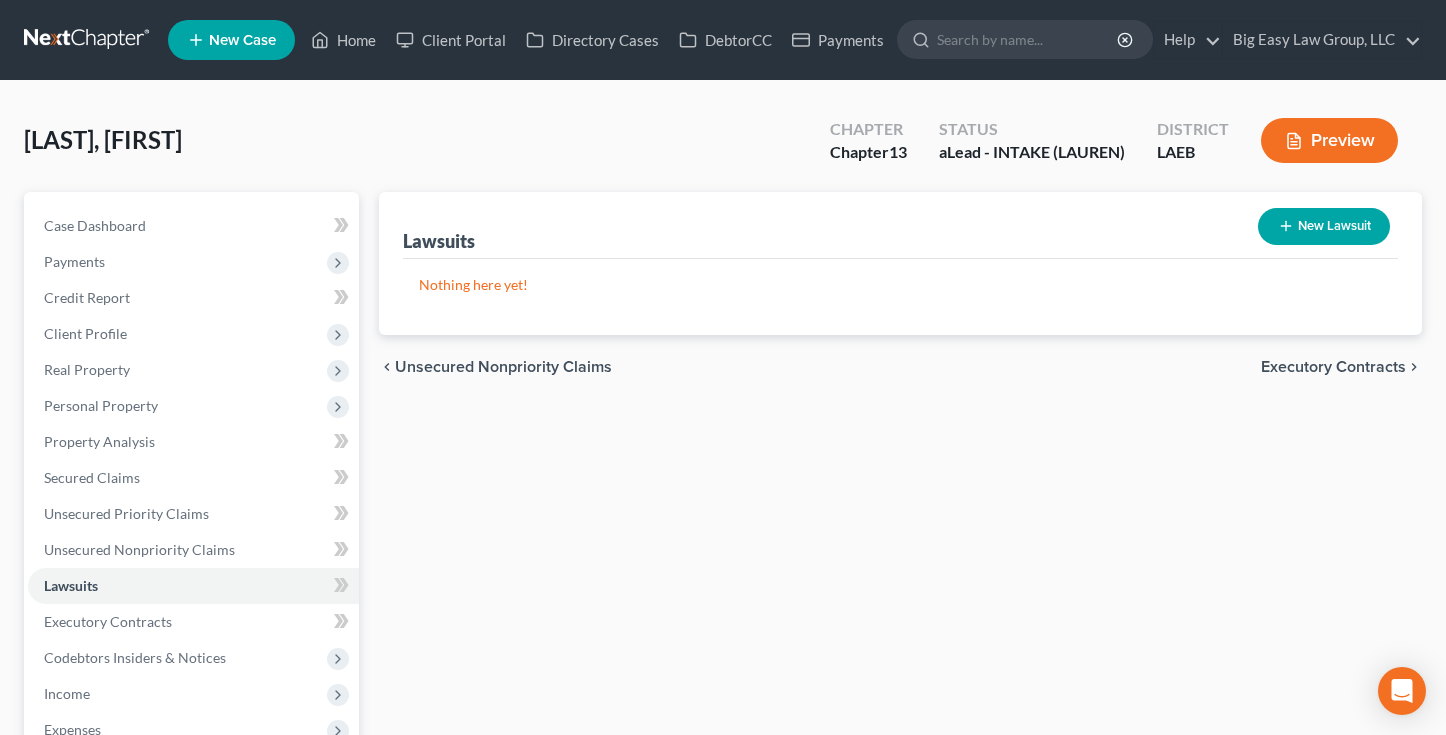 click on "New Lawsuit" at bounding box center (1324, 226) 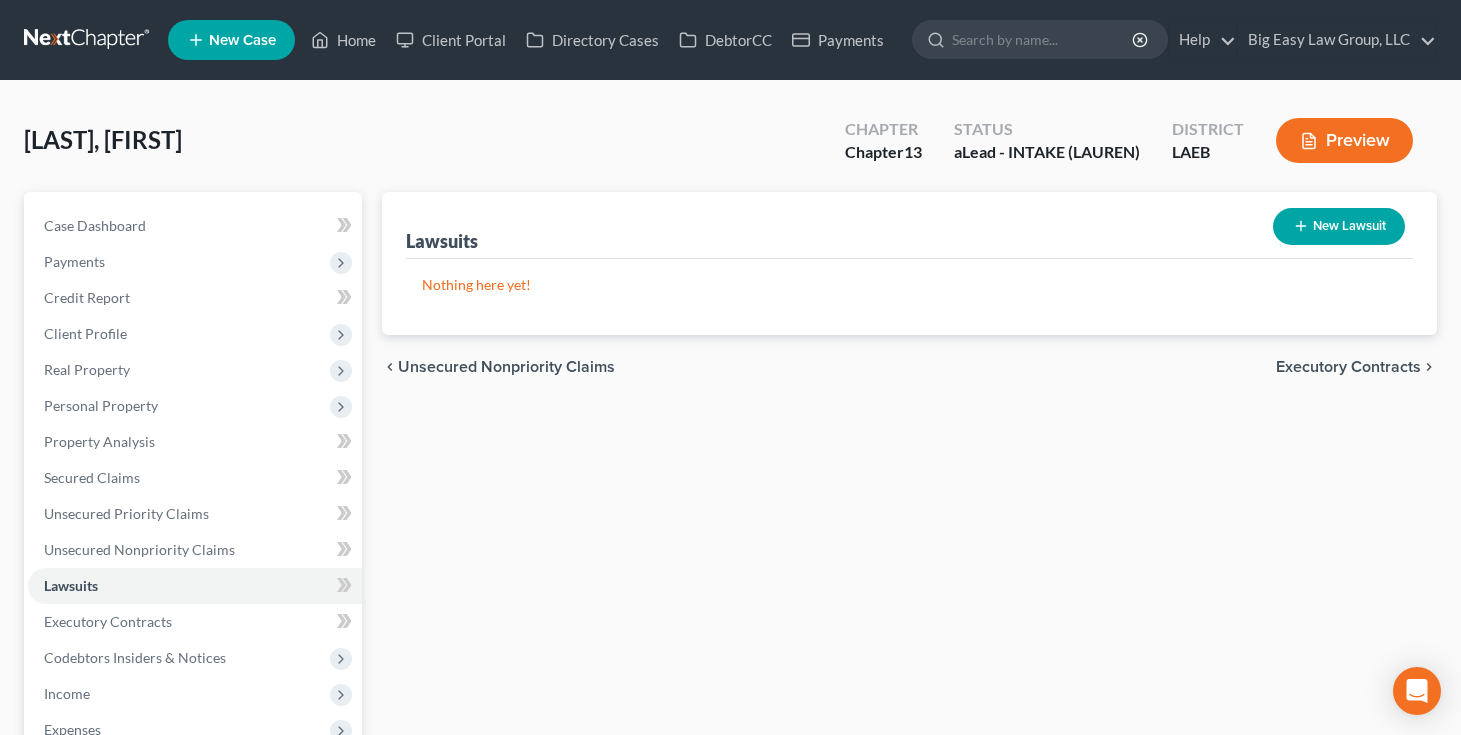 select on "0" 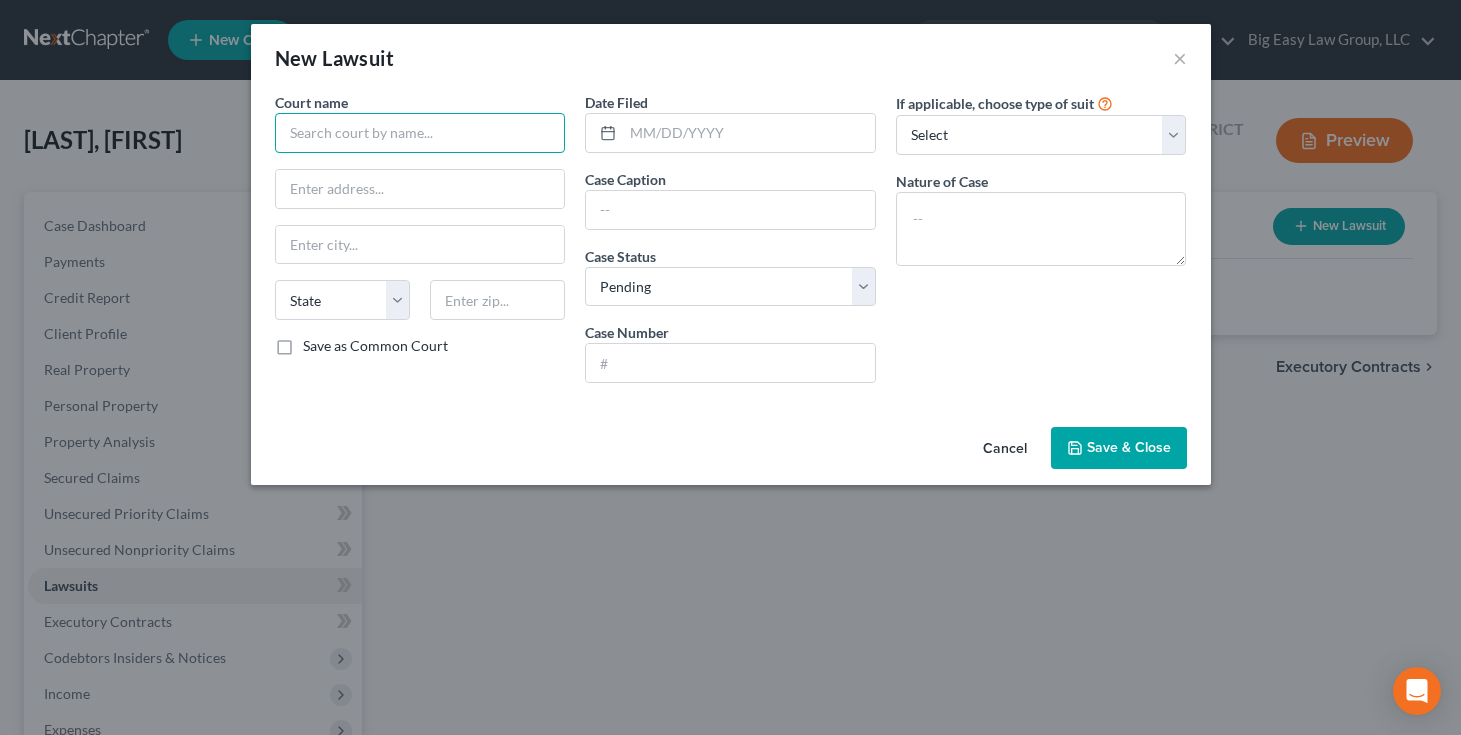 click at bounding box center (420, 133) 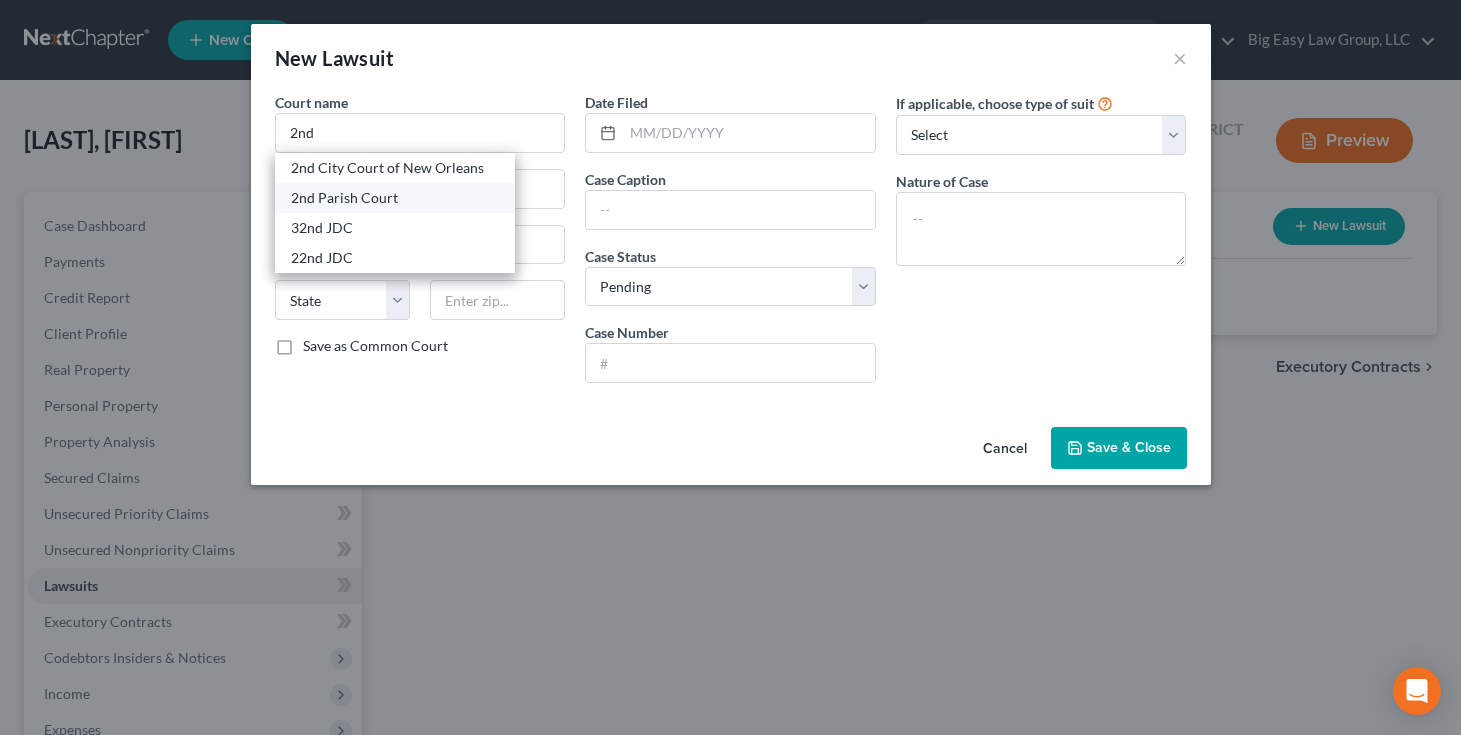 click on "2nd Parish Court" at bounding box center [395, 198] 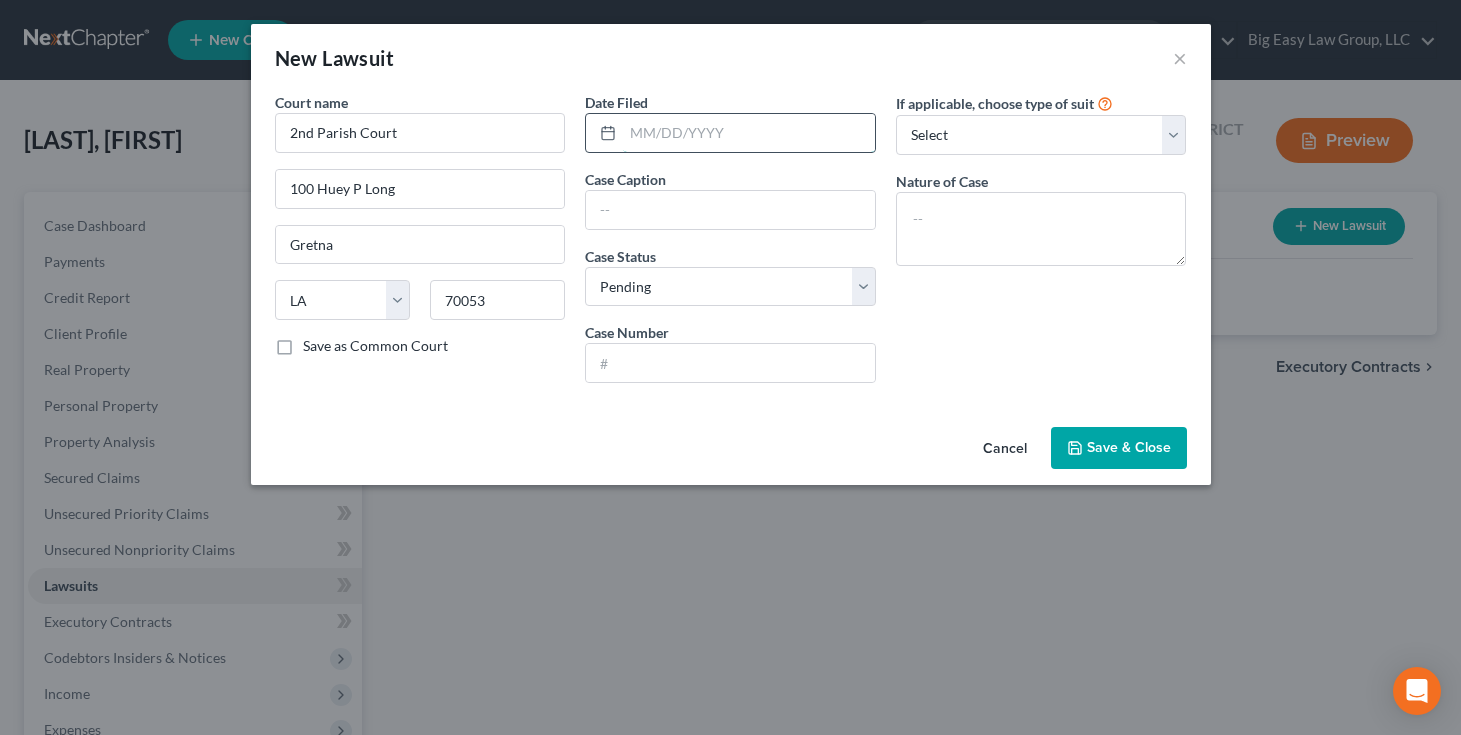 click at bounding box center (749, 133) 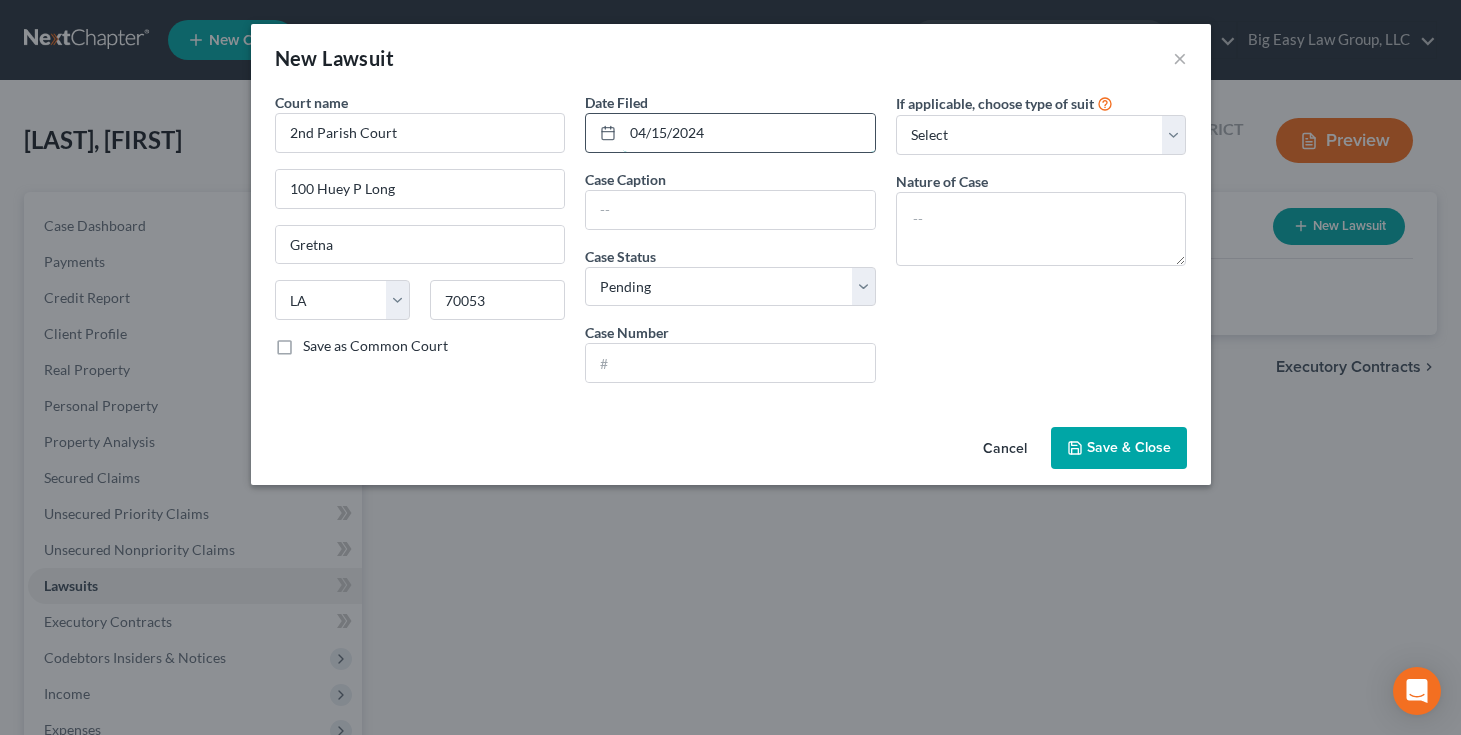 type on "04/15/2024" 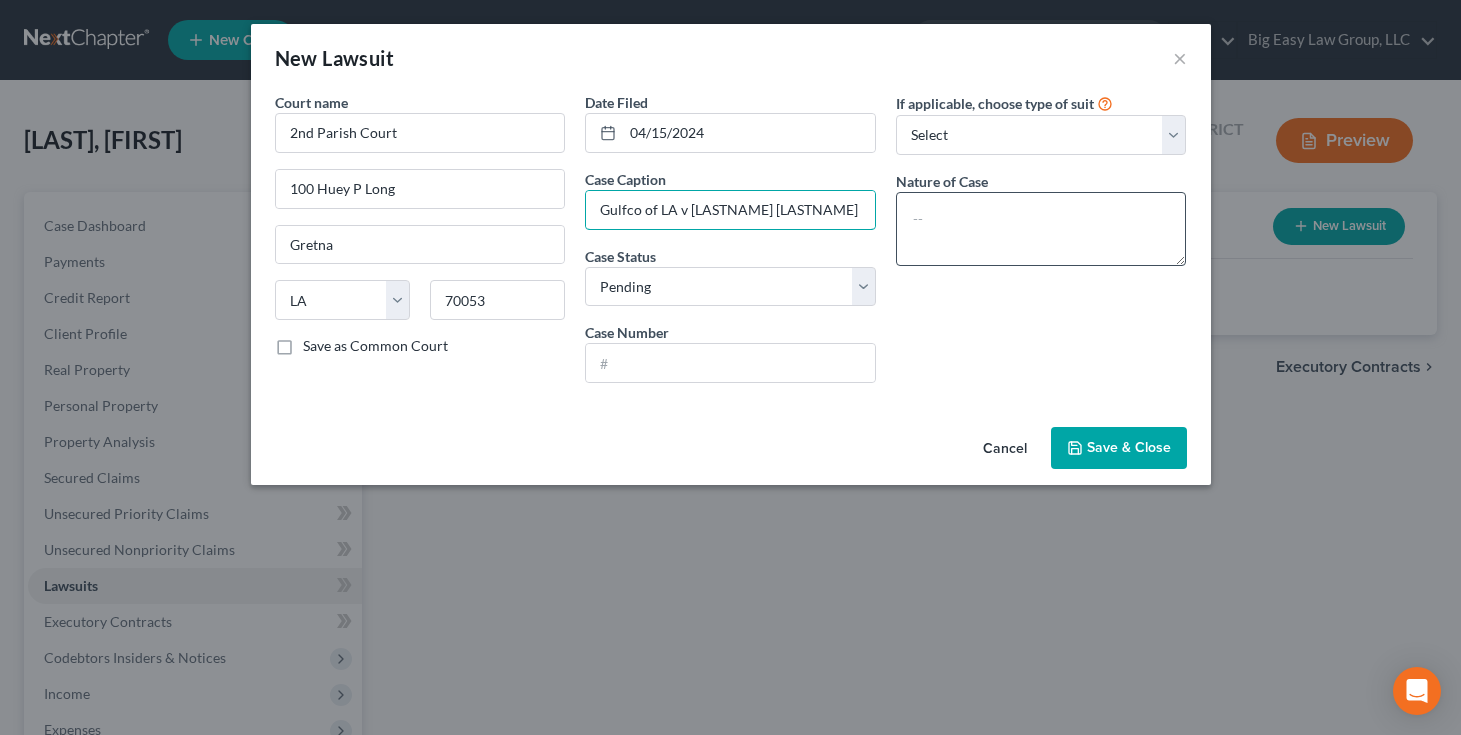 type on "Gulfco of LA v [LASTNAME] [LASTNAME]" 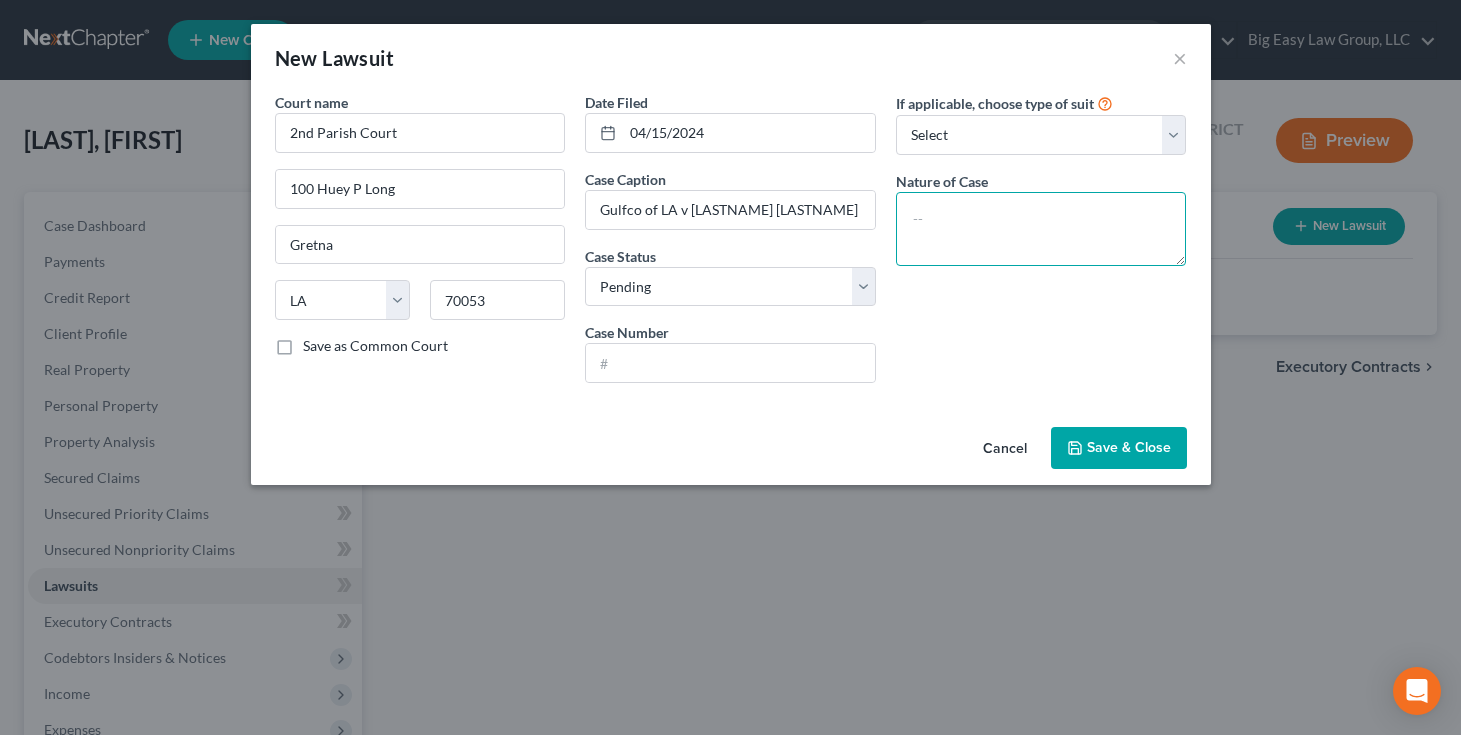 click at bounding box center (1041, 229) 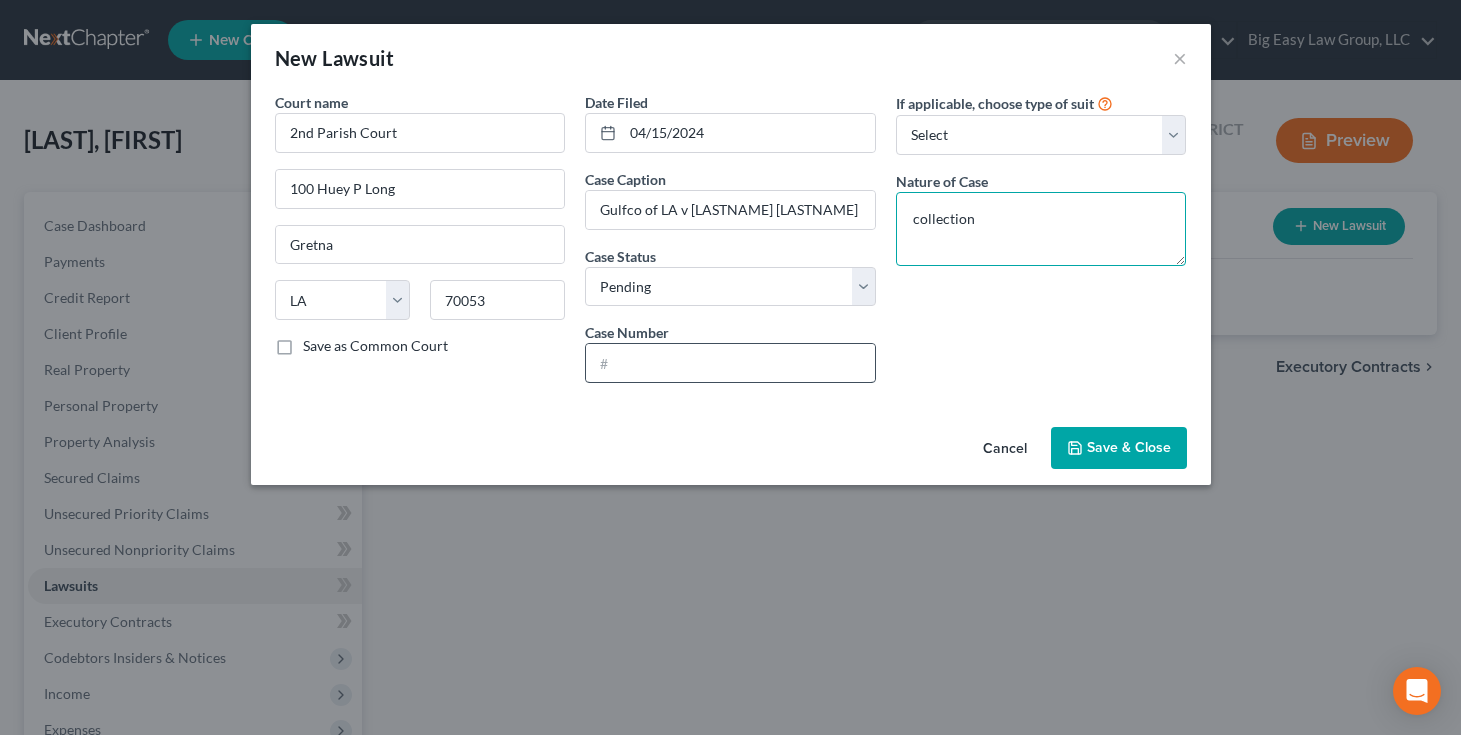 type on "collection" 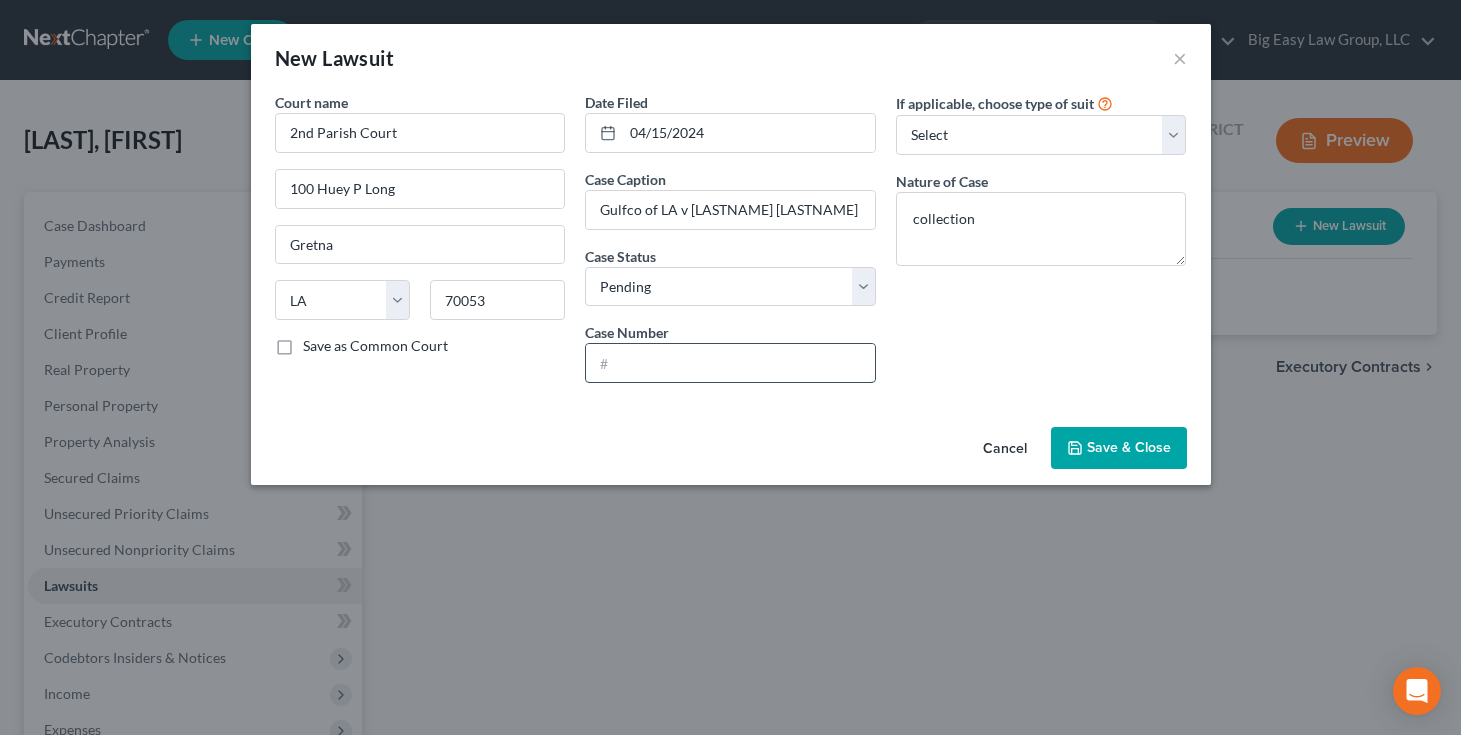 click at bounding box center (730, 363) 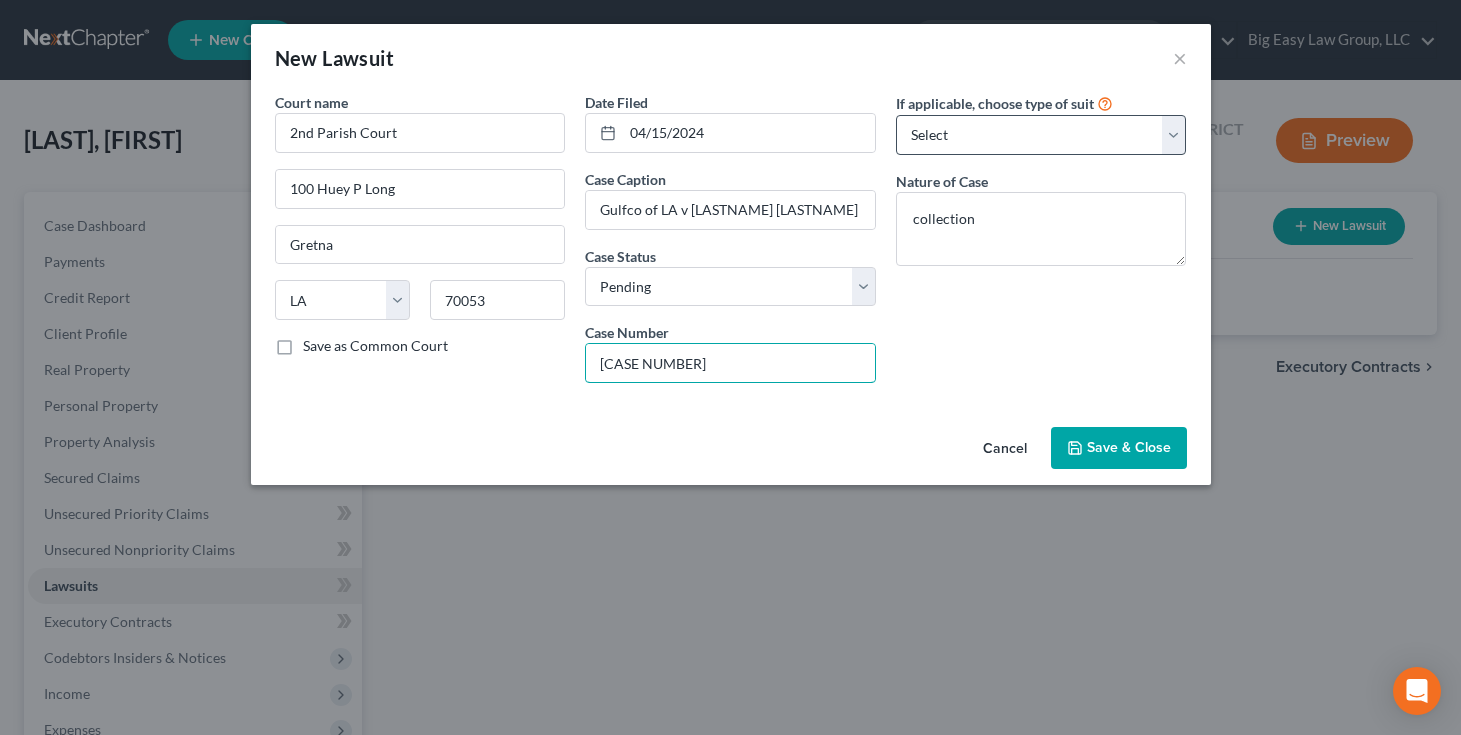 type on "[CASE NUMBER]" 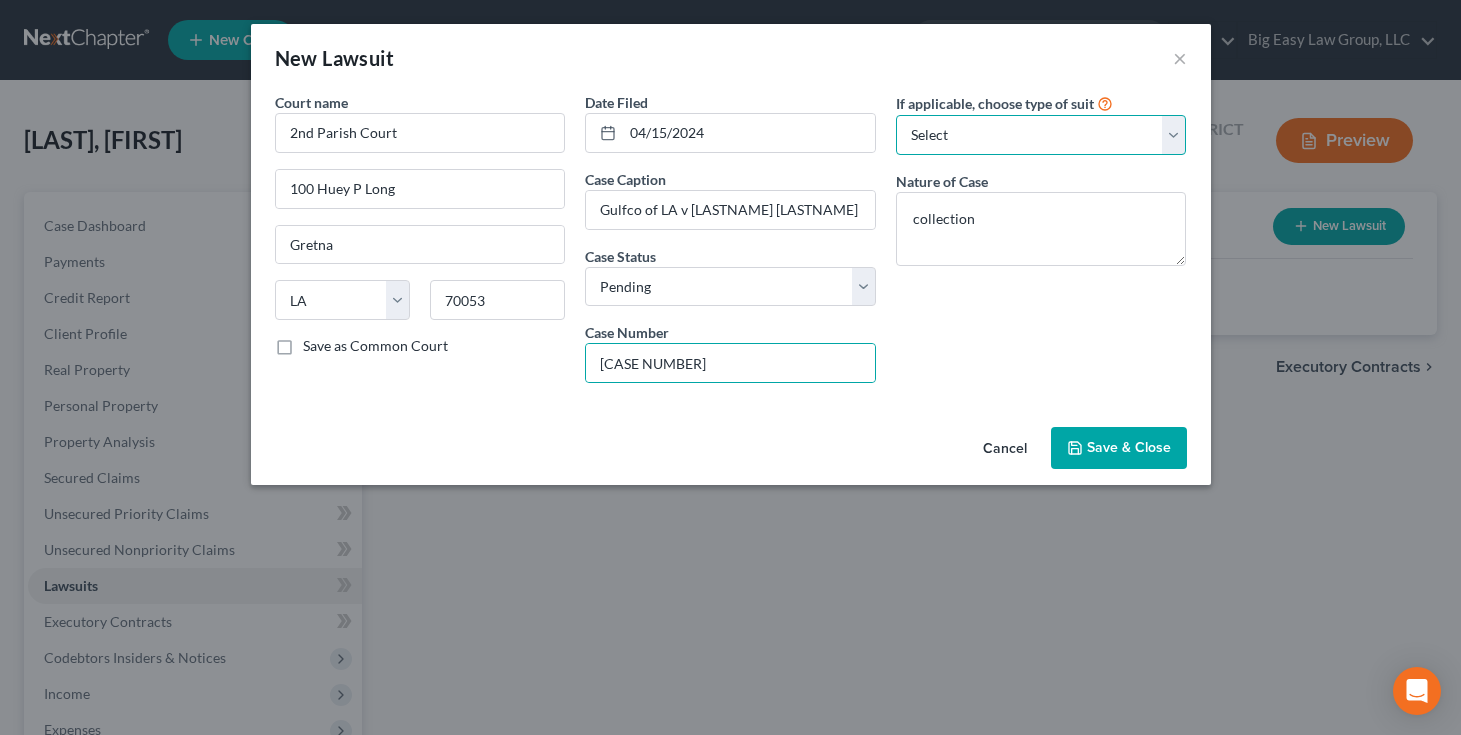 click on "Select Repossession Garnishment Foreclosure Attached, Seized, Or Levied Other" at bounding box center [1041, 135] 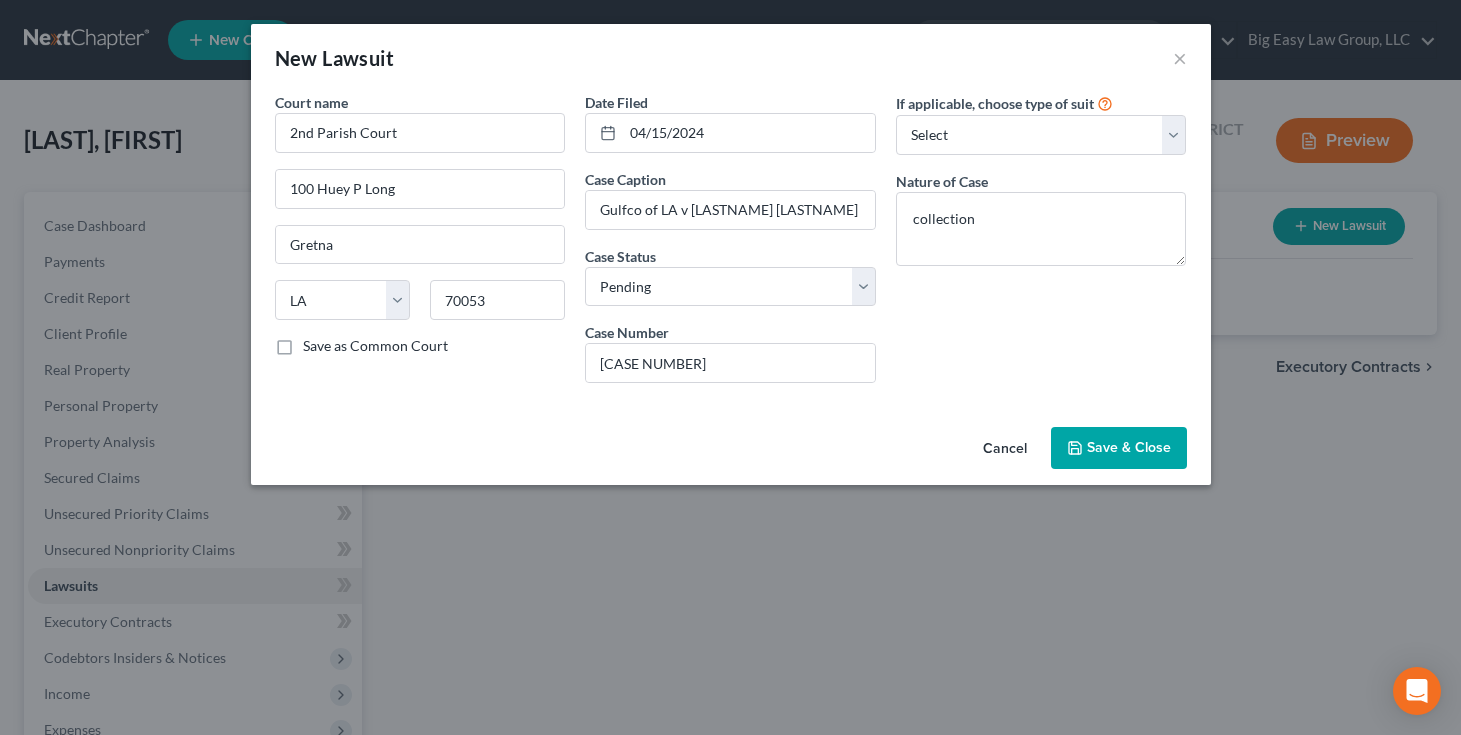 click on "Save & Close" at bounding box center [1119, 448] 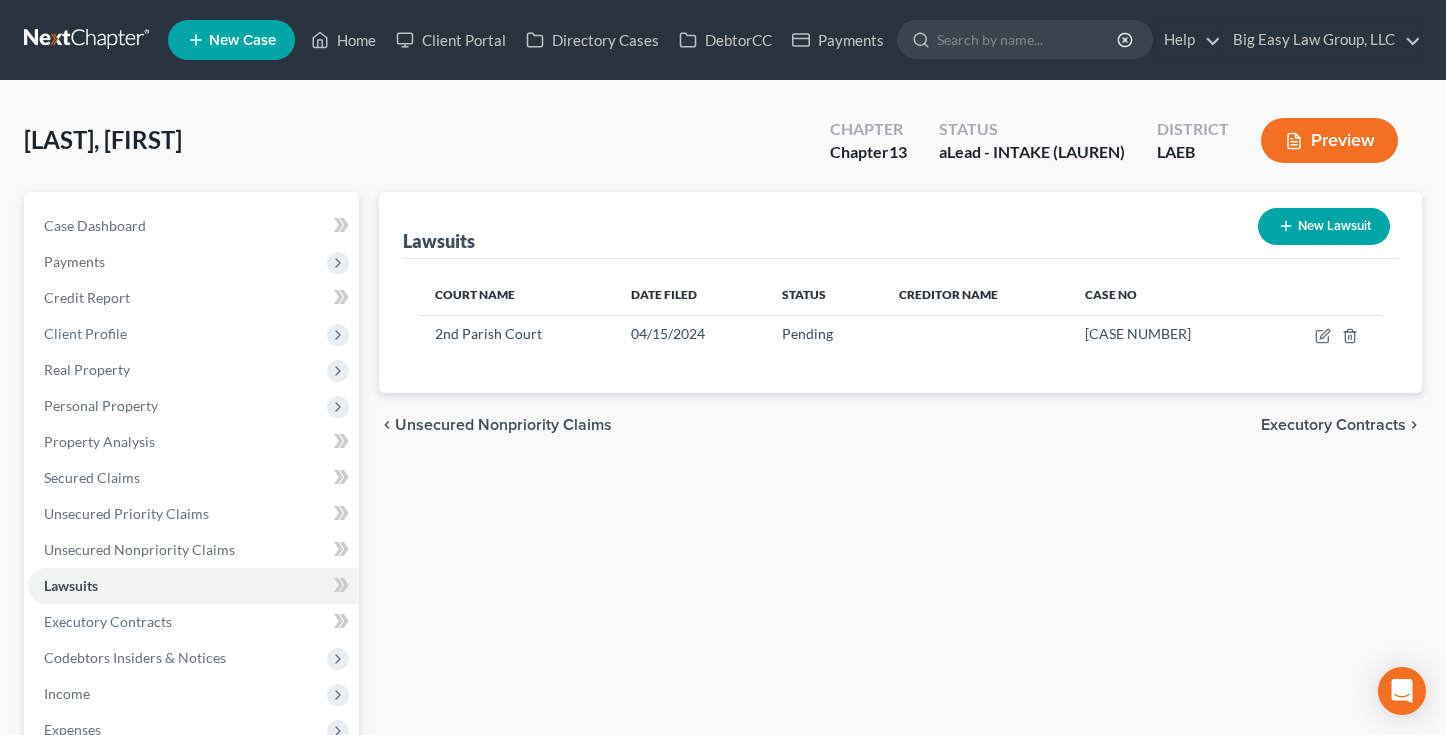 click 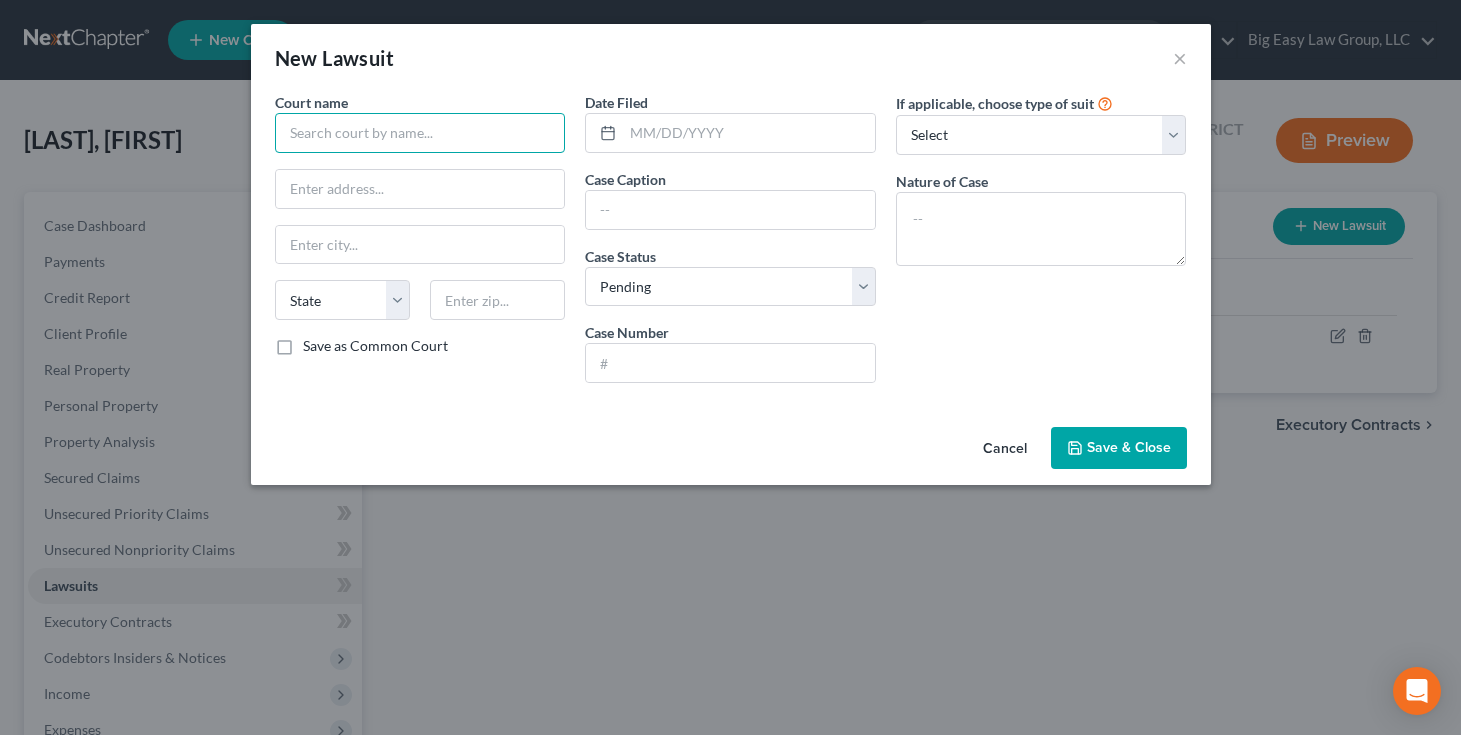 click at bounding box center (420, 133) 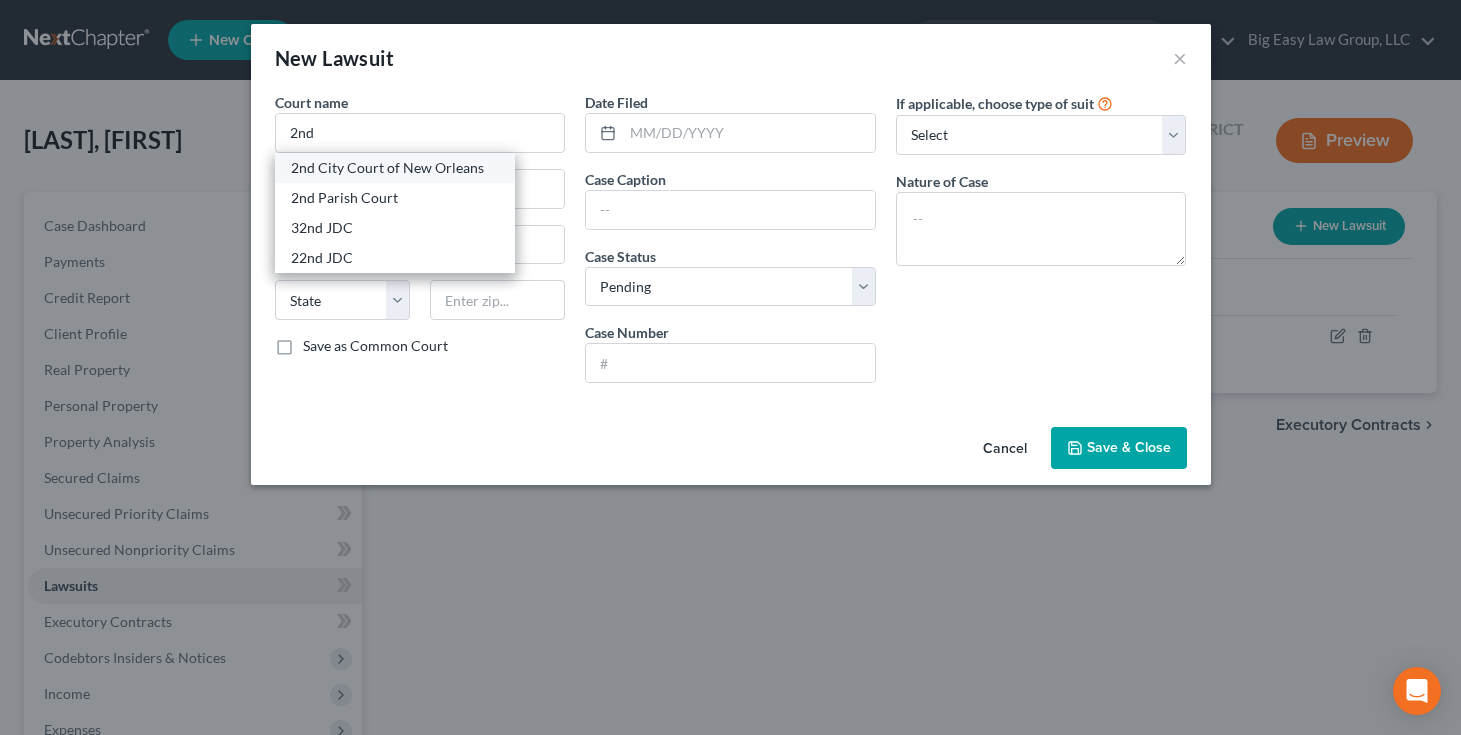 click on "2nd City Court of New Orleans" at bounding box center (395, 168) 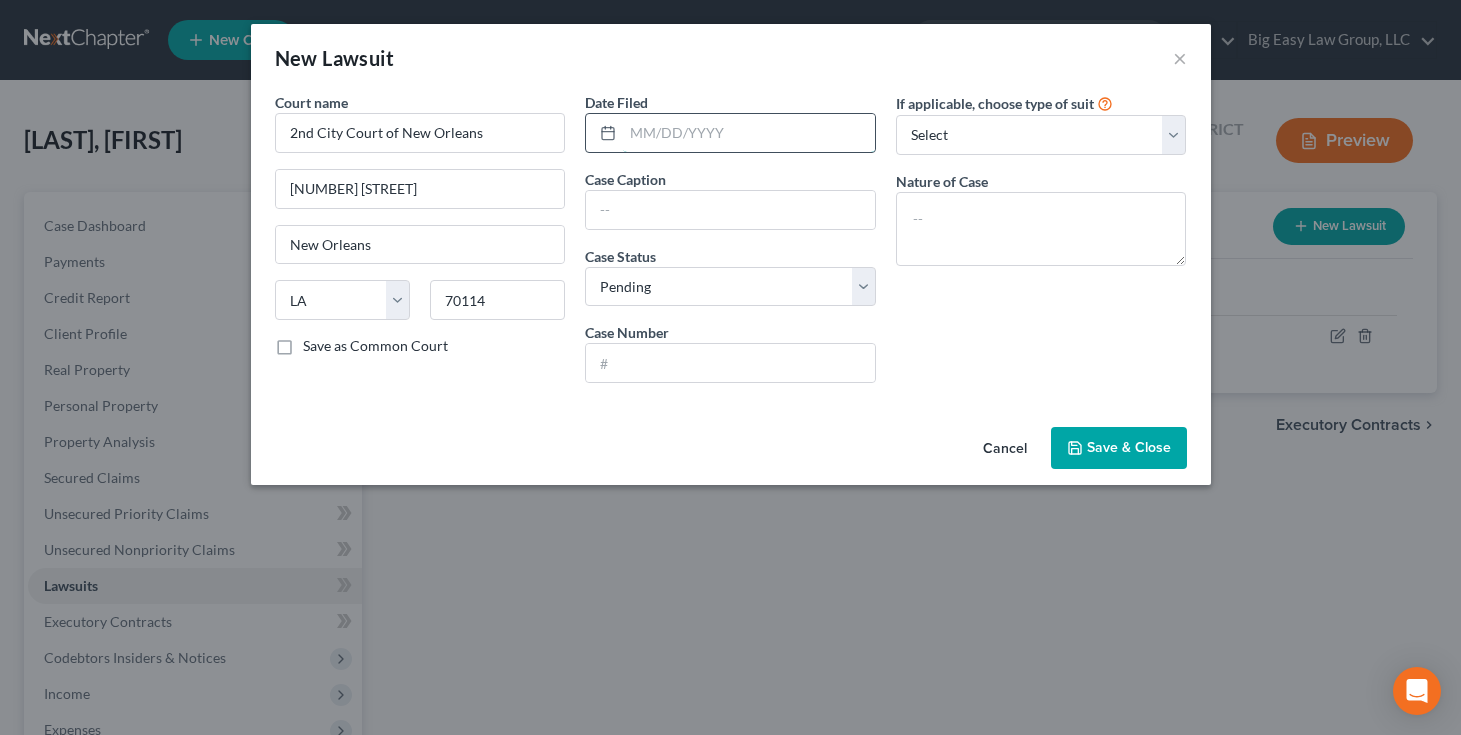 click at bounding box center [749, 133] 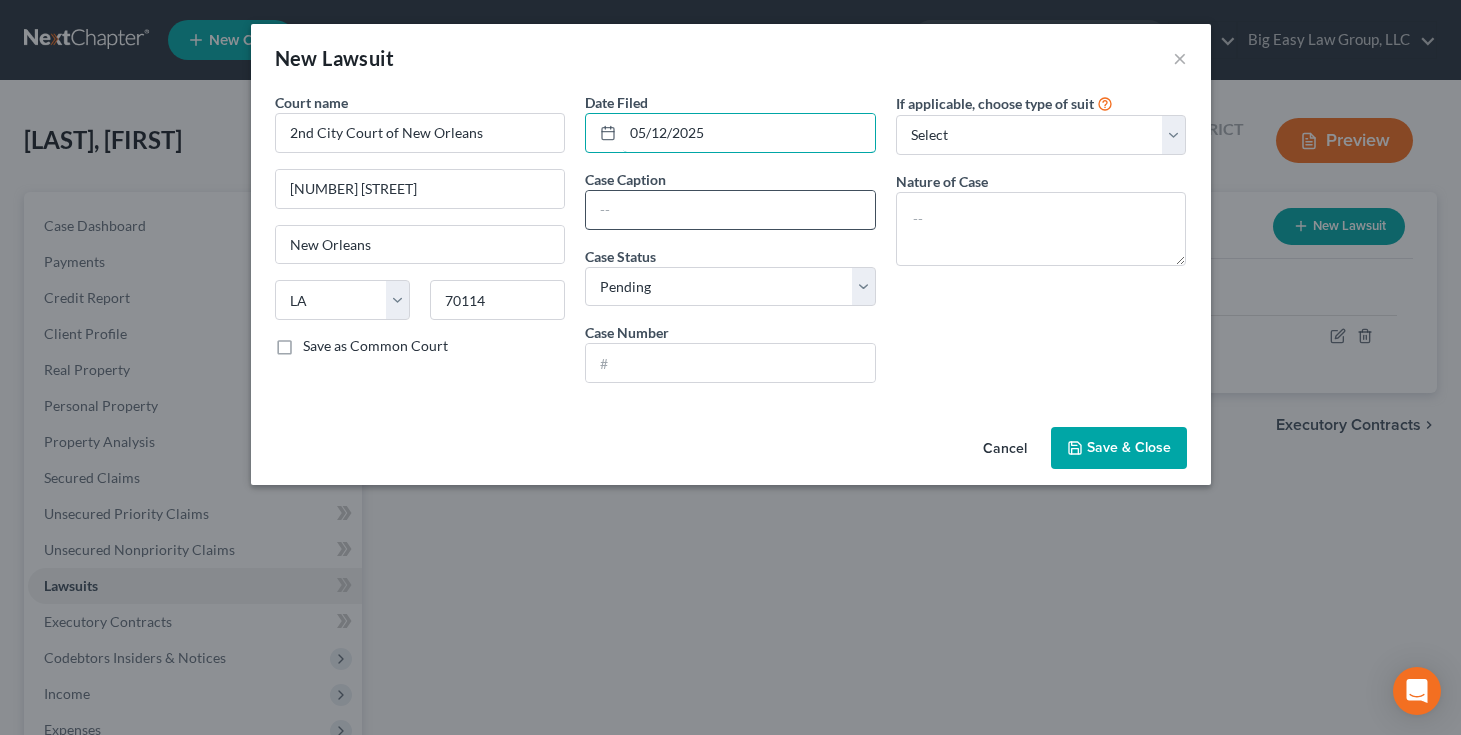 type on "05/12/2025" 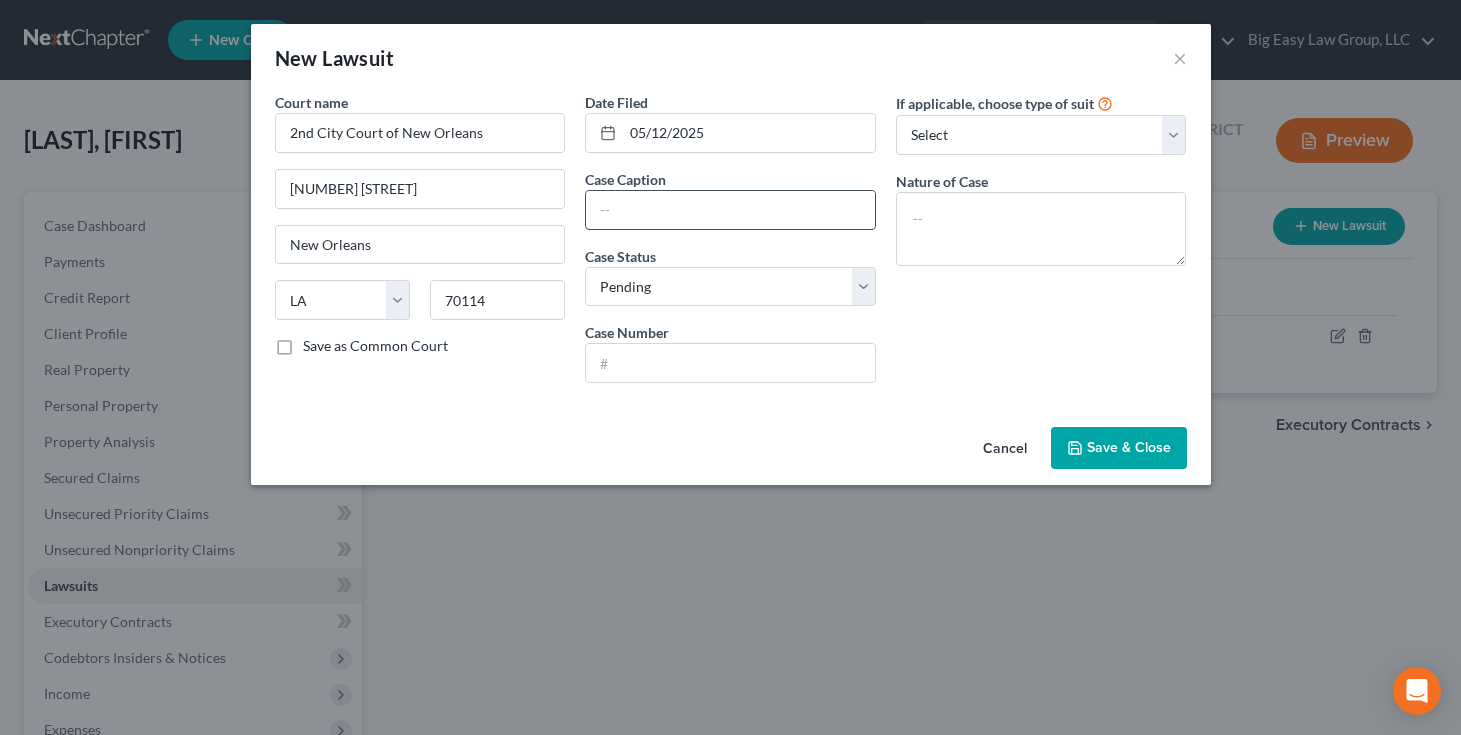 click at bounding box center [730, 210] 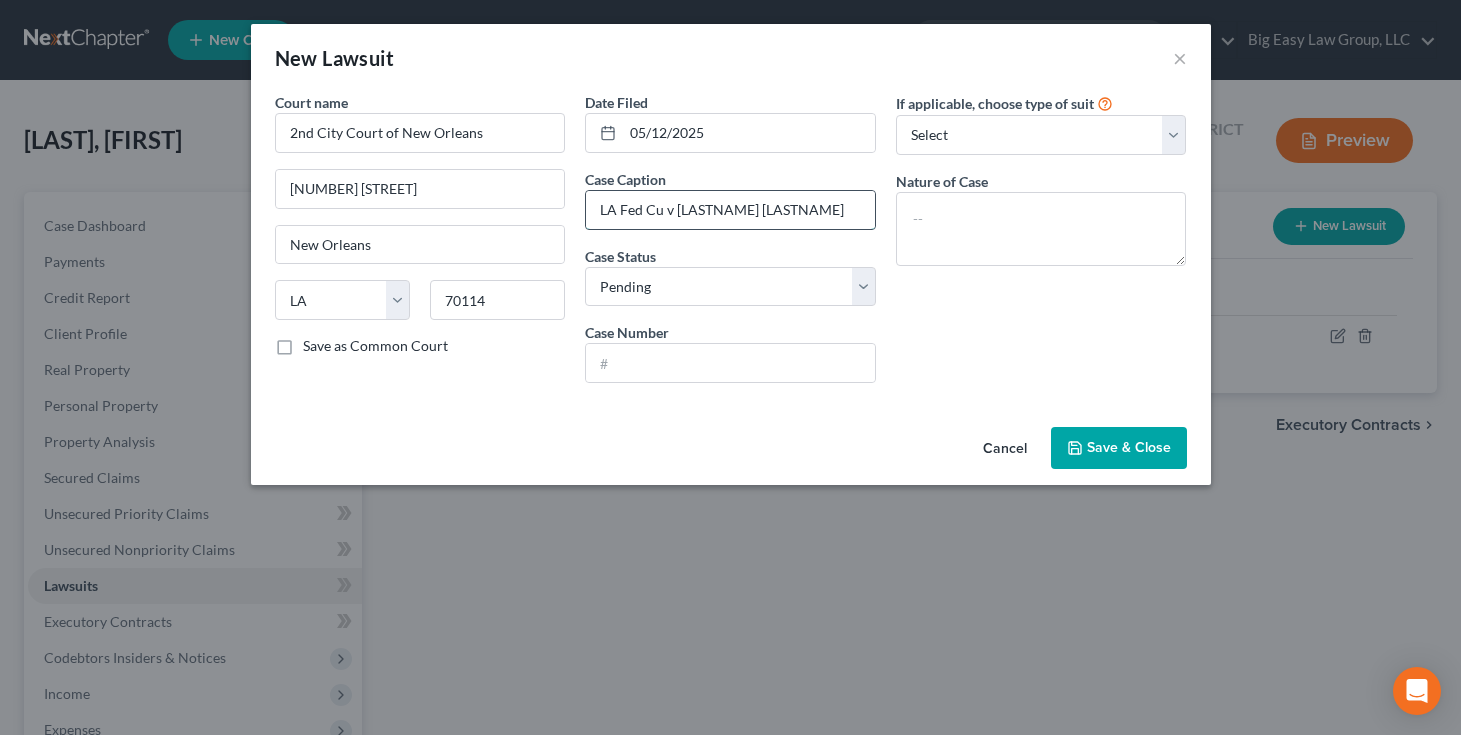 click on "LA Fed Cu v [LASTNAME] [LASTNAME]" at bounding box center [730, 210] 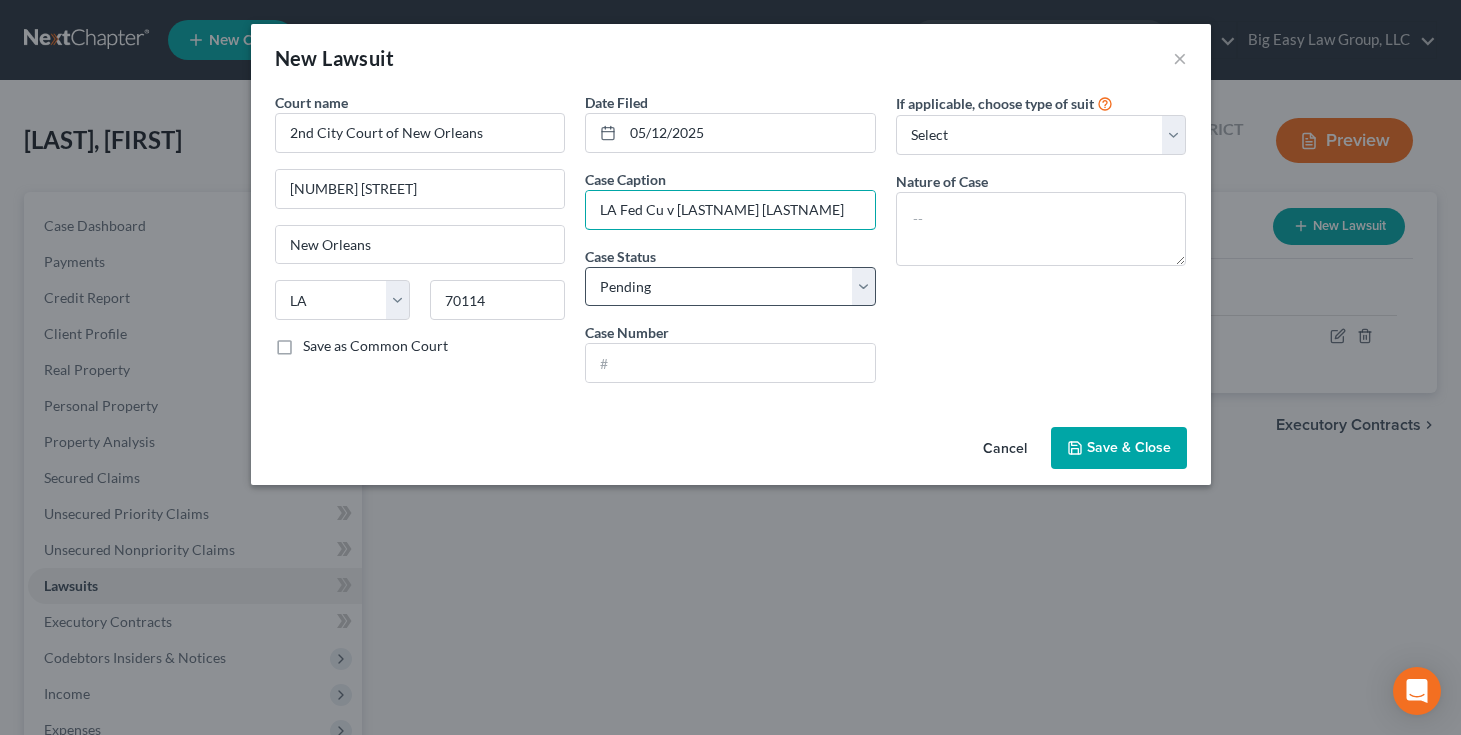 type on "LA Fed Cu v [LASTNAME] [LASTNAME]" 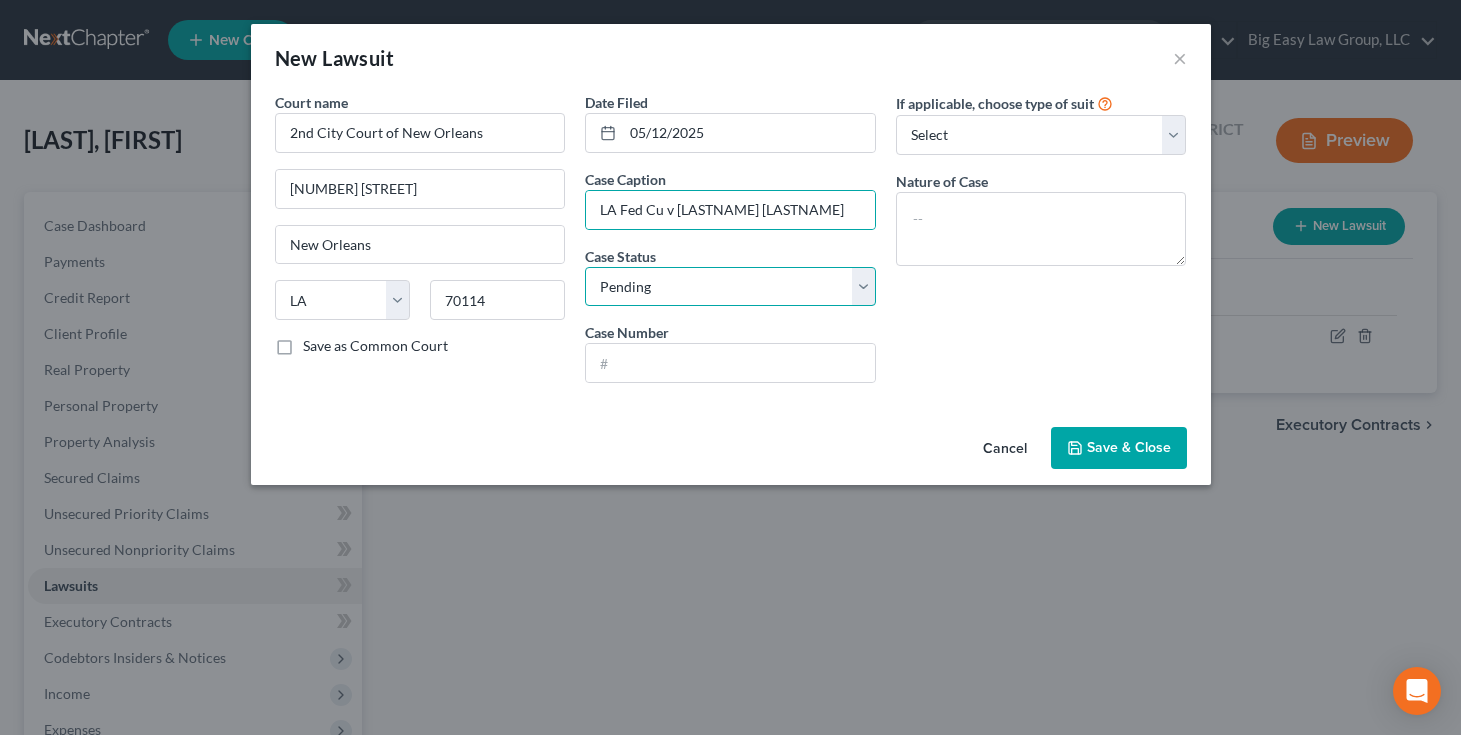 click on "Select Pending On Appeal Concluded" at bounding box center (730, 287) 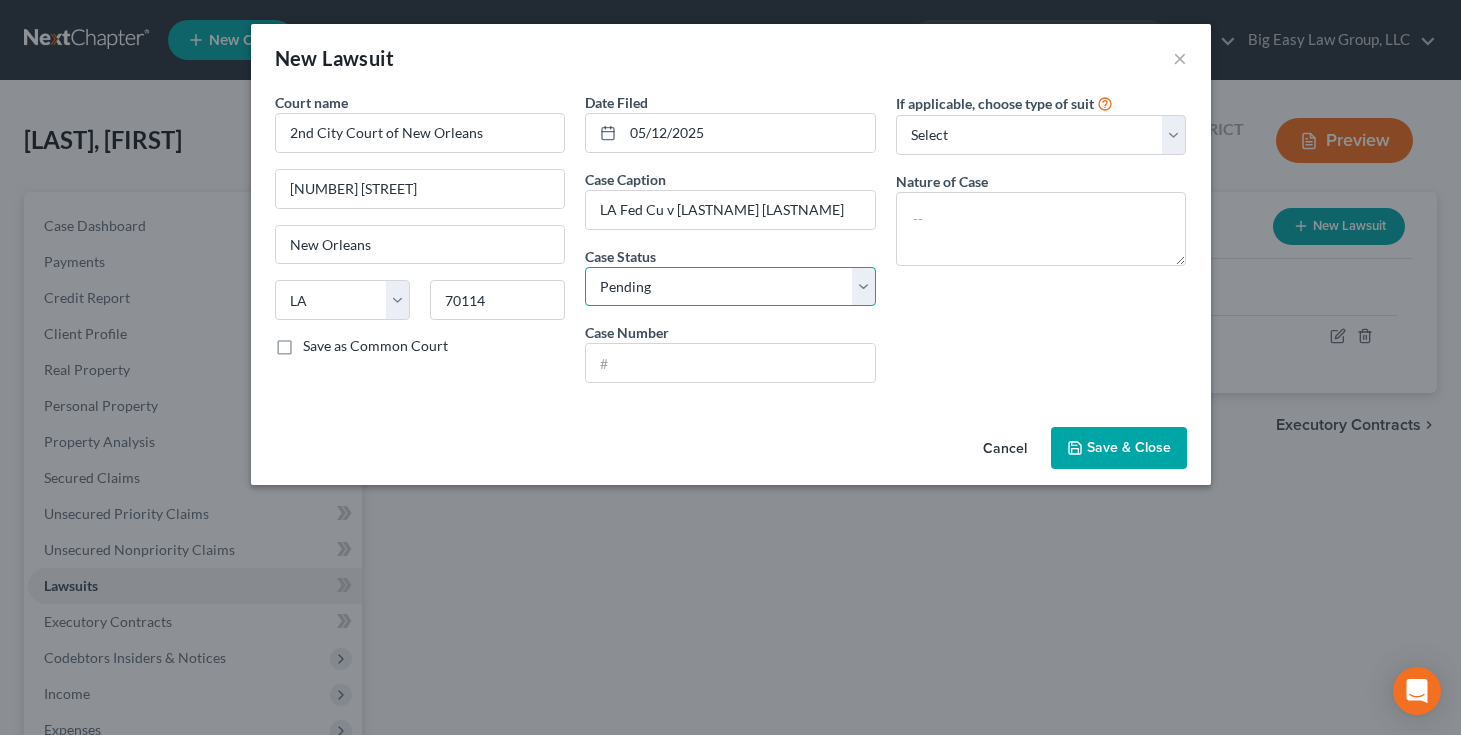 select on "2" 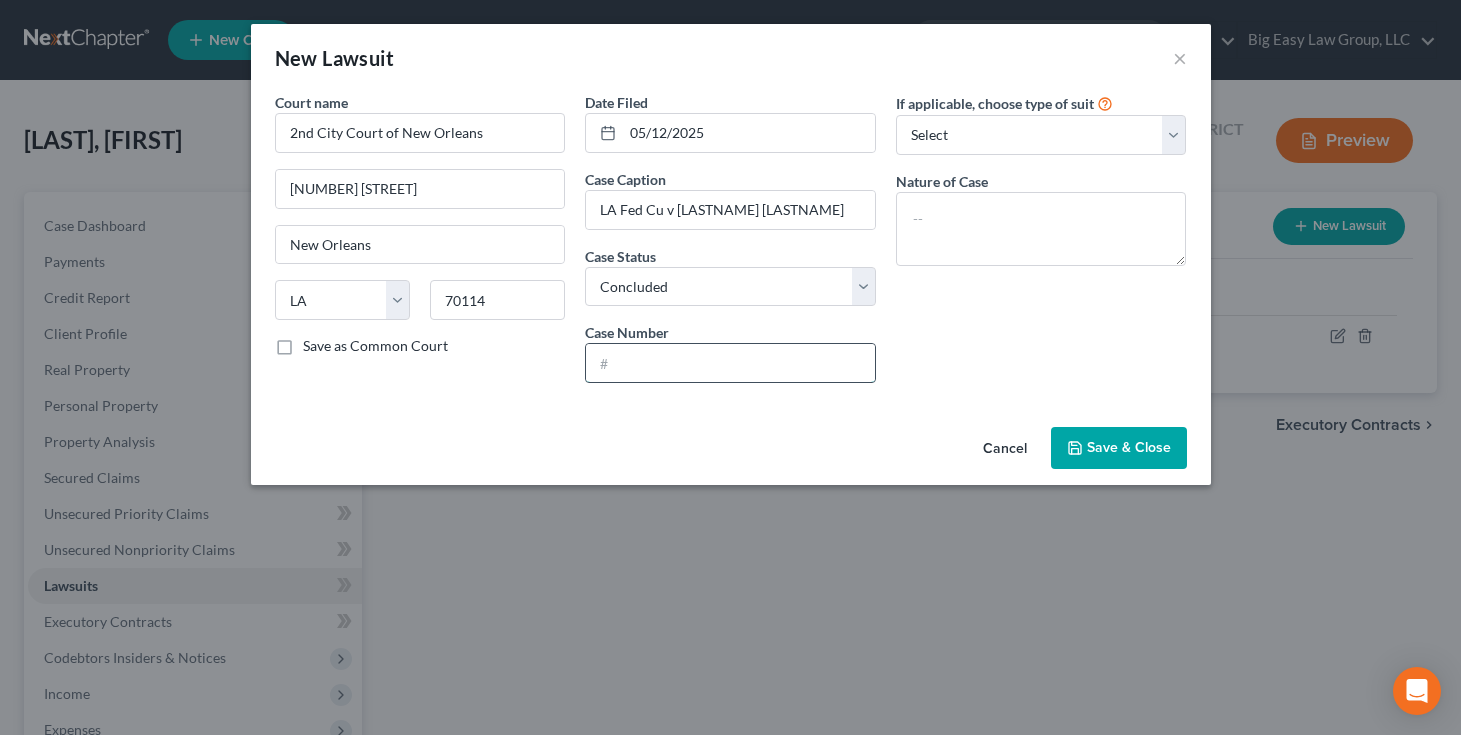 click at bounding box center [730, 363] 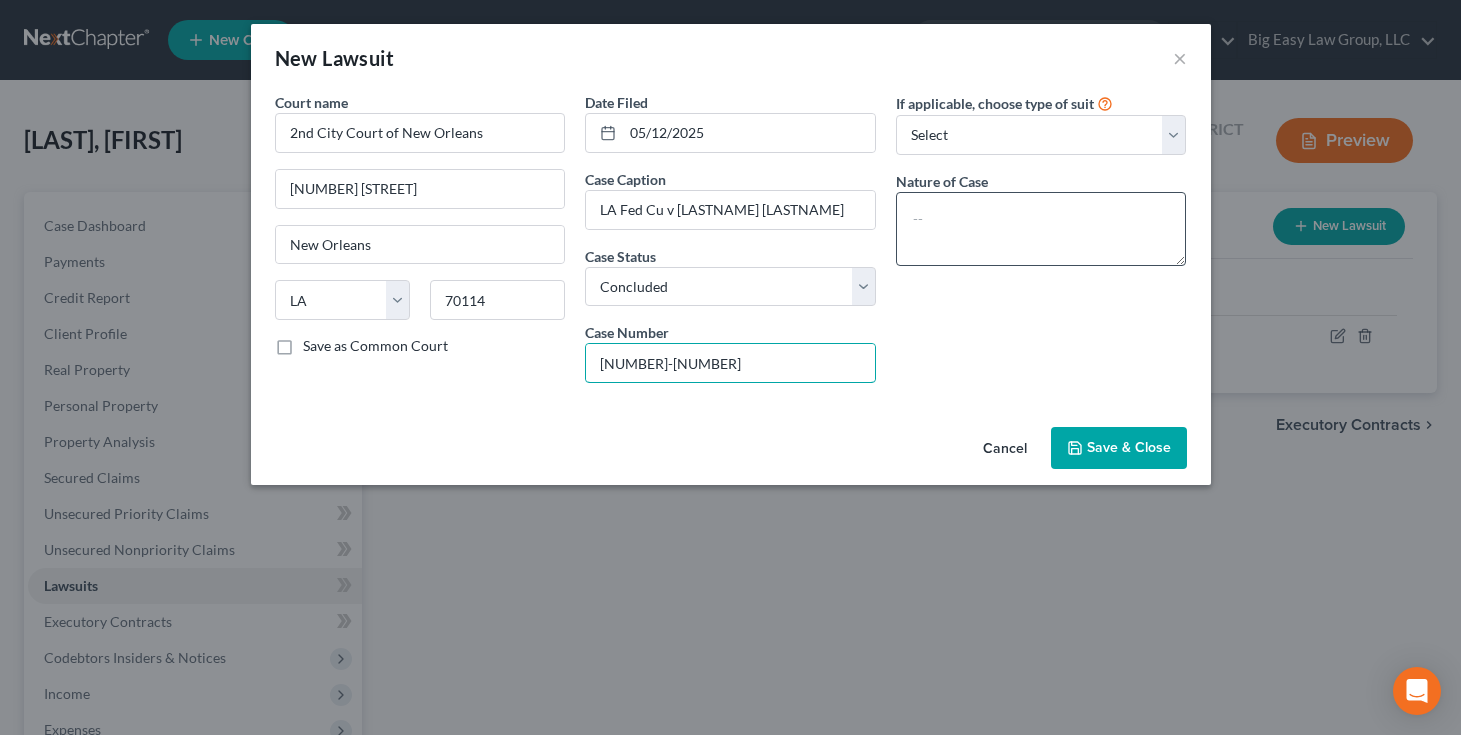 type on "[NUMBER]-[NUMBER]" 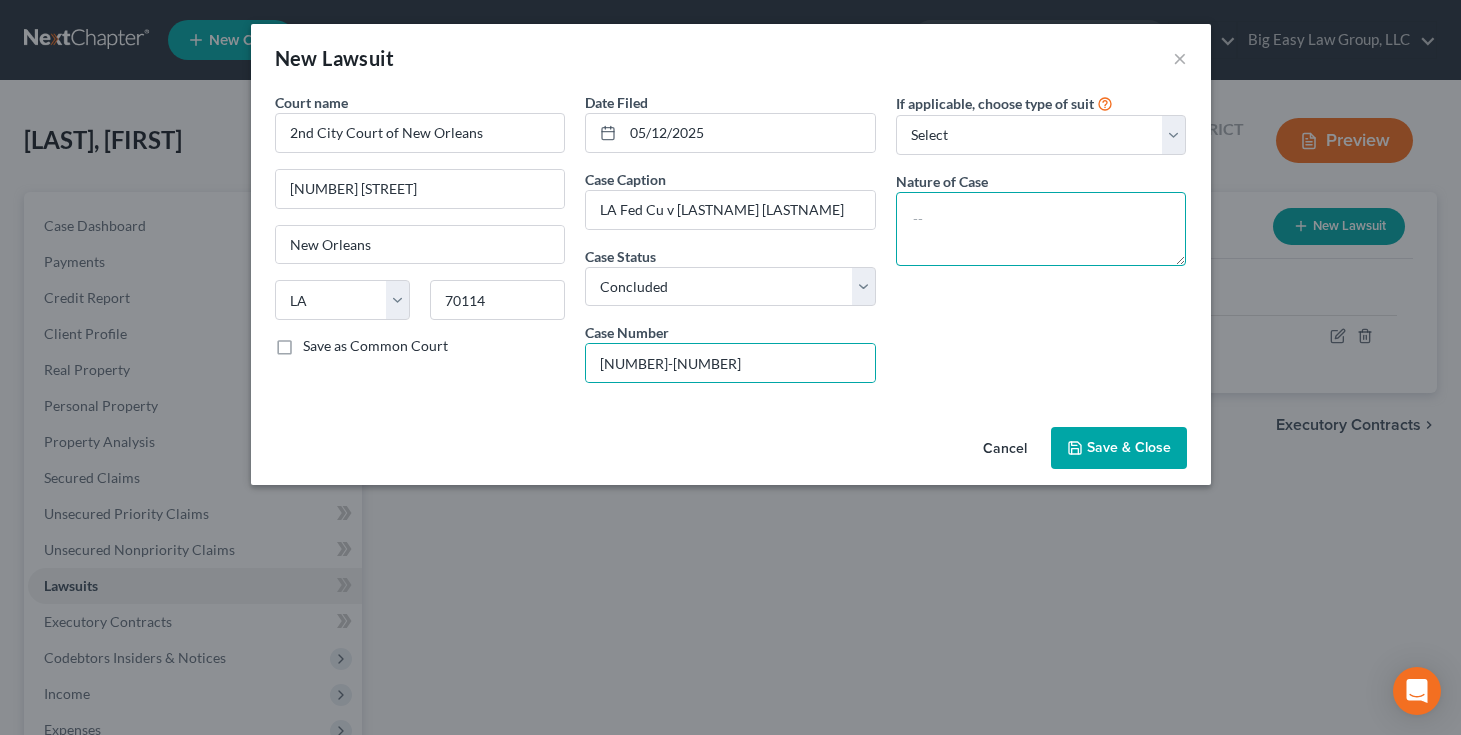 click at bounding box center [1041, 229] 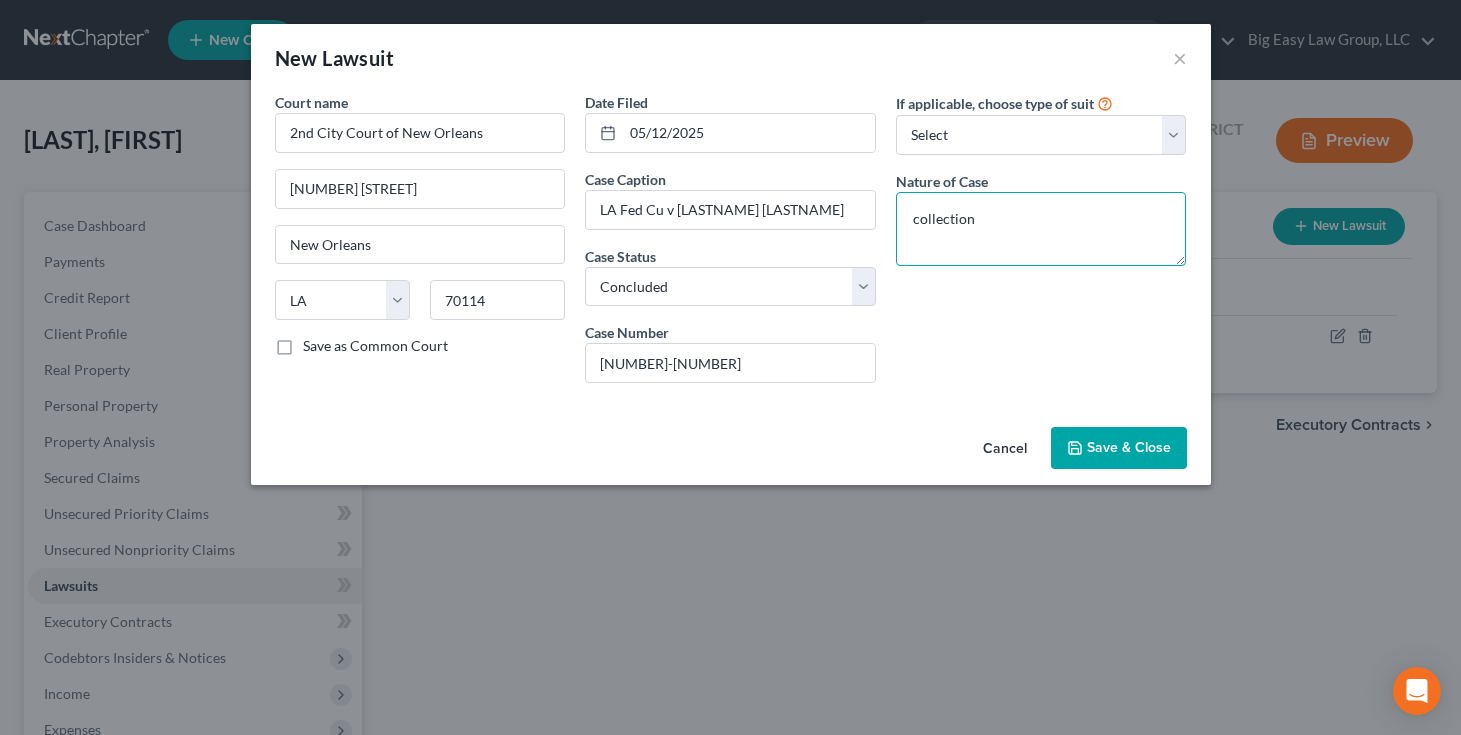 type on "collection" 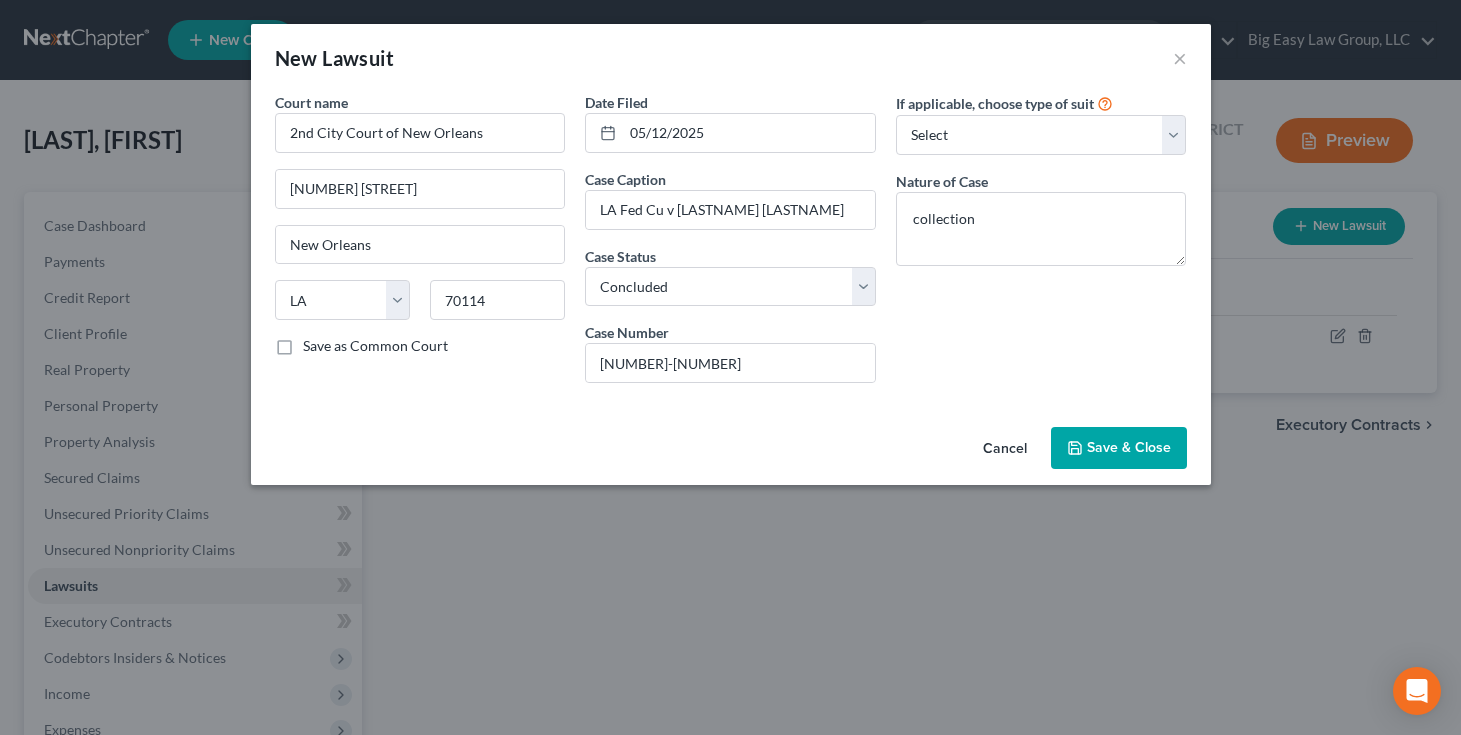 drag, startPoint x: 1086, startPoint y: 410, endPoint x: 1097, endPoint y: 437, distance: 29.15476 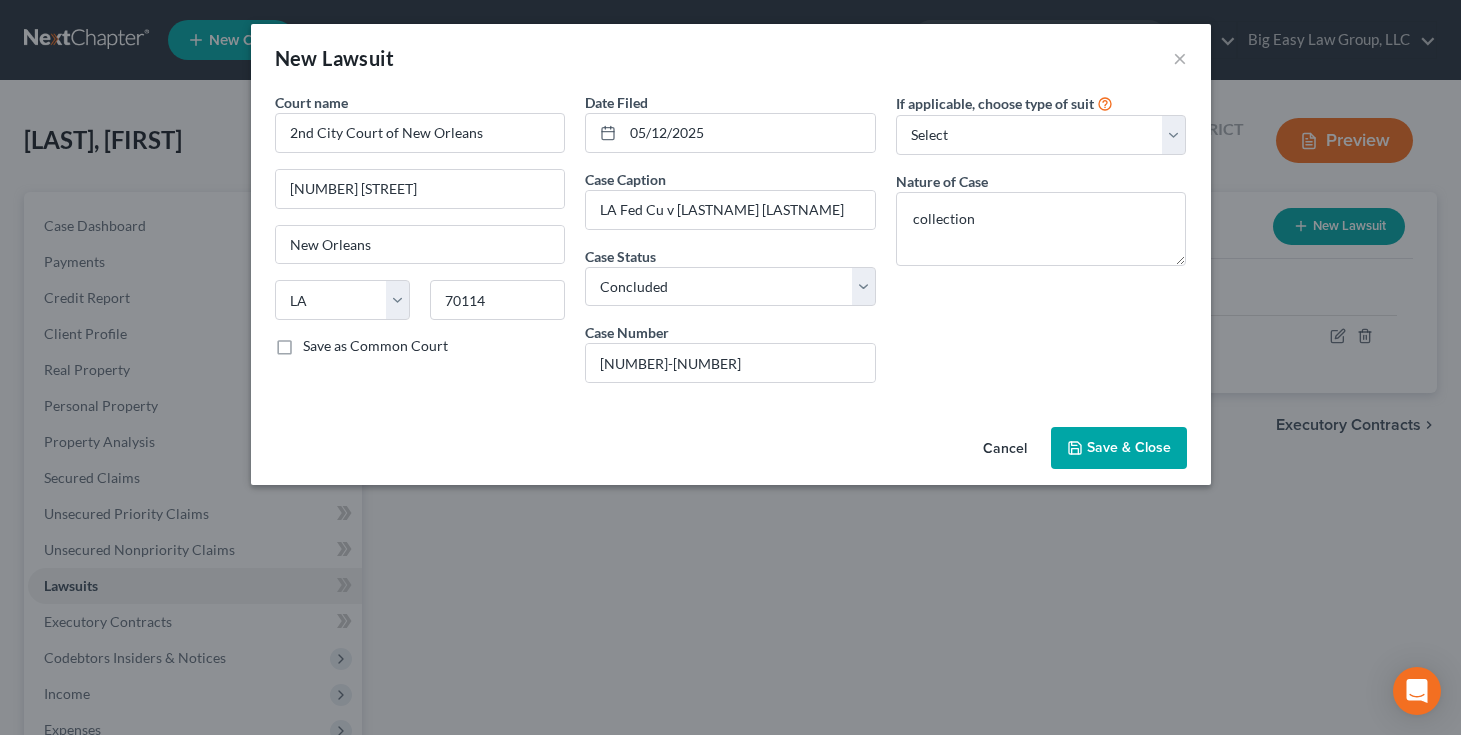 click on "Save & Close" at bounding box center [1129, 447] 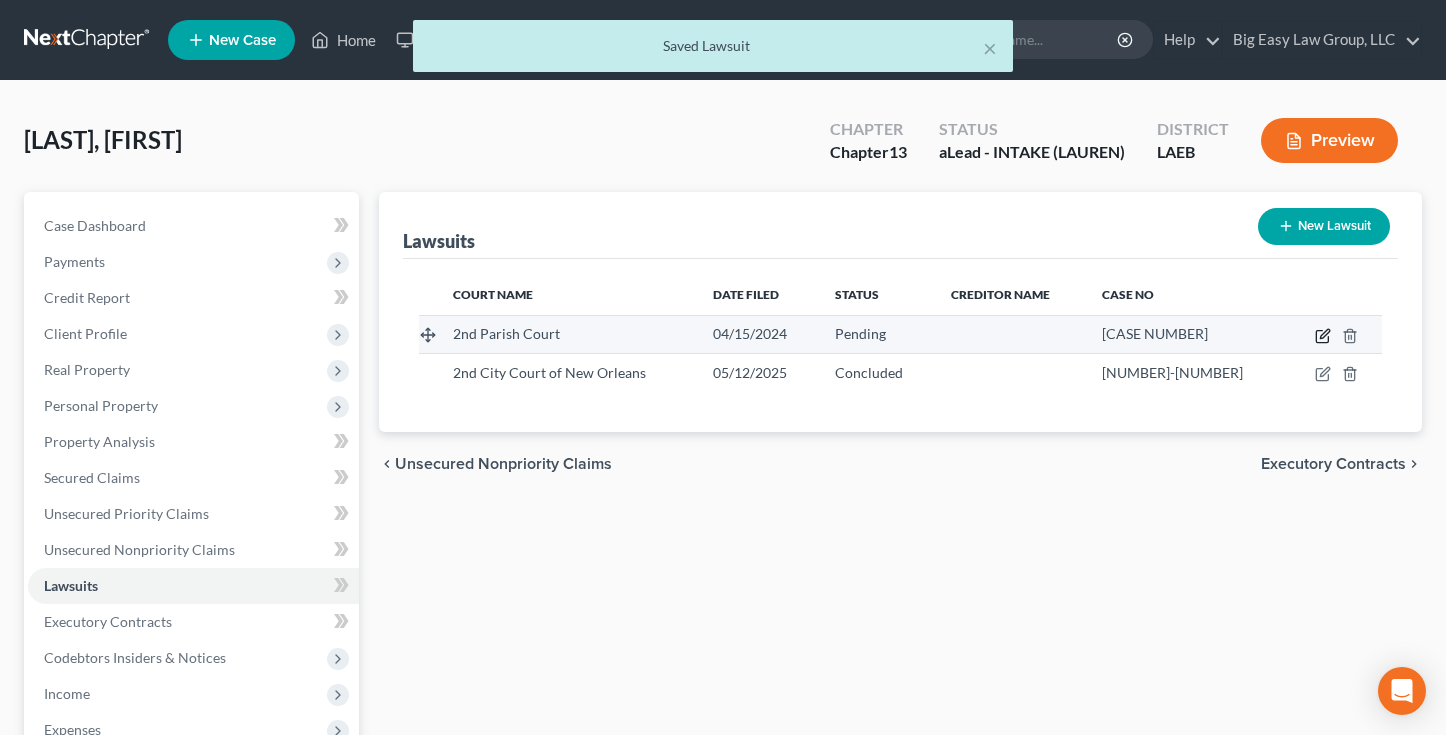 click 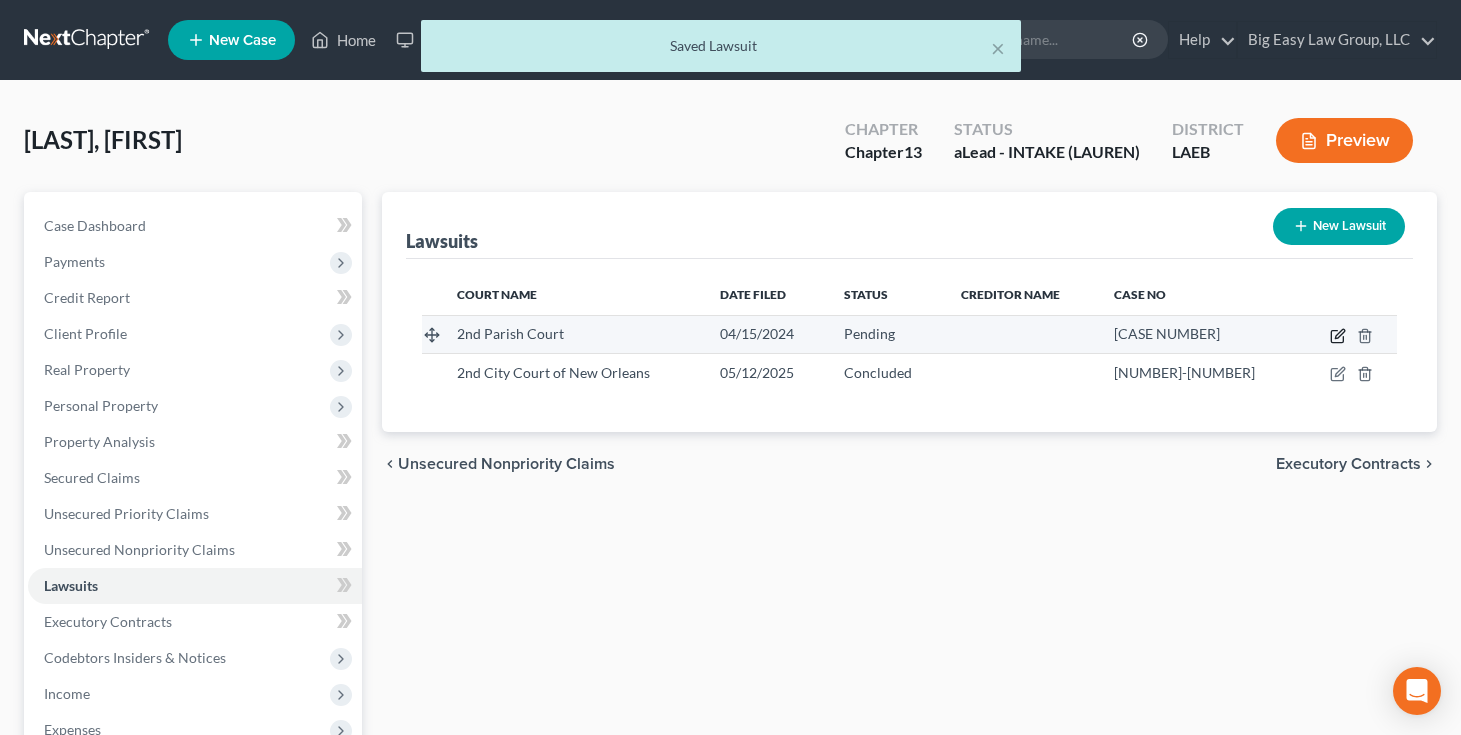 select on "19" 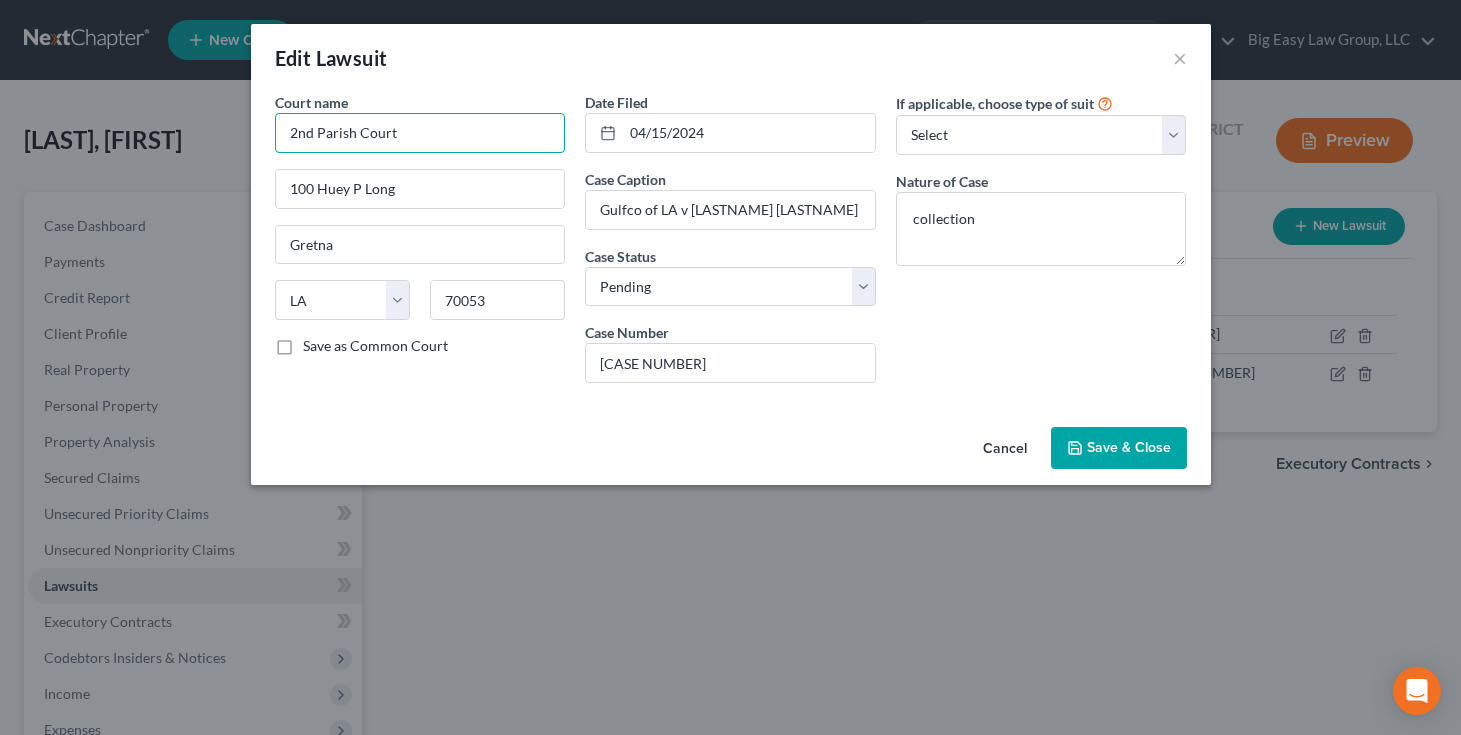 drag, startPoint x: 428, startPoint y: 144, endPoint x: -48, endPoint y: 38, distance: 487.65973 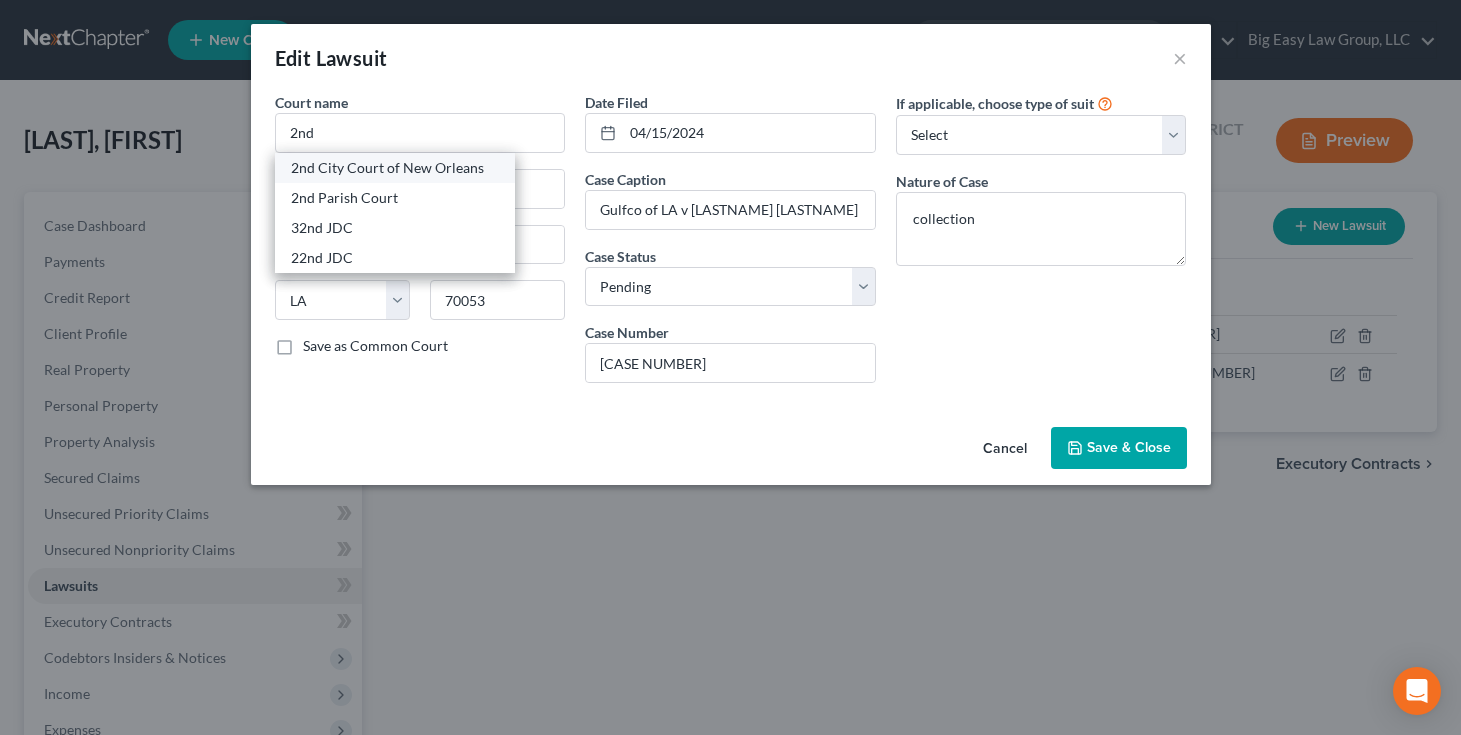 click on "2nd City Court of New Orleans" at bounding box center (395, 168) 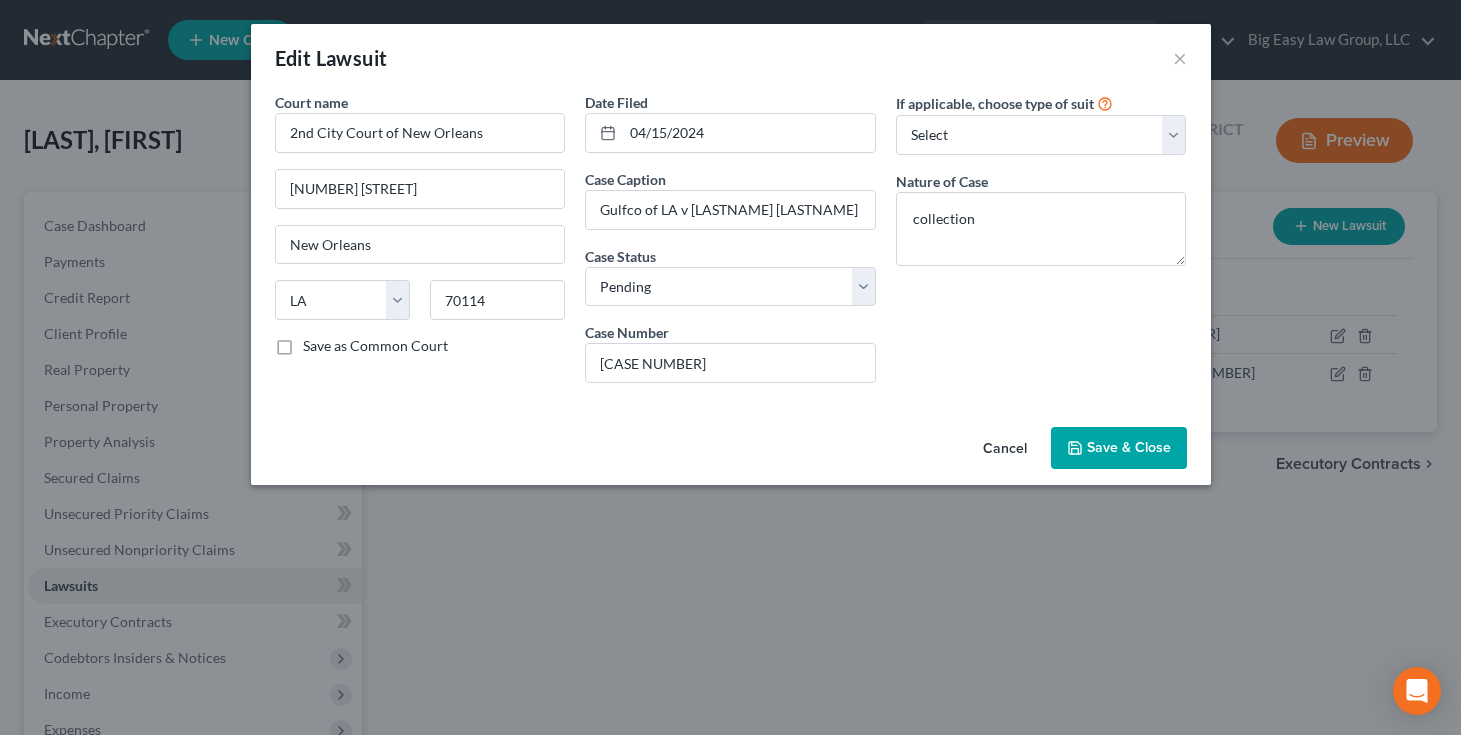 click on "Save & Close" at bounding box center [1119, 448] 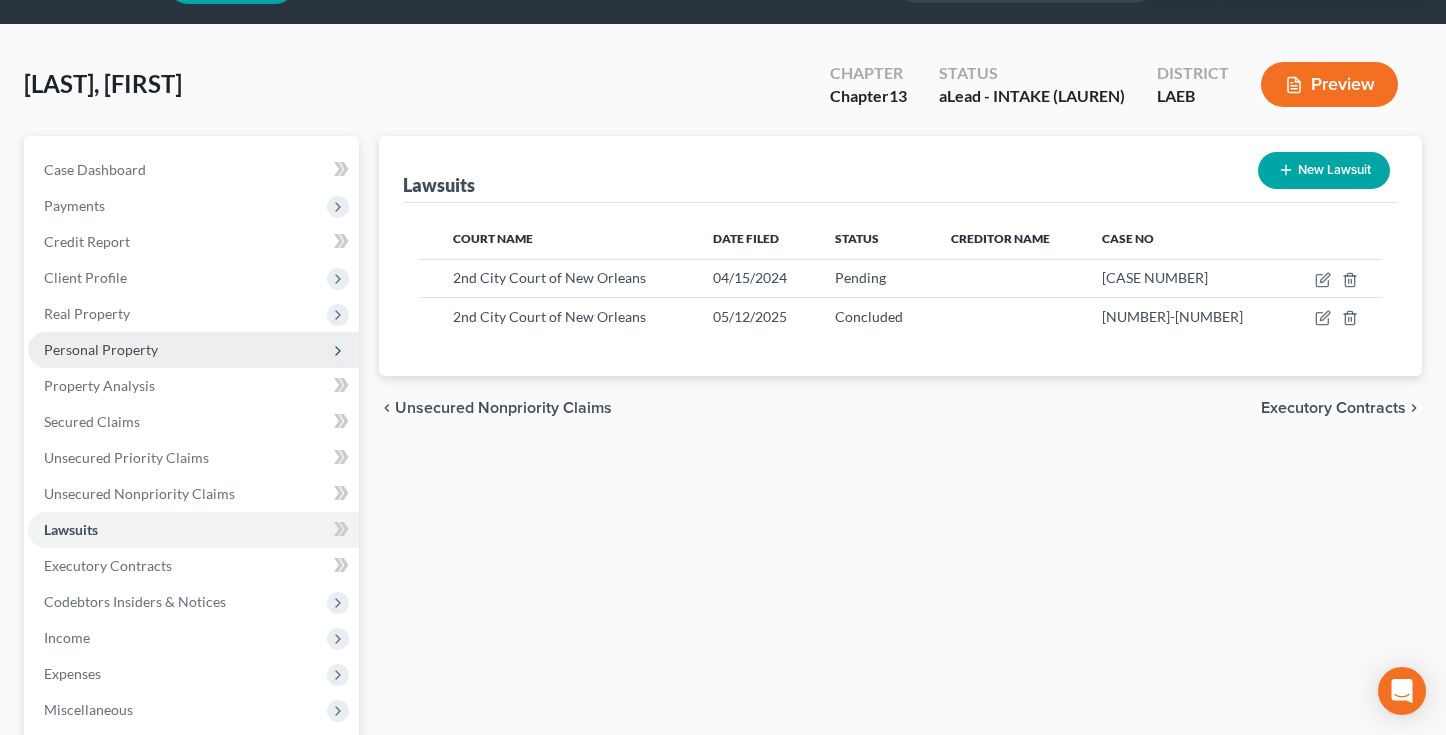 scroll, scrollTop: 50, scrollLeft: 0, axis: vertical 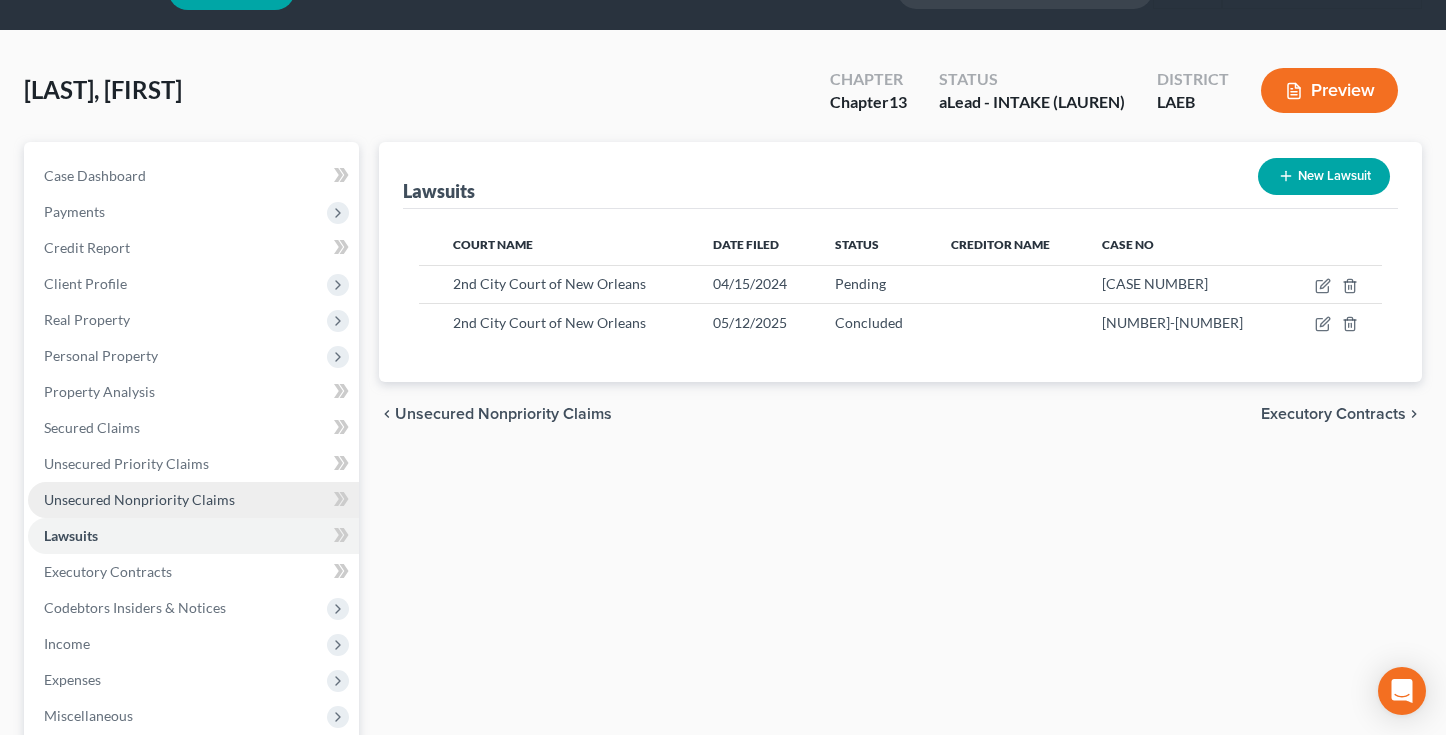click on "Unsecured Nonpriority Claims" at bounding box center [193, 500] 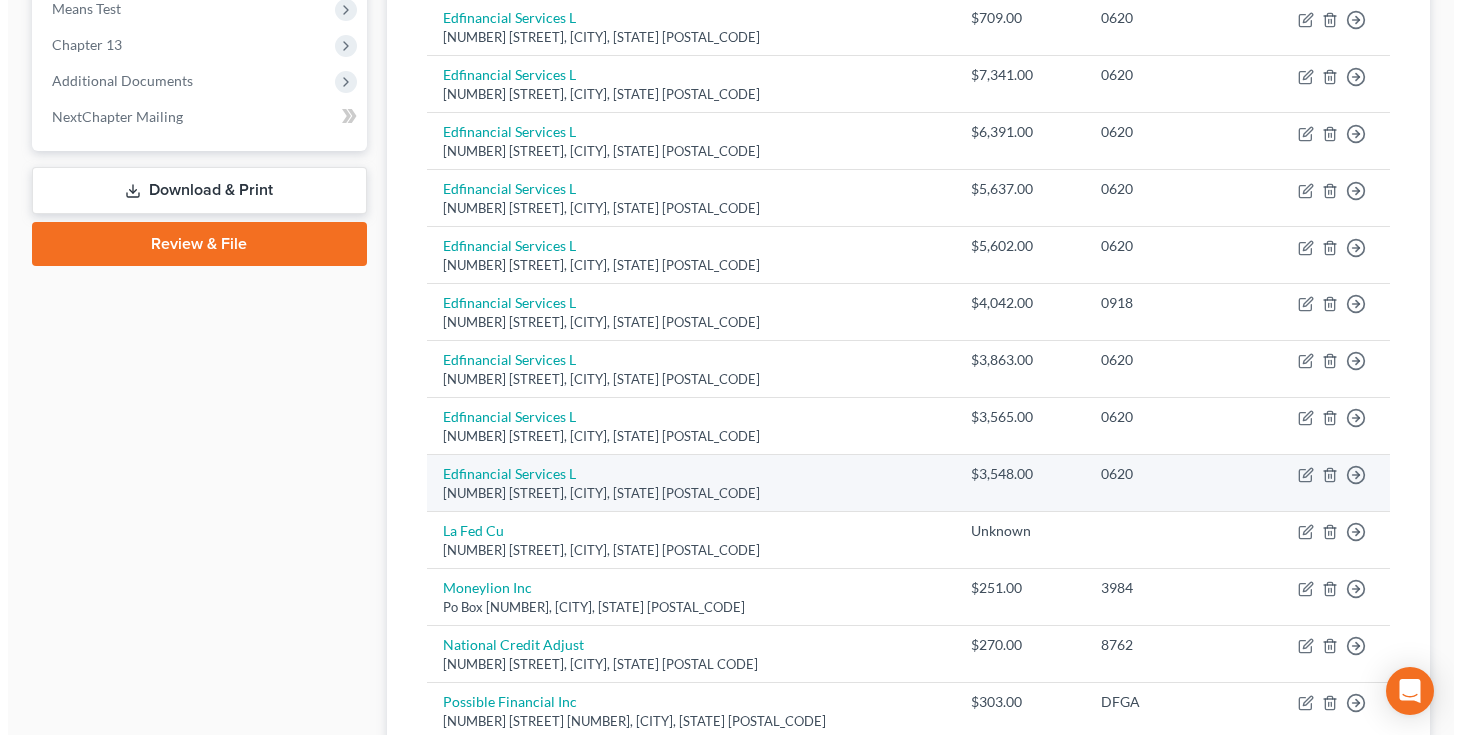 scroll, scrollTop: 833, scrollLeft: 0, axis: vertical 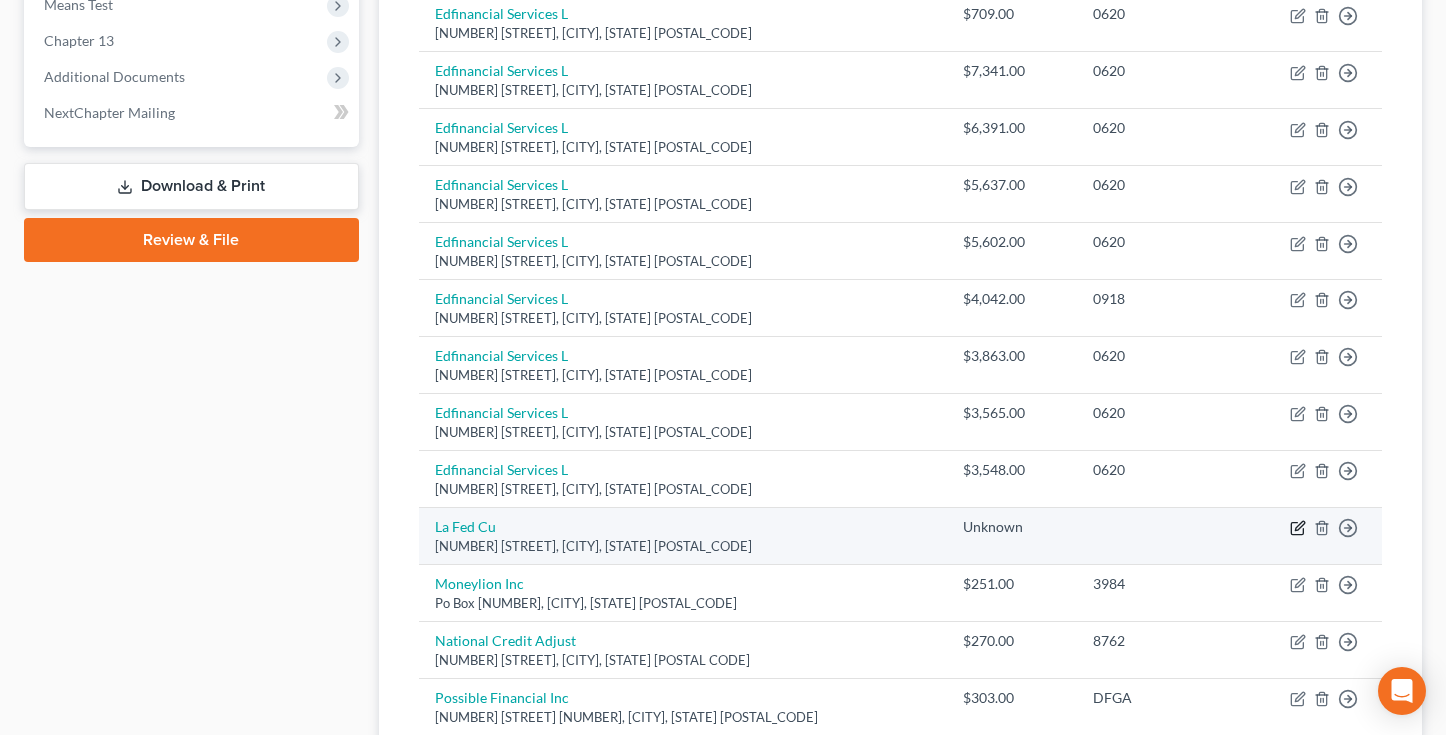 click 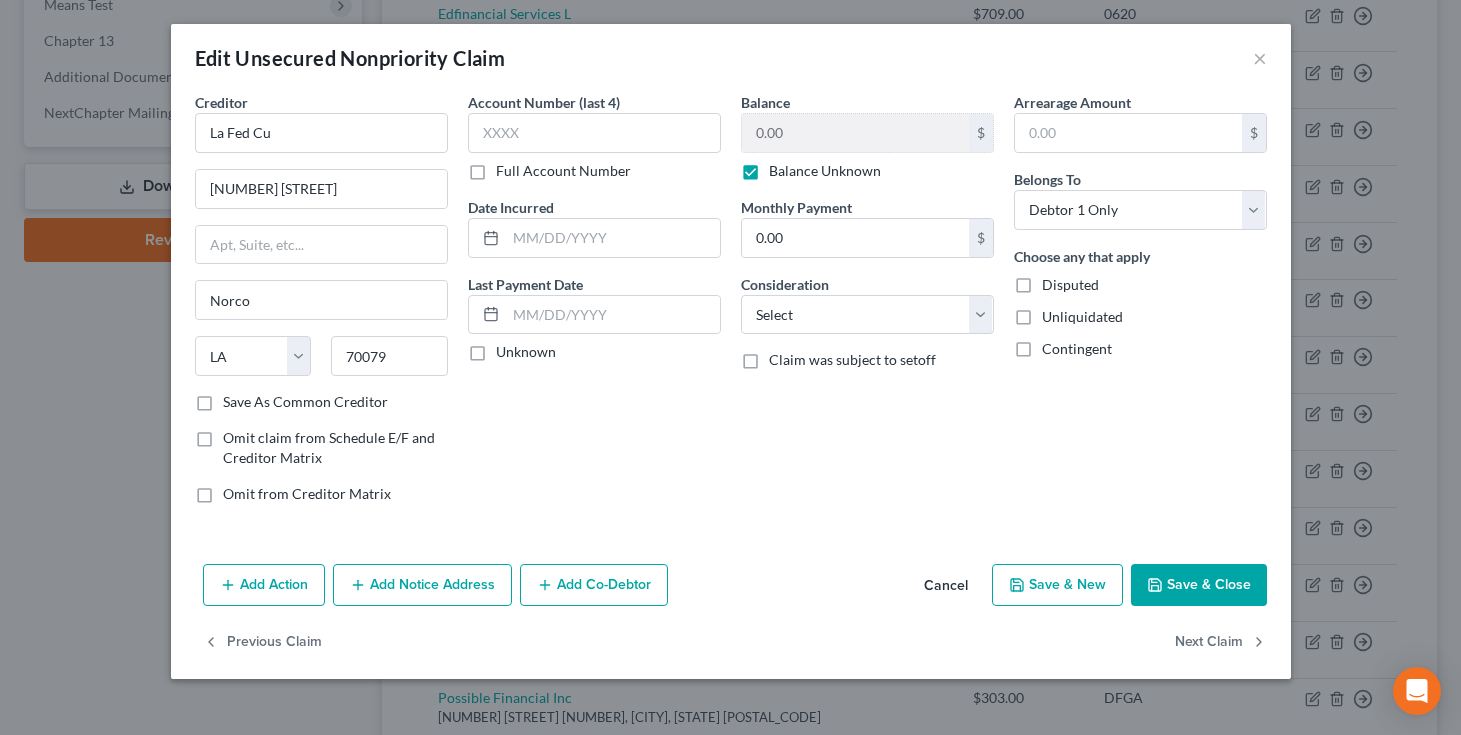 click on "Add Notice Address" at bounding box center [422, 585] 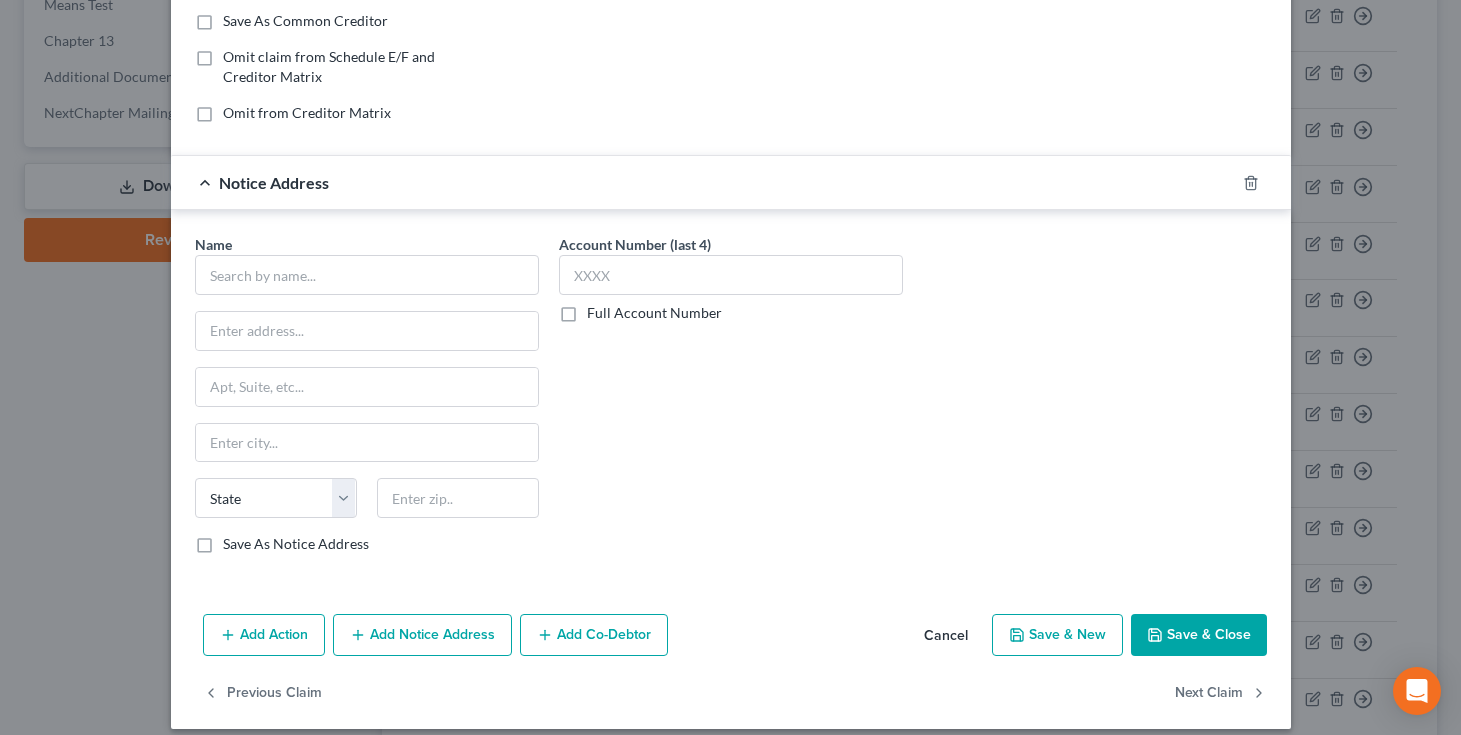 scroll, scrollTop: 382, scrollLeft: 0, axis: vertical 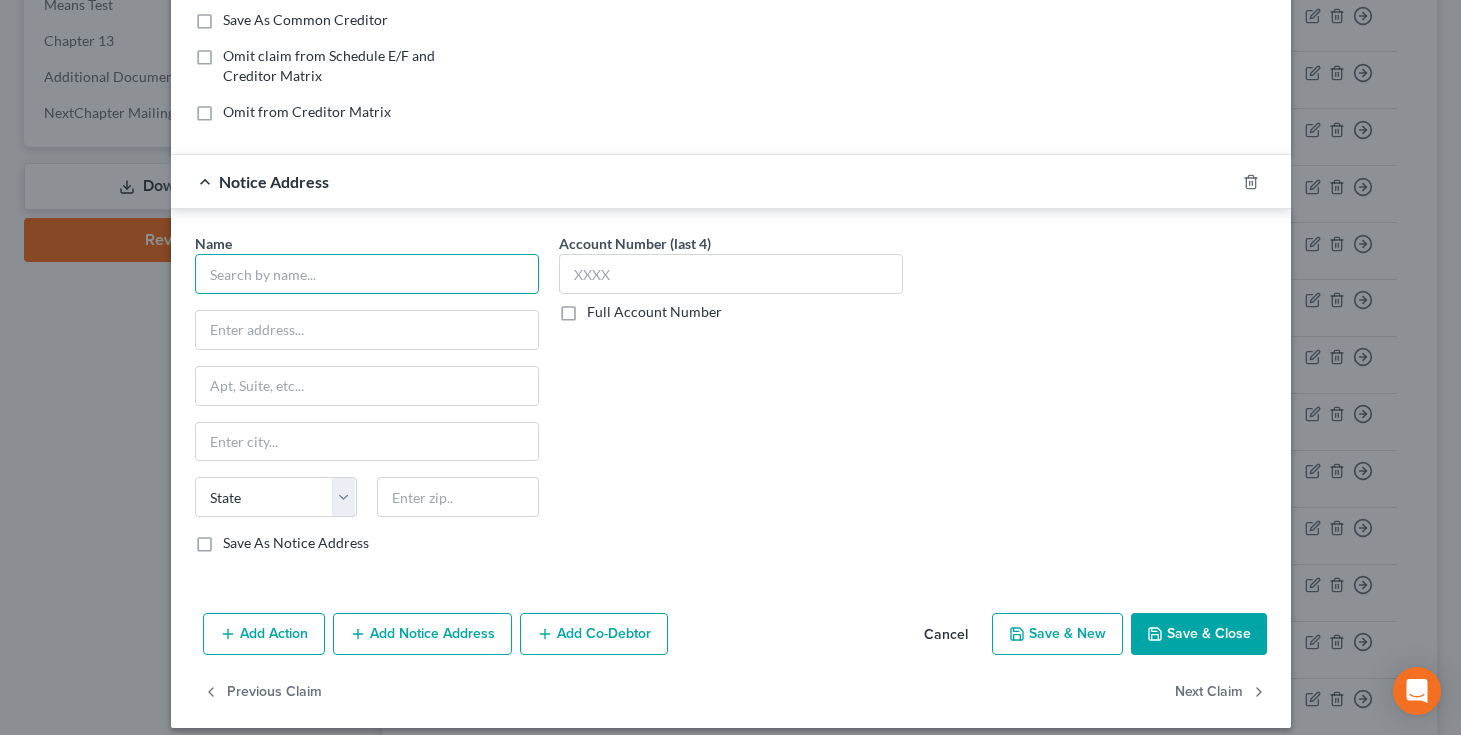 click at bounding box center (367, 274) 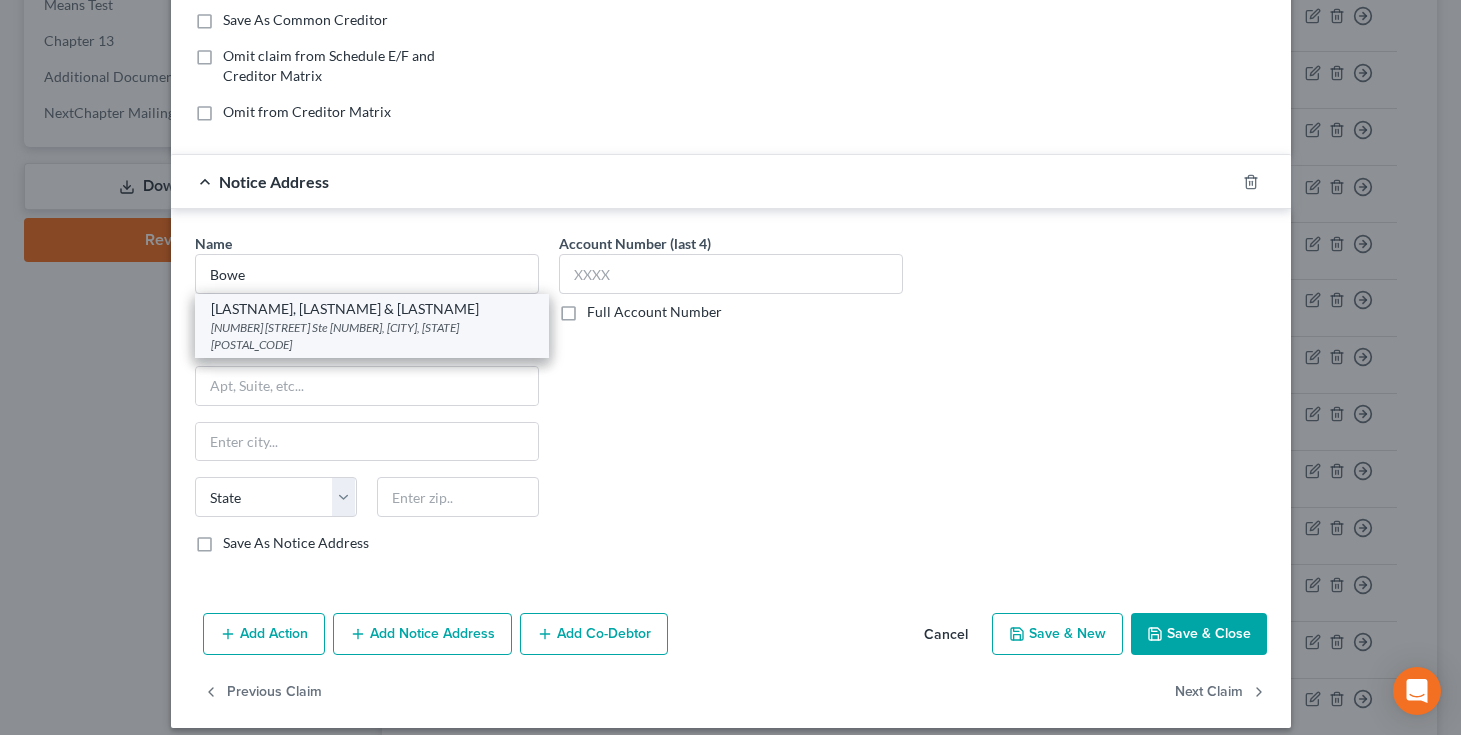 click on "[LASTNAME], [LASTNAME] & [LASTNAME]" at bounding box center (372, 309) 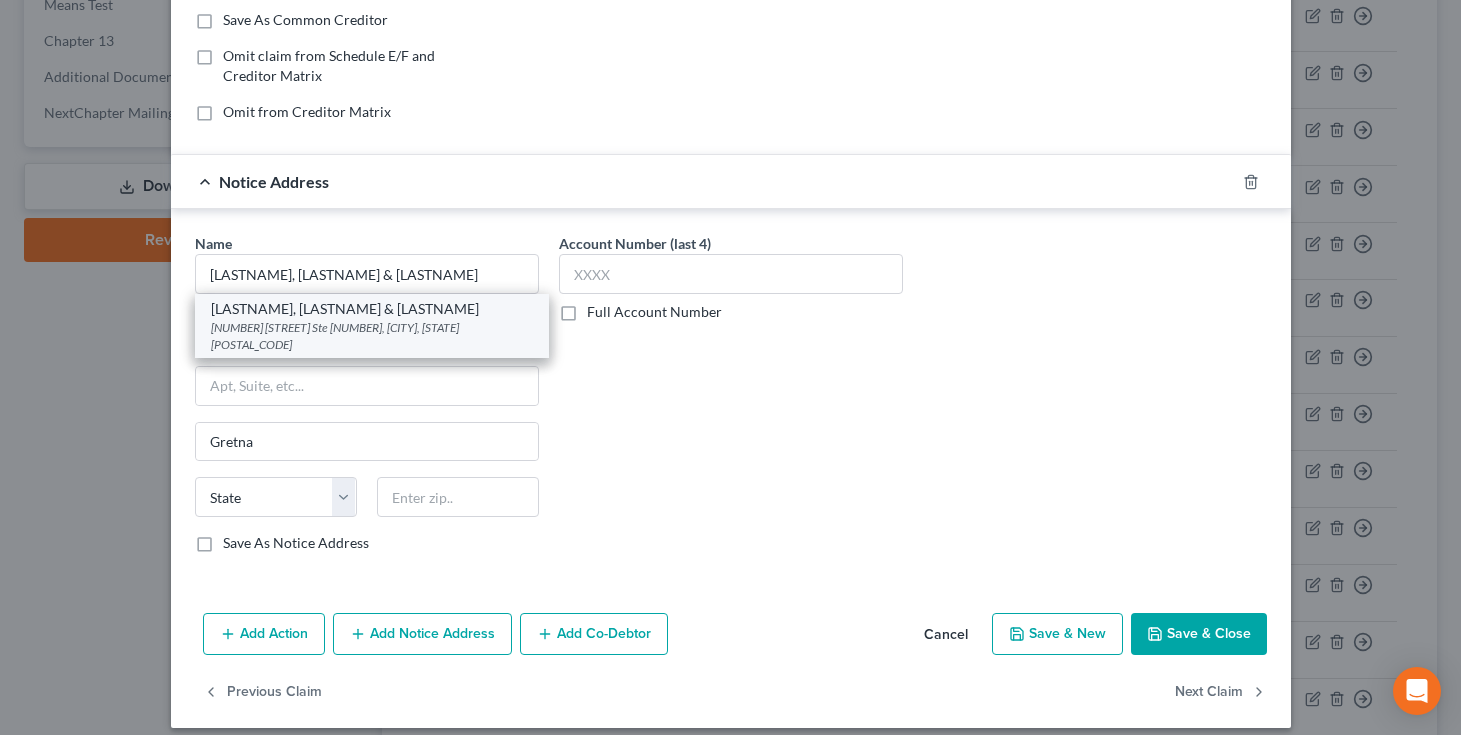 select on "19" 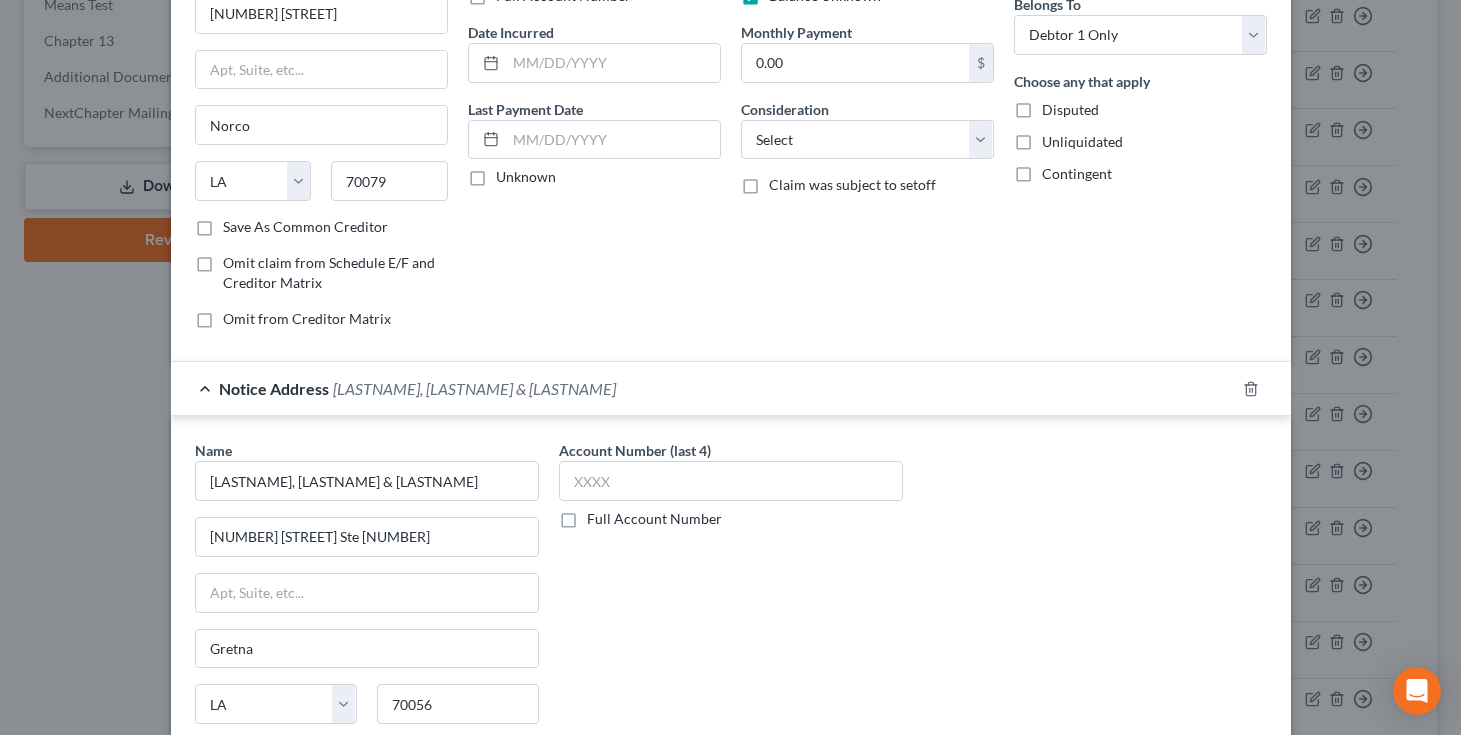 scroll, scrollTop: 0, scrollLeft: 0, axis: both 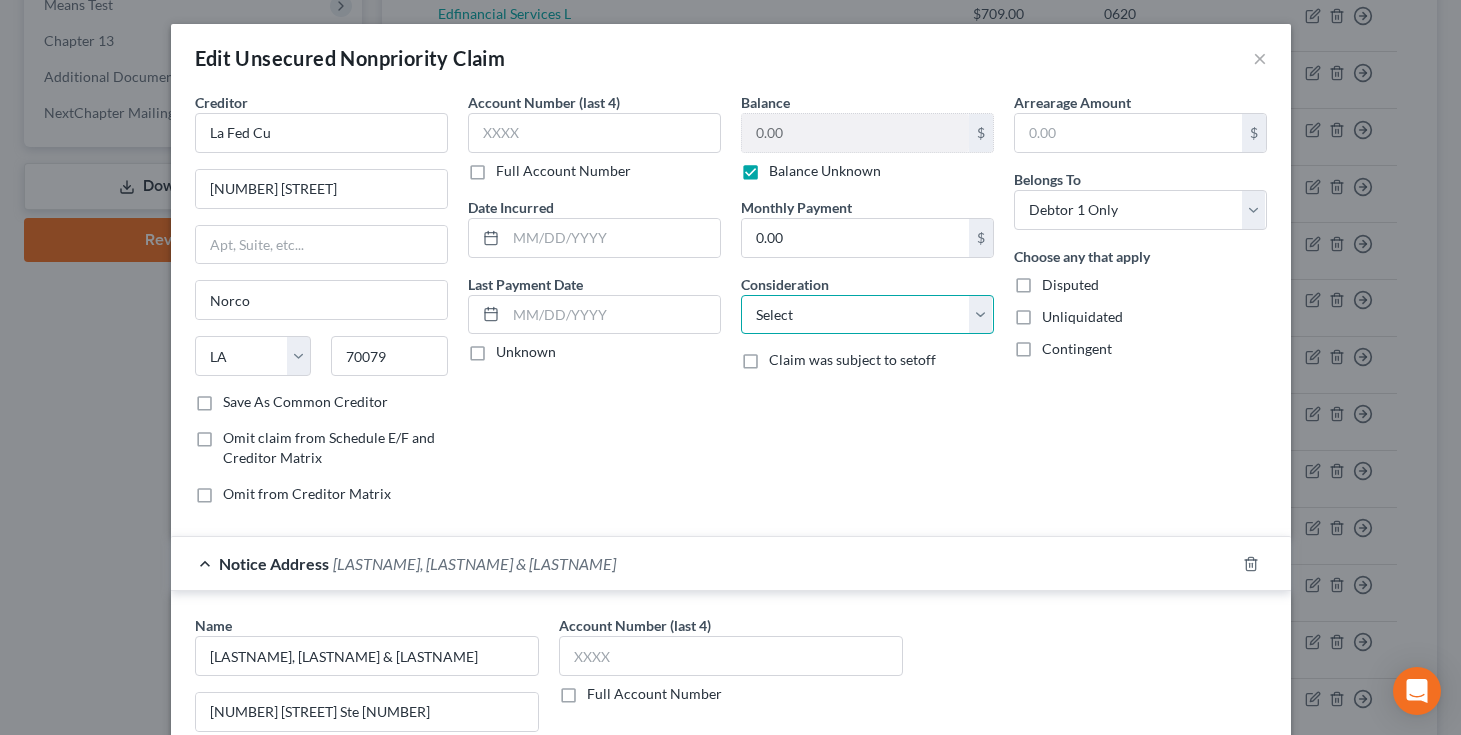 click on "Select Cable / Satellite Services Collection Agency Credit Card Debt Debt Counseling / Attorneys Deficiency Balance Domestic Support Obligations Home / Car Repairs Income Taxes Judgment Liens Medical Services Monies Loaned / Advanced Mortgage Obligation From Divorce Or Separation Obligation To Pensions Other Overdrawn Bank Account Promised To Help Pay Creditors Student Loans Suppliers And Vendors Telephone / Internet Services Utility Services" at bounding box center (867, 315) 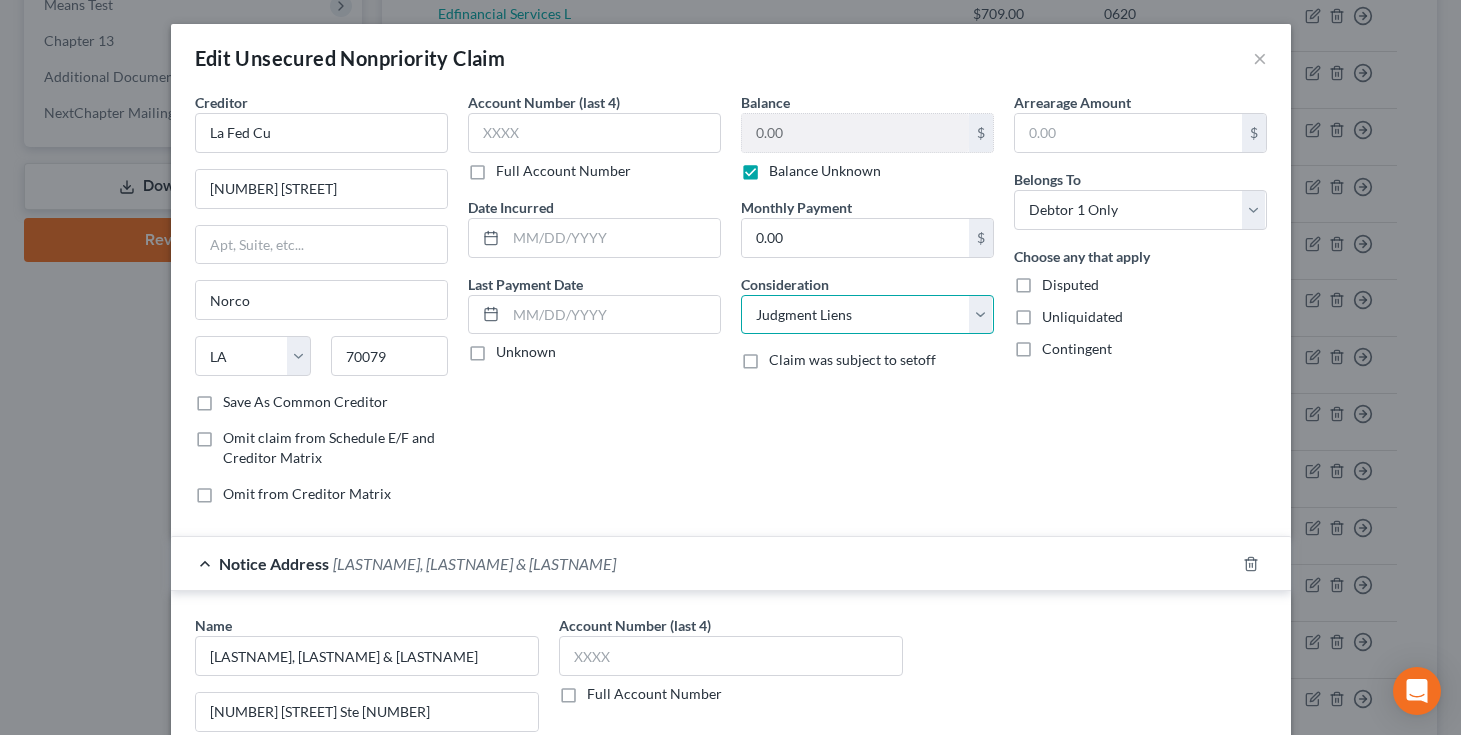 click on "Select Cable / Satellite Services Collection Agency Credit Card Debt Debt Counseling / Attorneys Deficiency Balance Domestic Support Obligations Home / Car Repairs Income Taxes Judgment Liens Medical Services Monies Loaned / Advanced Mortgage Obligation From Divorce Or Separation Obligation To Pensions Other Overdrawn Bank Account Promised To Help Pay Creditors Student Loans Suppliers And Vendors Telephone / Internet Services Utility Services" at bounding box center [867, 315] 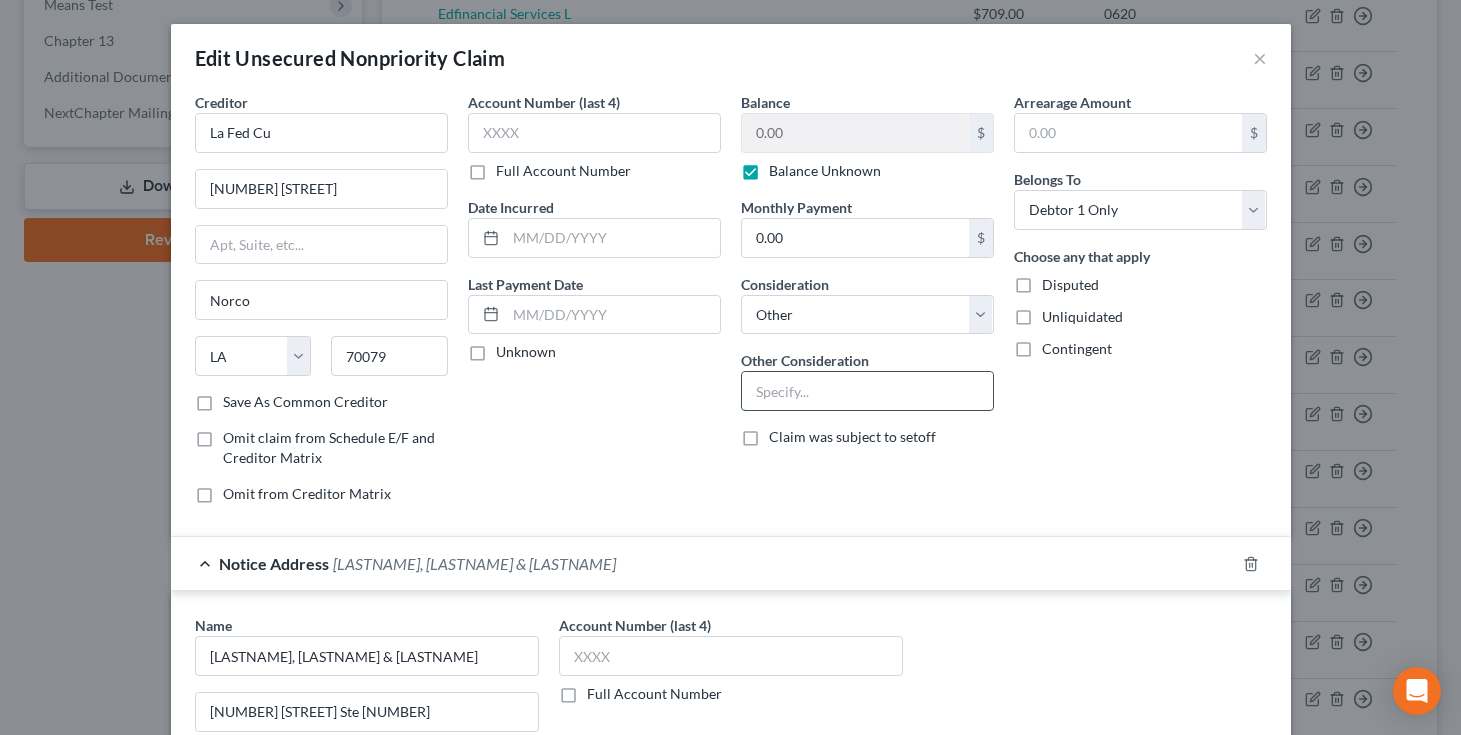 click at bounding box center [867, 391] 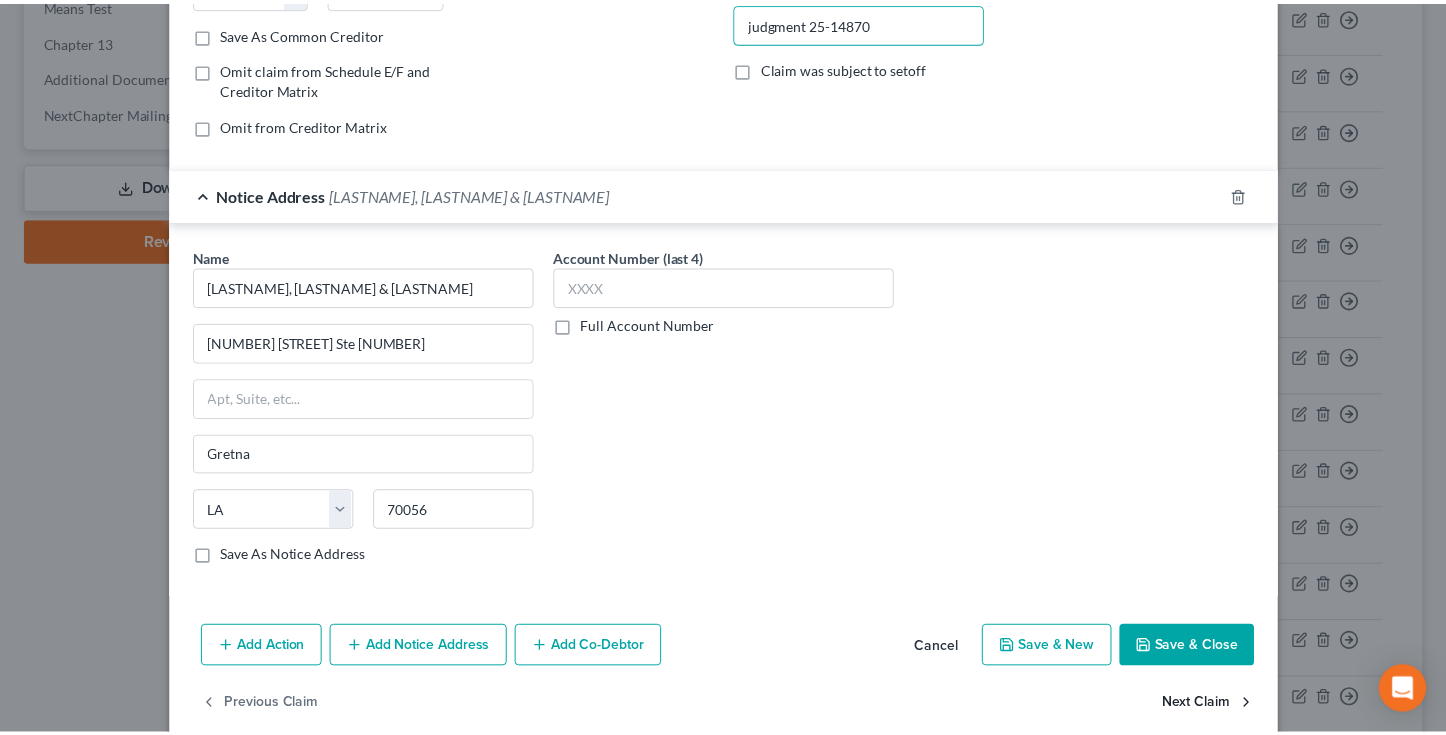 scroll, scrollTop: 399, scrollLeft: 0, axis: vertical 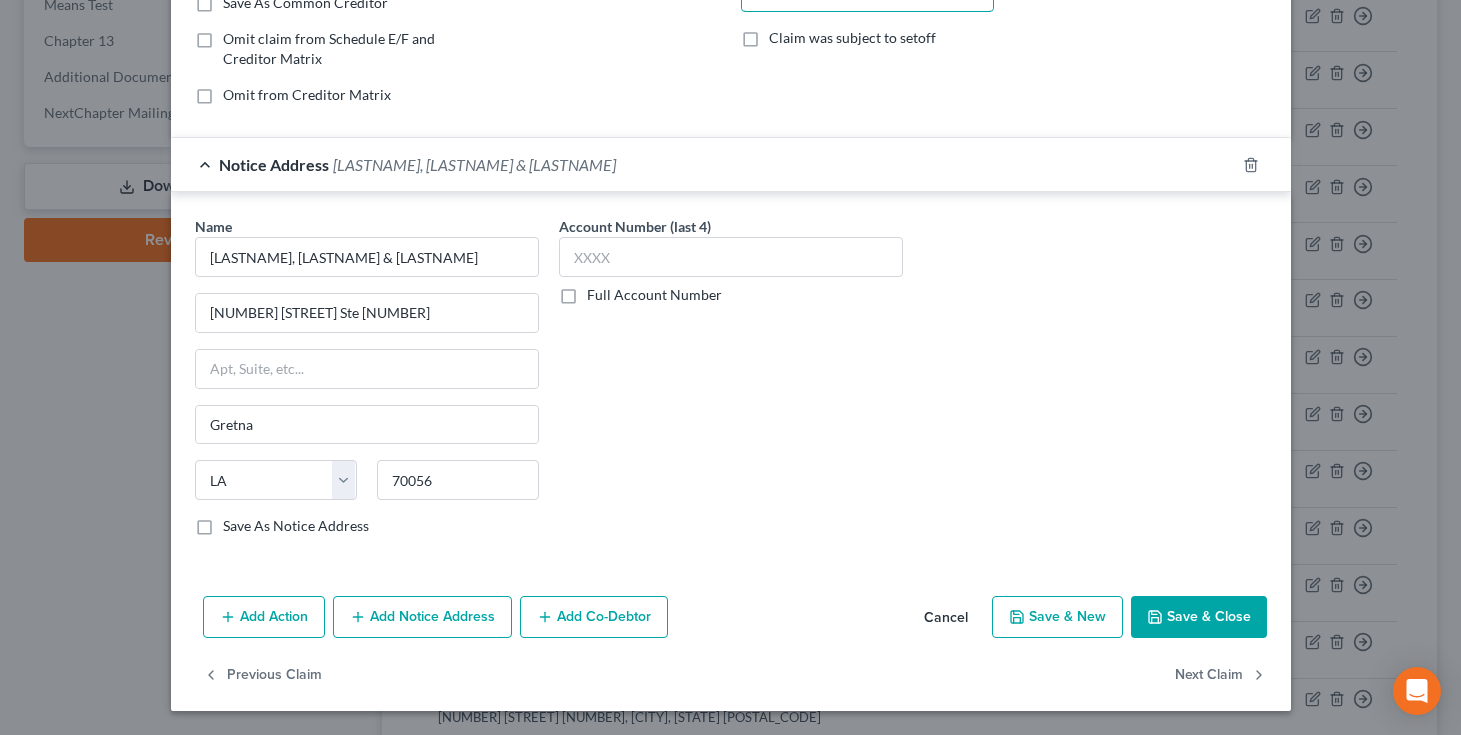 type on "judgment 25-14870" 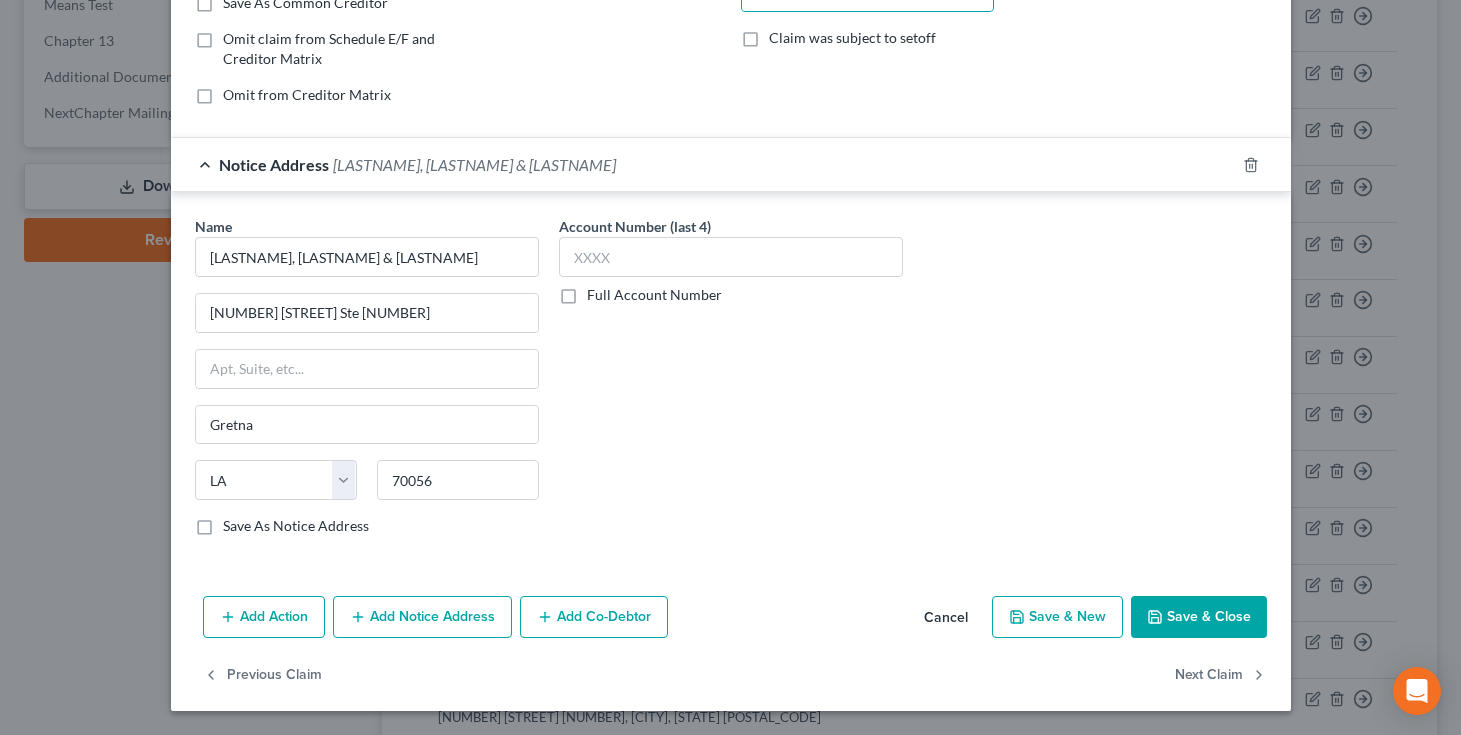 click on "Save & Close" at bounding box center [1199, 617] 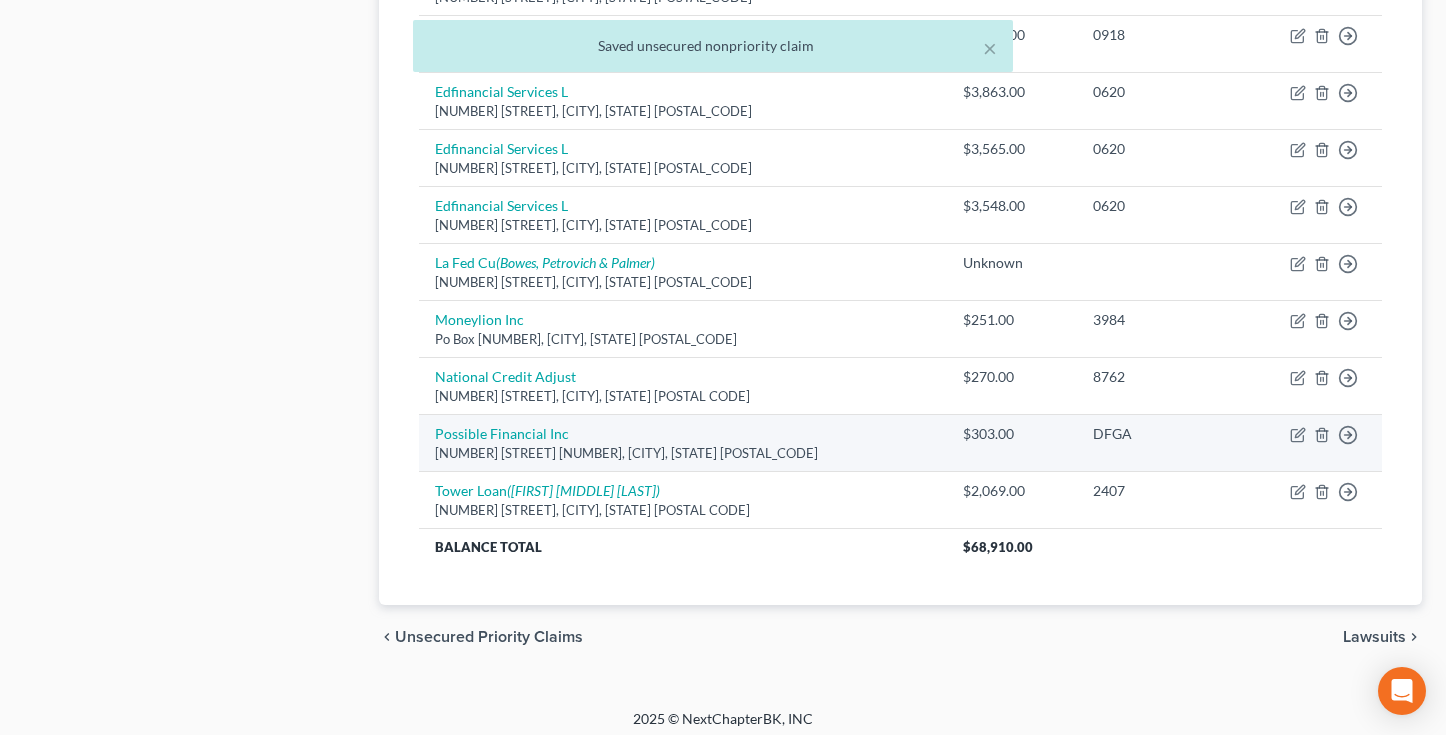 scroll, scrollTop: 1107, scrollLeft: 0, axis: vertical 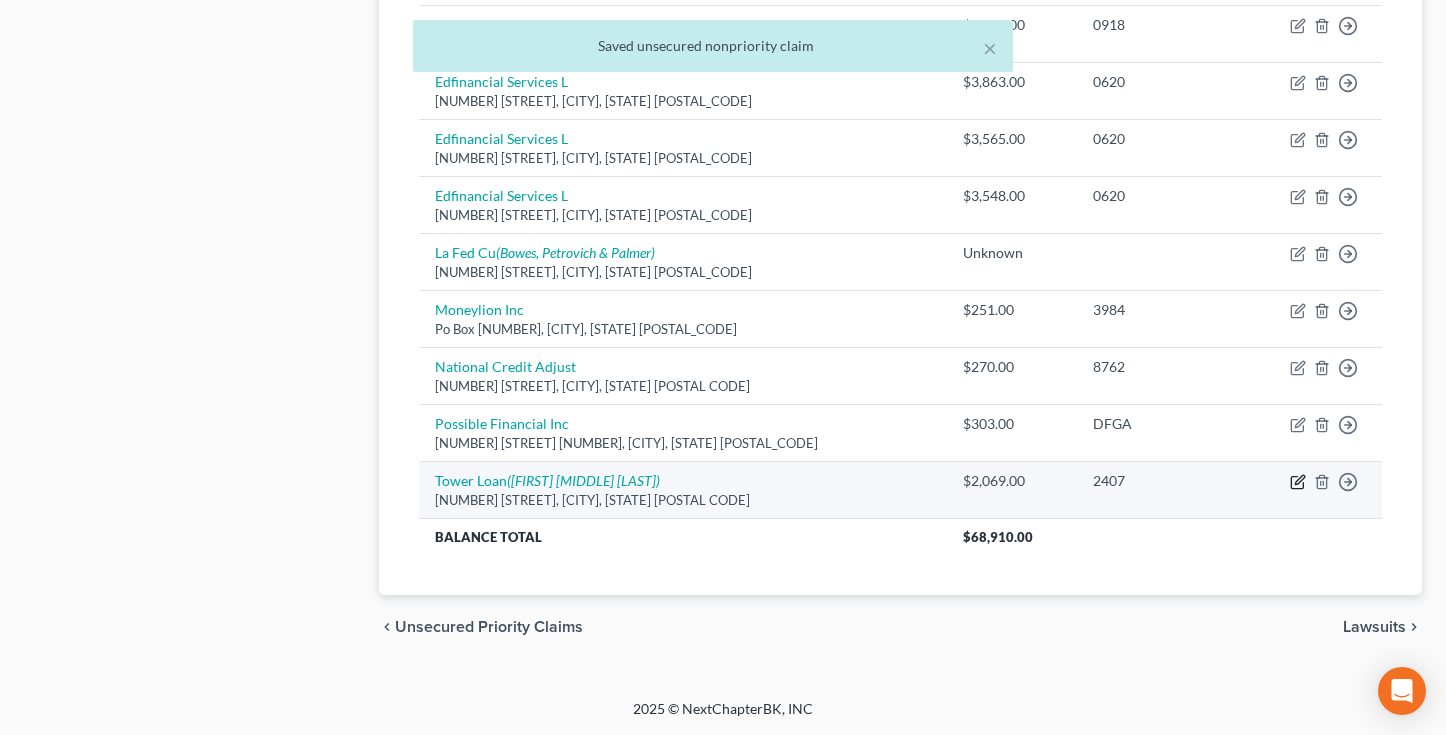 click 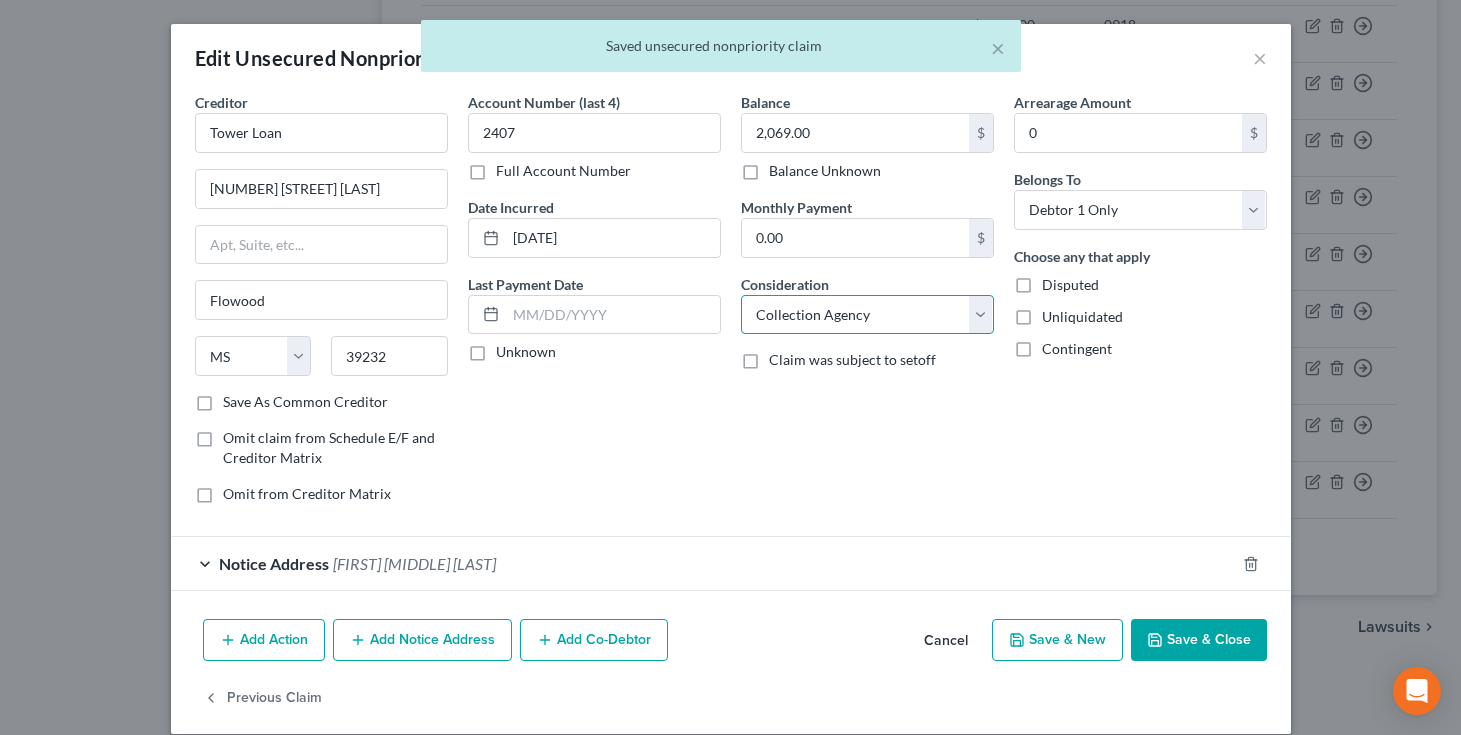 click on "Select Cable / Satellite Services Collection Agency Credit Card Debt Debt Counseling / Attorneys Deficiency Balance Domestic Support Obligations Home / Car Repairs Income Taxes Judgment Liens Medical Services Monies Loaned / Advanced Mortgage Obligation From Divorce Or Separation Obligation To Pensions Other Overdrawn Bank Account Promised To Help Pay Creditors Student Loans Suppliers And Vendors Telephone / Internet Services Utility Services" at bounding box center (867, 315) 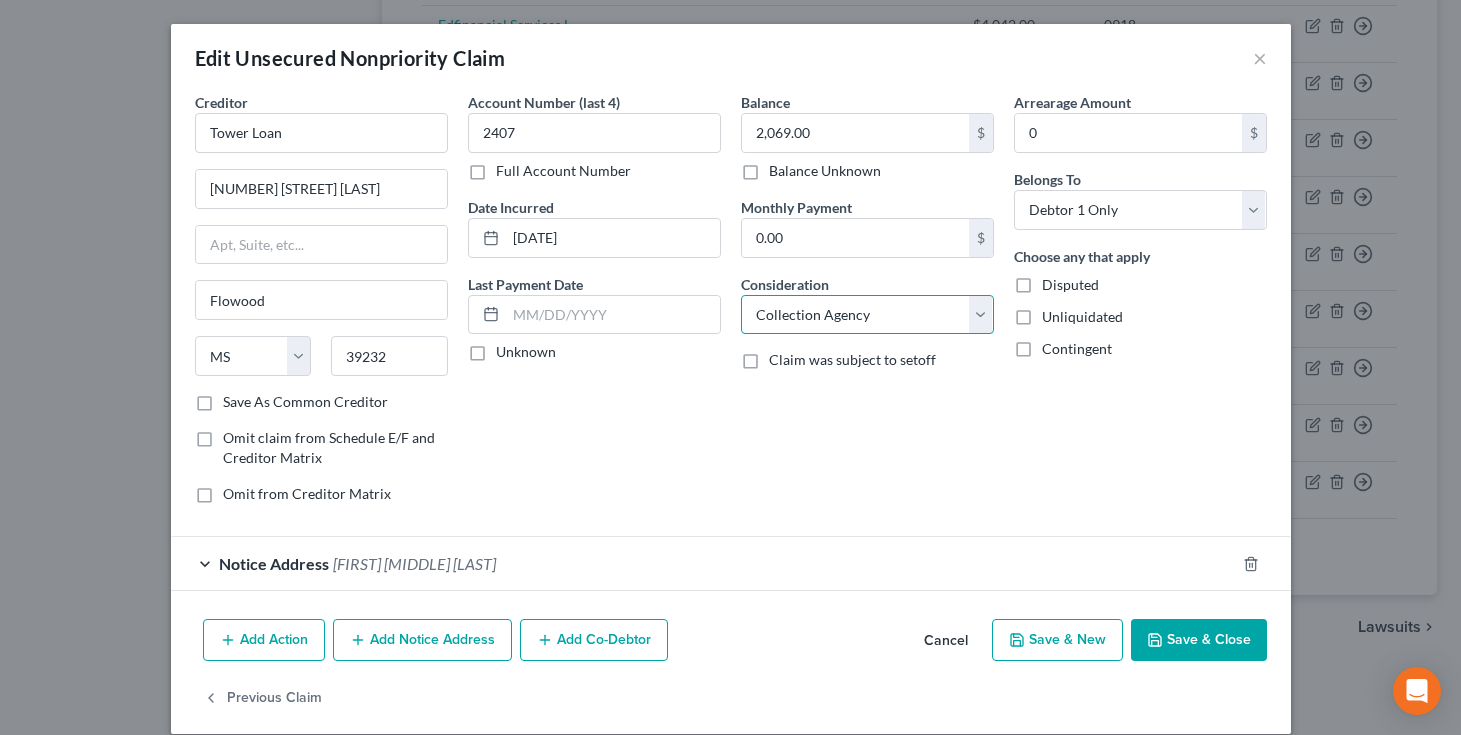select on "14" 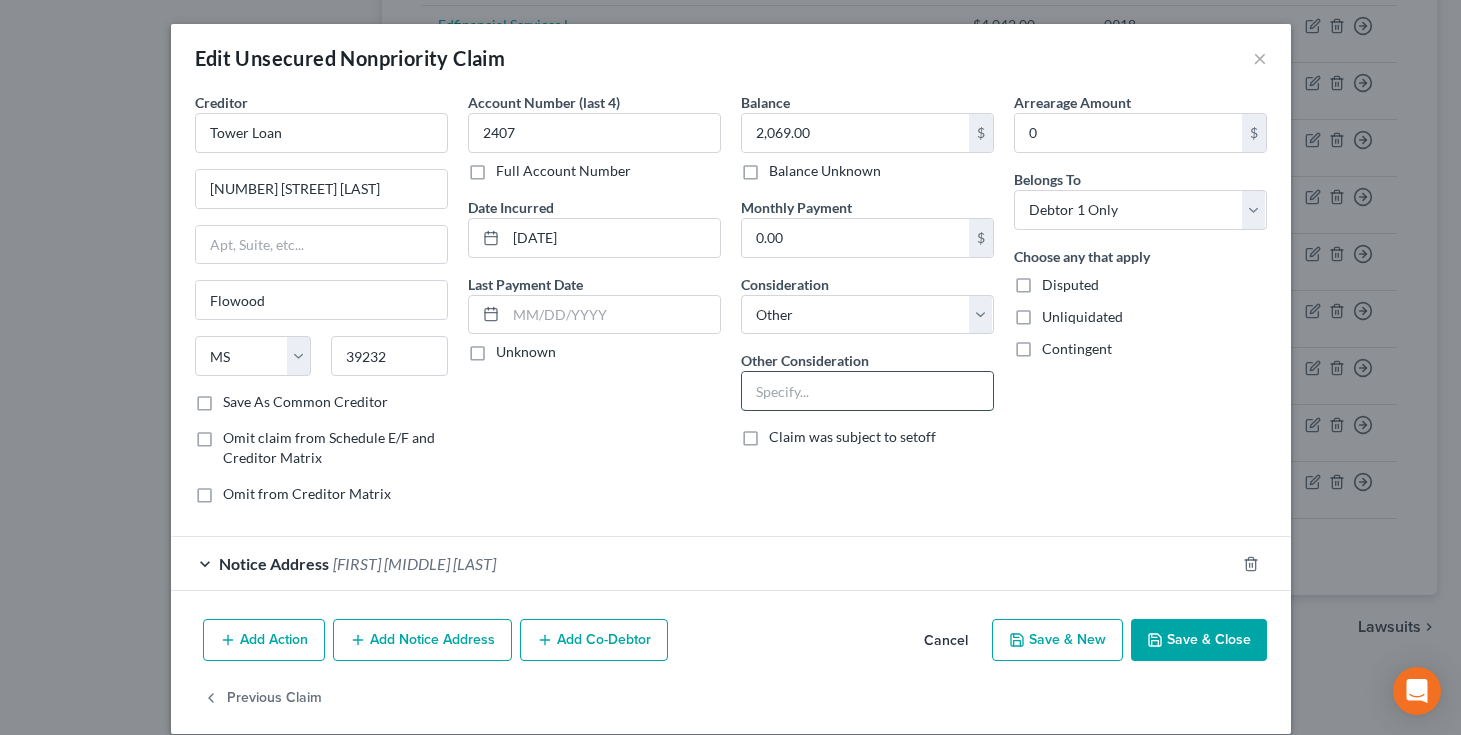 click at bounding box center [867, 391] 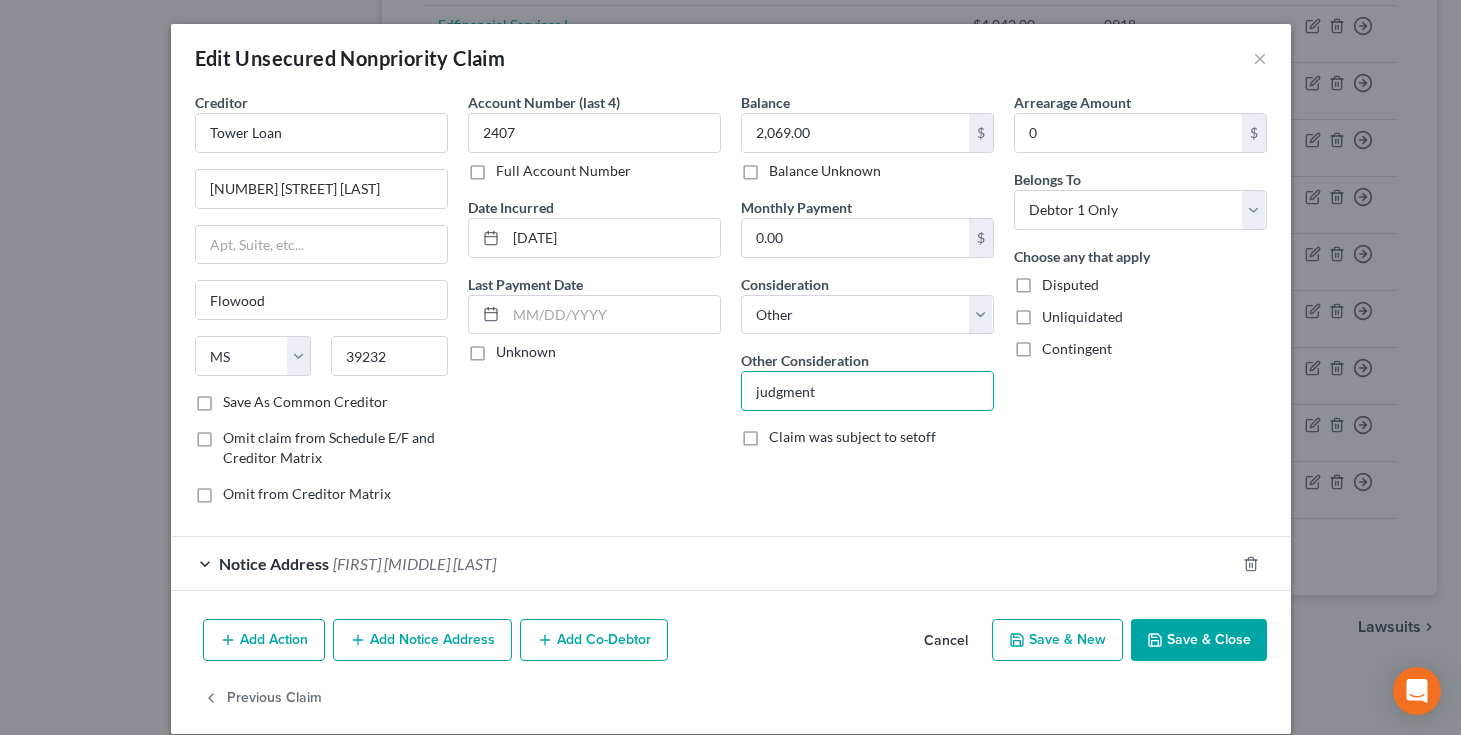 type on "judgment" 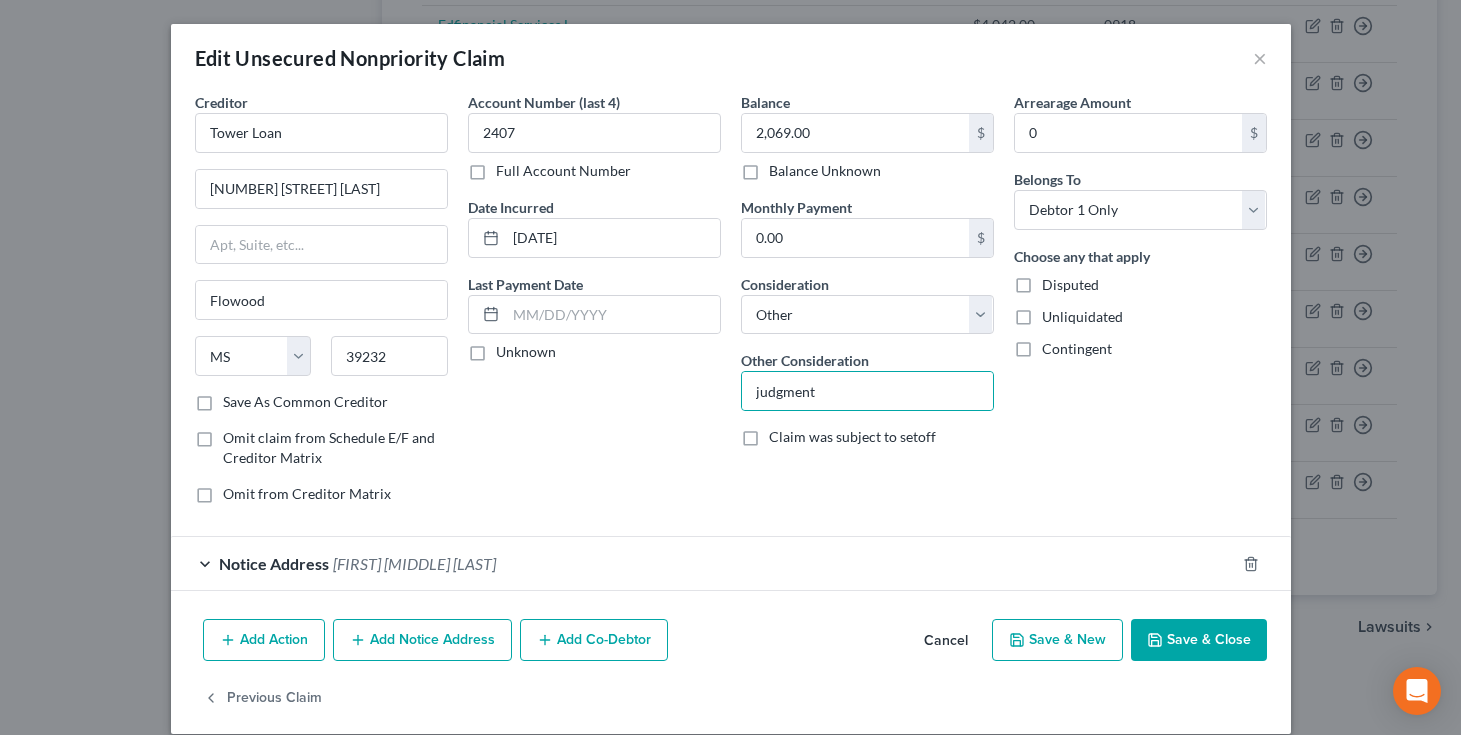 drag, startPoint x: 1204, startPoint y: 634, endPoint x: 1211, endPoint y: 598, distance: 36.67424 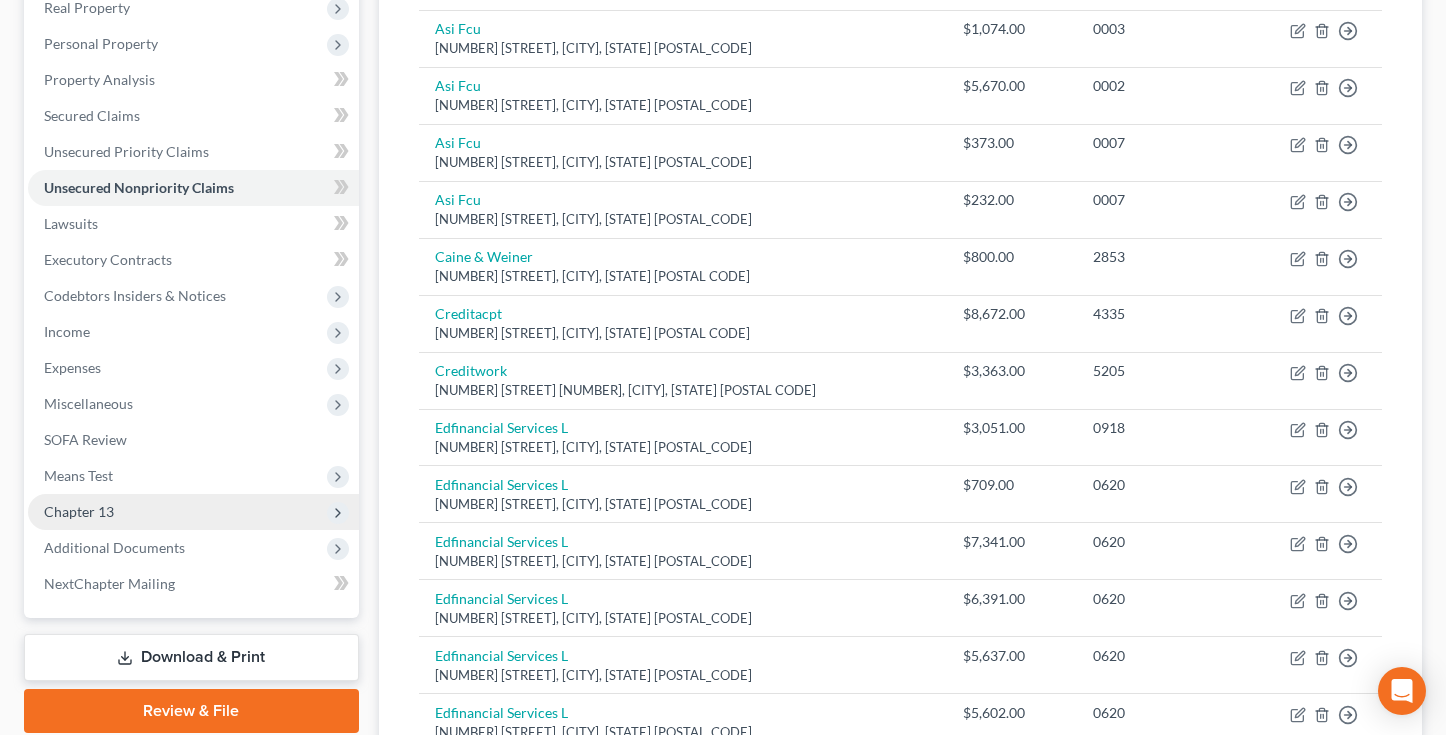 scroll, scrollTop: 363, scrollLeft: 0, axis: vertical 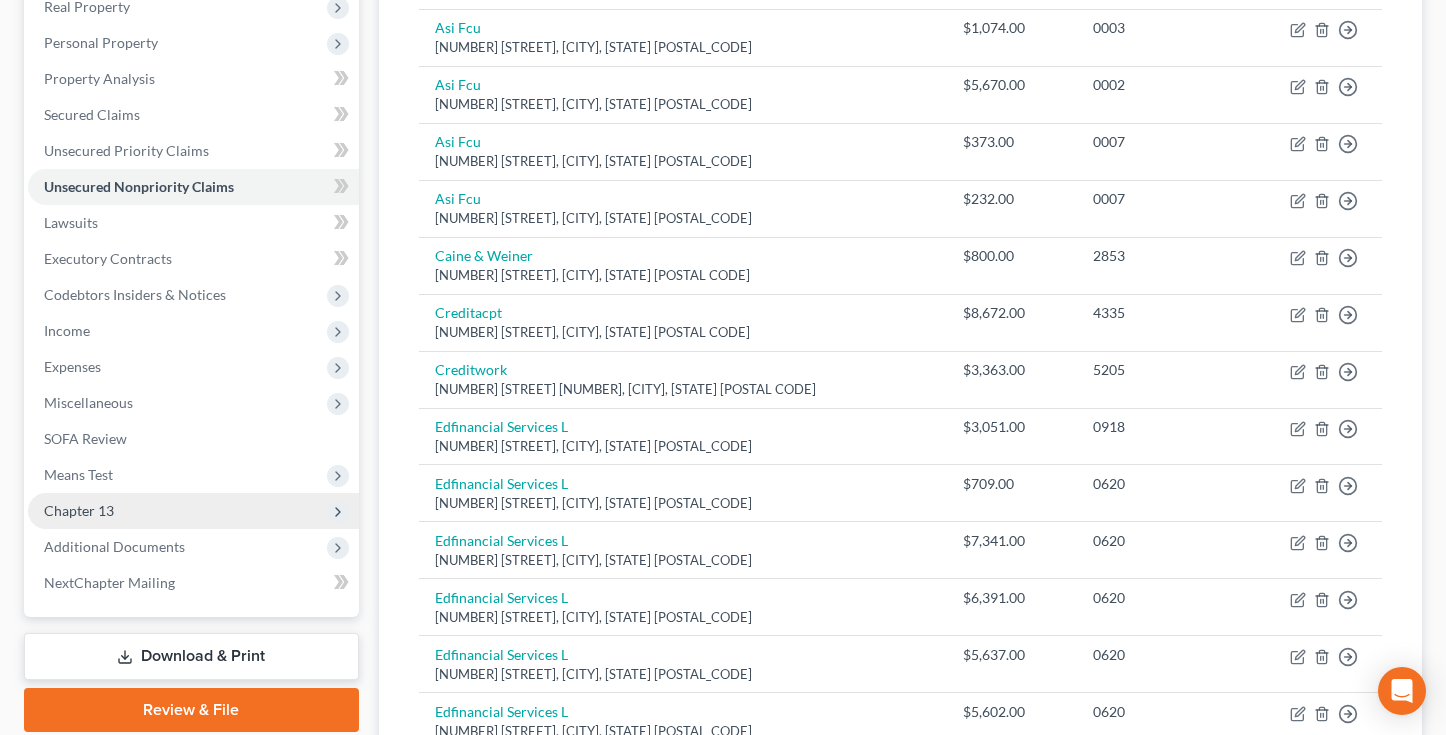click on "Chapter 13" at bounding box center (193, 511) 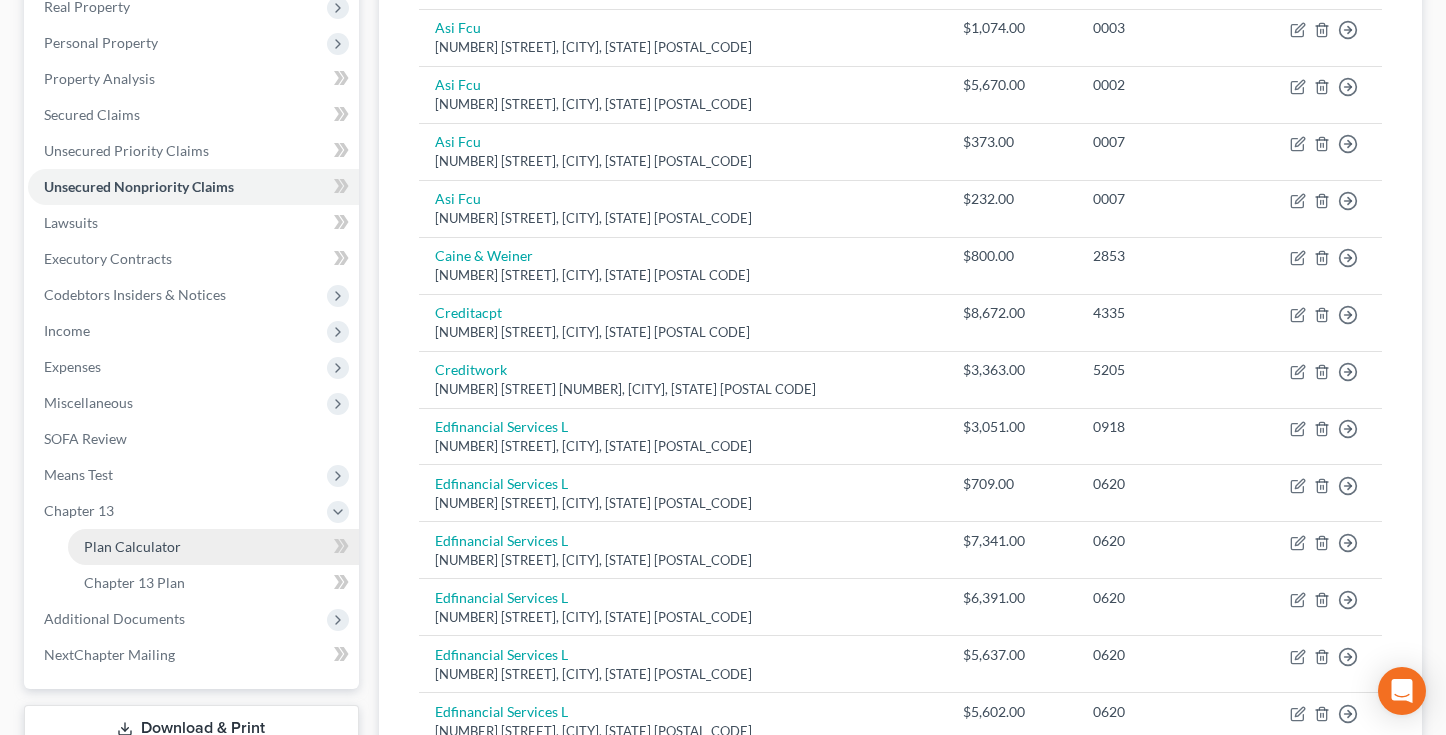 click on "Plan Calculator" at bounding box center (213, 547) 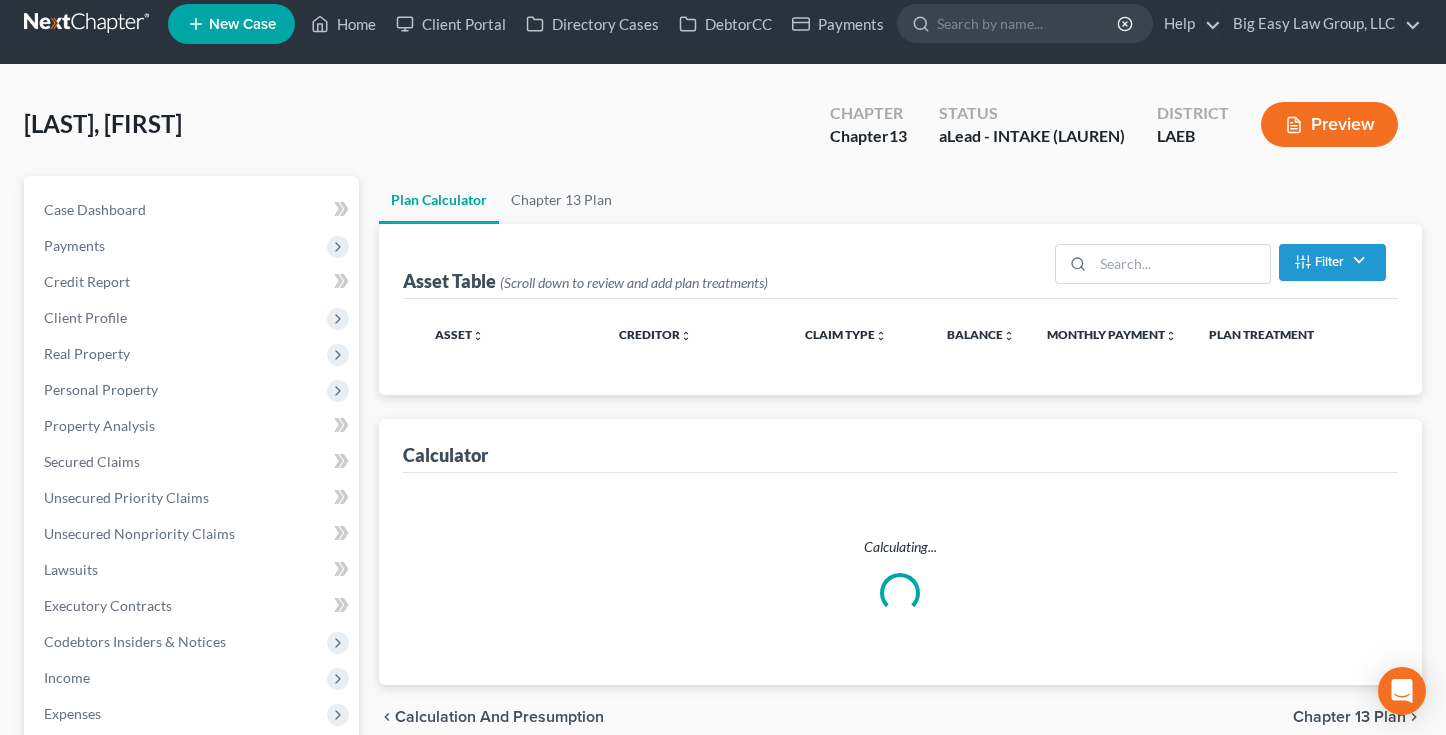 scroll, scrollTop: 0, scrollLeft: 0, axis: both 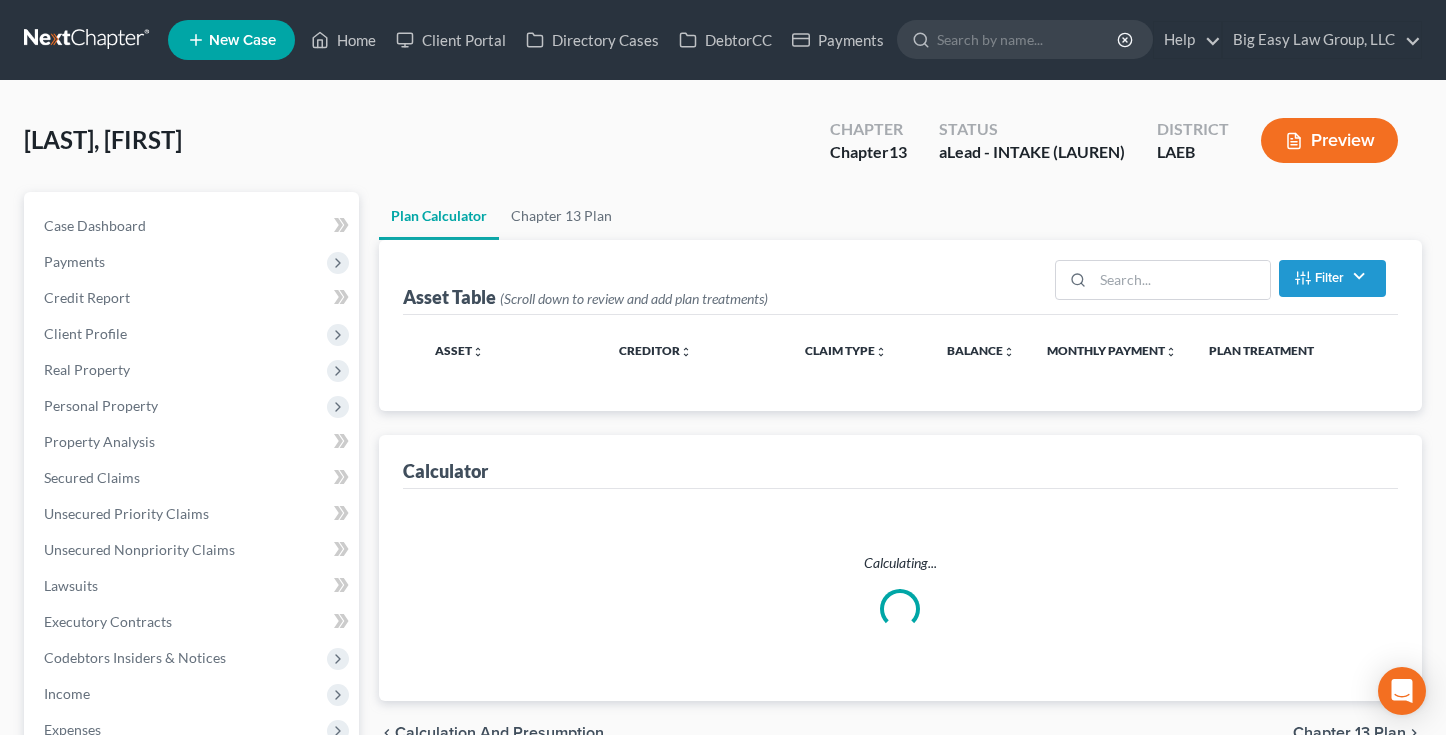 select on "59" 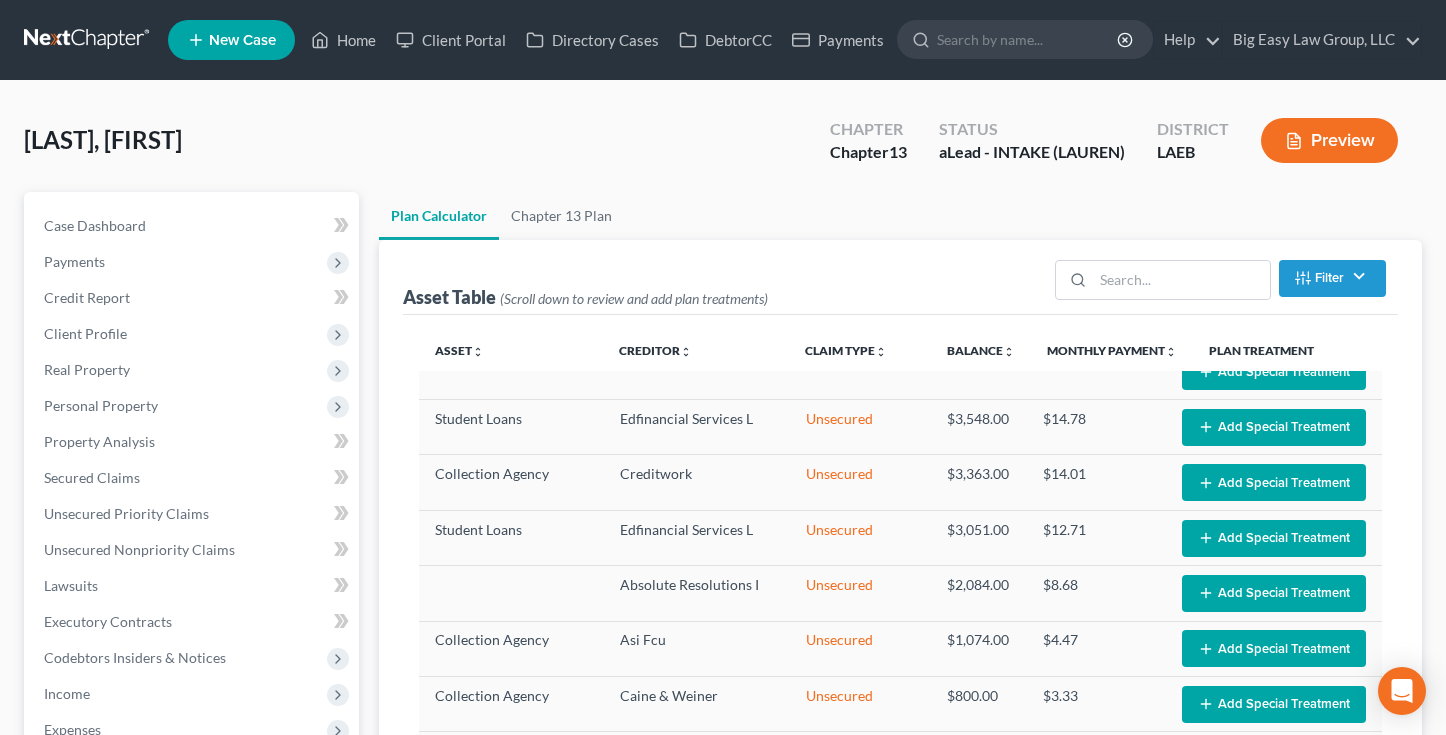 scroll, scrollTop: 810, scrollLeft: 0, axis: vertical 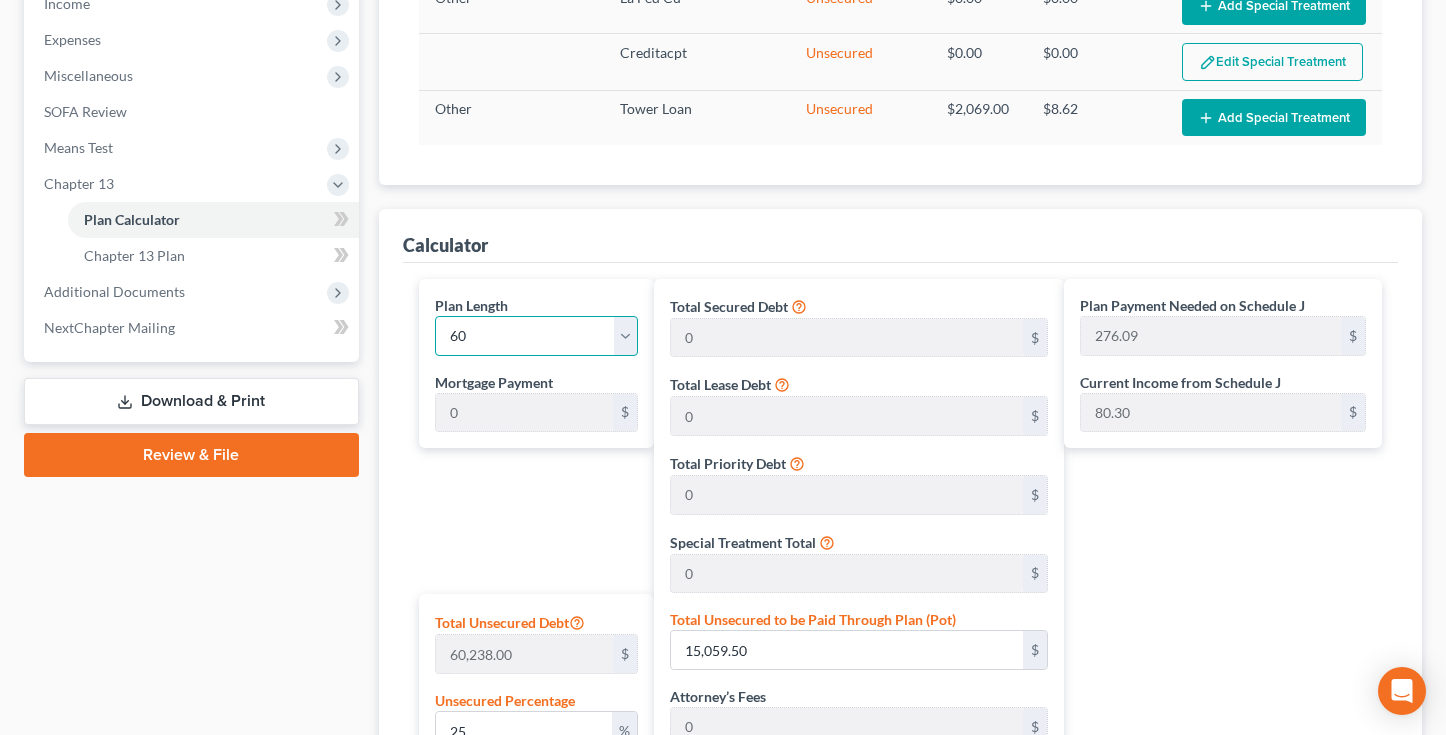 click on "1 2 3 4 5 6 7 8 9 10 11 12 13 14 15 16 17 18 19 20 21 22 23 24 25 26 27 28 29 30 31 32 33 34 35 36 37 38 39 40 41 42 43 44 45 46 47 48 49 50 51 52 53 54 55 56 57 58 59 60 61 62 63 64 65 66 67 68 69 70 71 72 73 74 75 76 77 78 79 80 81 82 83 84" at bounding box center [537, 336] 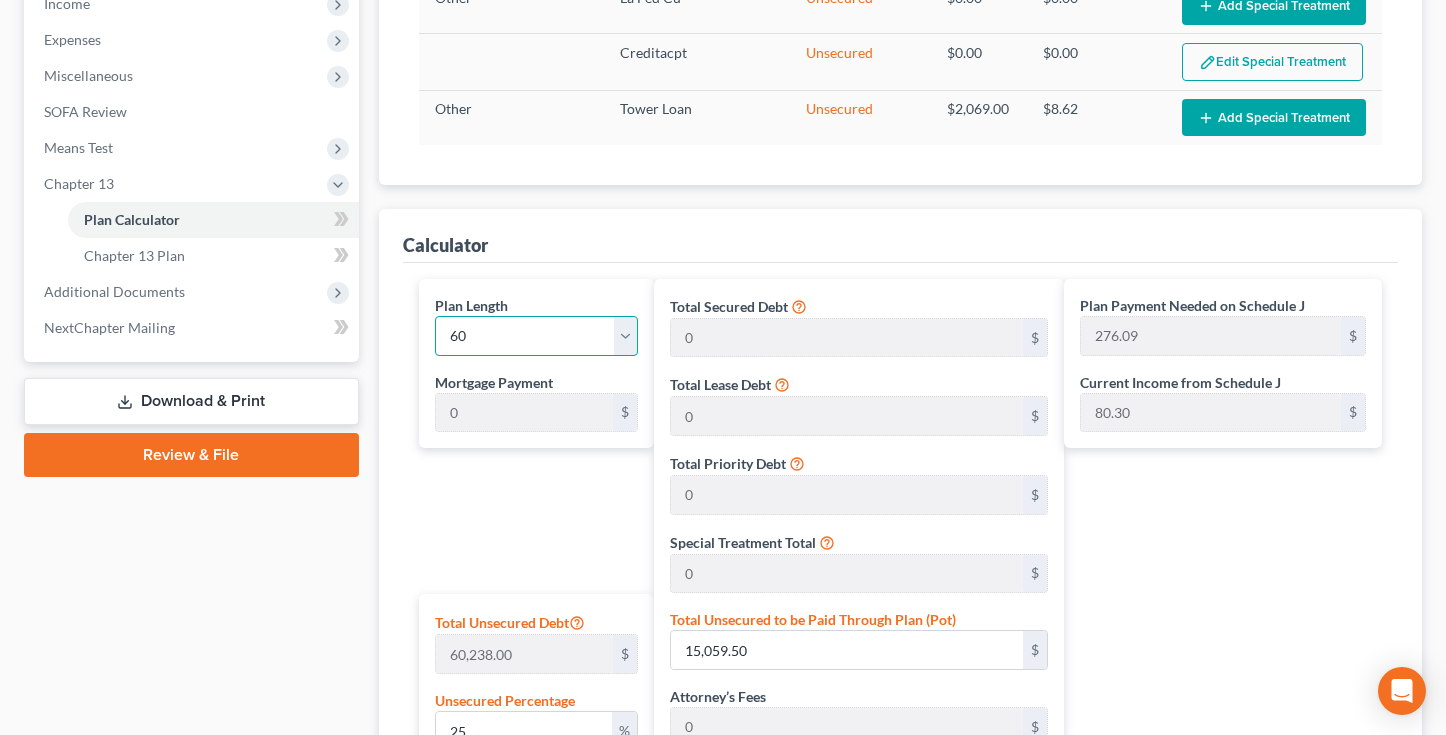 select on "35" 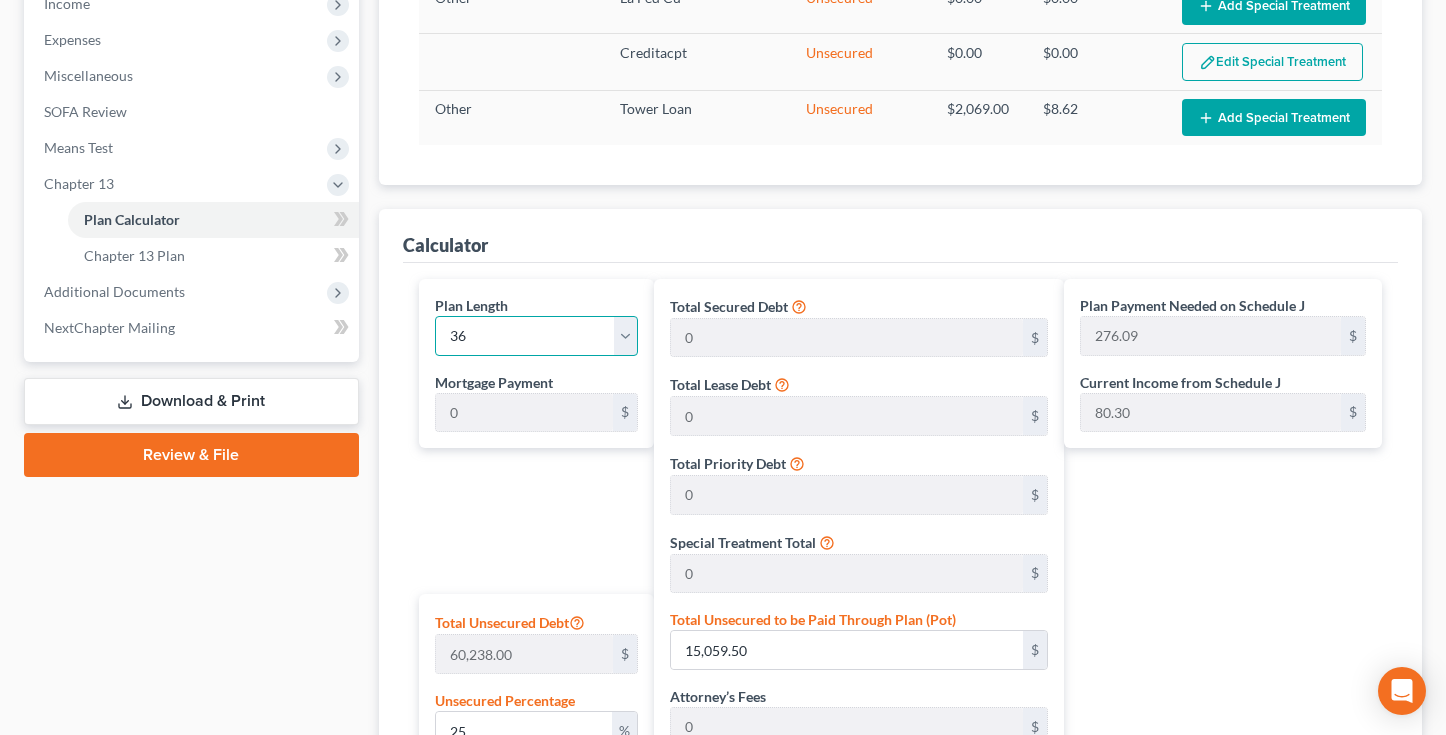type on "460.15" 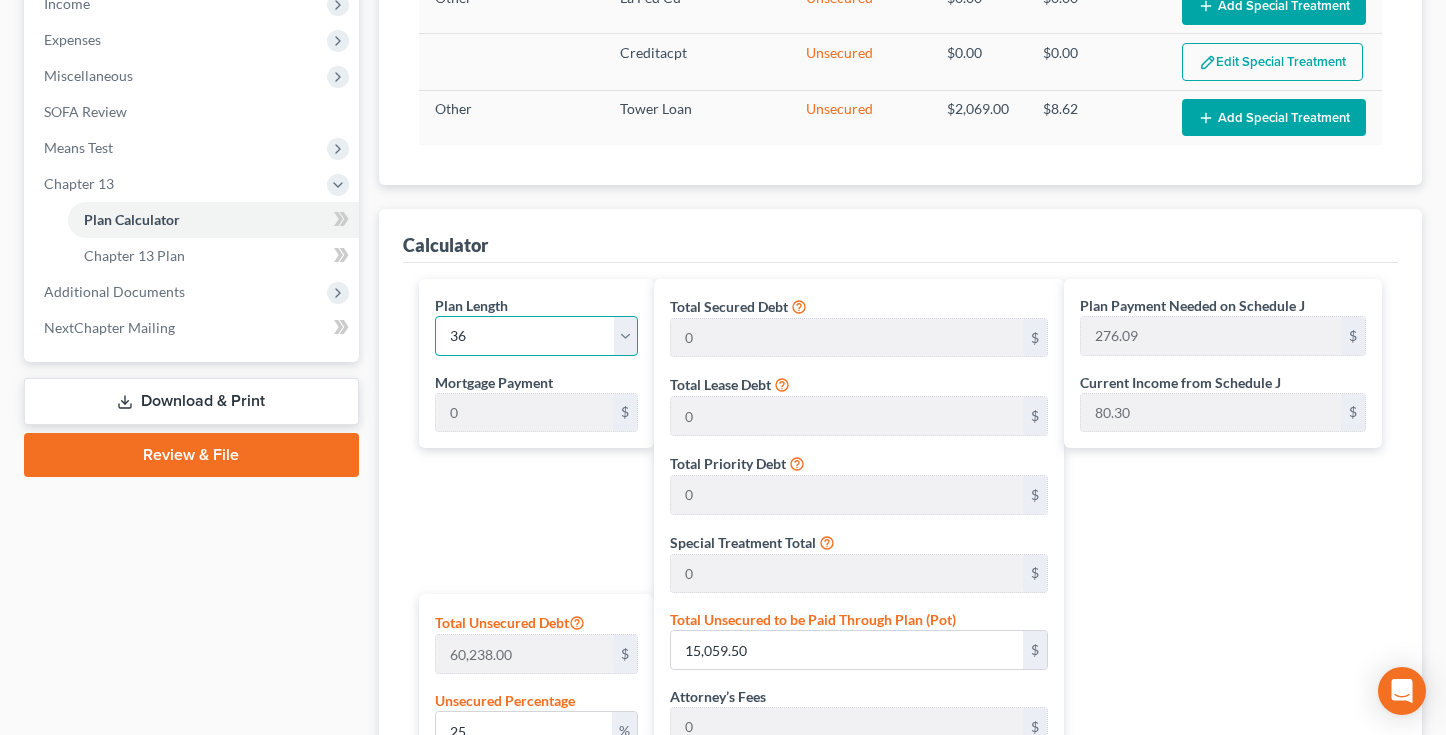 select on "35" 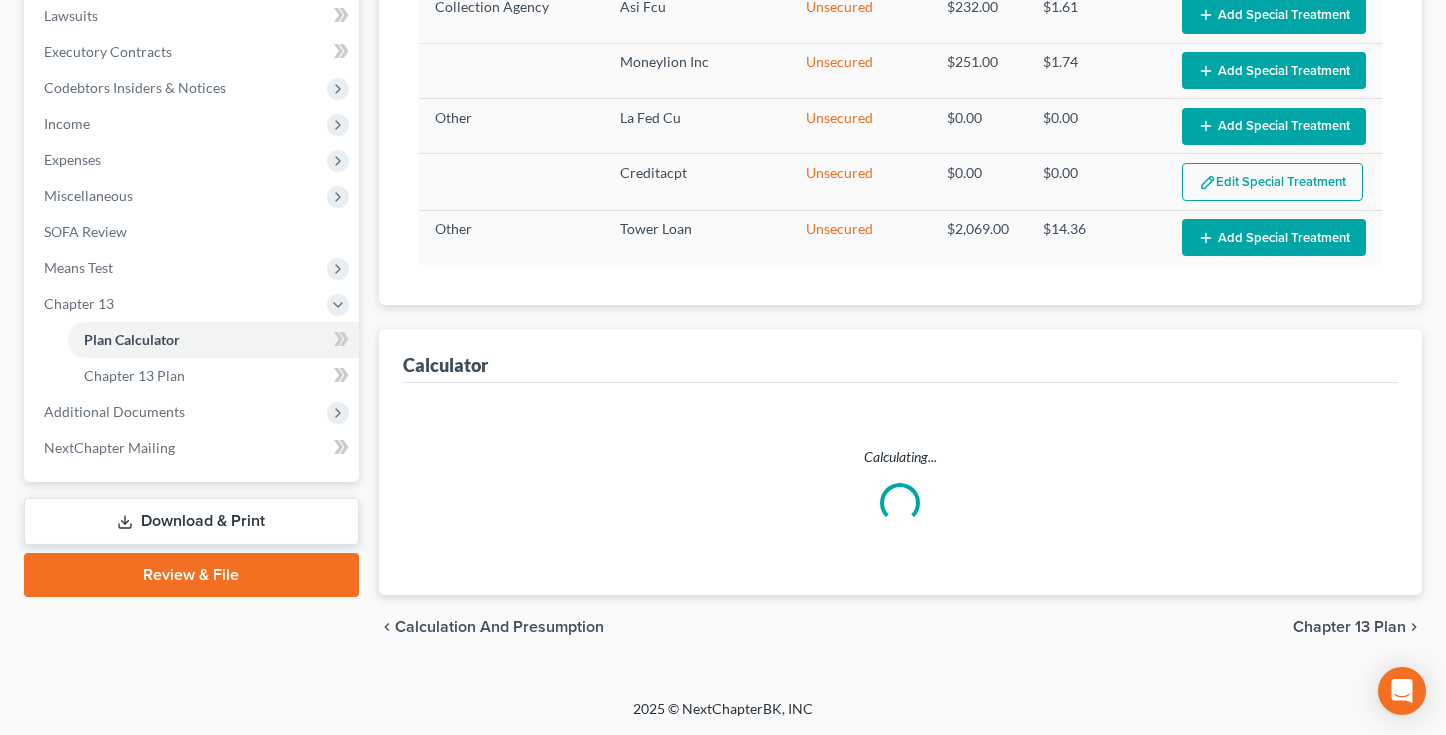 scroll, scrollTop: 690, scrollLeft: 0, axis: vertical 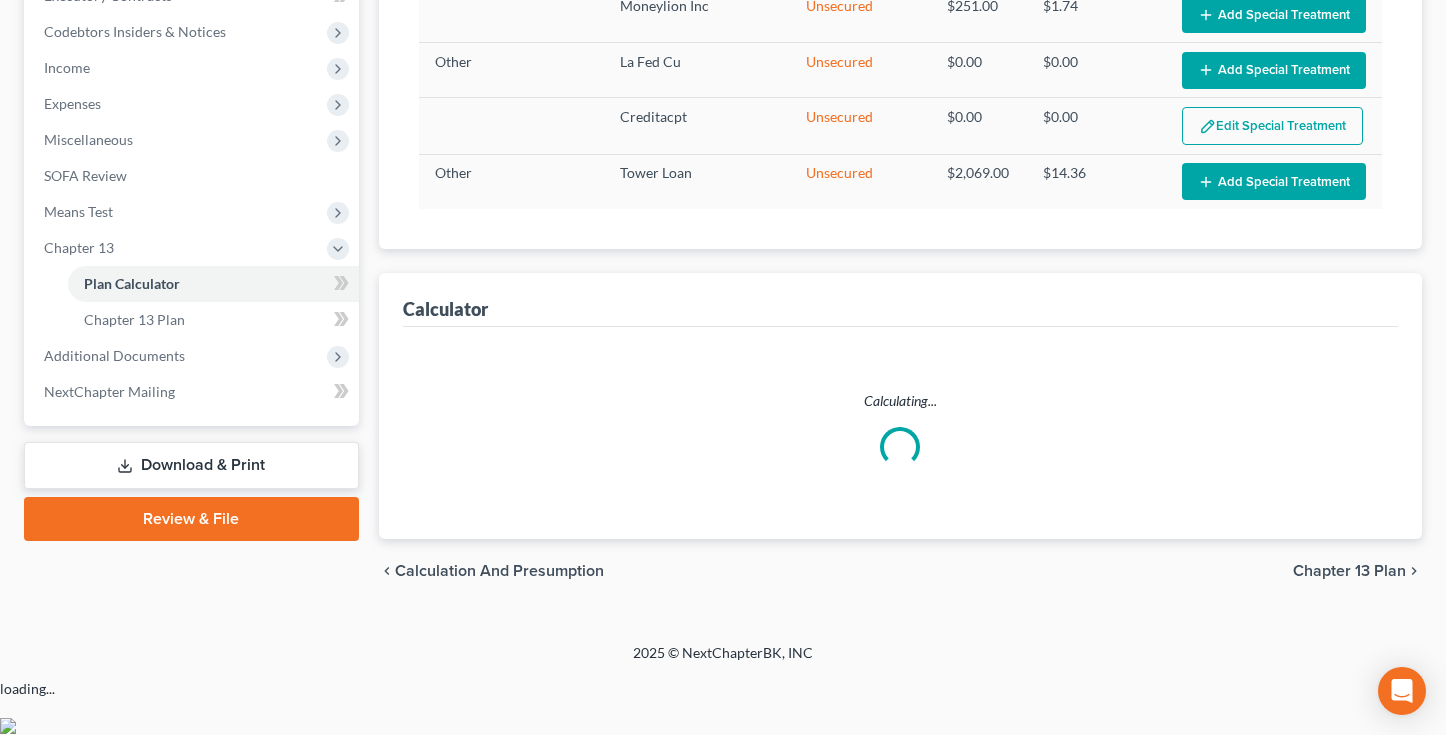 select on "35" 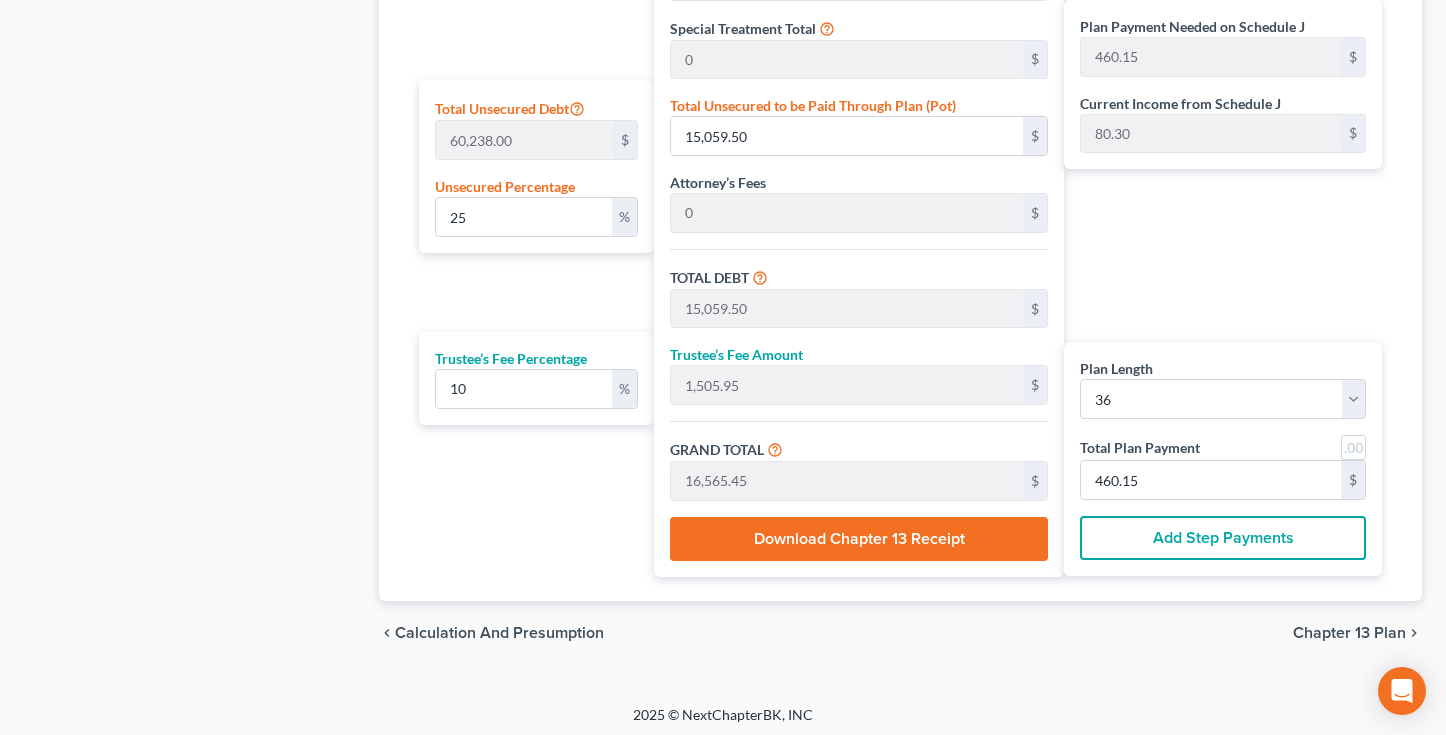 scroll, scrollTop: 1210, scrollLeft: 0, axis: vertical 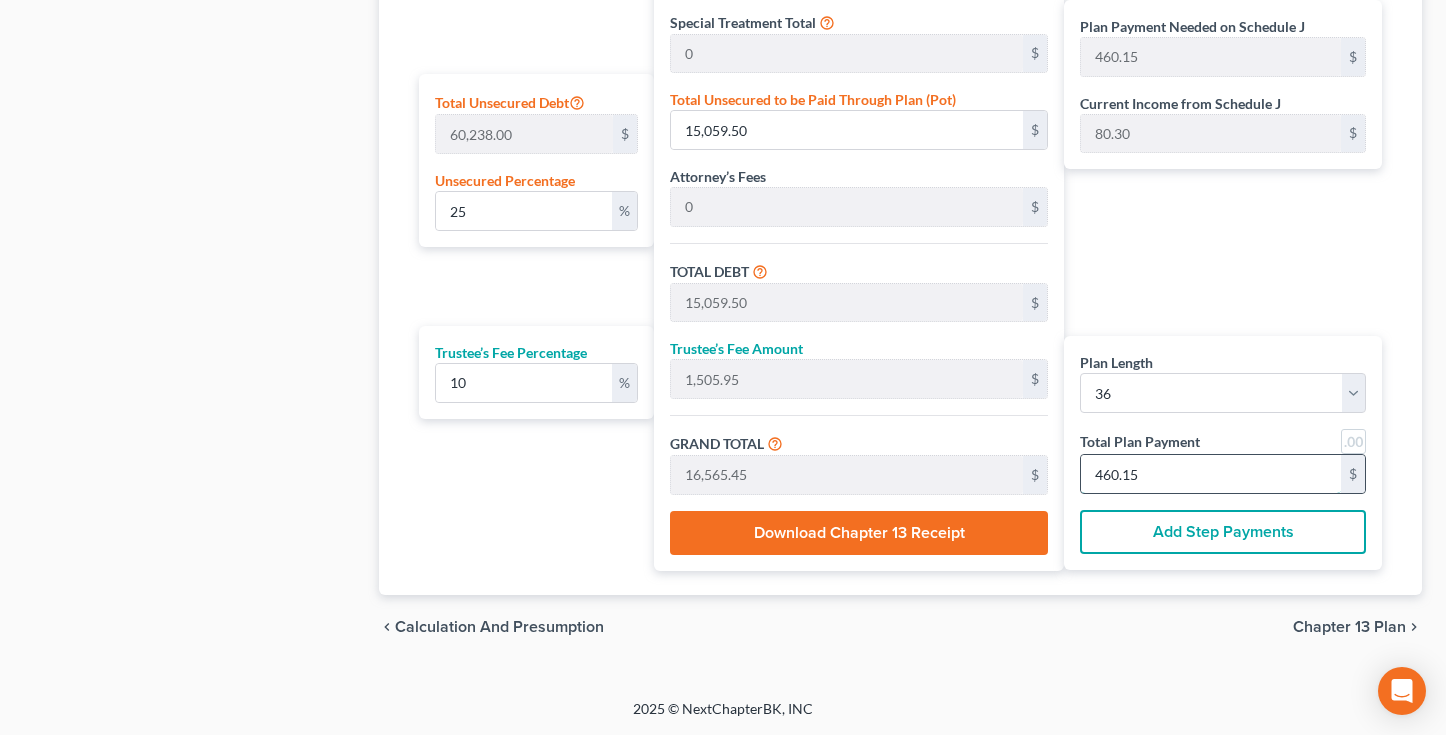 click on "460.15" at bounding box center [1211, 474] 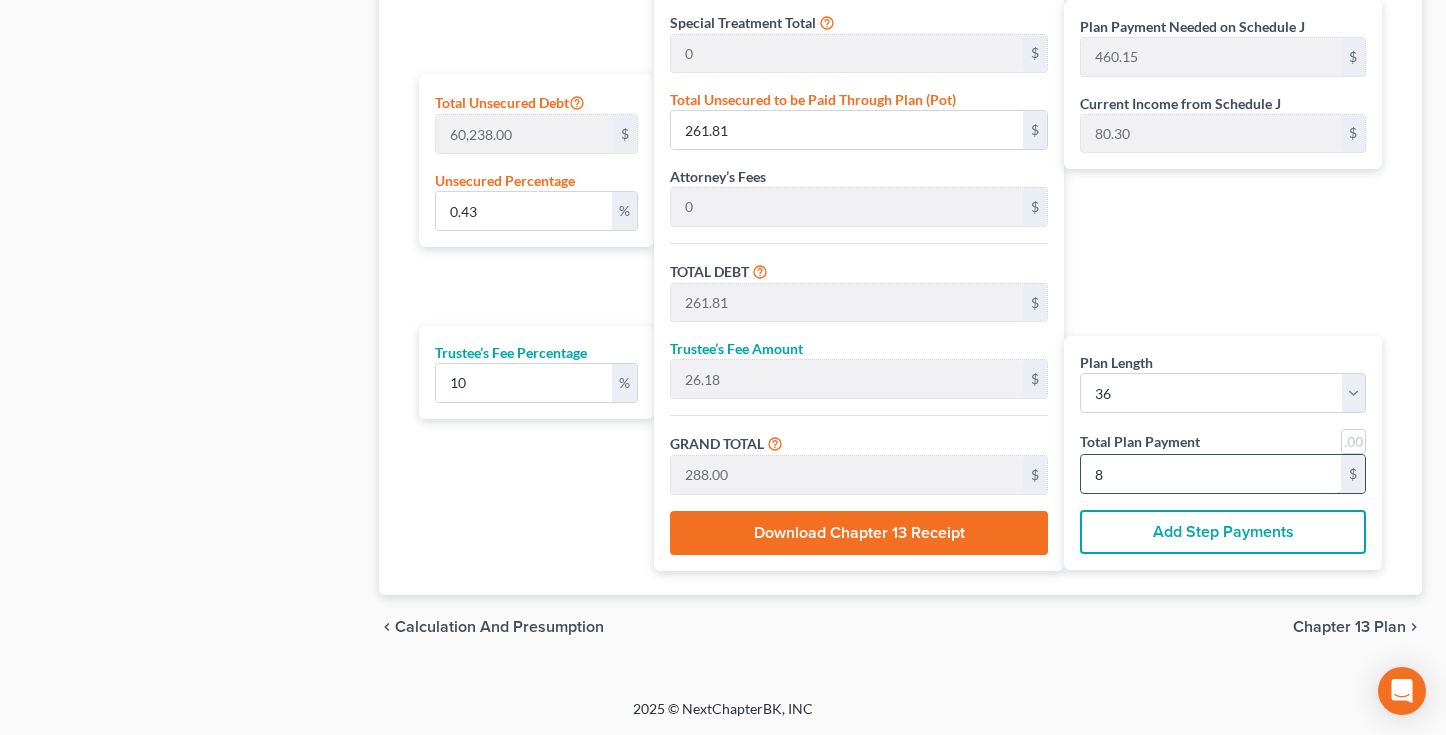 type on "4.35" 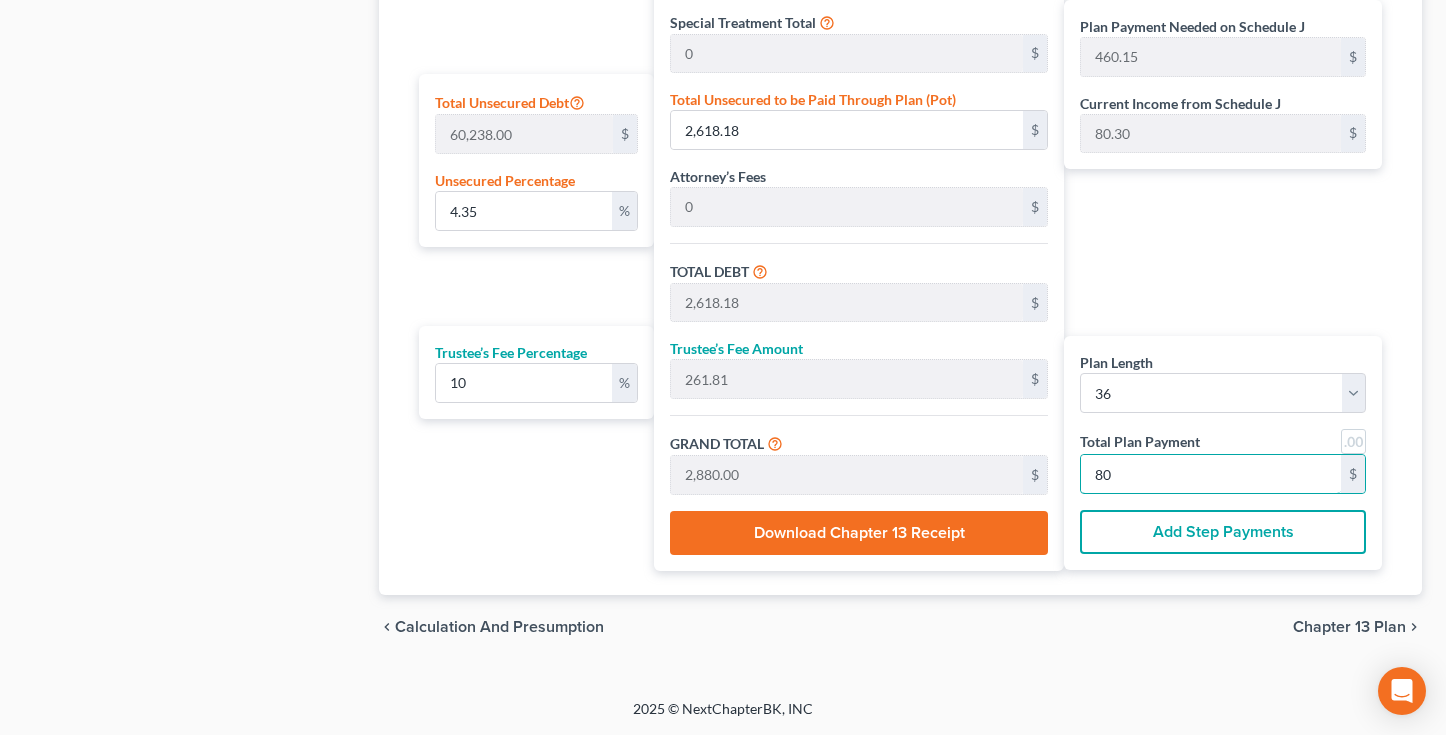 type on "80" 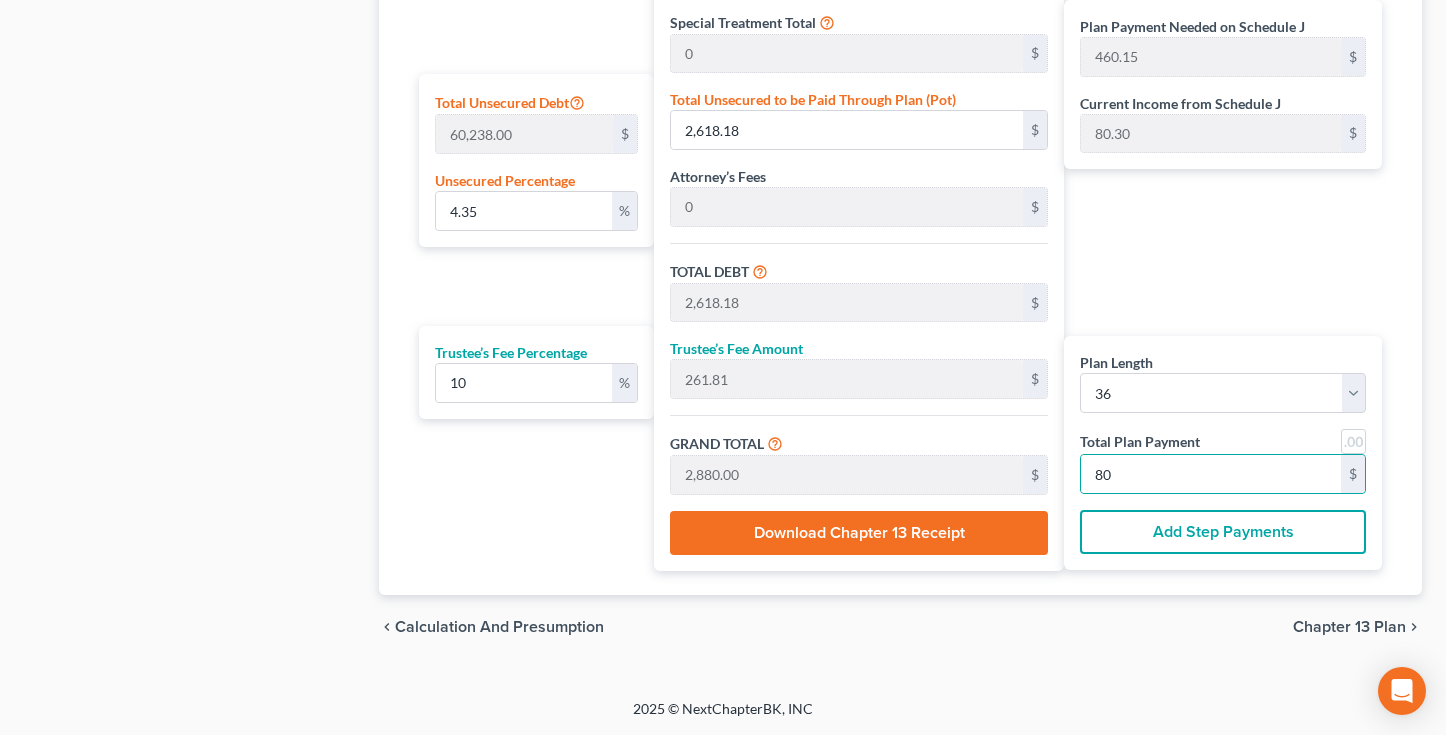 click at bounding box center (1353, 441) 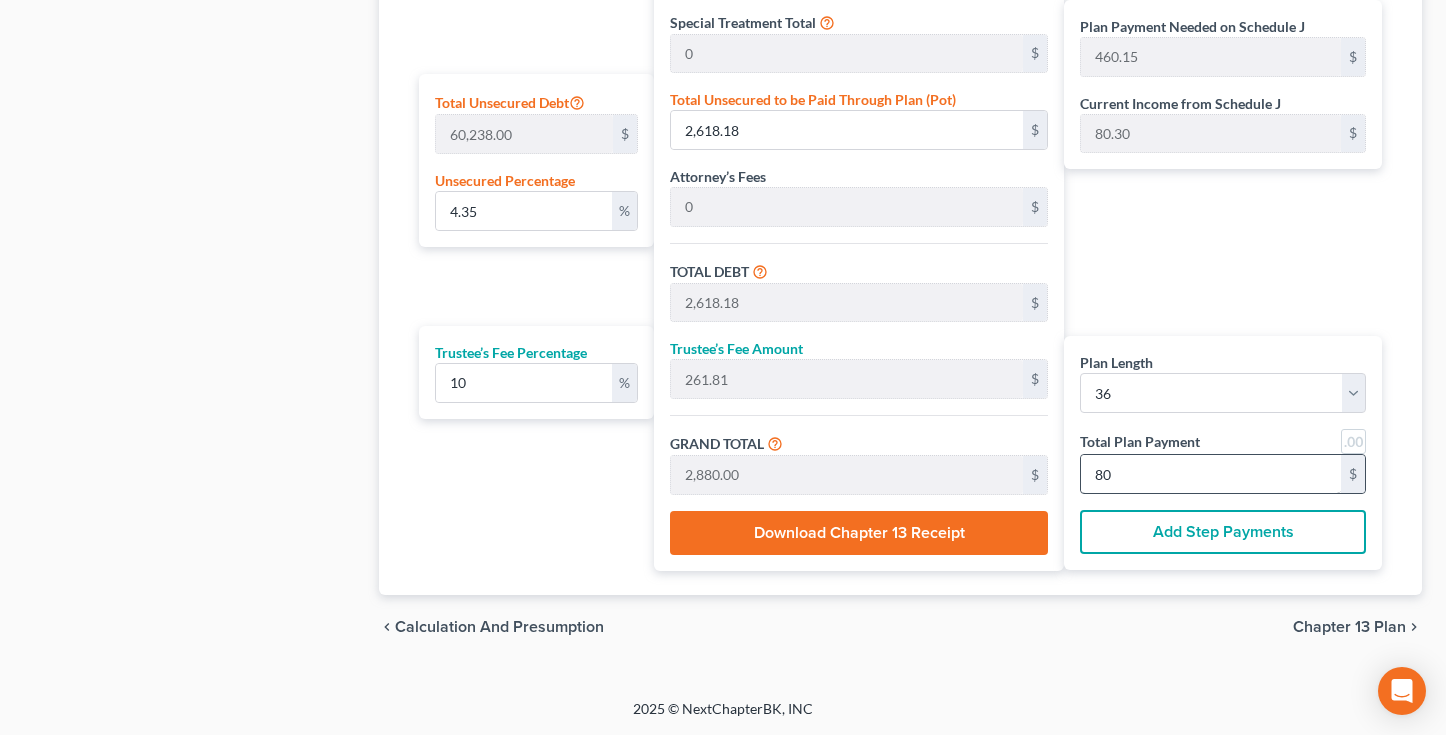 type on "80.00" 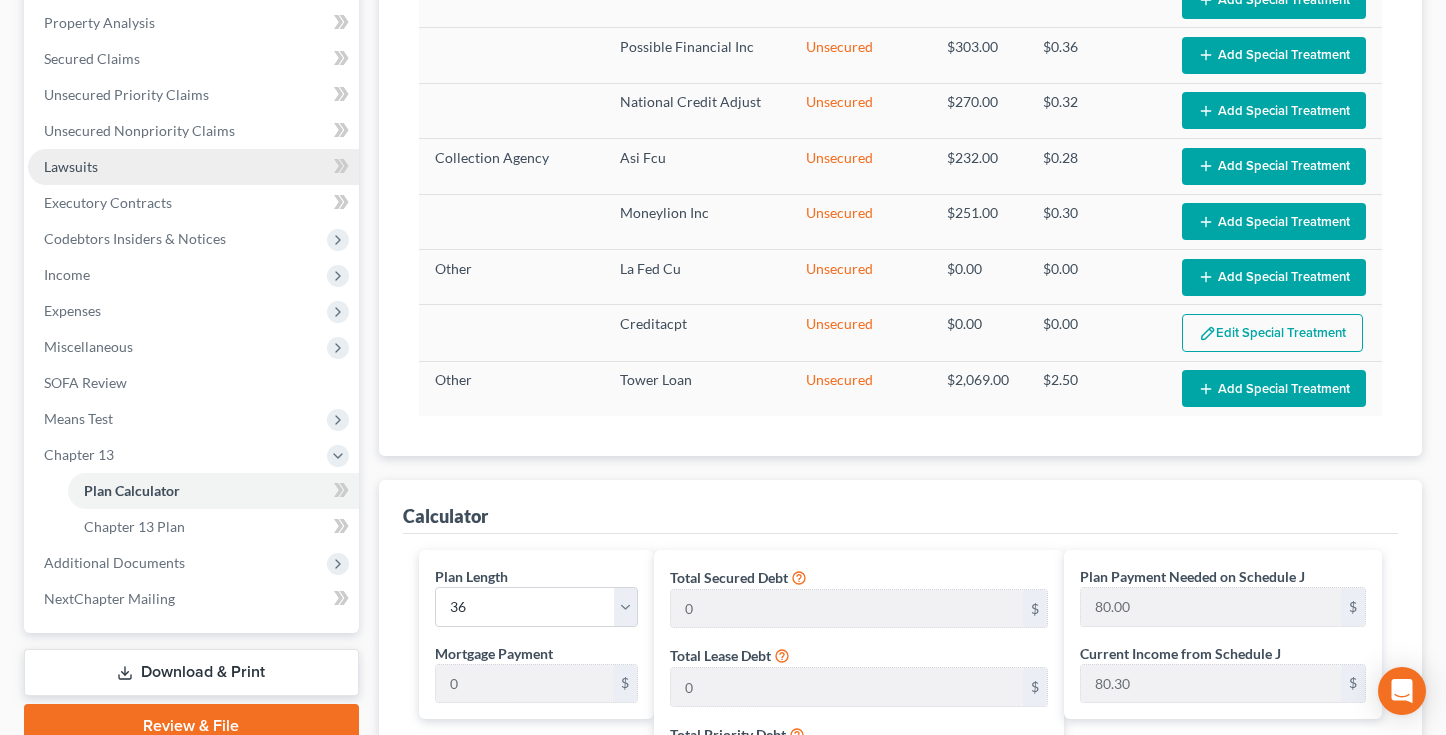 scroll, scrollTop: 402, scrollLeft: 0, axis: vertical 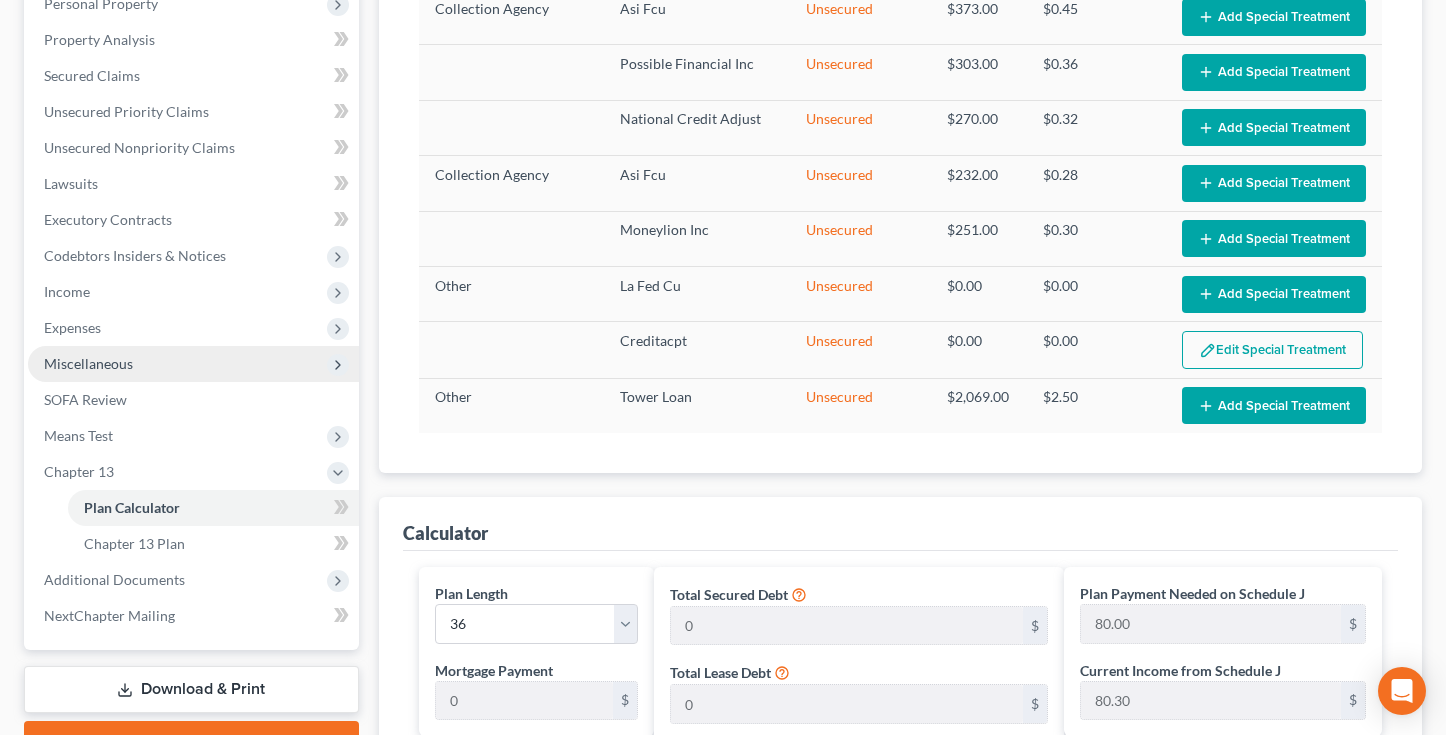 click on "Miscellaneous" at bounding box center (193, 364) 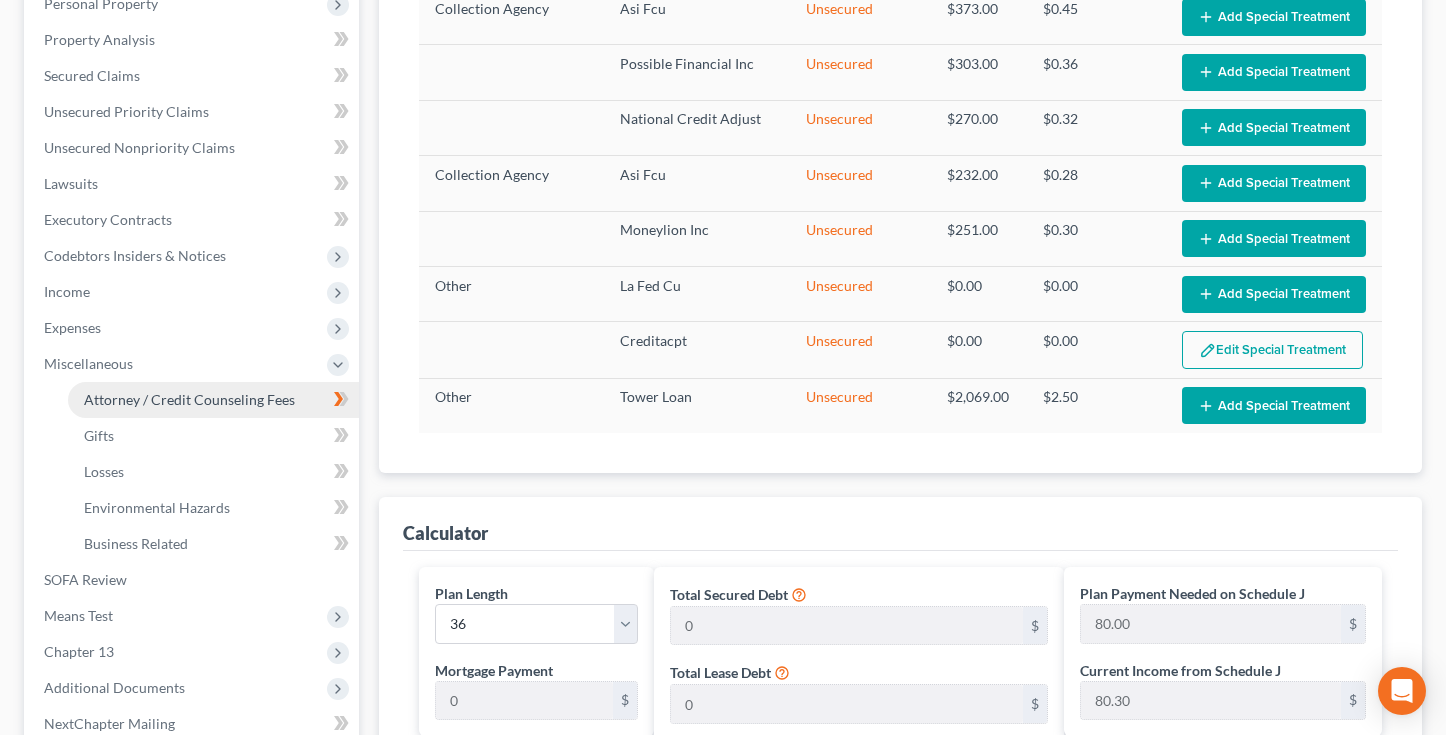 click on "Attorney / Credit Counseling Fees" at bounding box center (189, 399) 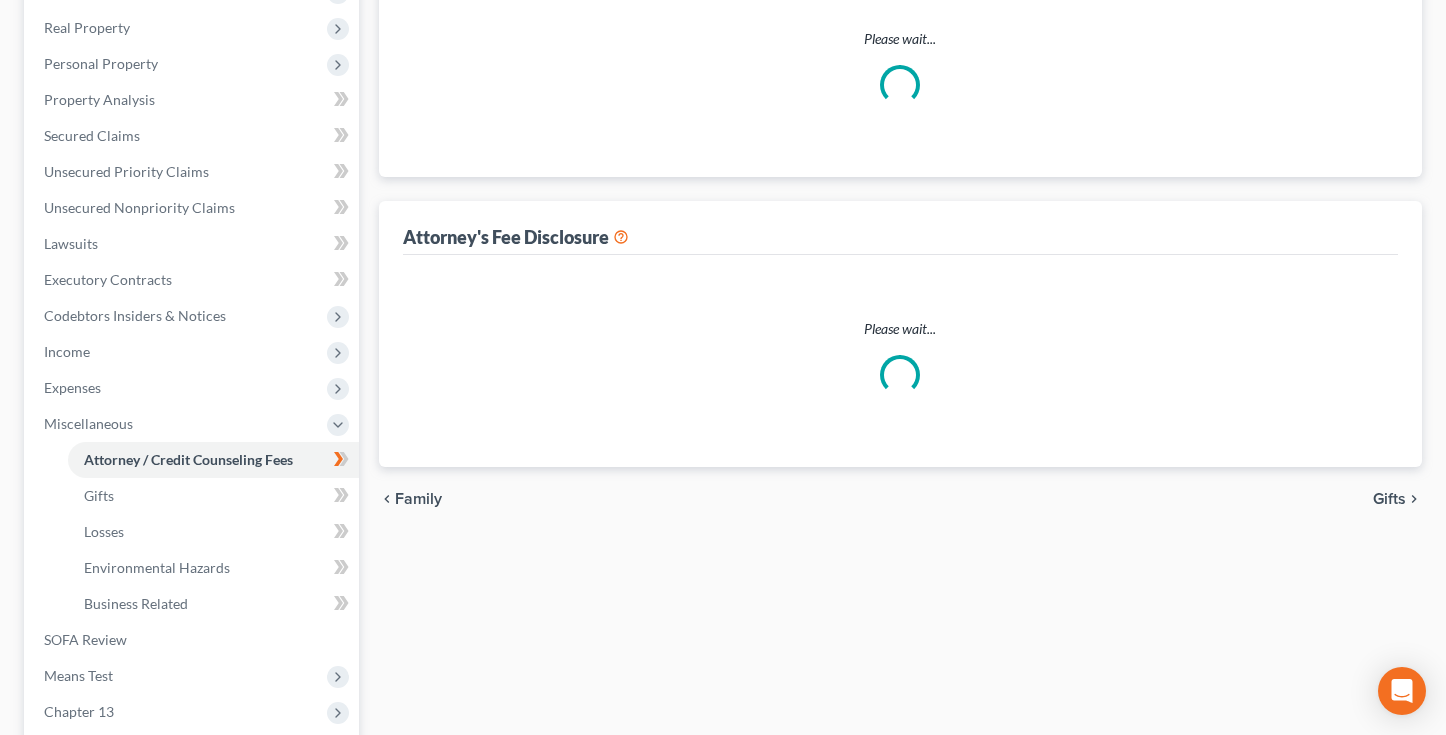 scroll, scrollTop: 21, scrollLeft: 0, axis: vertical 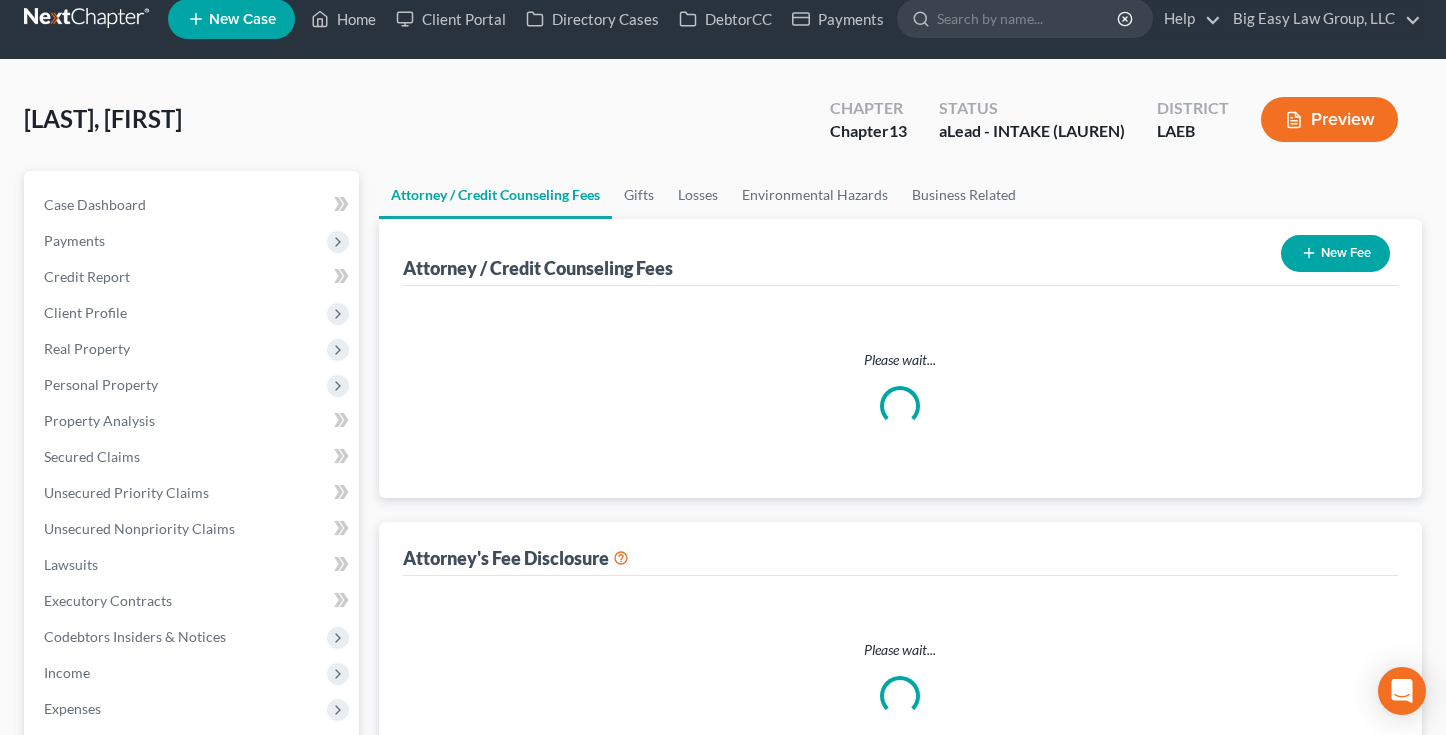 select on "0" 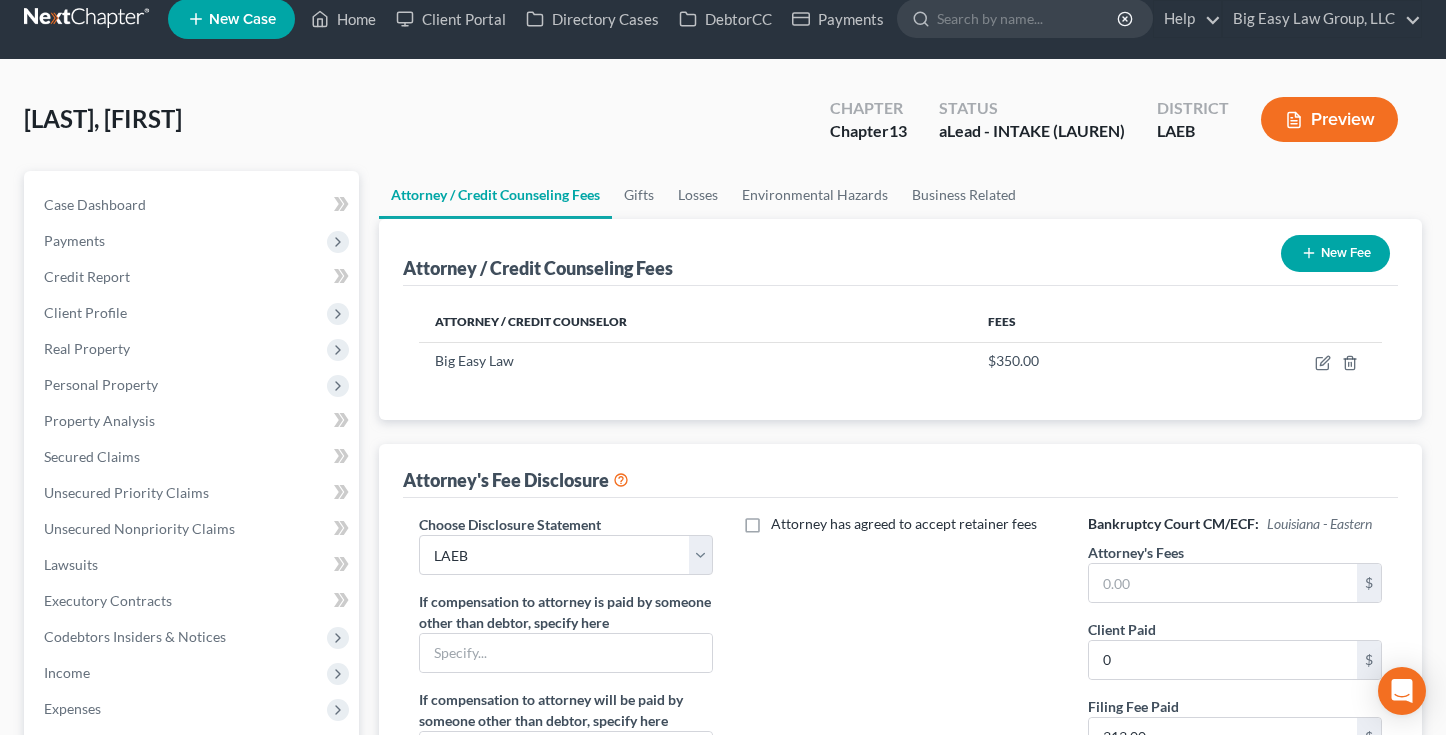 scroll, scrollTop: 0, scrollLeft: 0, axis: both 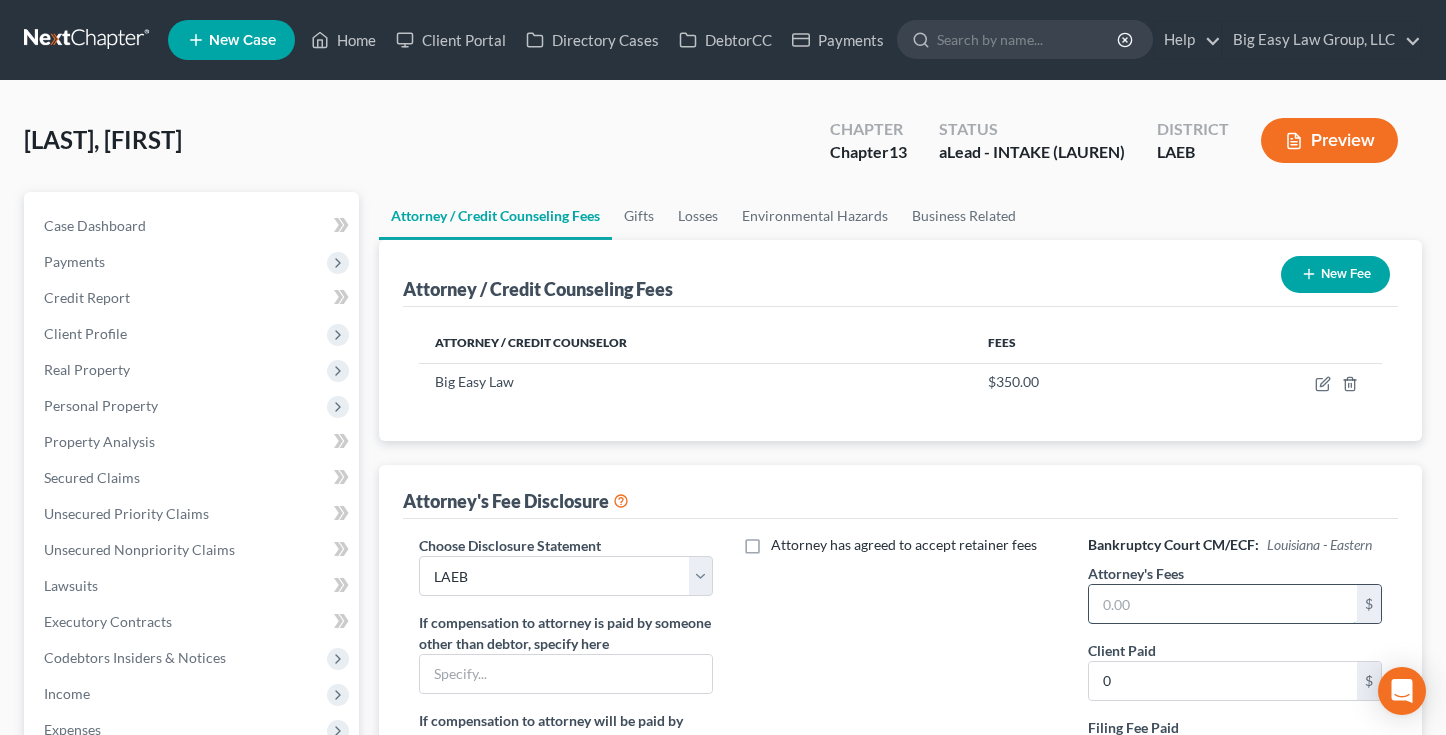 click at bounding box center [1223, 604] 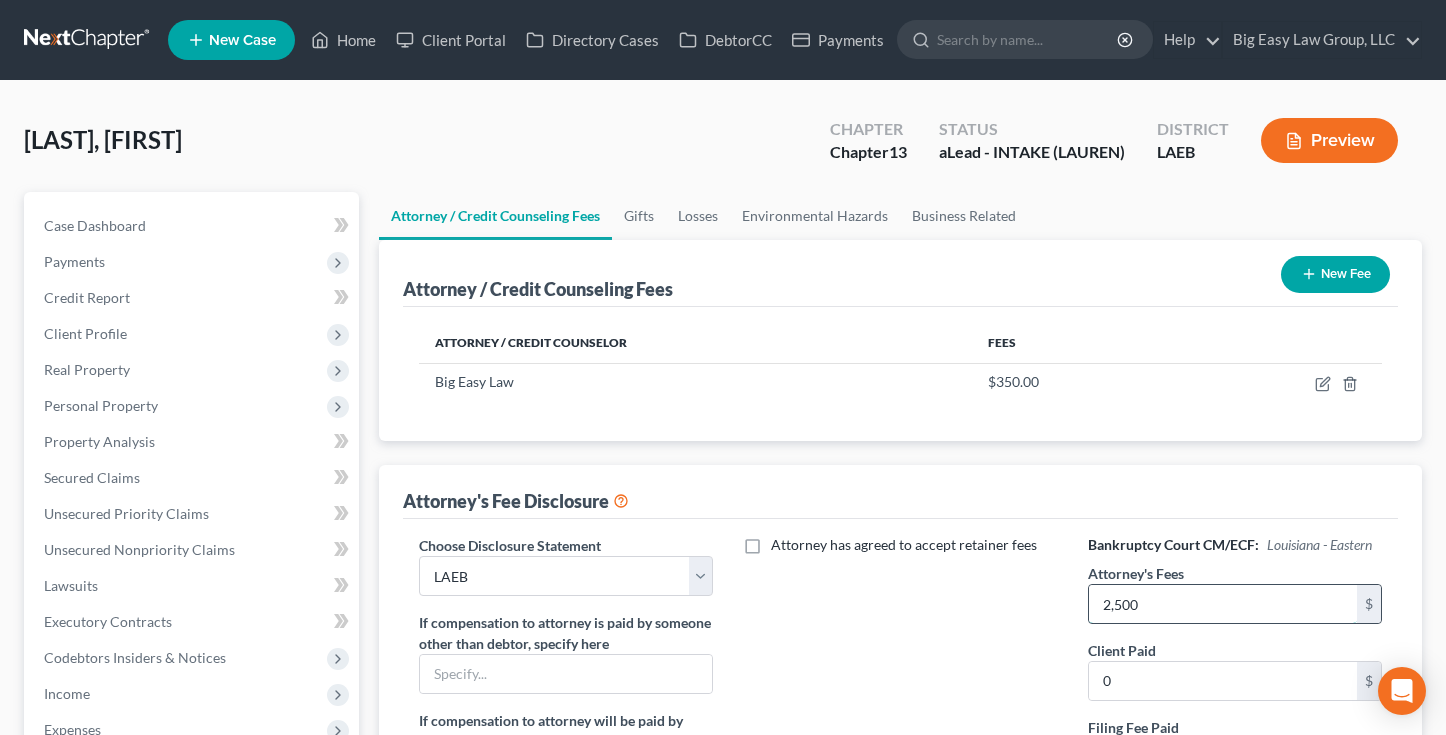 type on "2,500" 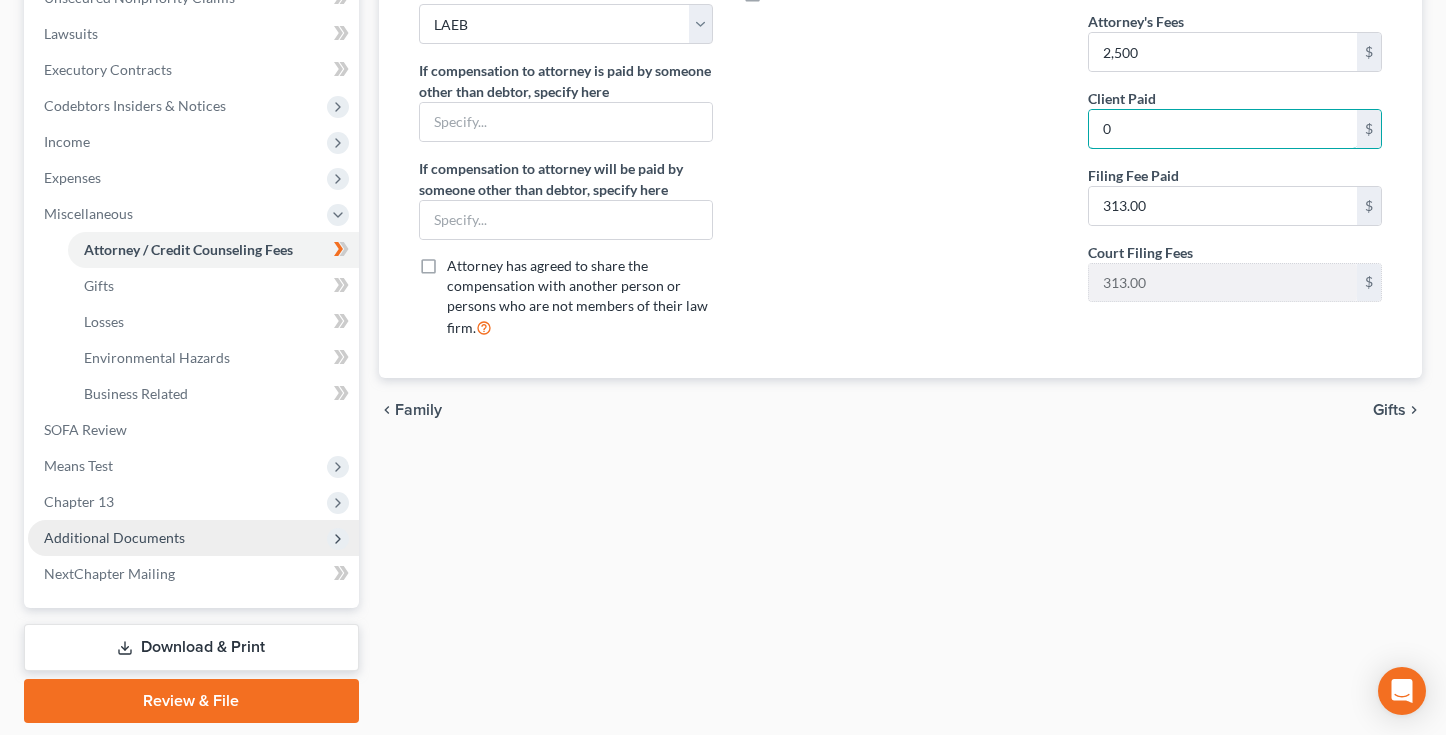 scroll, scrollTop: 568, scrollLeft: 0, axis: vertical 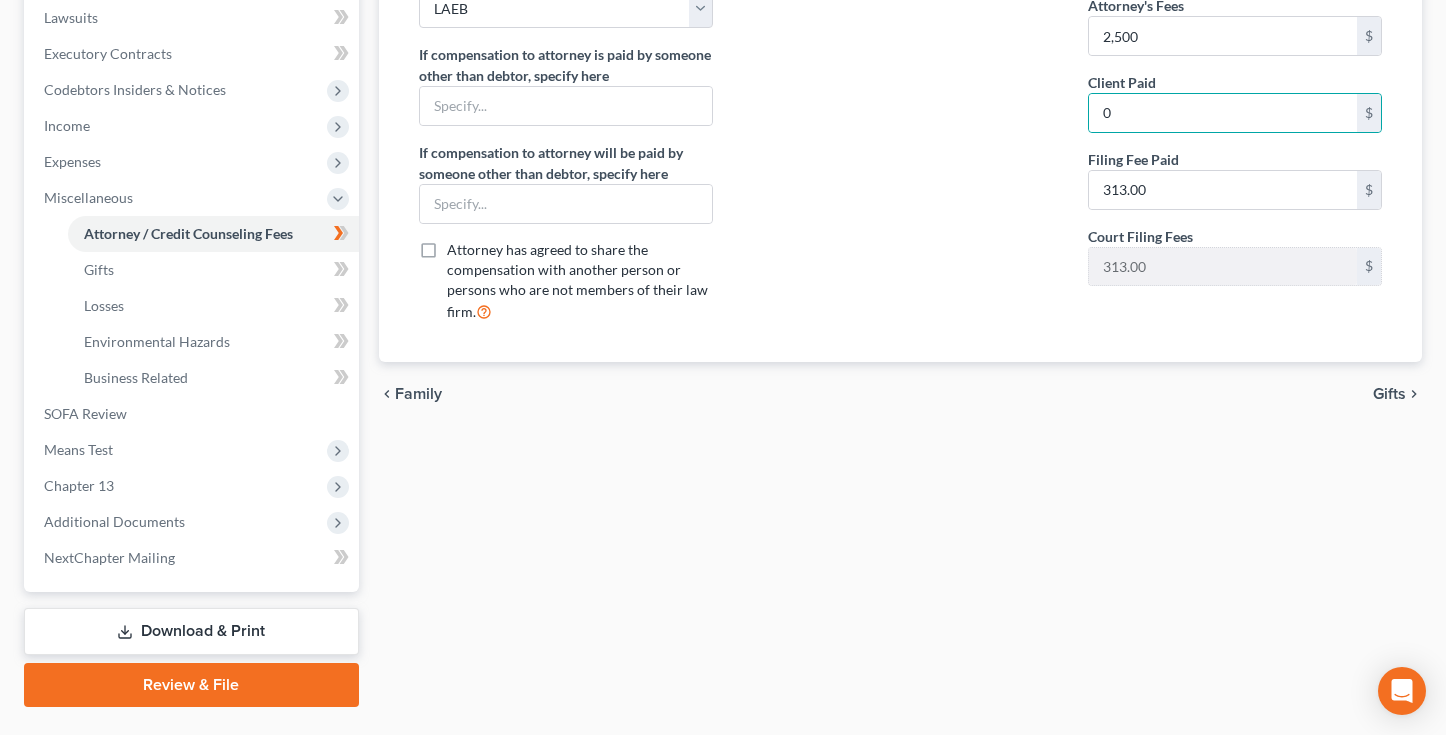 click on "Download & Print" at bounding box center (191, 631) 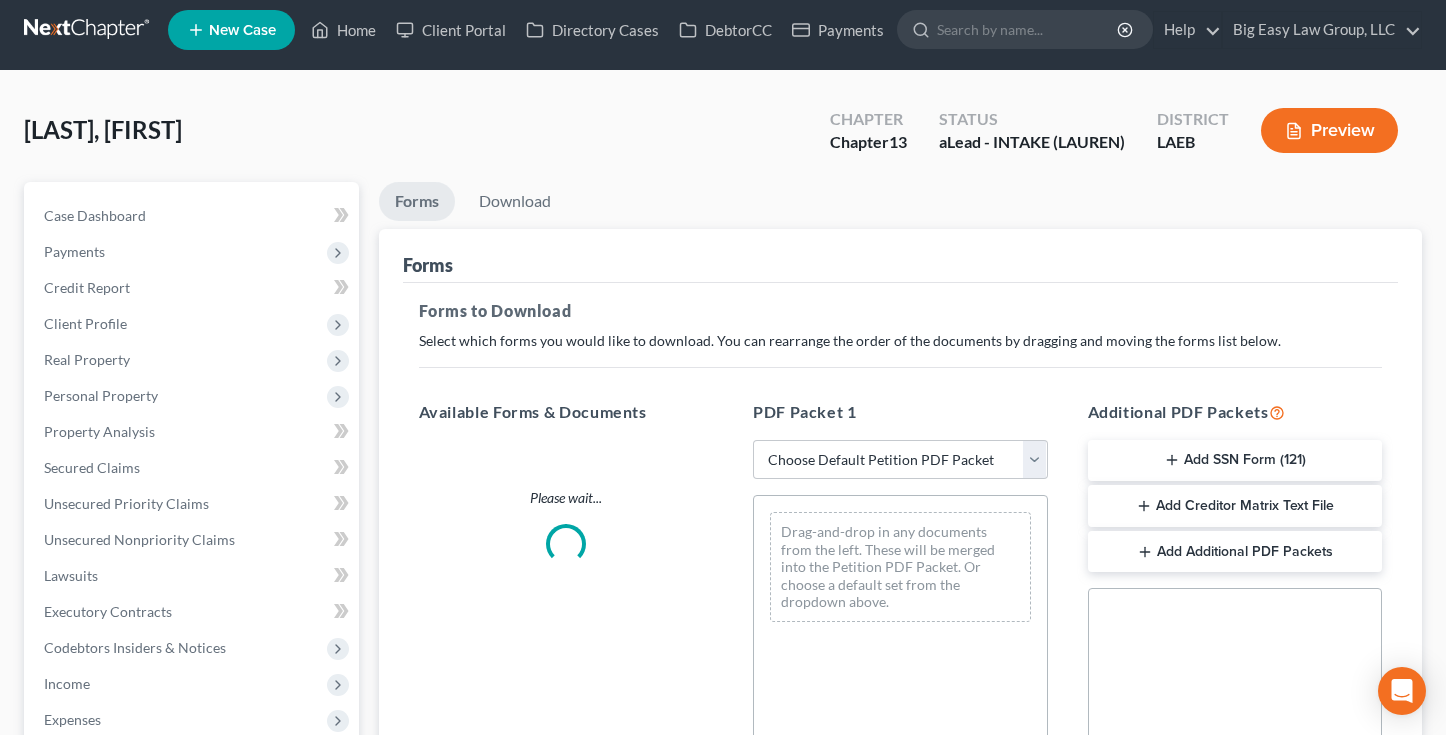 scroll, scrollTop: 0, scrollLeft: 0, axis: both 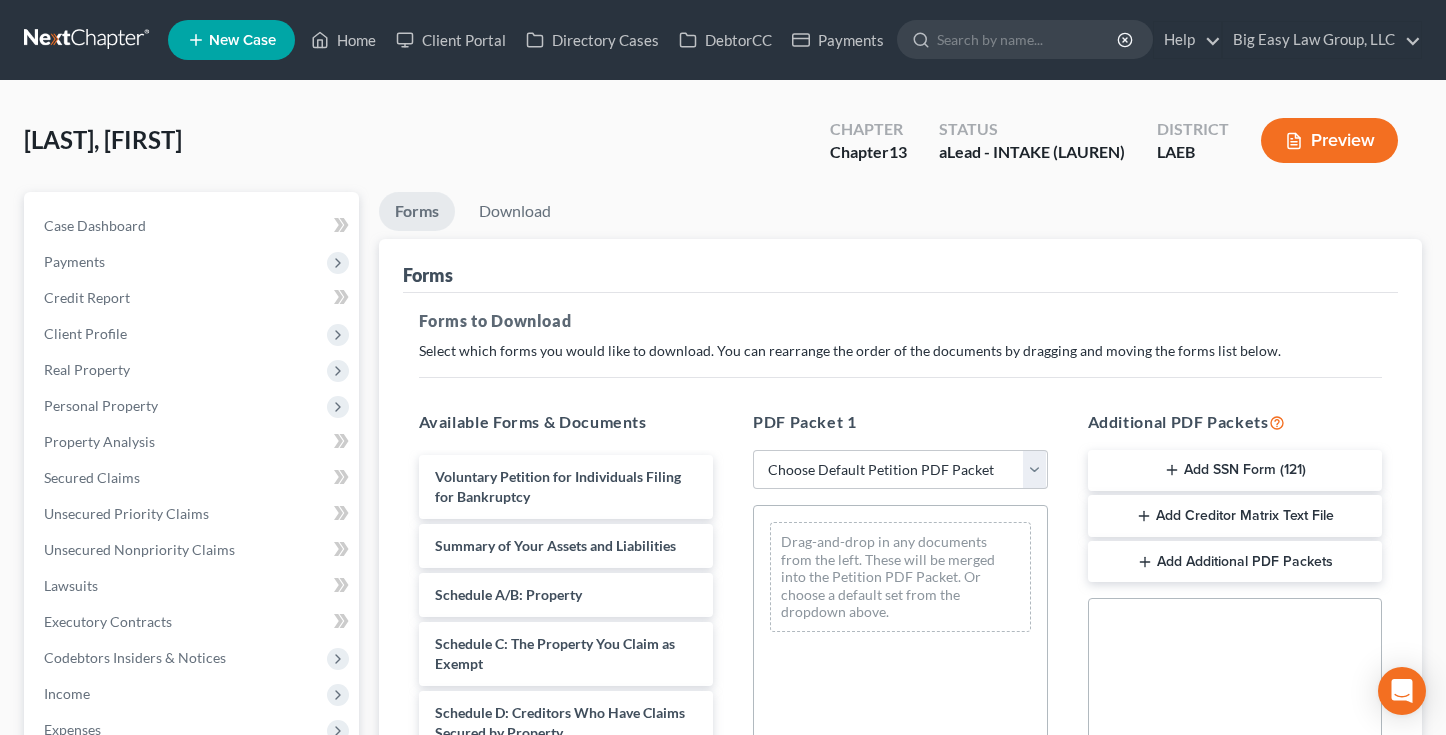 click on "Add SSN Form (121)" at bounding box center (1235, 471) 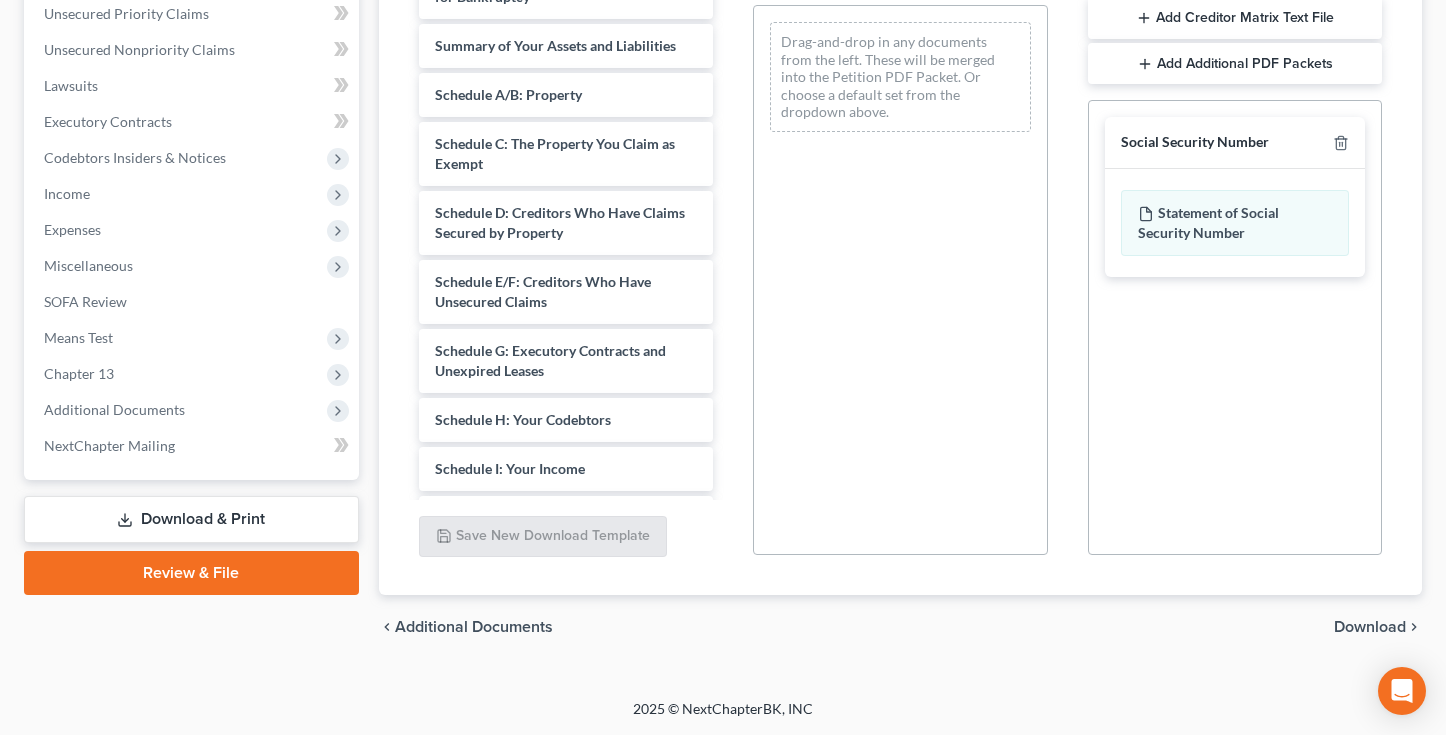 click on "Download" at bounding box center [1370, 627] 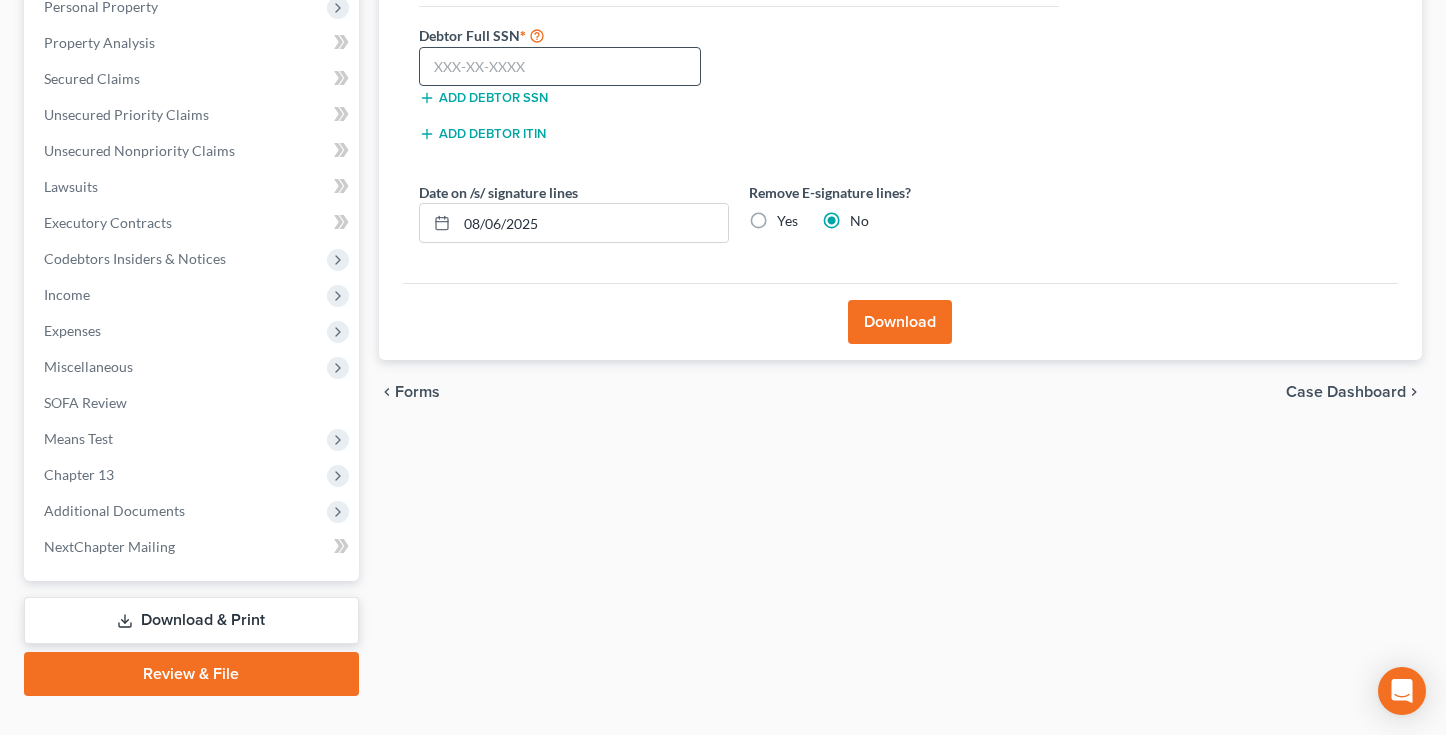 scroll, scrollTop: 398, scrollLeft: 0, axis: vertical 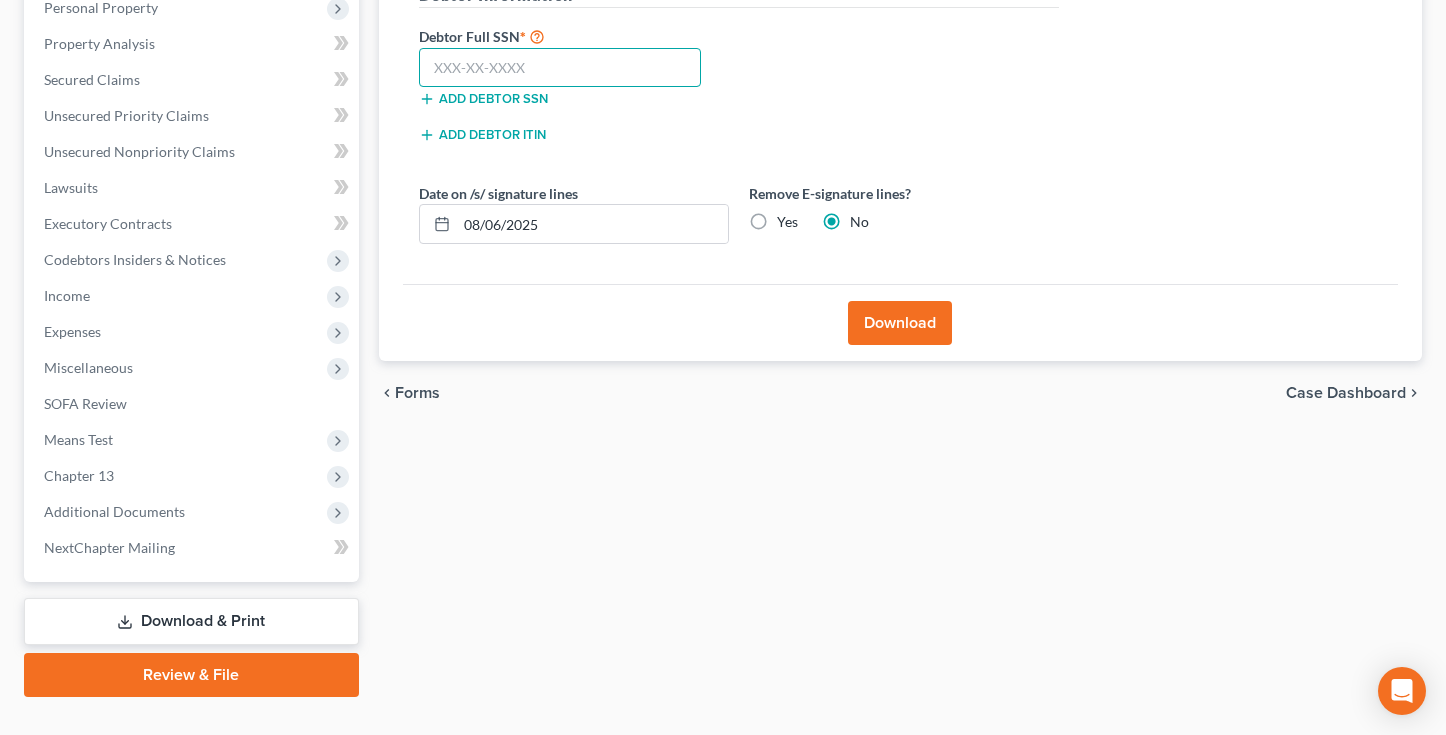 click at bounding box center [560, 68] 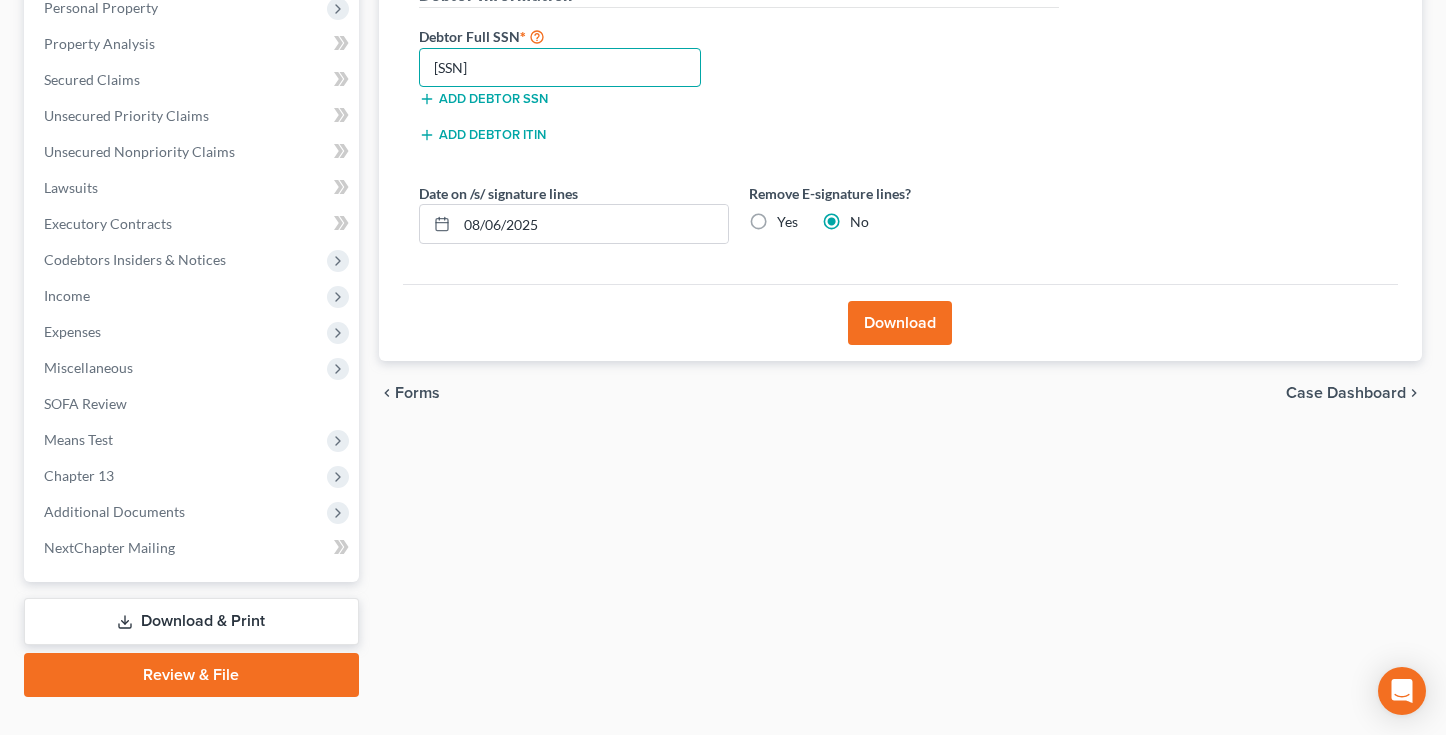 type on "[SSN]" 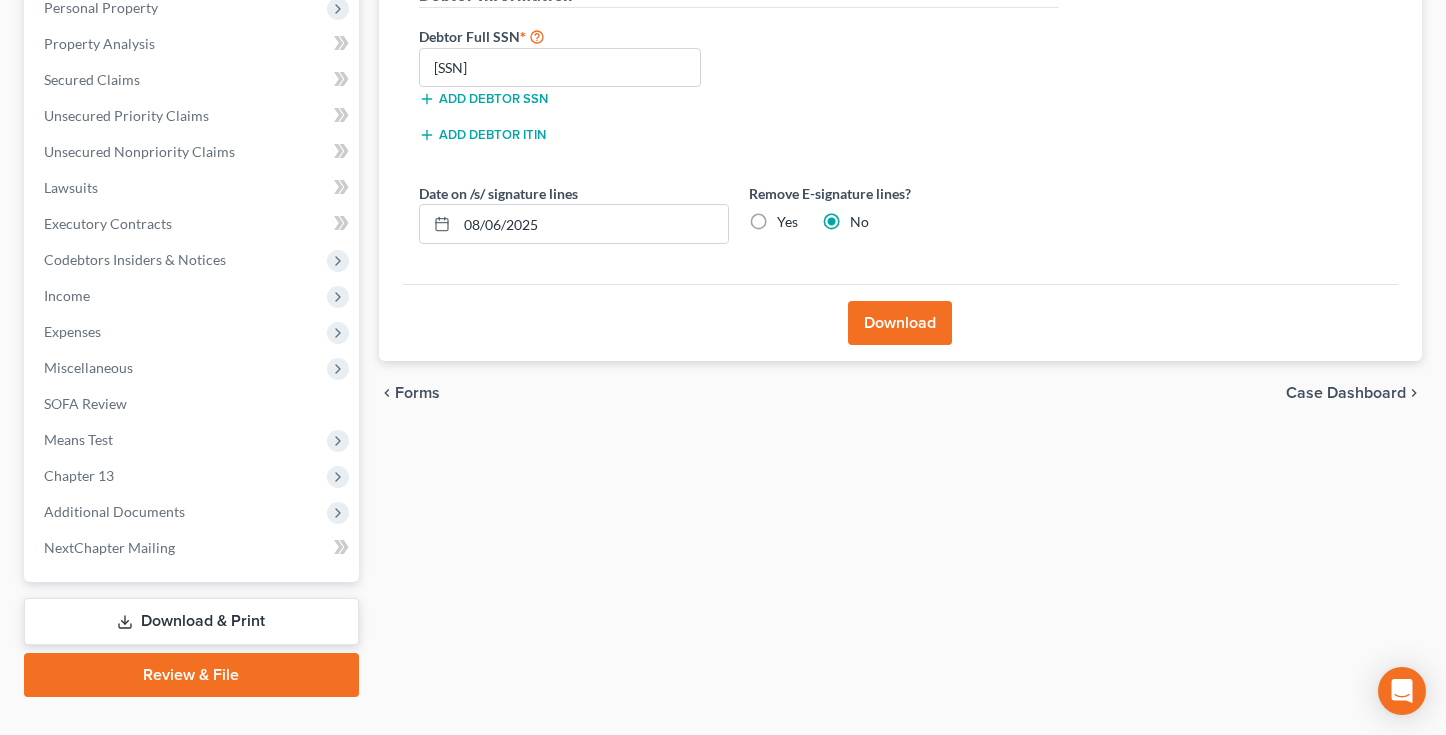 click on "Download" at bounding box center (900, 323) 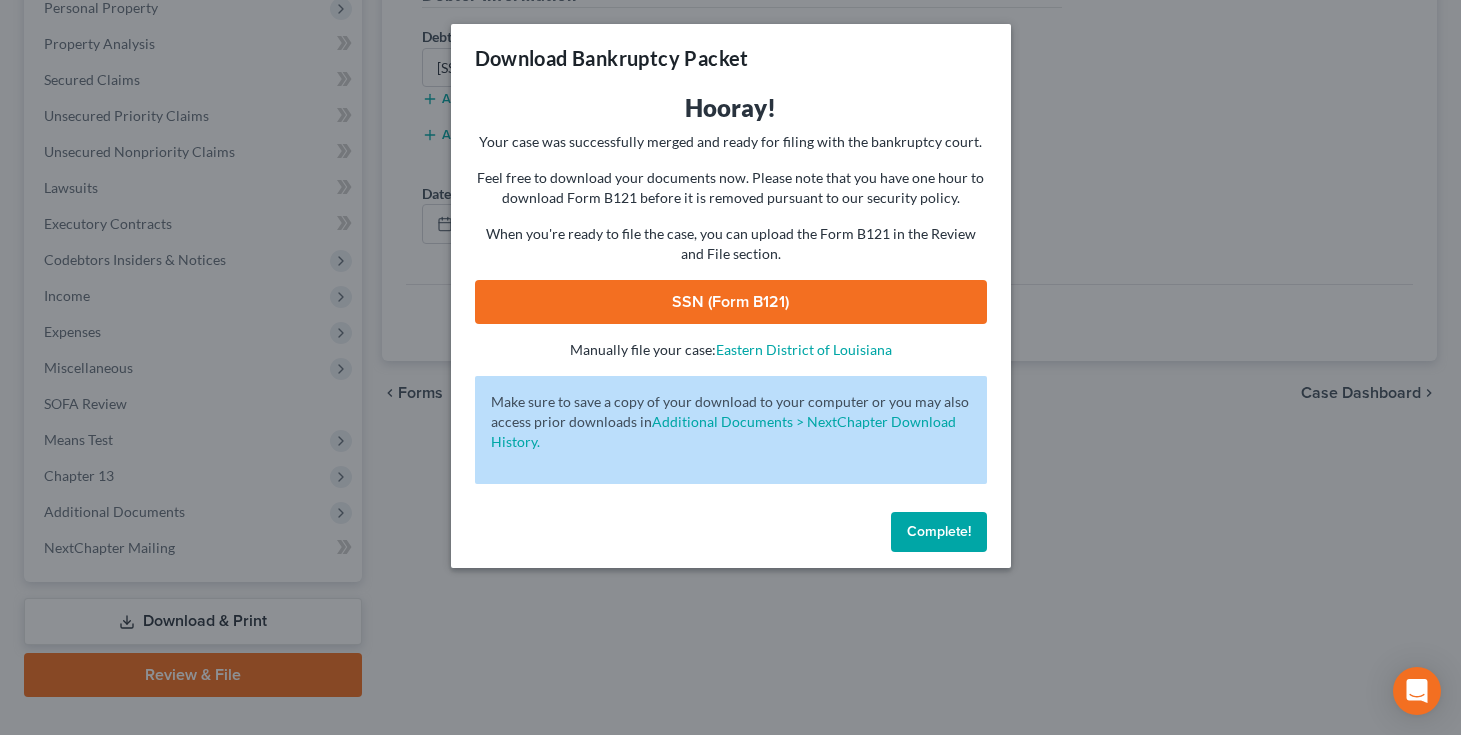click on "SSN (Form B121)" at bounding box center [731, 302] 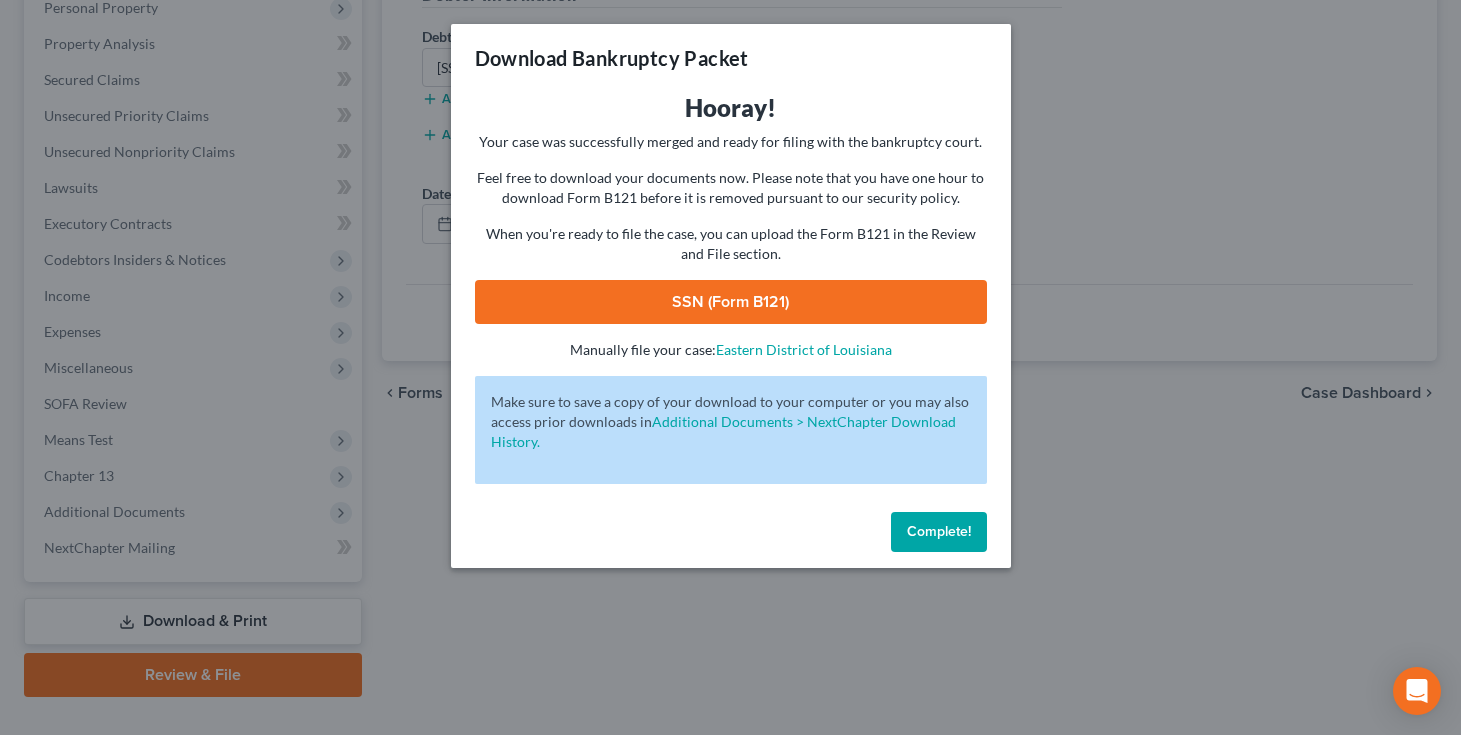 click on "Complete!" at bounding box center [939, 531] 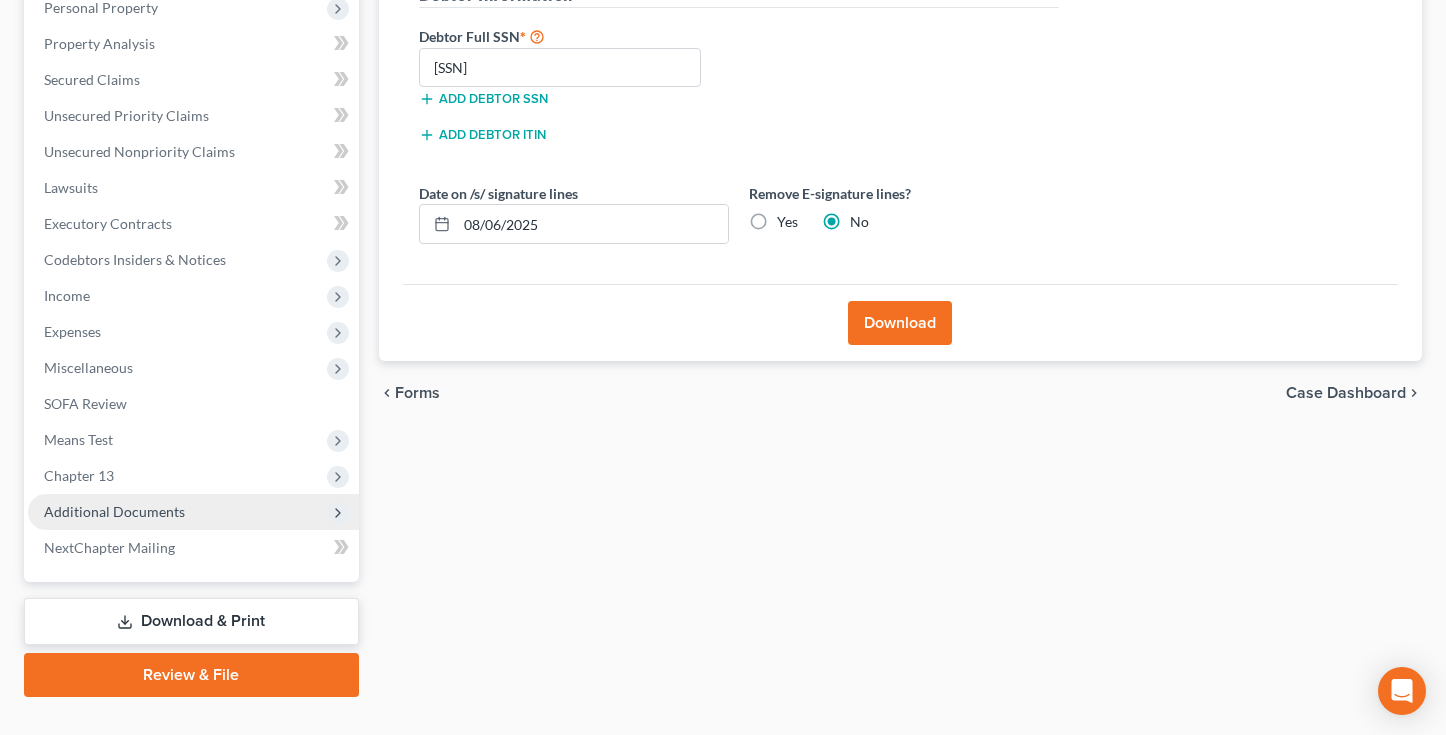 click on "Additional Documents" at bounding box center (114, 511) 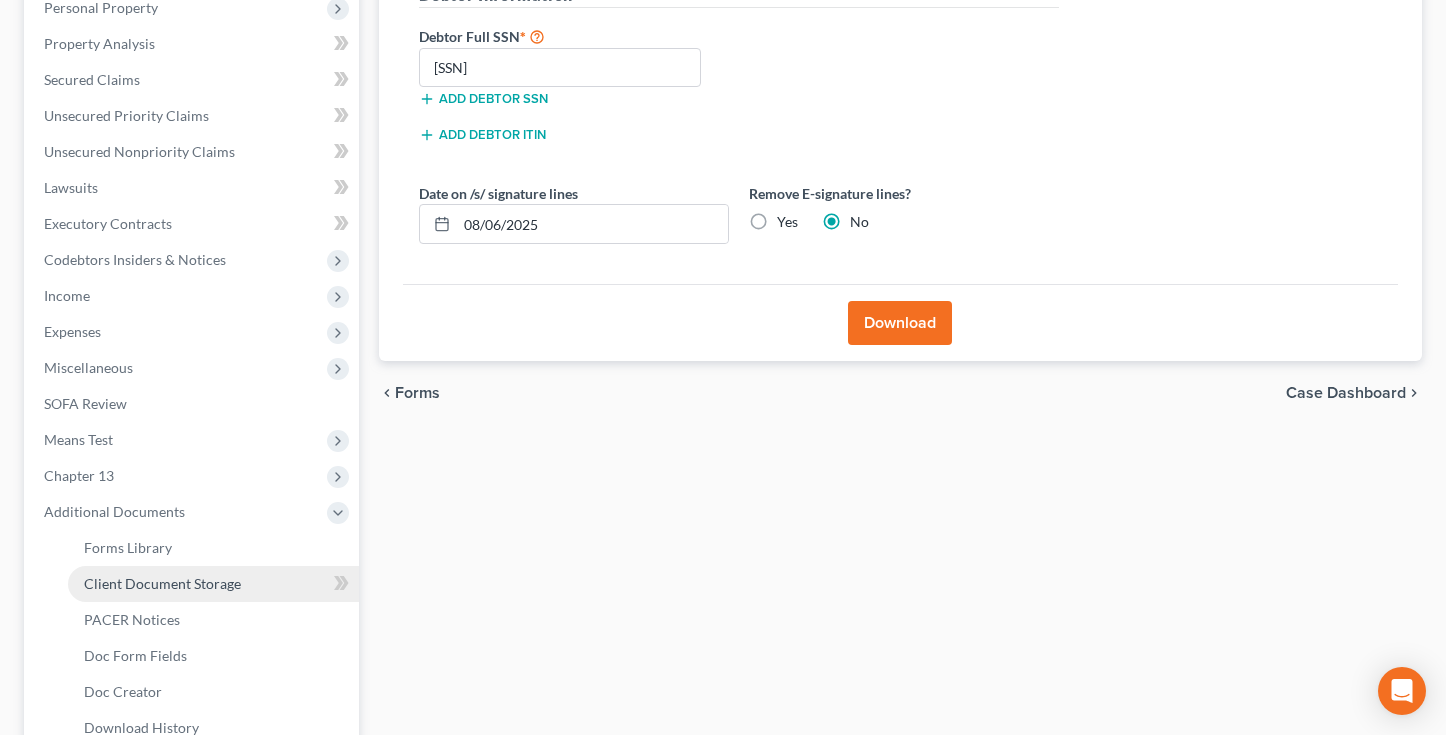 click on "Client Document Storage" at bounding box center (162, 583) 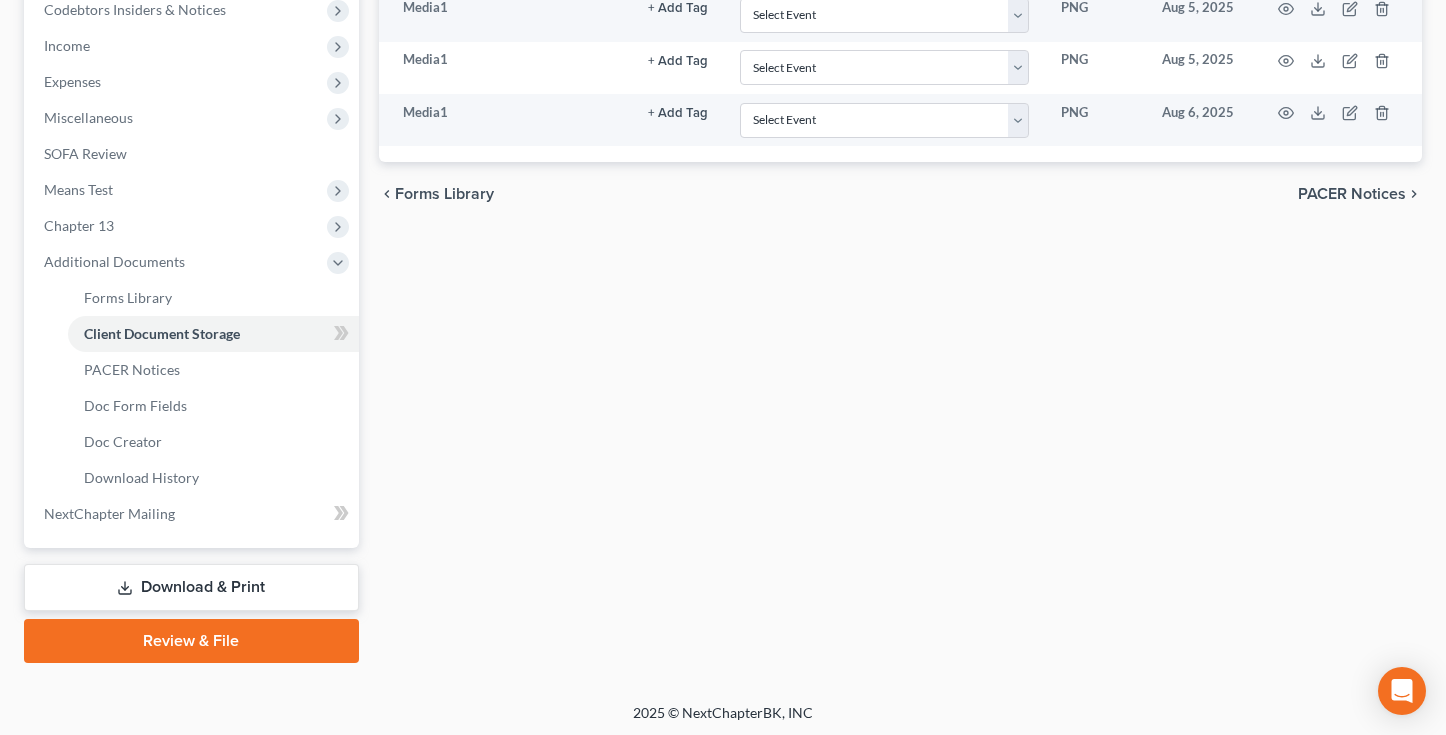 scroll, scrollTop: 652, scrollLeft: 0, axis: vertical 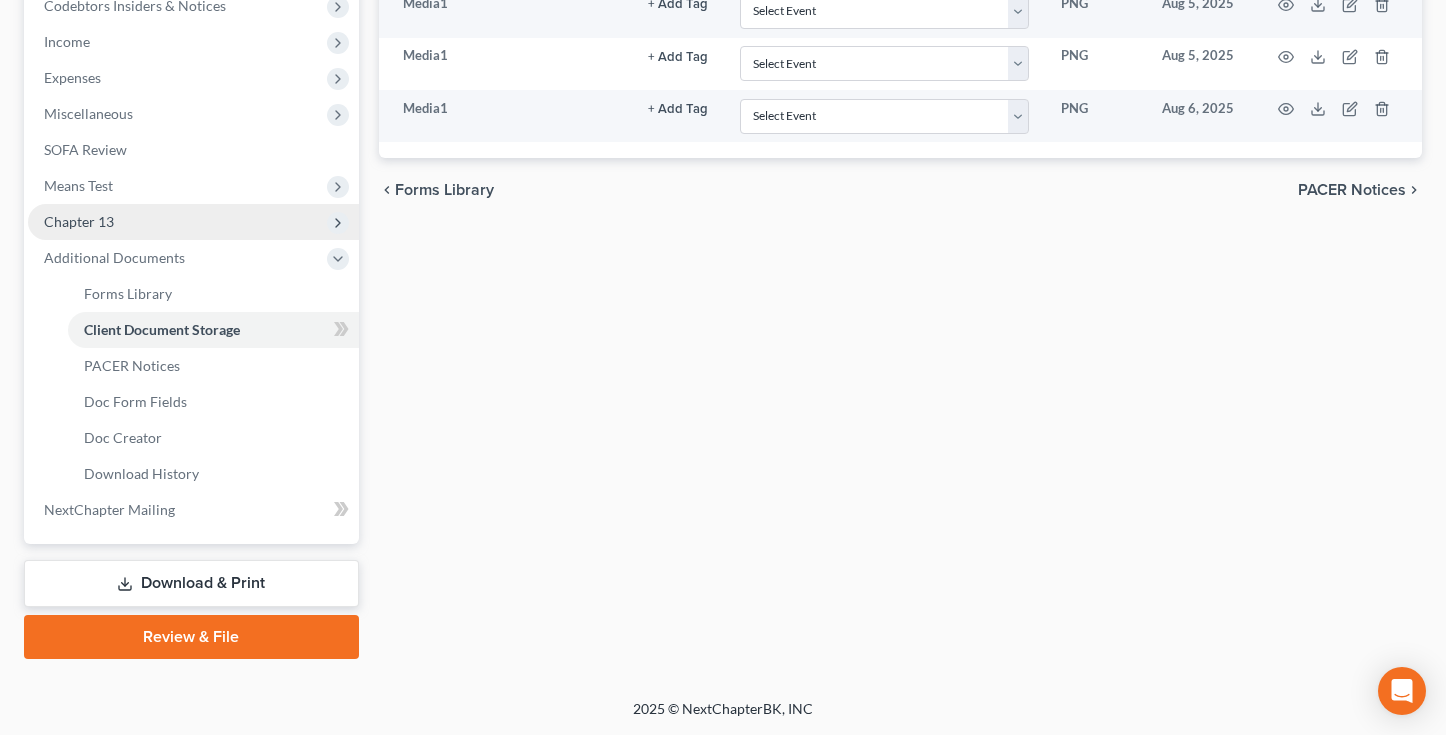 click on "Chapter 13" at bounding box center (193, 222) 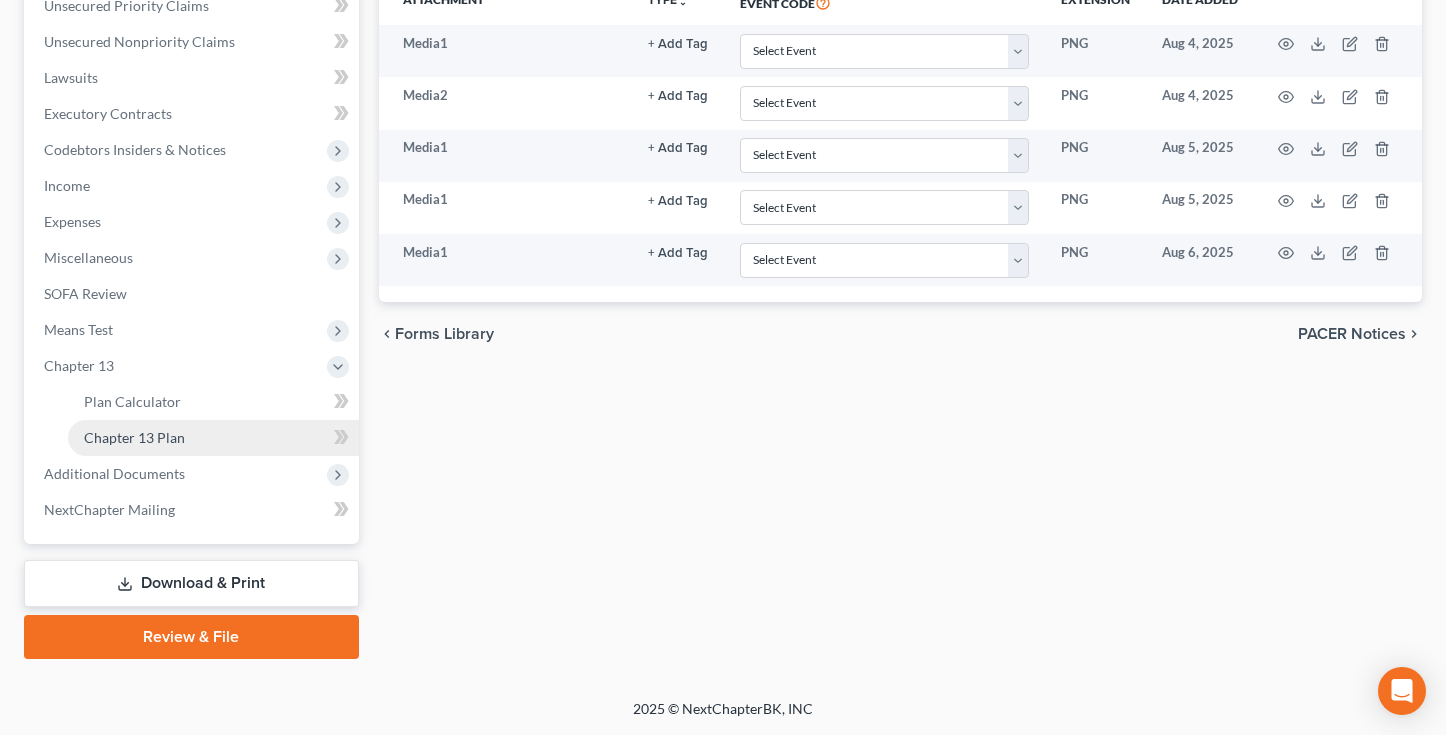 click on "Chapter 13 Plan" at bounding box center (213, 438) 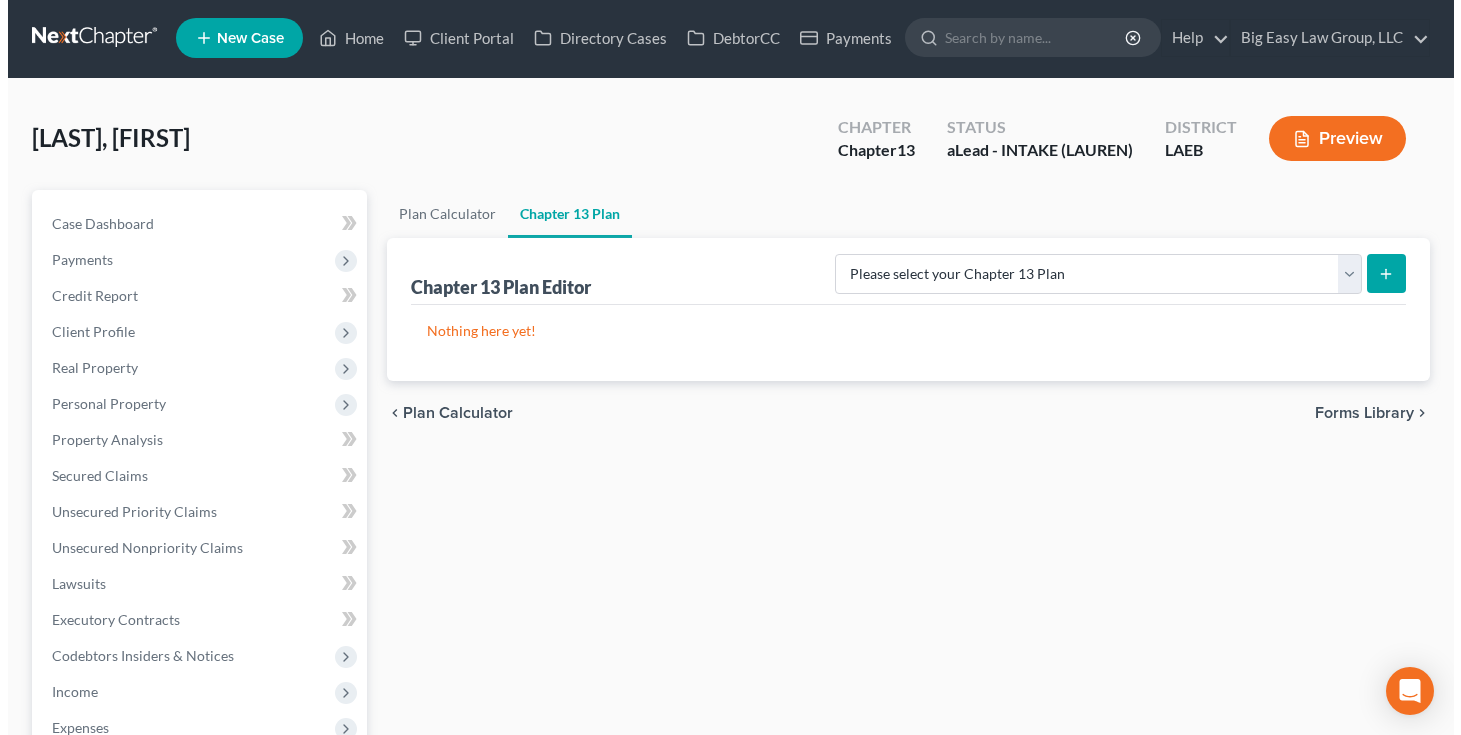 scroll, scrollTop: 0, scrollLeft: 0, axis: both 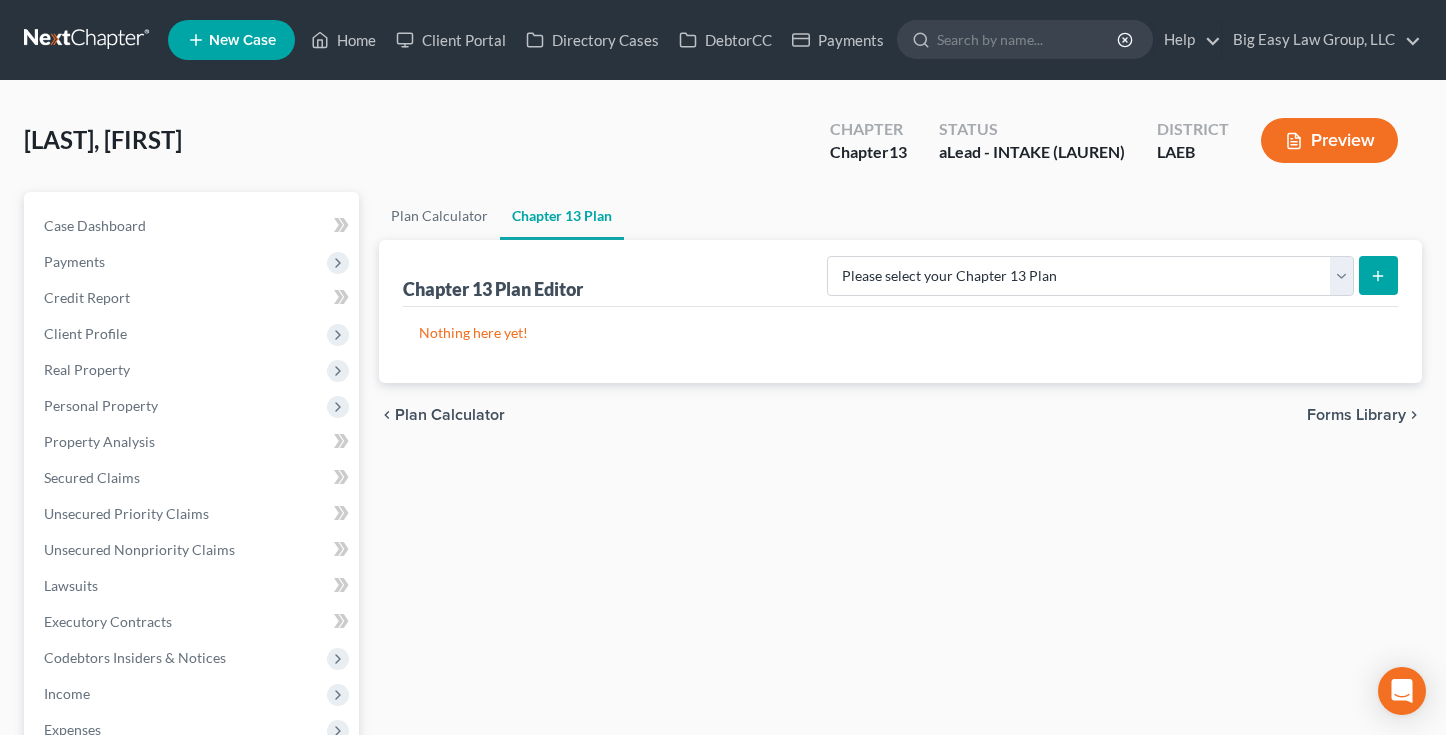 click on "Please select your Chapter 13 Plan Eastern District of Louisiana Eastern District of Louisiana - Effective 12/1/17	 Eastern District of Louisiana - Revised 05/05/2020 Eastern District of Louisiana - Revised 05/05/2020 (Big Easy Law Group, LLC) National Form Plan - Official Form 113" at bounding box center (1090, 276) 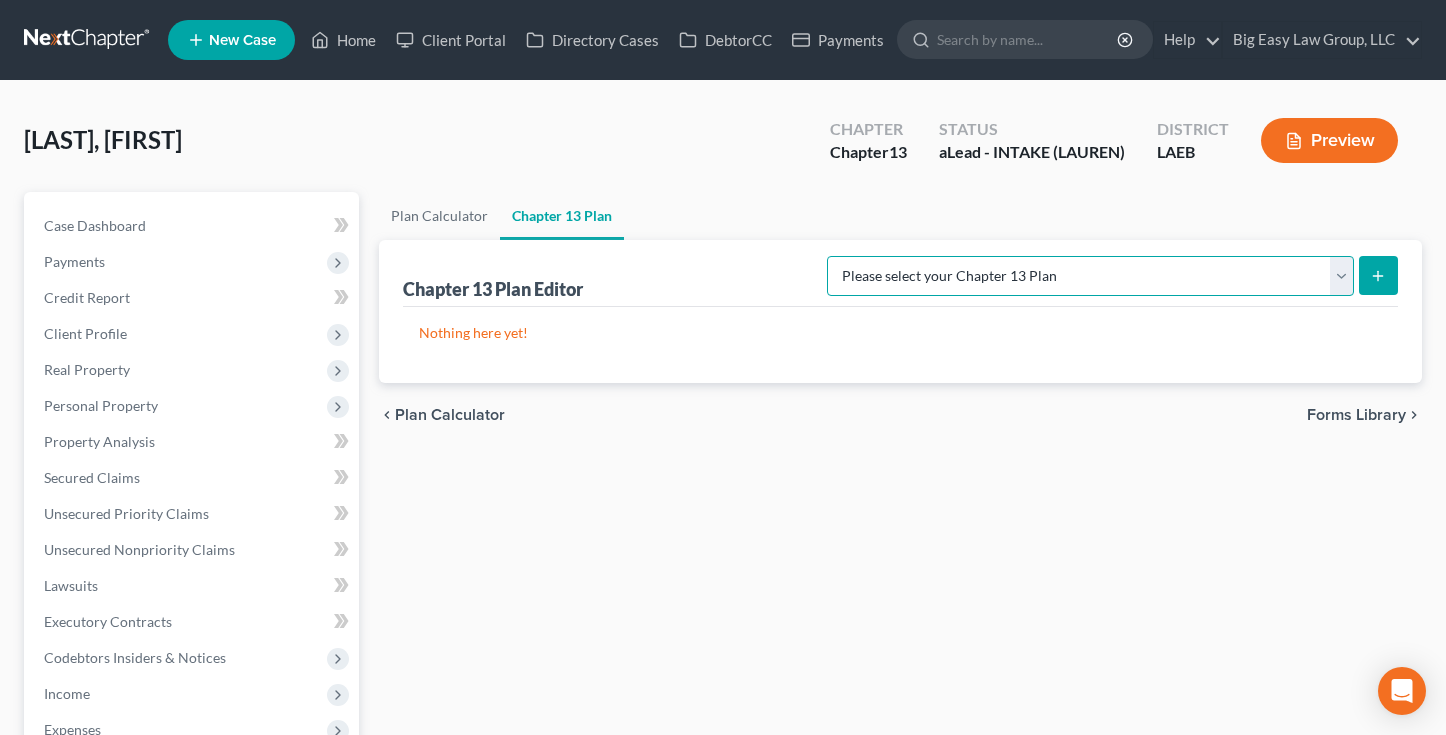 click on "Please select your Chapter 13 Plan Eastern District of Louisiana Eastern District of Louisiana - Effective 12/1/17	 Eastern District of Louisiana - Revised 05/05/2020 Eastern District of Louisiana - Revised 05/05/2020 (Big Easy Law Group, LLC) National Form Plan - Official Form 113" at bounding box center (1090, 276) 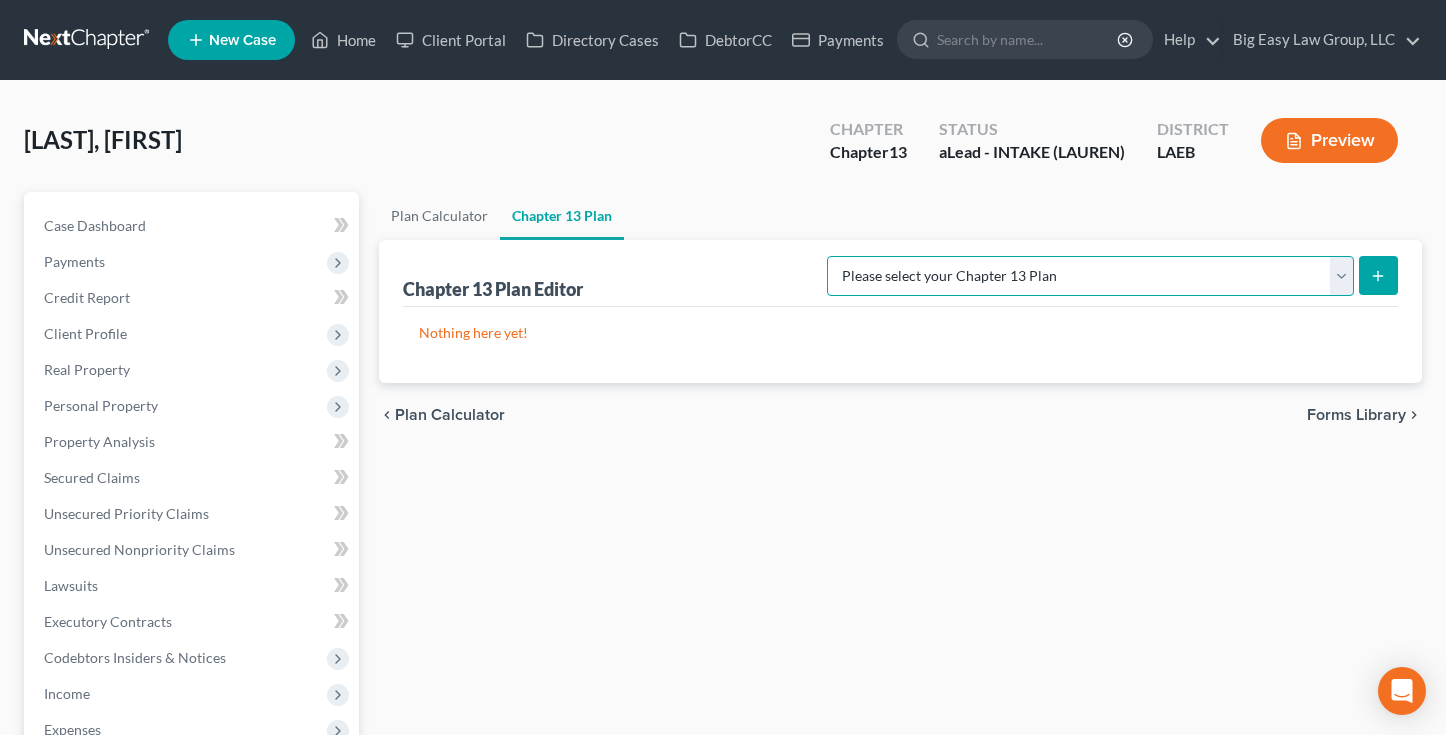 select on "3" 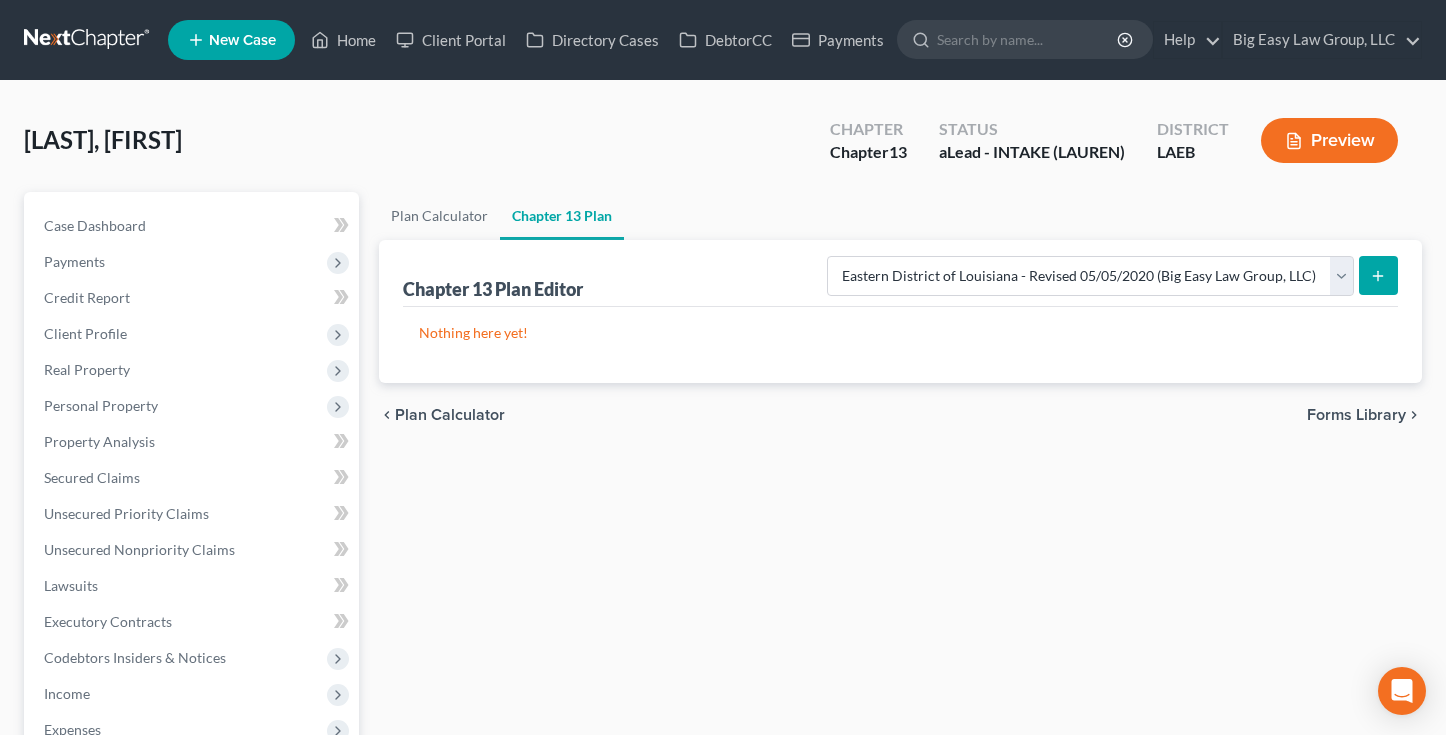 click 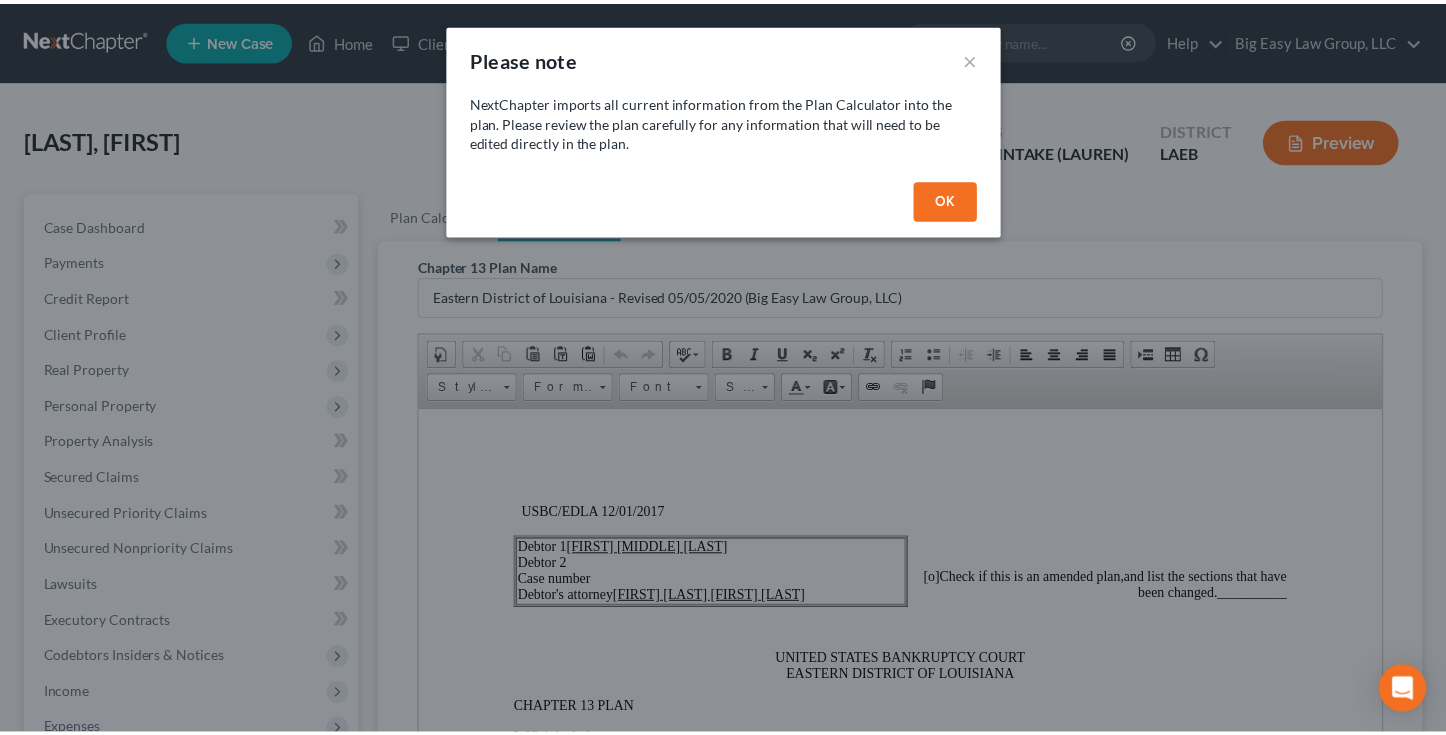 scroll, scrollTop: 0, scrollLeft: 0, axis: both 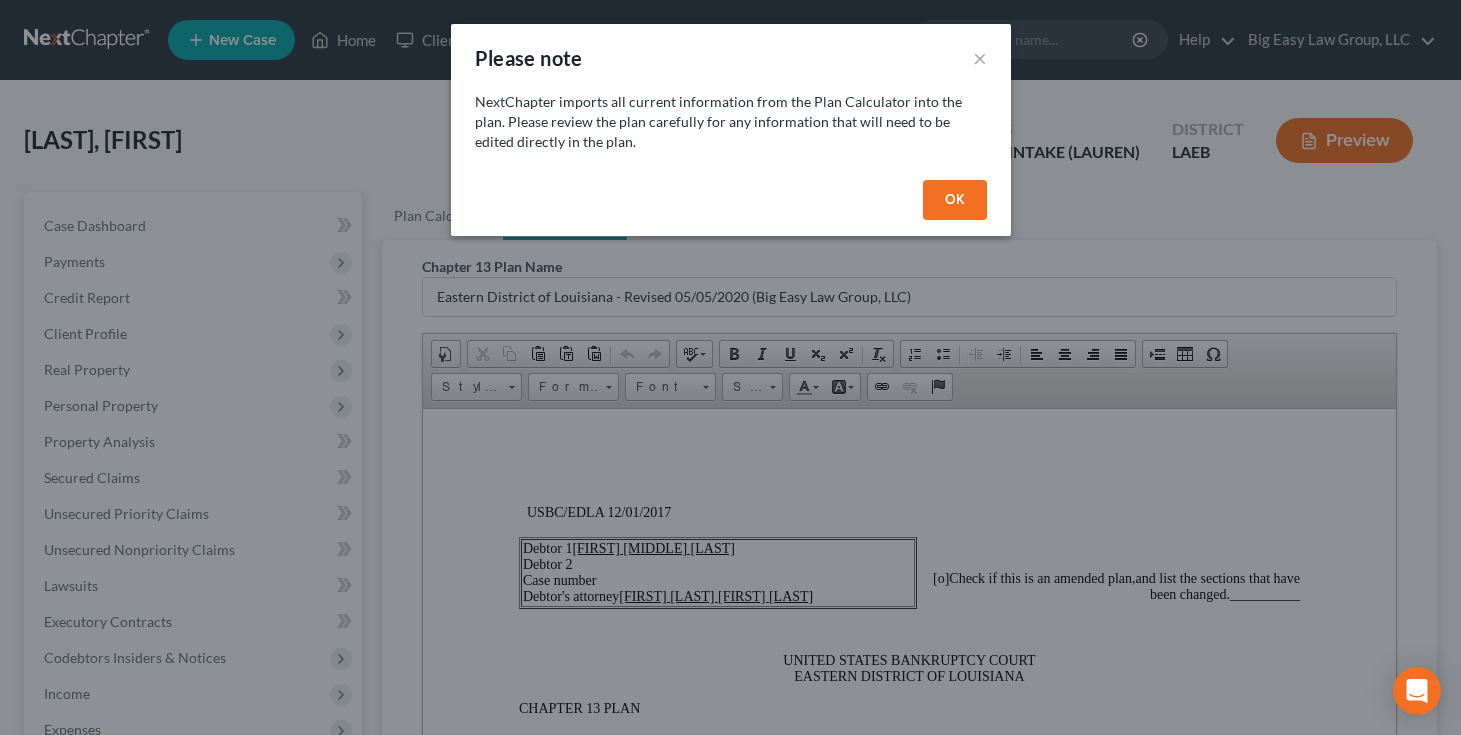 click on "OK" at bounding box center [955, 200] 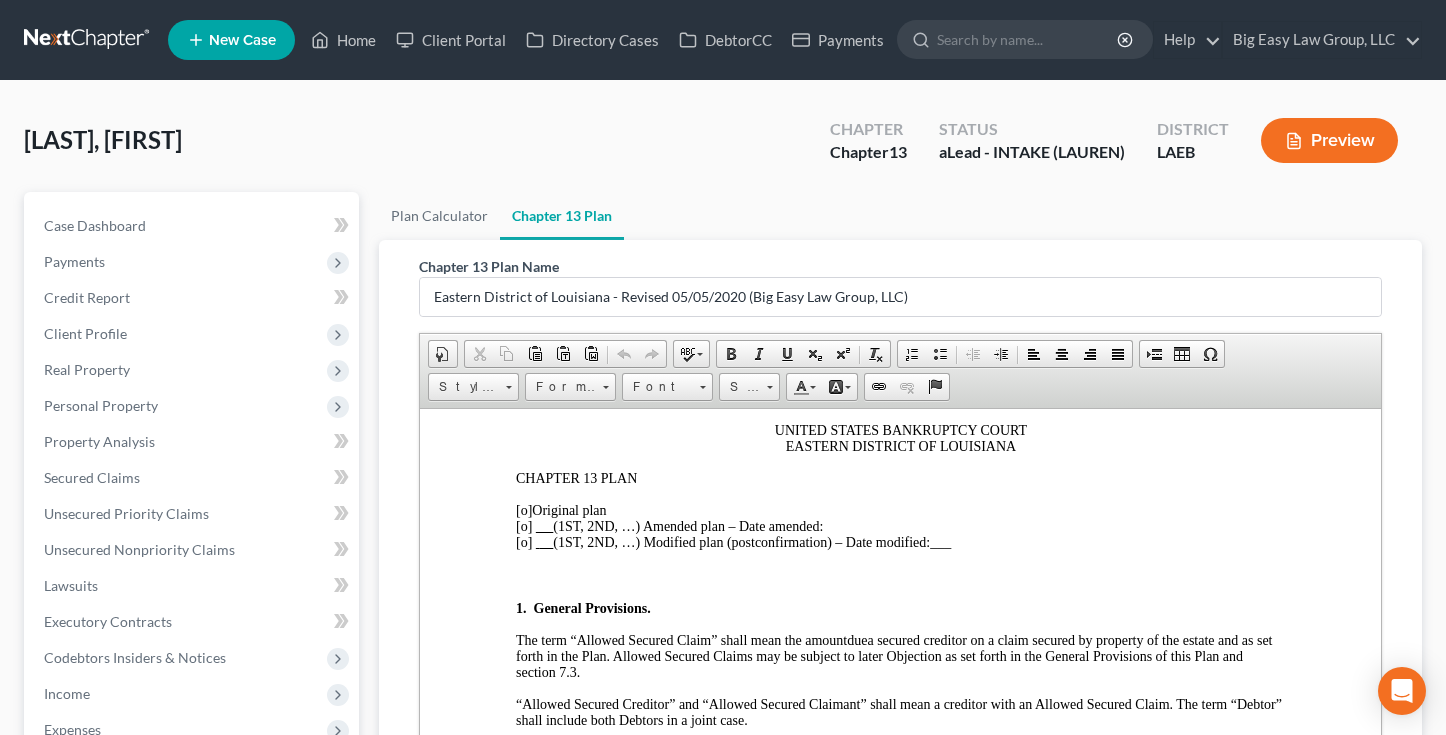 scroll, scrollTop: 231, scrollLeft: 0, axis: vertical 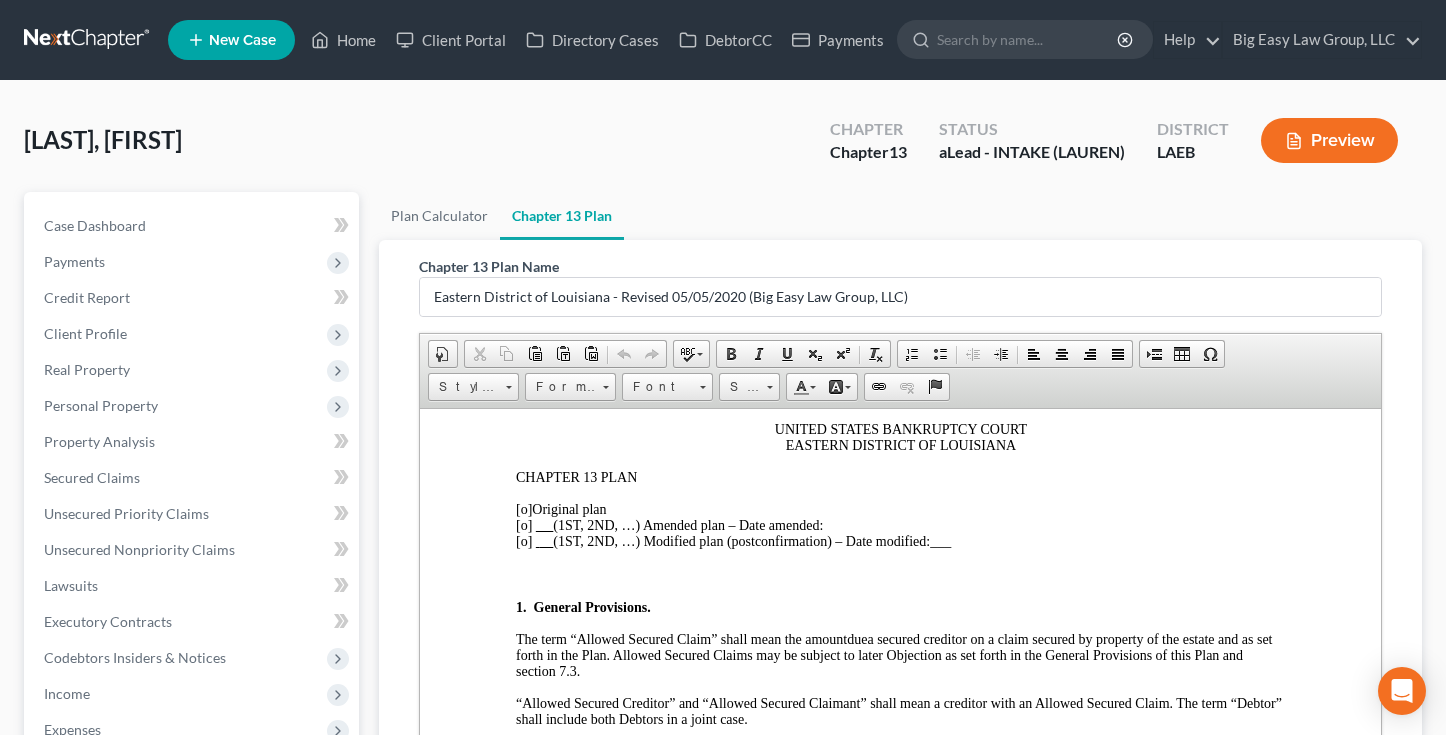click on "[o]" at bounding box center (523, 508) 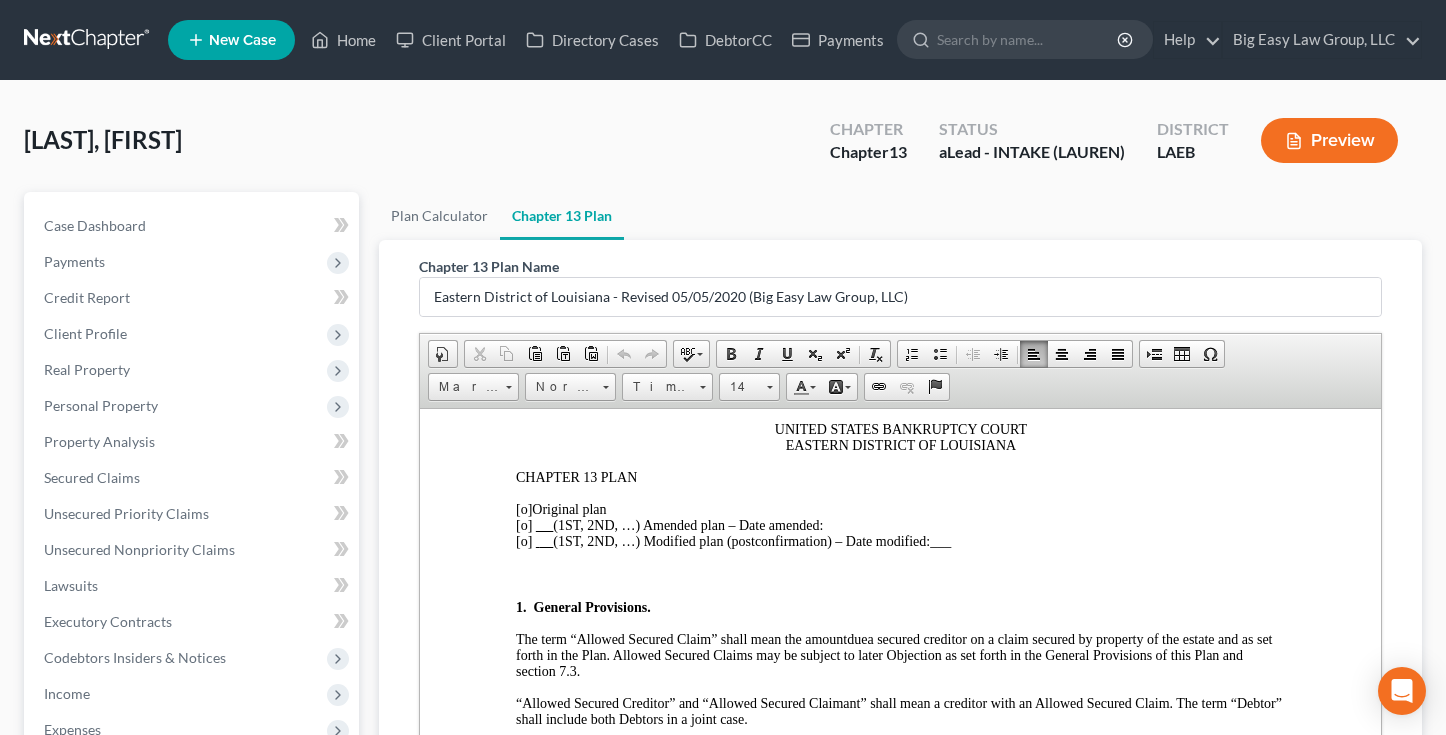 type 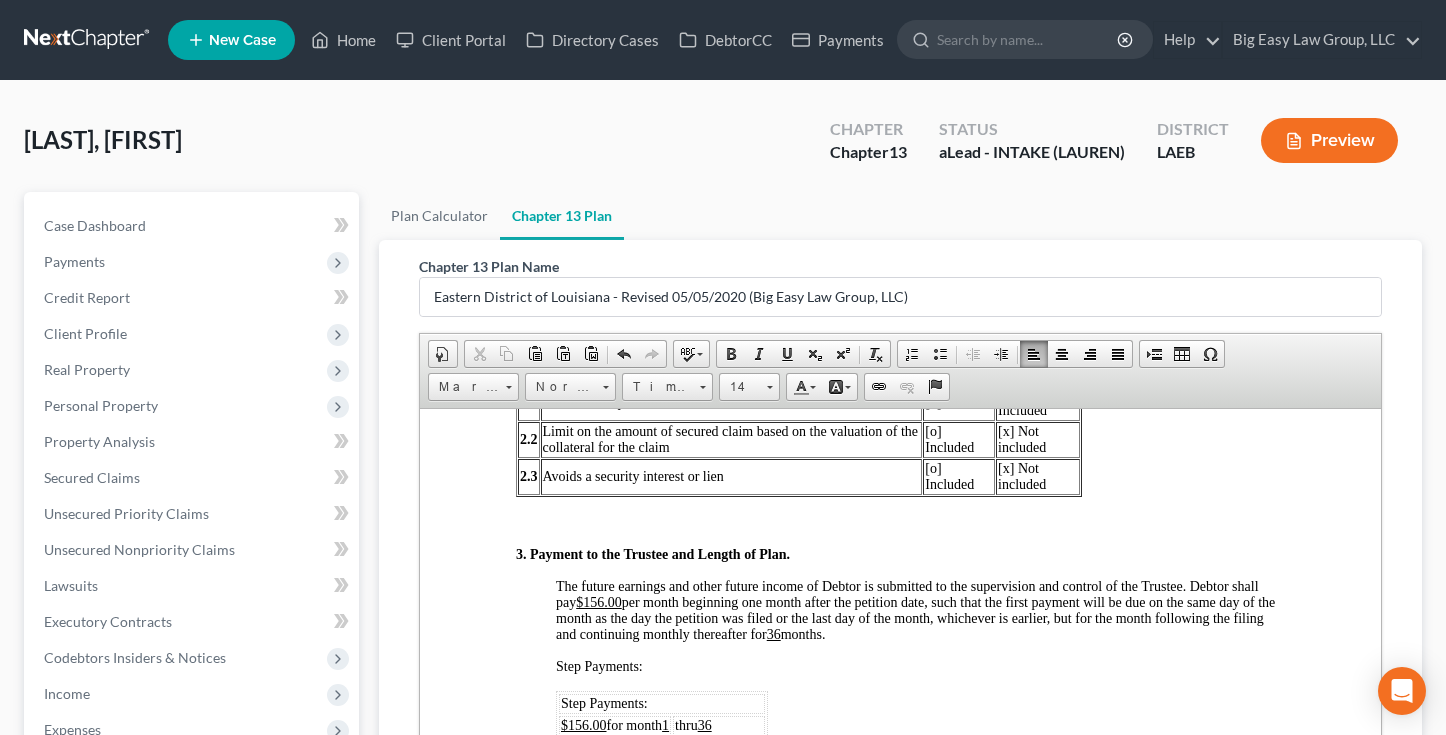 scroll, scrollTop: 1149, scrollLeft: 0, axis: vertical 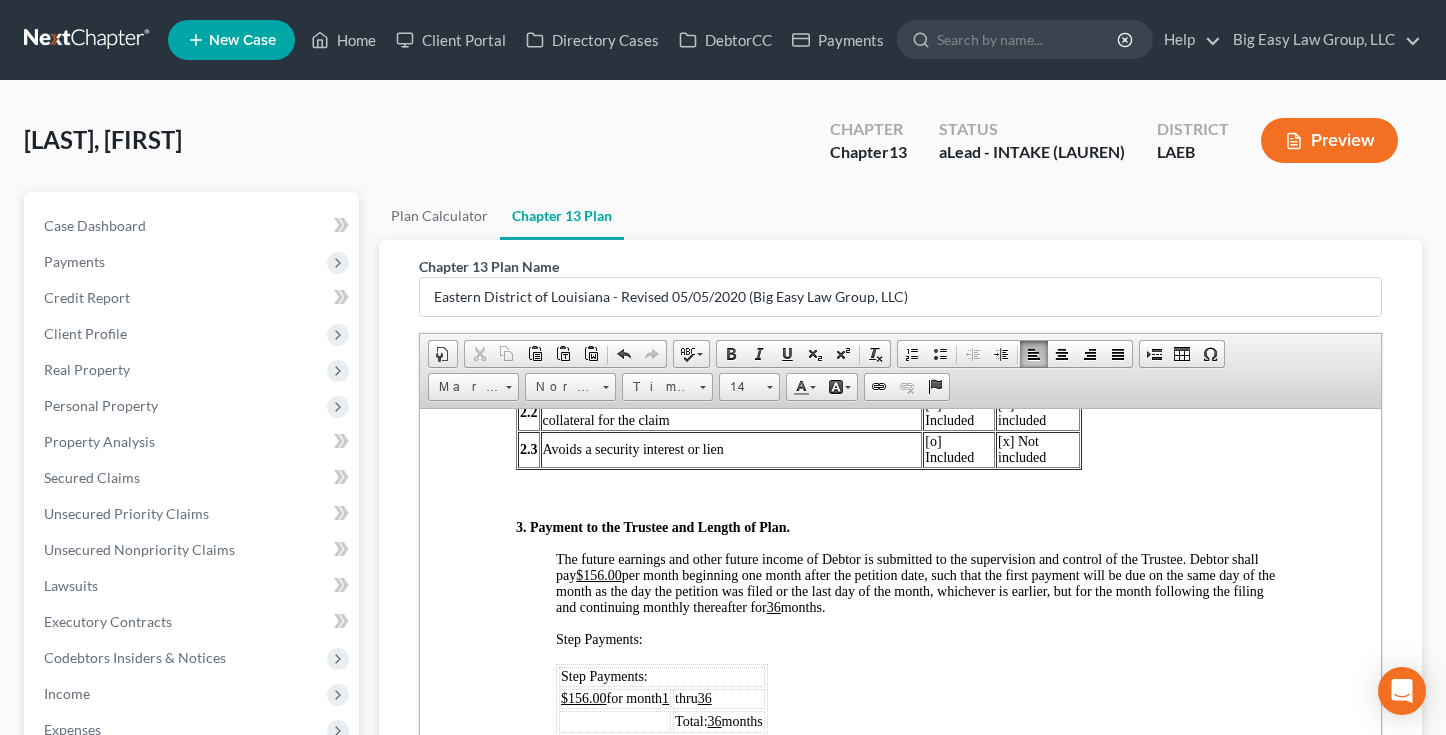 click on "$156.00" at bounding box center [598, 574] 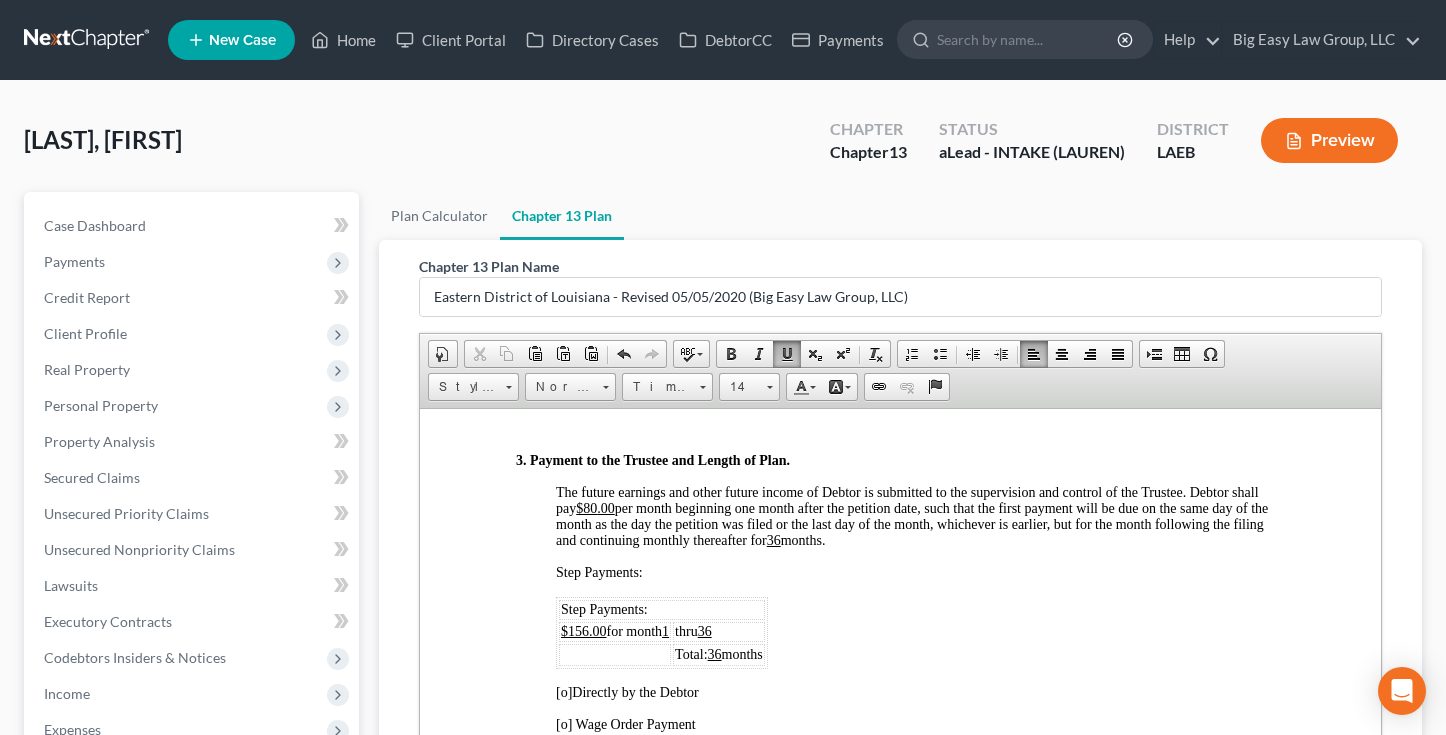 scroll, scrollTop: 1222, scrollLeft: 0, axis: vertical 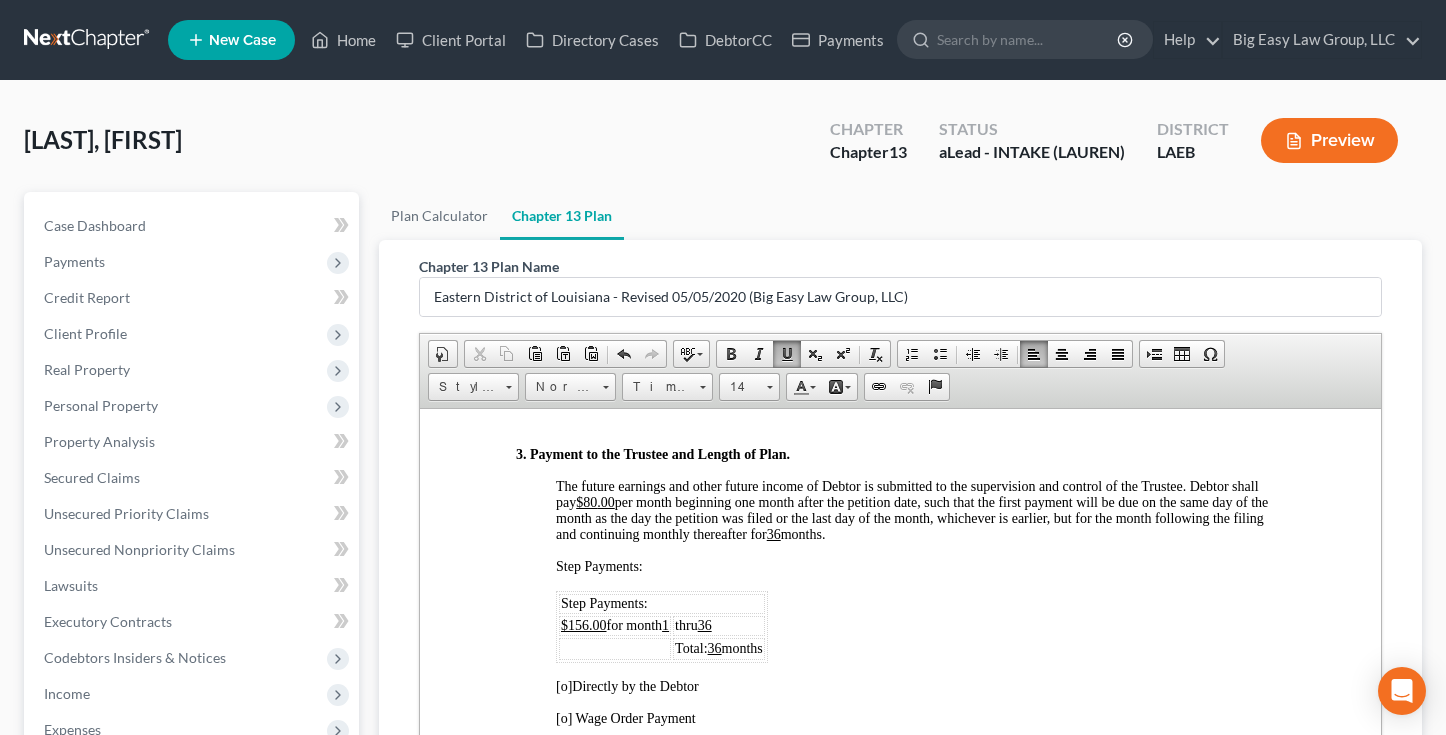 click on "$156.00" at bounding box center [583, 624] 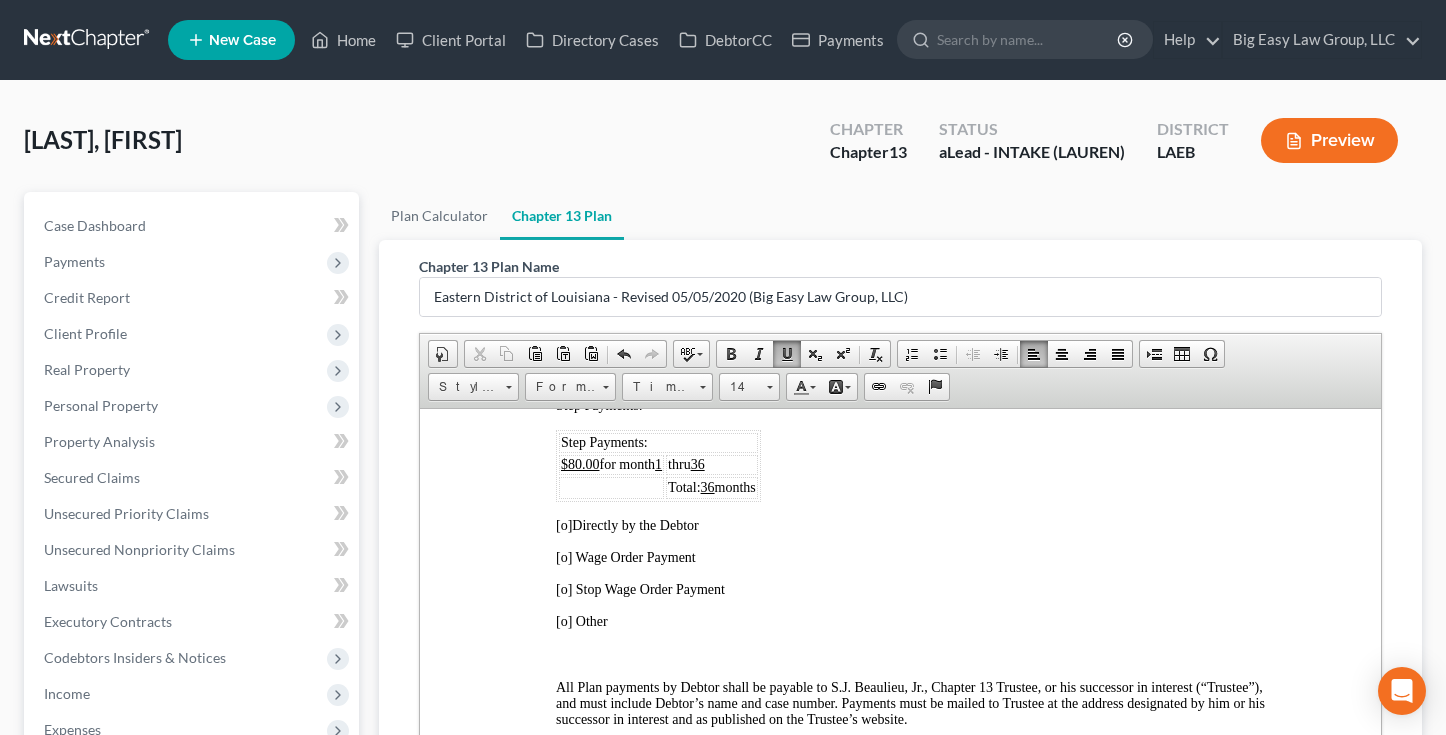 scroll, scrollTop: 1384, scrollLeft: 0, axis: vertical 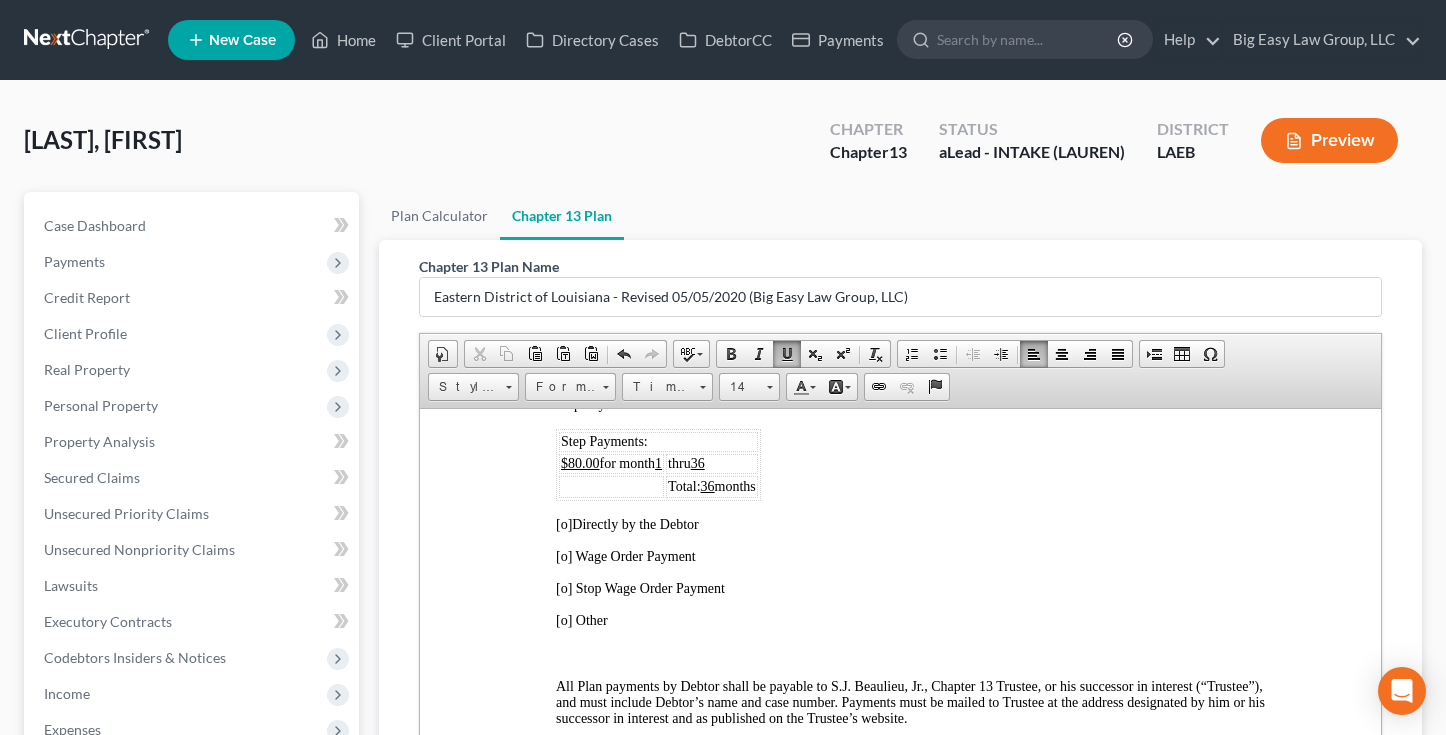 click on "[o]" at bounding box center (563, 523) 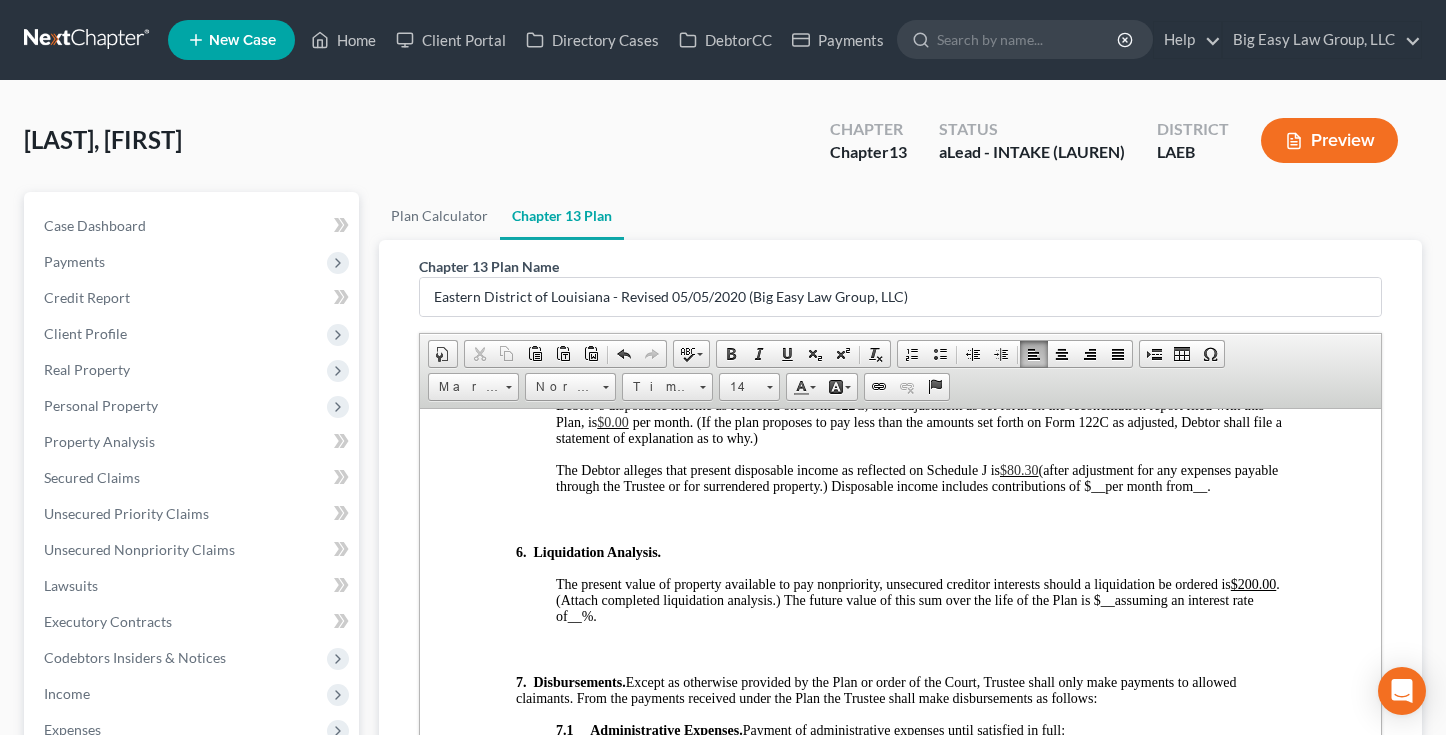 scroll, scrollTop: 2266, scrollLeft: 0, axis: vertical 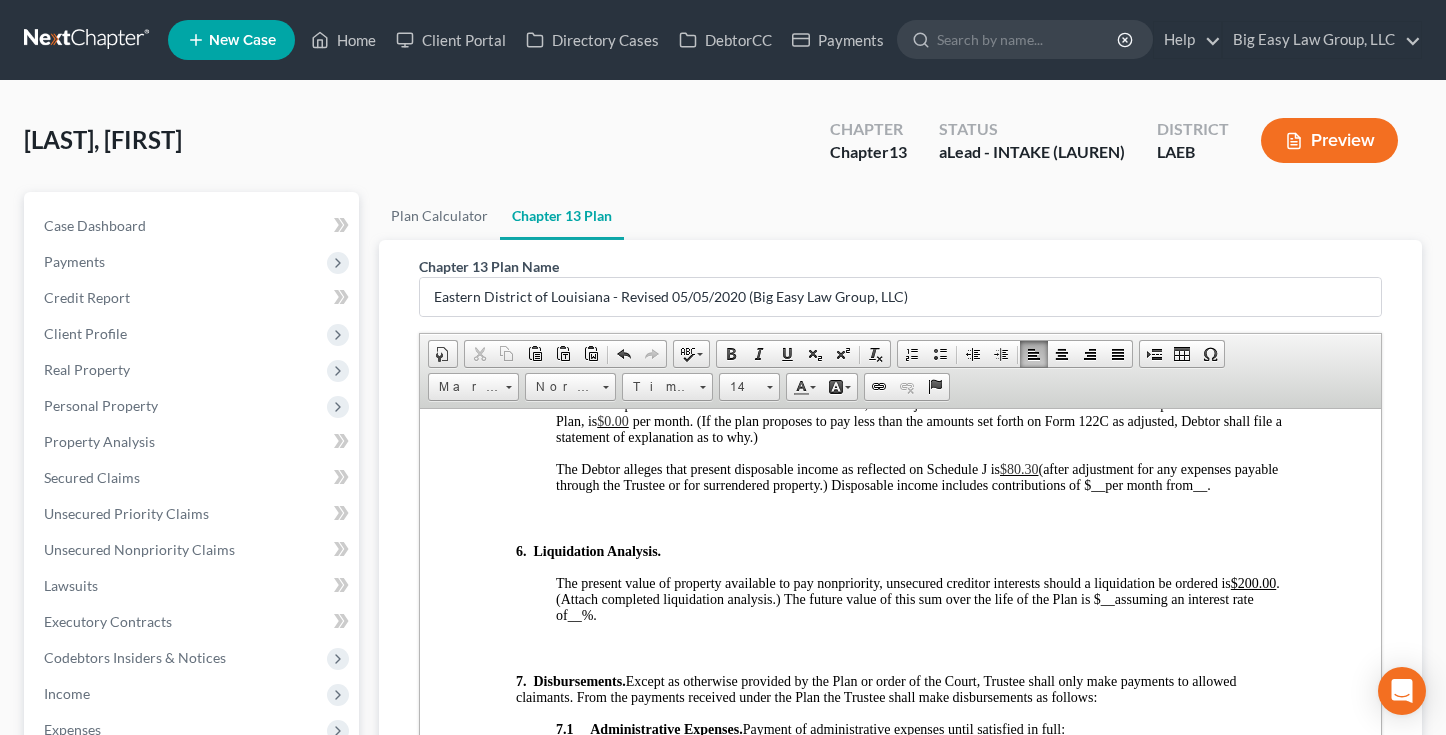 click on "$200.00" at bounding box center [1253, 582] 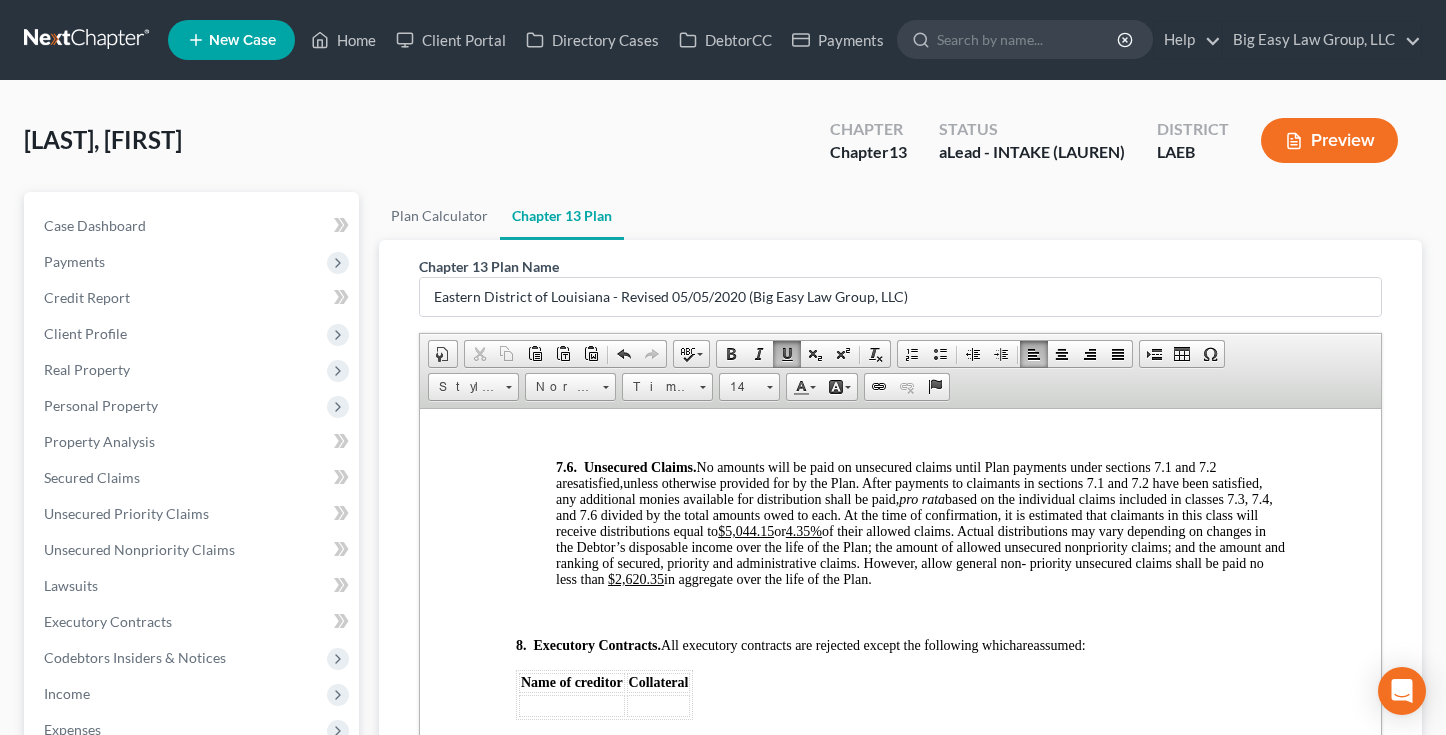 scroll, scrollTop: 6939, scrollLeft: 0, axis: vertical 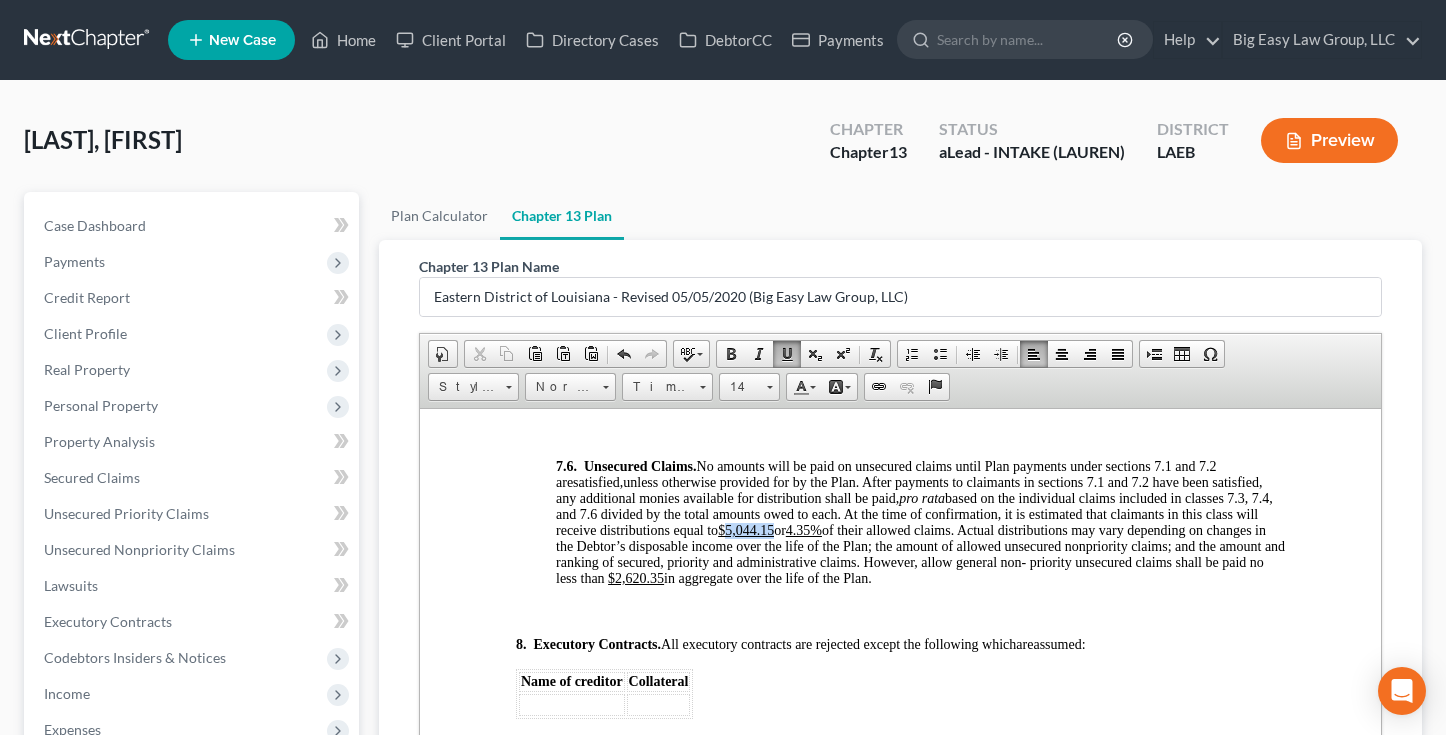 drag, startPoint x: 774, startPoint y: 624, endPoint x: 756, endPoint y: 624, distance: 18 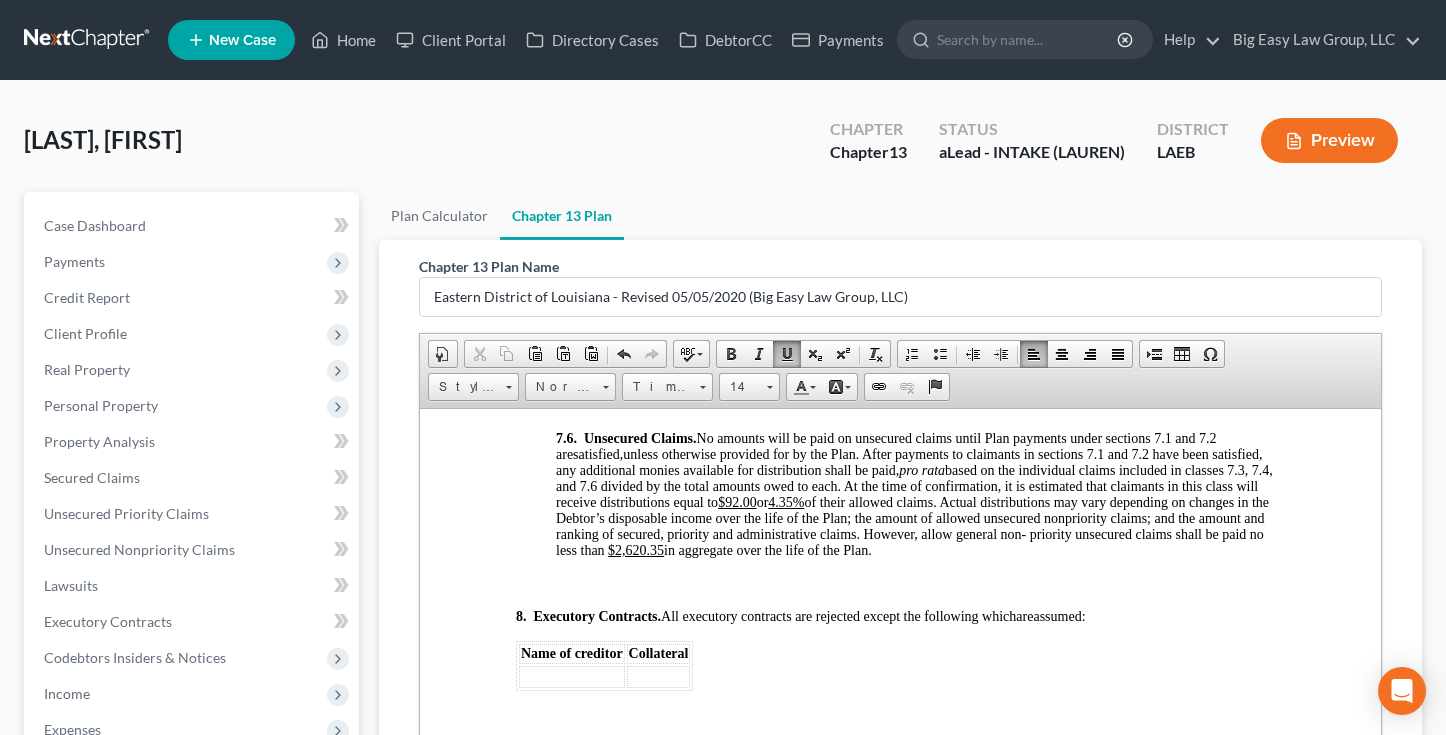 scroll, scrollTop: 6968, scrollLeft: 0, axis: vertical 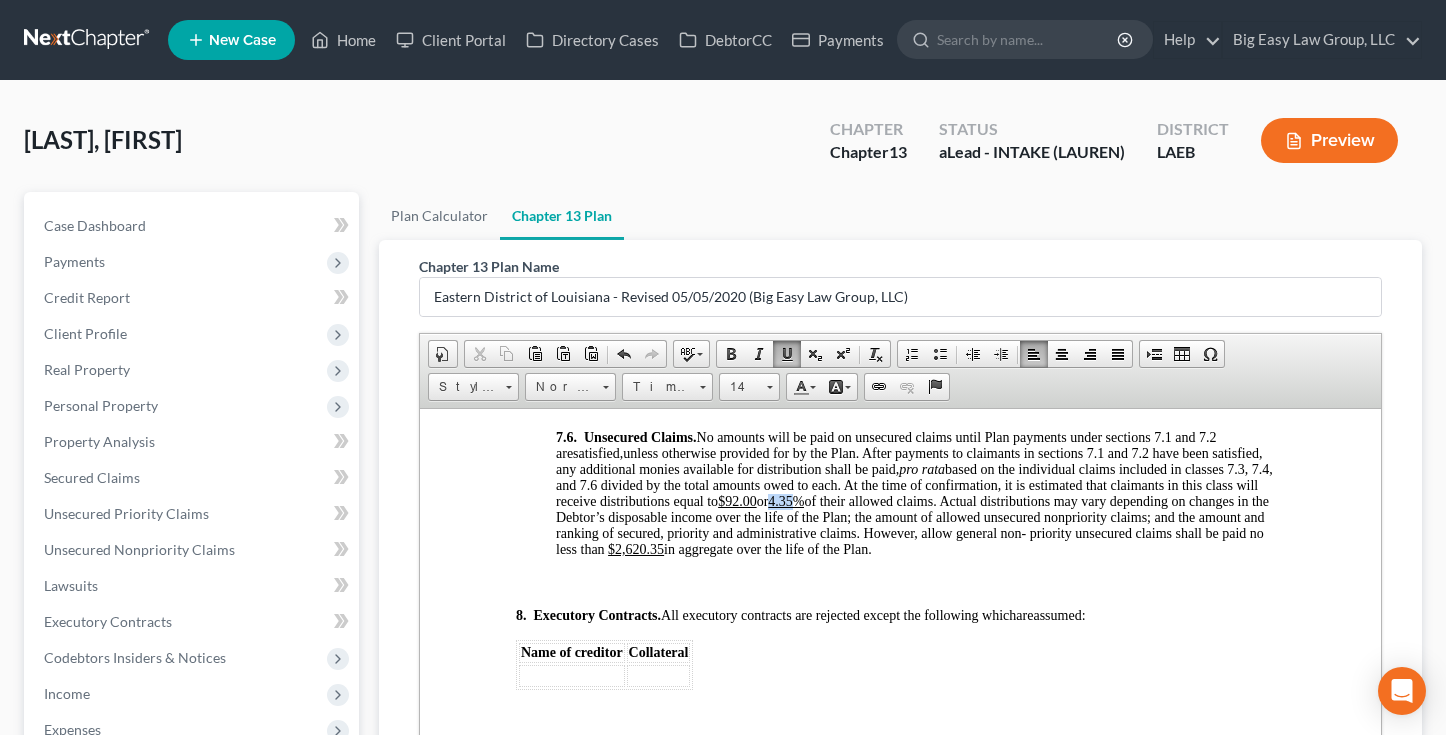 drag, startPoint x: 820, startPoint y: 596, endPoint x: 806, endPoint y: 597, distance: 14.035668 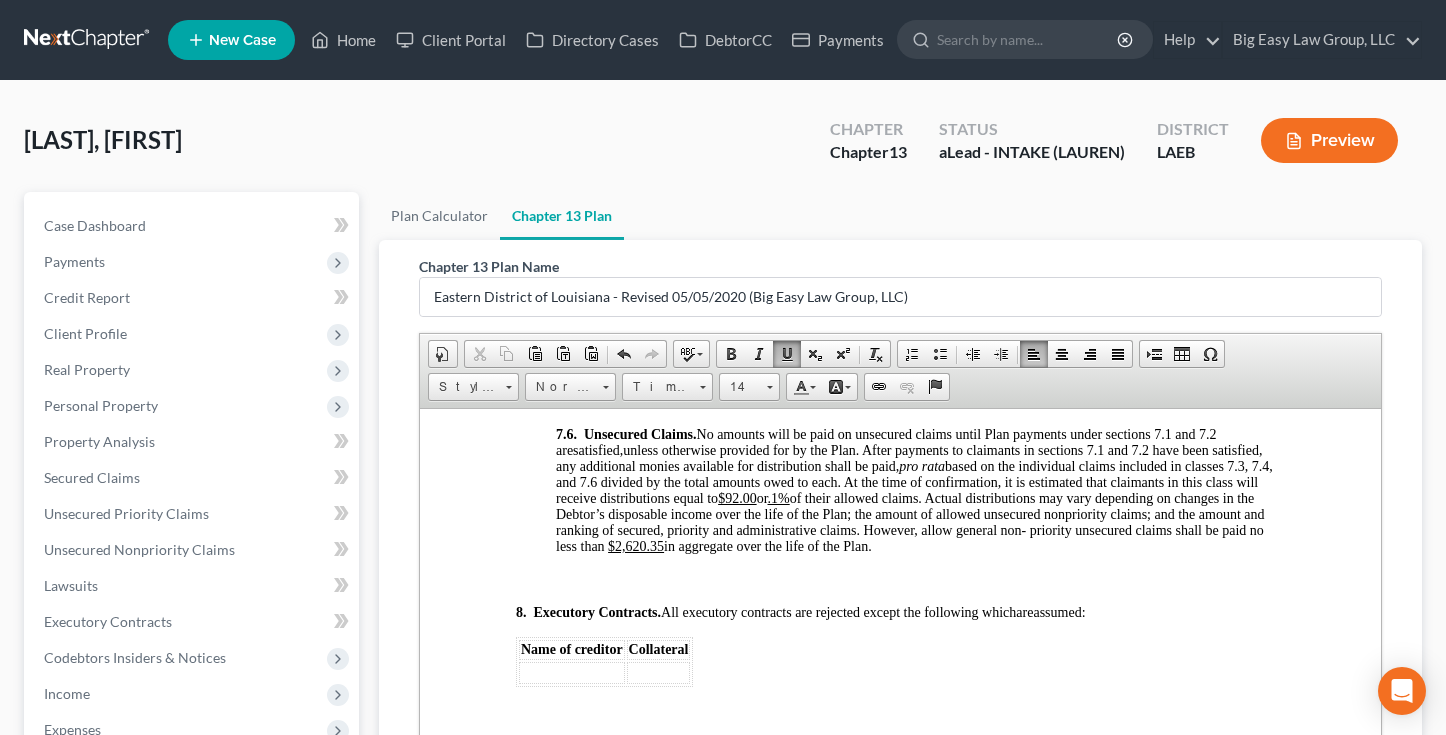 scroll, scrollTop: 6972, scrollLeft: 0, axis: vertical 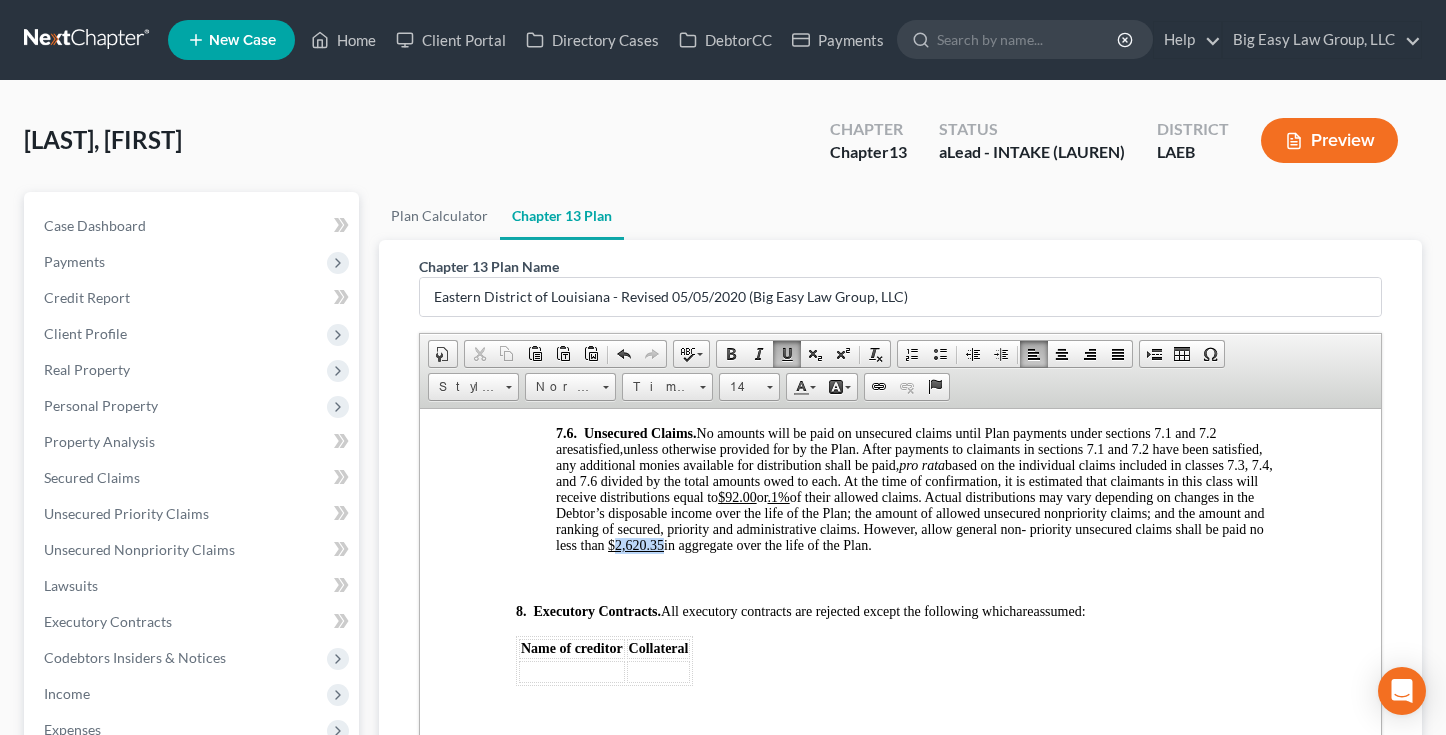 drag, startPoint x: 758, startPoint y: 641, endPoint x: 707, endPoint y: 640, distance: 51.009804 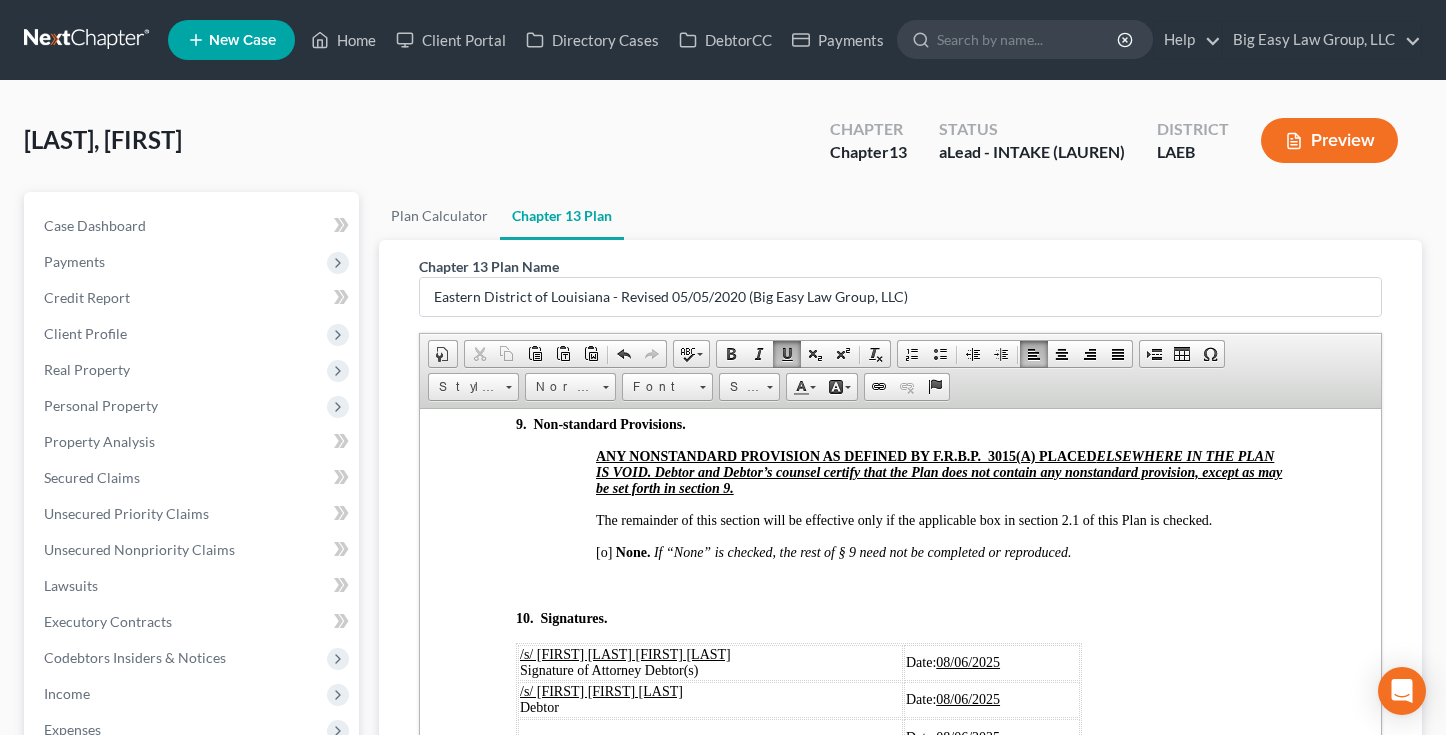 scroll, scrollTop: 7293, scrollLeft: 0, axis: vertical 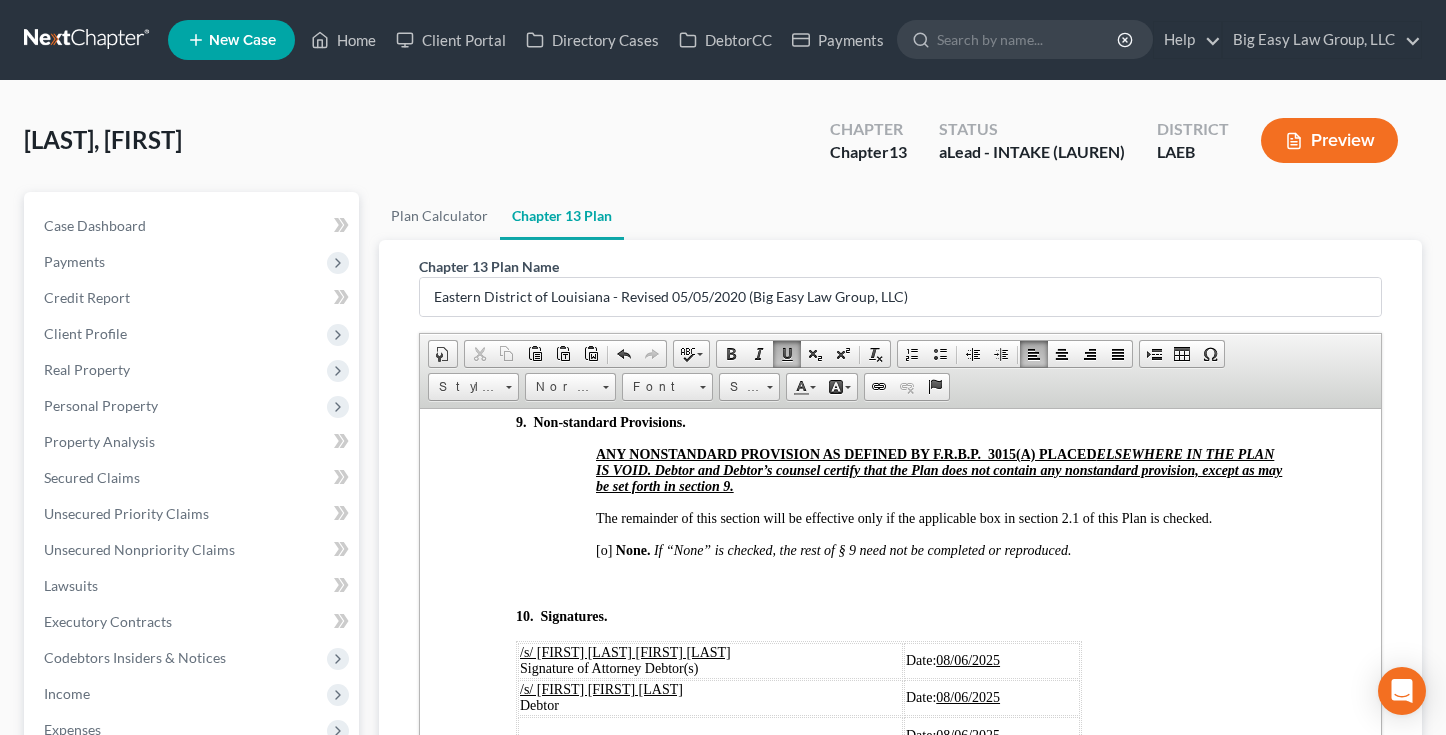 click on "[o]" at bounding box center (603, 549) 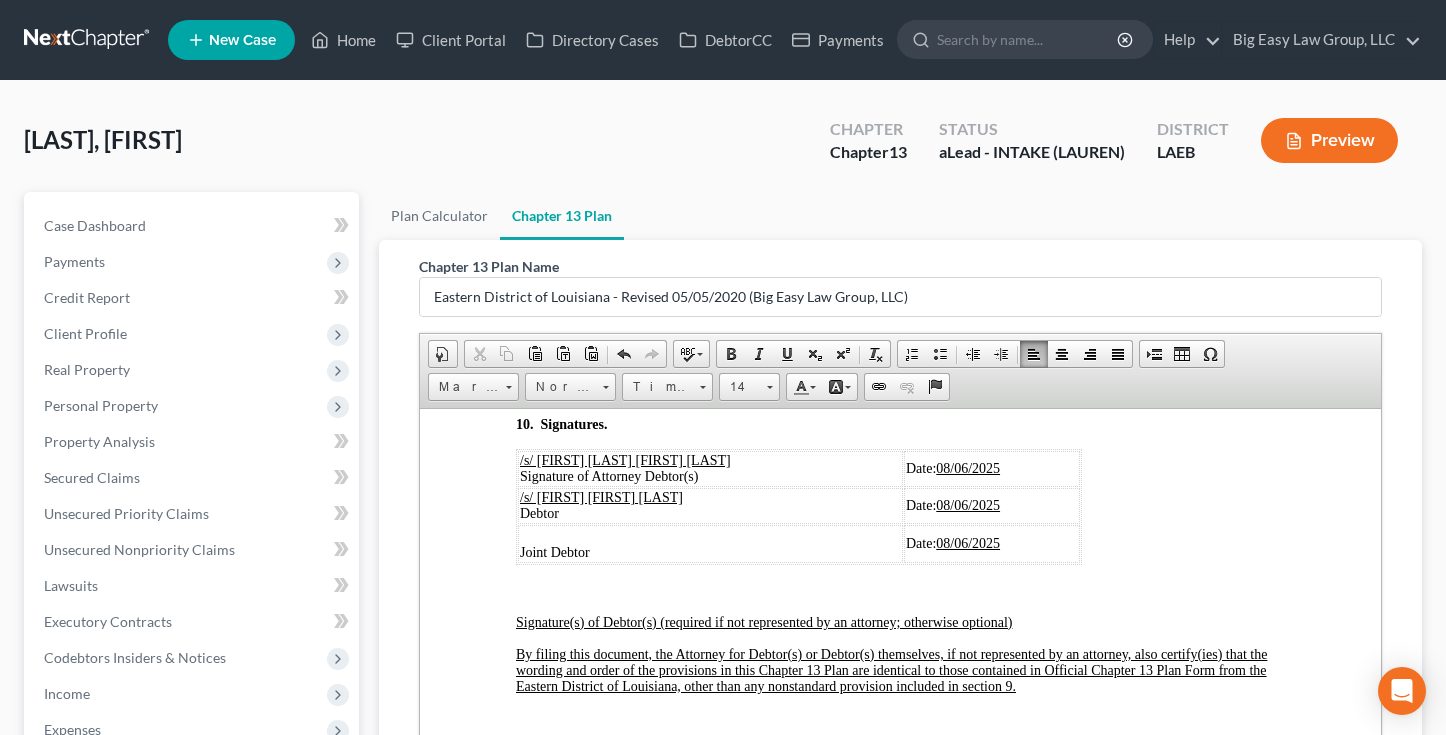 scroll, scrollTop: 7581, scrollLeft: 0, axis: vertical 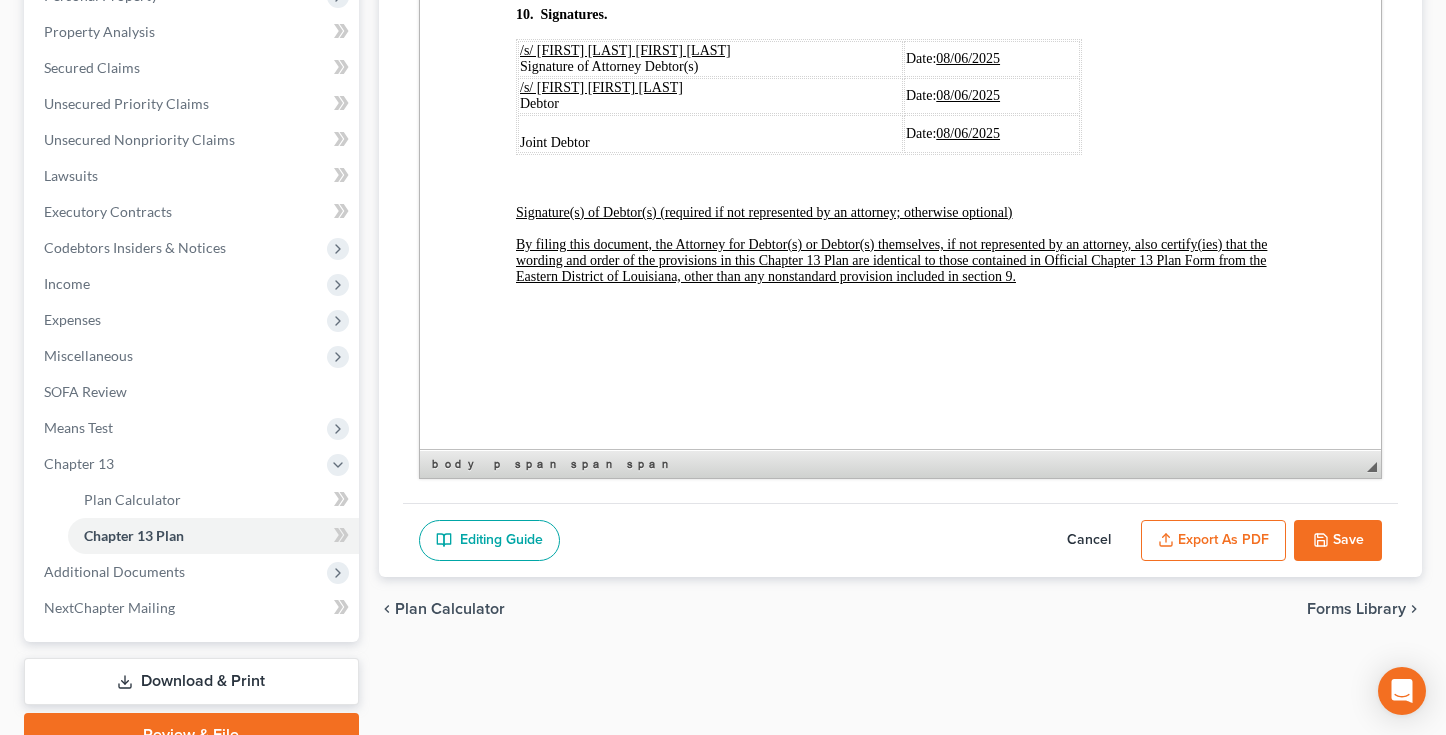 click on "Export as PDF" at bounding box center [1213, 541] 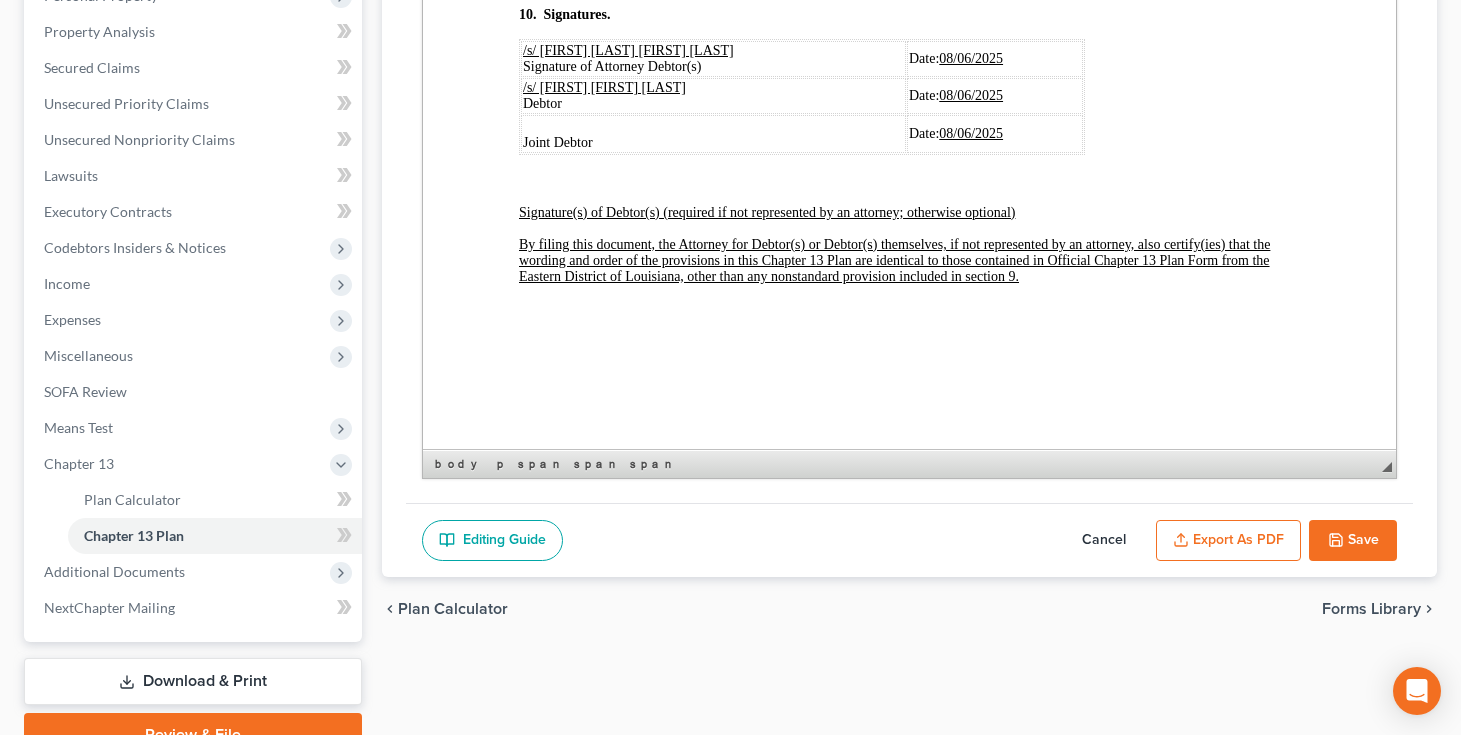 scroll, scrollTop: 7501, scrollLeft: 0, axis: vertical 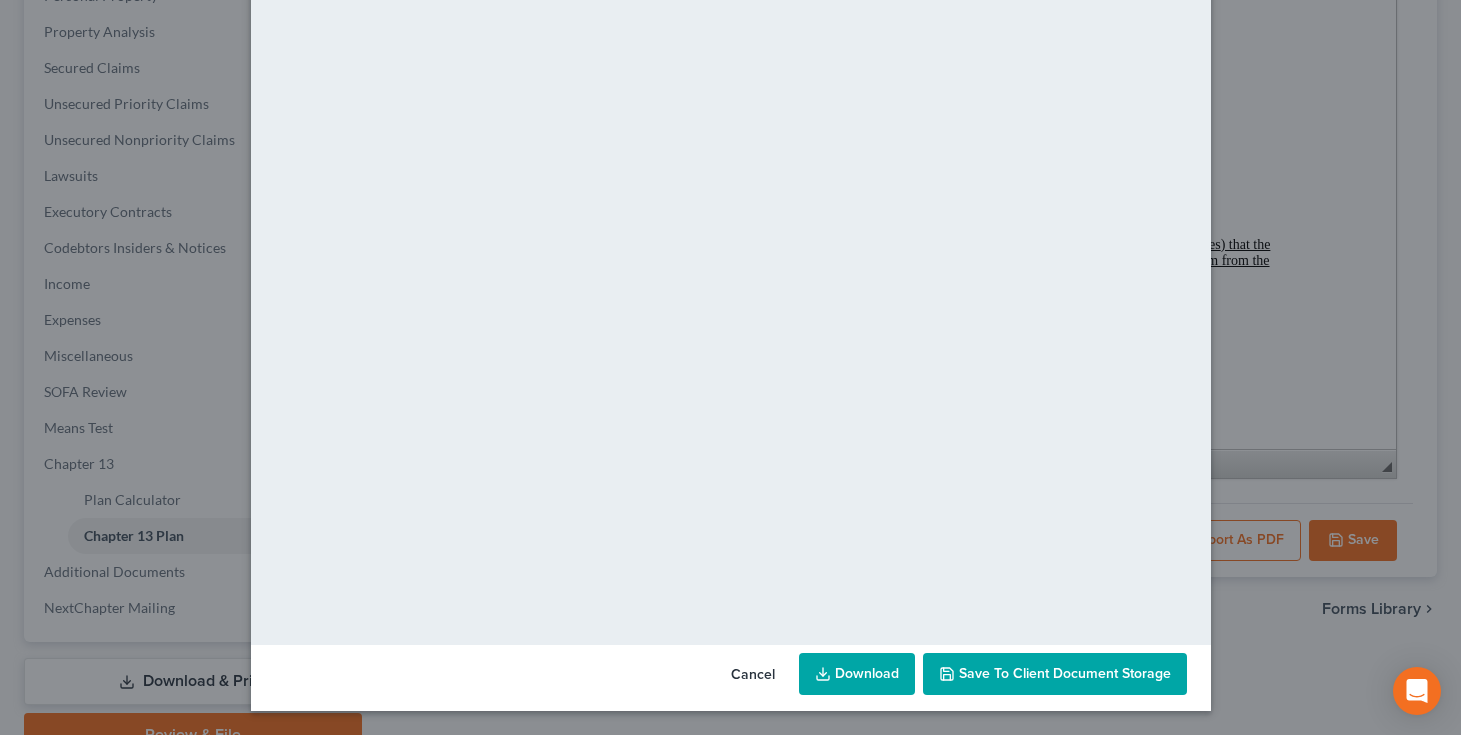 click on "Save to Client Document Storage" at bounding box center (1065, 673) 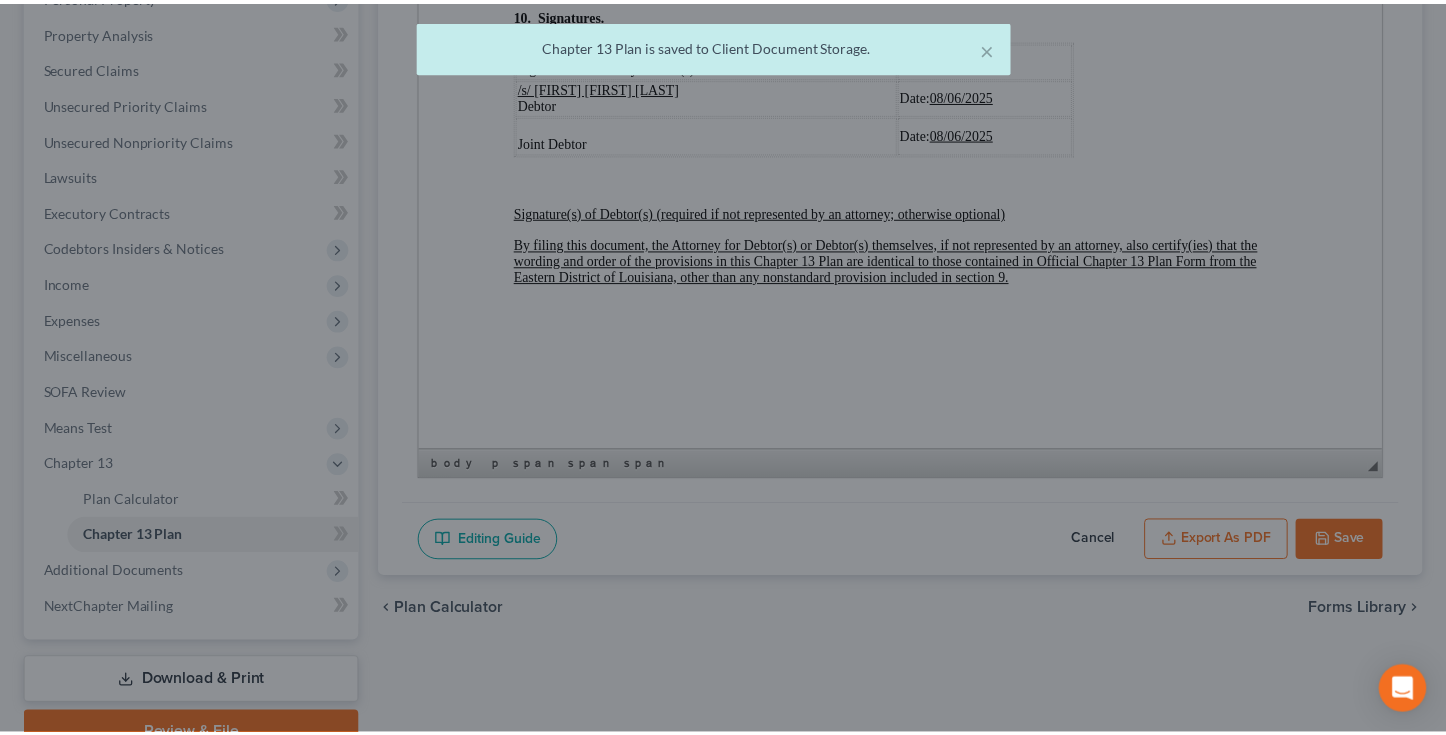 scroll, scrollTop: 7581, scrollLeft: 0, axis: vertical 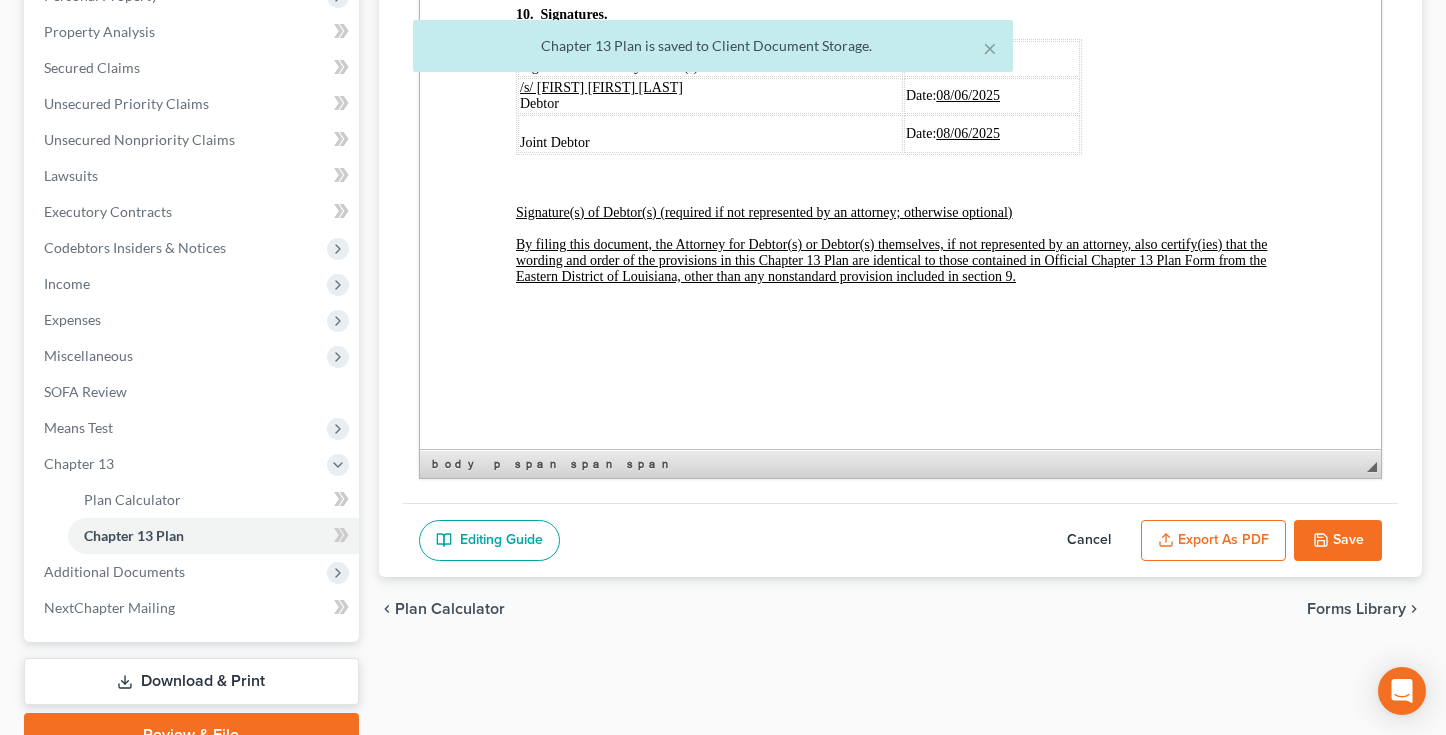 click on "Save" at bounding box center [1338, 541] 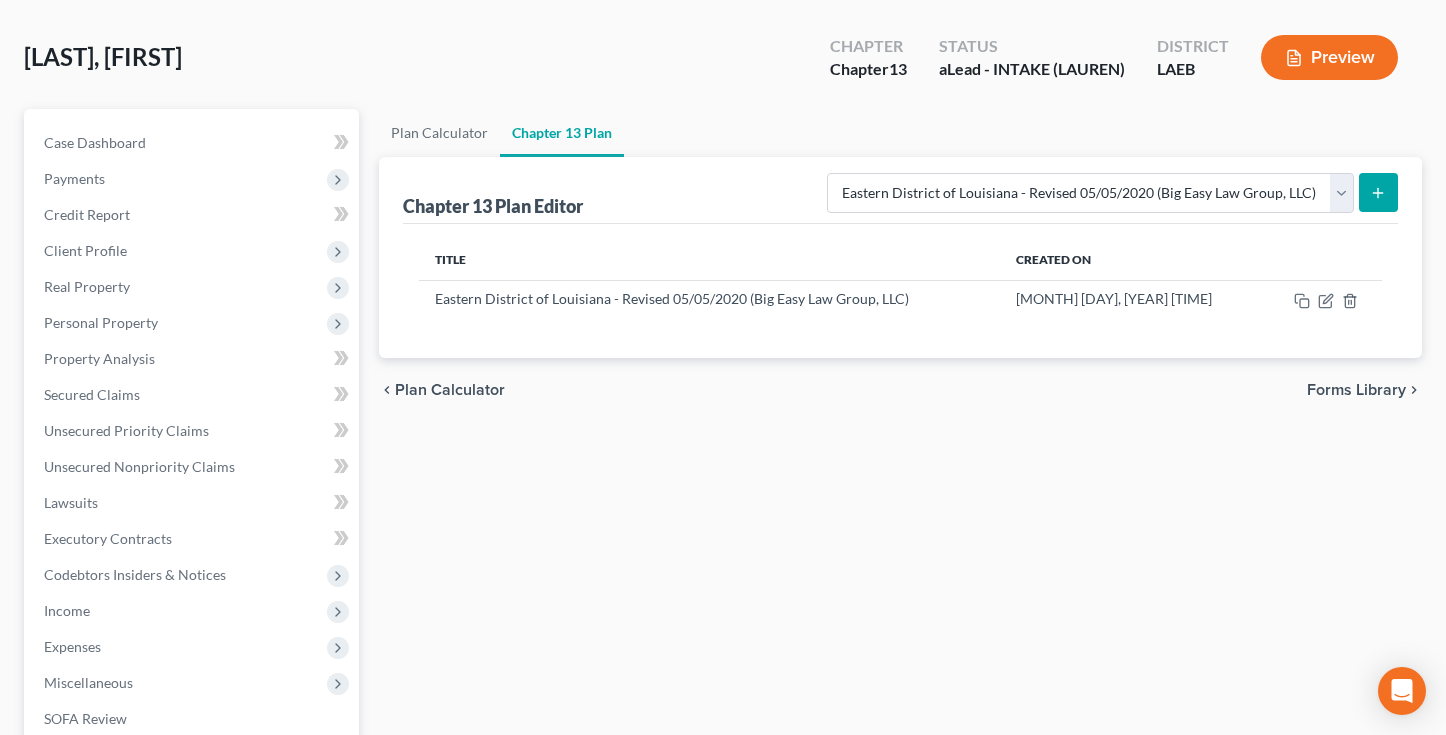 scroll, scrollTop: 508, scrollLeft: 0, axis: vertical 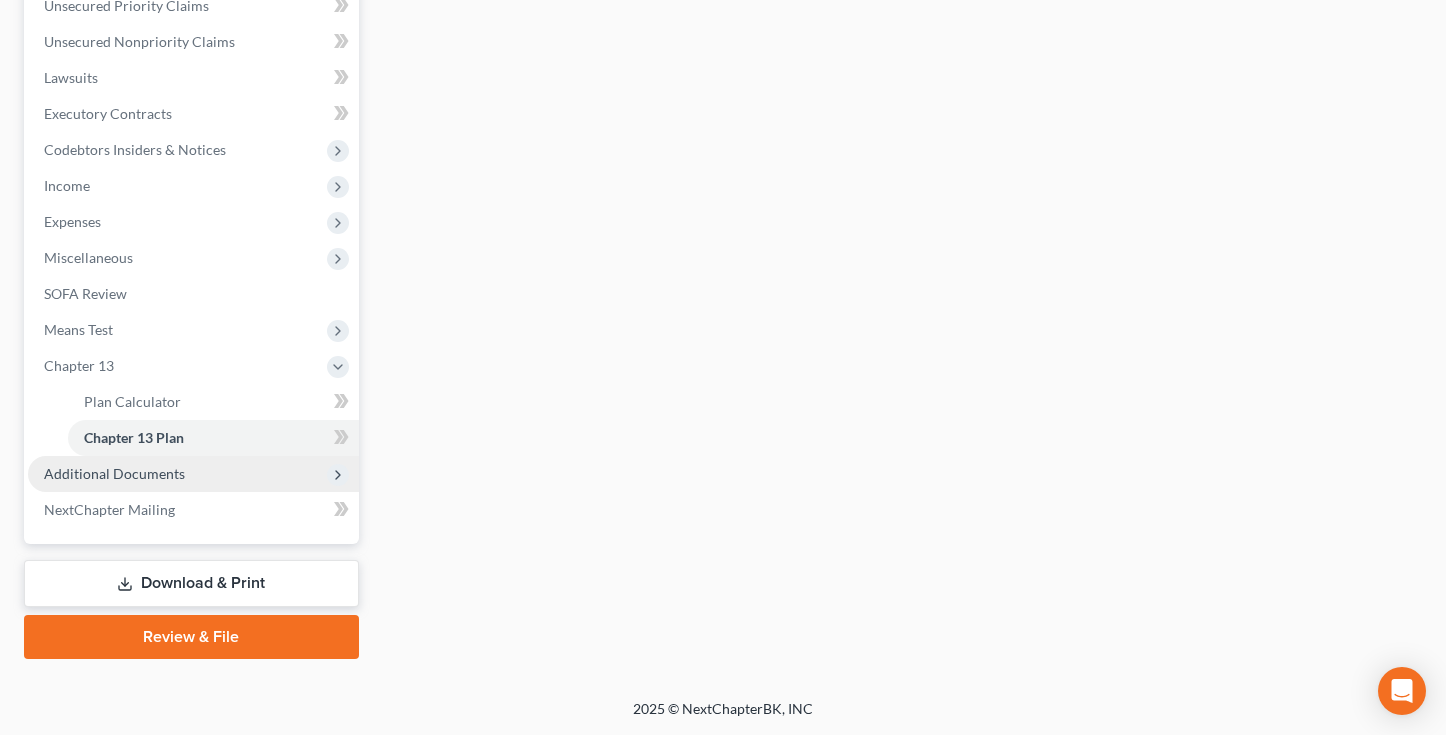 click on "Additional Documents" at bounding box center (193, 474) 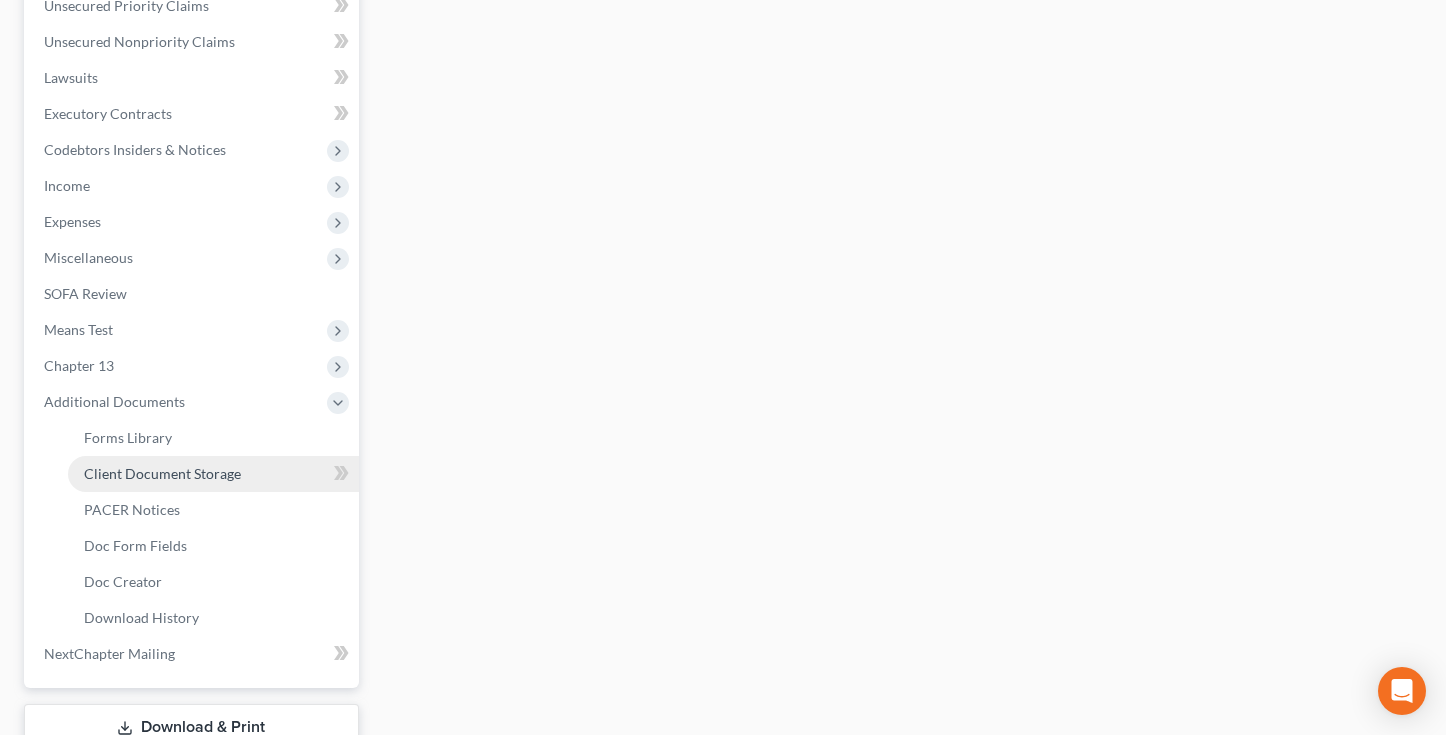 click on "Client Document Storage" at bounding box center [162, 473] 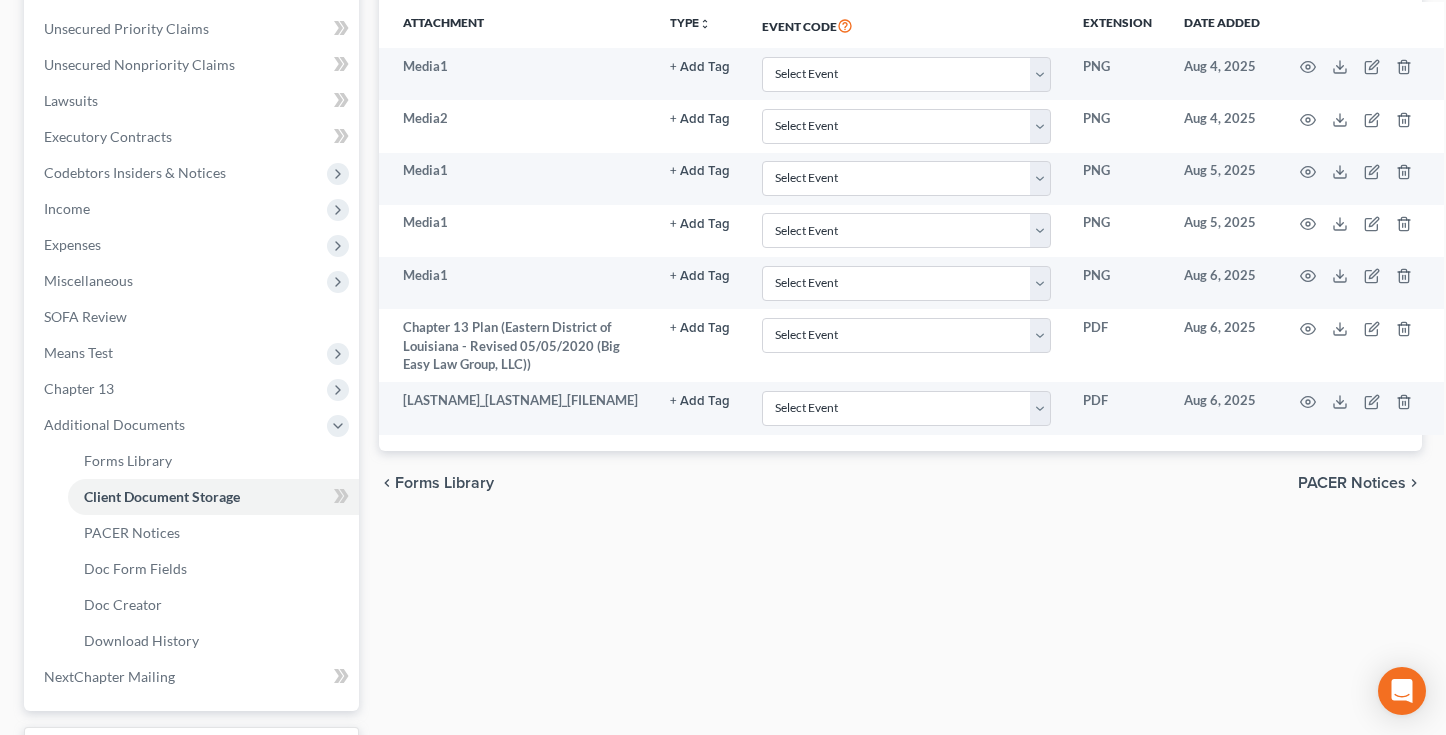 scroll, scrollTop: 486, scrollLeft: 0, axis: vertical 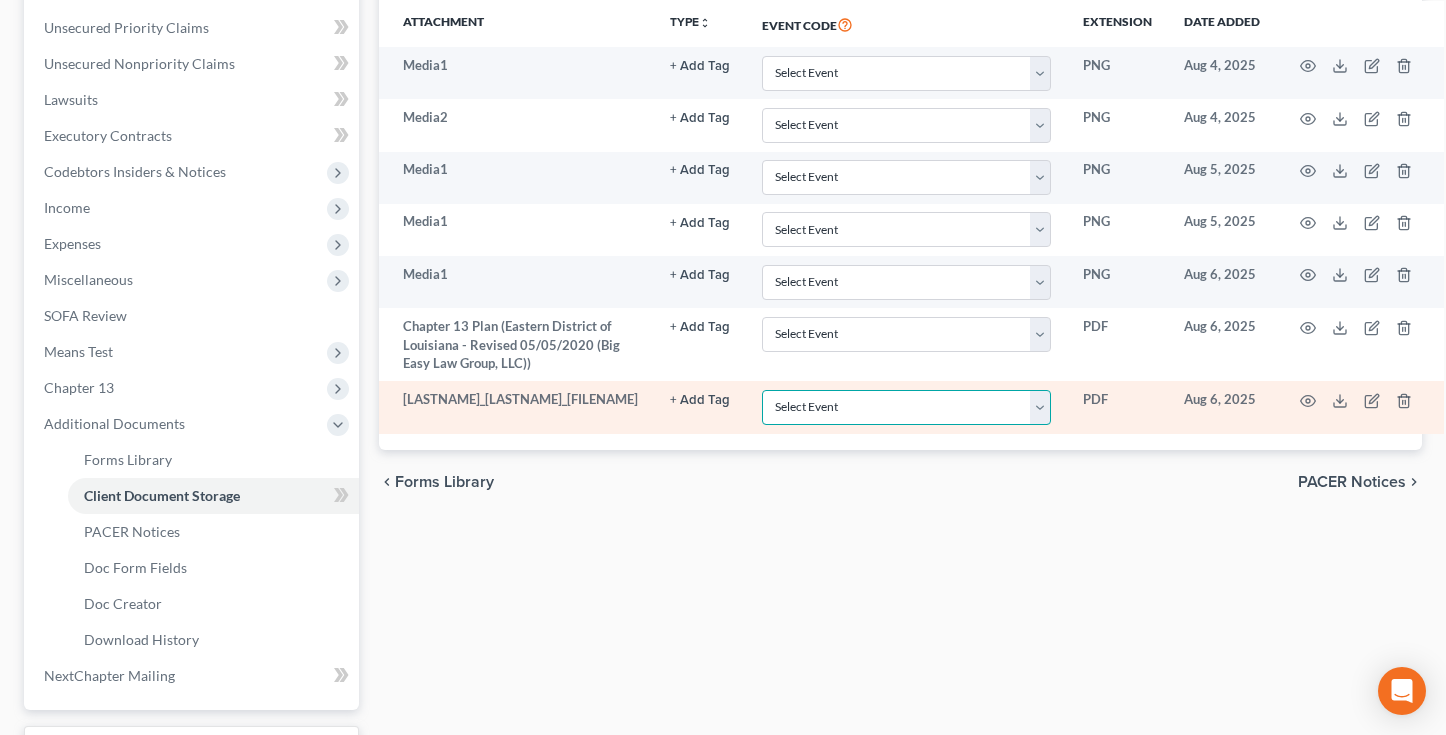 click on "Select Event Certificate of Credit Counseling Db (PF) Certificate of Credit Counseling Jt Db Chapter 13 Calculation of Your Disposable Income Form 122C-2 Chapter 13 Plan Chapter 13 Statement of Current Monthly Income and Calculation of Commitment Period Form 122C-1 Chapter 7 Means Test Calculation Form 122A-2 Chapter 7 Statements - Monthly Income (122A-1)/Exemption Presumption of Abuse (122A-1Supp) Disclosure of Compensation of Attorney for Debtor Pay Filing Fee in Installments Payment Advices Schedule A/B Schedule C Schedule D Schedule E/F Schedule G Schedule H Schedule I Schedule J" at bounding box center [906, 407] 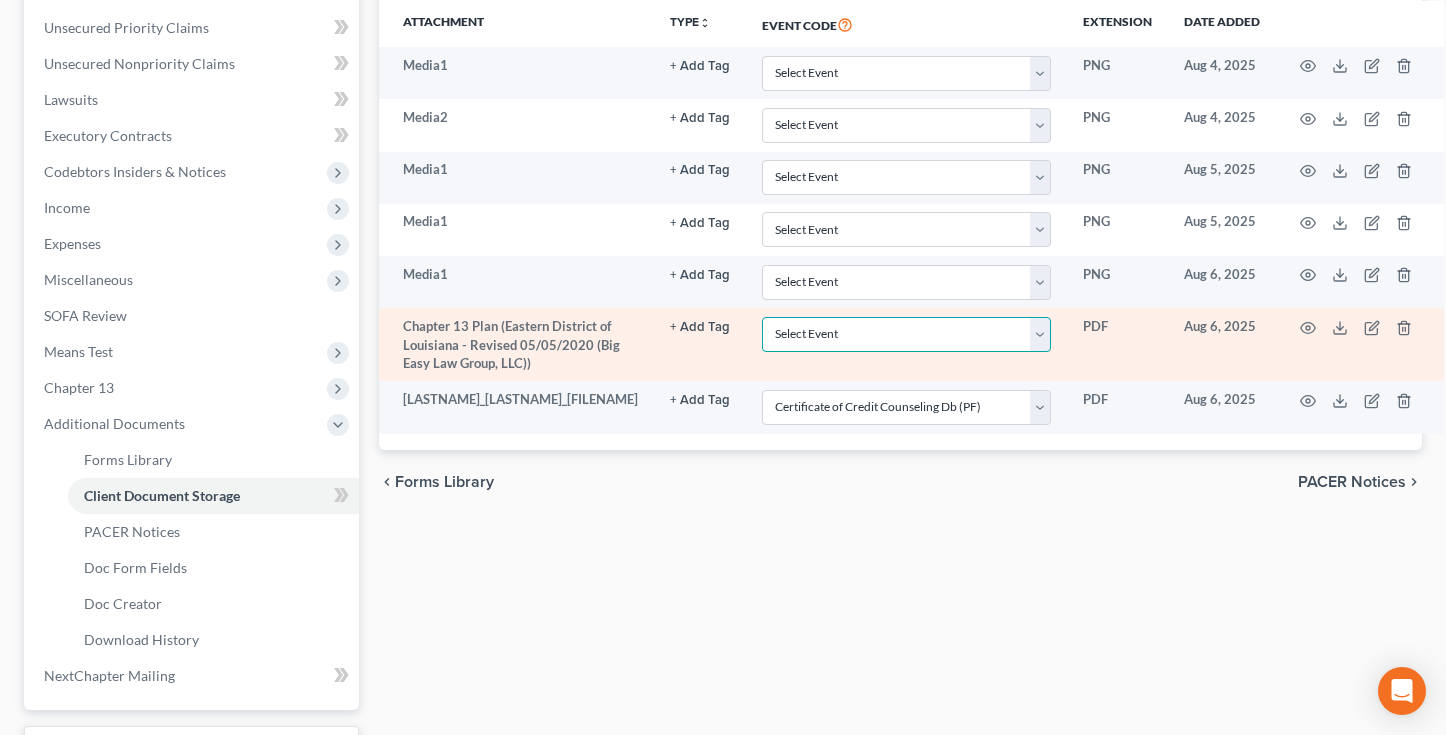 click on "Select Event Certificate of Credit Counseling Db (PF) Certificate of Credit Counseling Jt Db Chapter 13 Calculation of Your Disposable Income Form 122C-2 Chapter 13 Plan Chapter 13 Statement of Current Monthly Income and Calculation of Commitment Period Form 122C-1 Chapter 7 Means Test Calculation Form 122A-2 Chapter 7 Statements - Monthly Income (122A-1)/Exemption Presumption of Abuse (122A-1Supp) Disclosure of Compensation of Attorney for Debtor Pay Filing Fee in Installments Payment Advices Schedule A/B Schedule C Schedule D Schedule E/F Schedule G Schedule H Schedule I Schedule J" at bounding box center [906, 334] 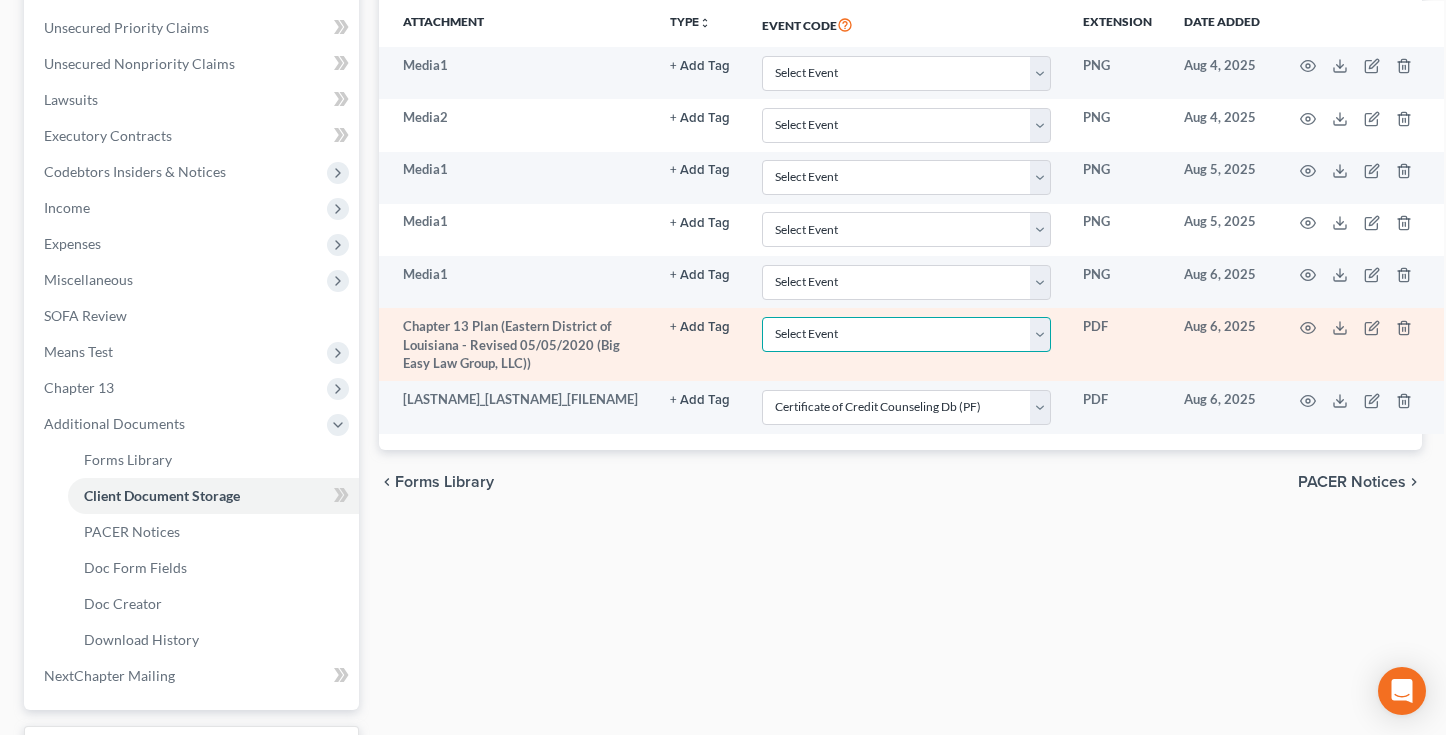 select on "3" 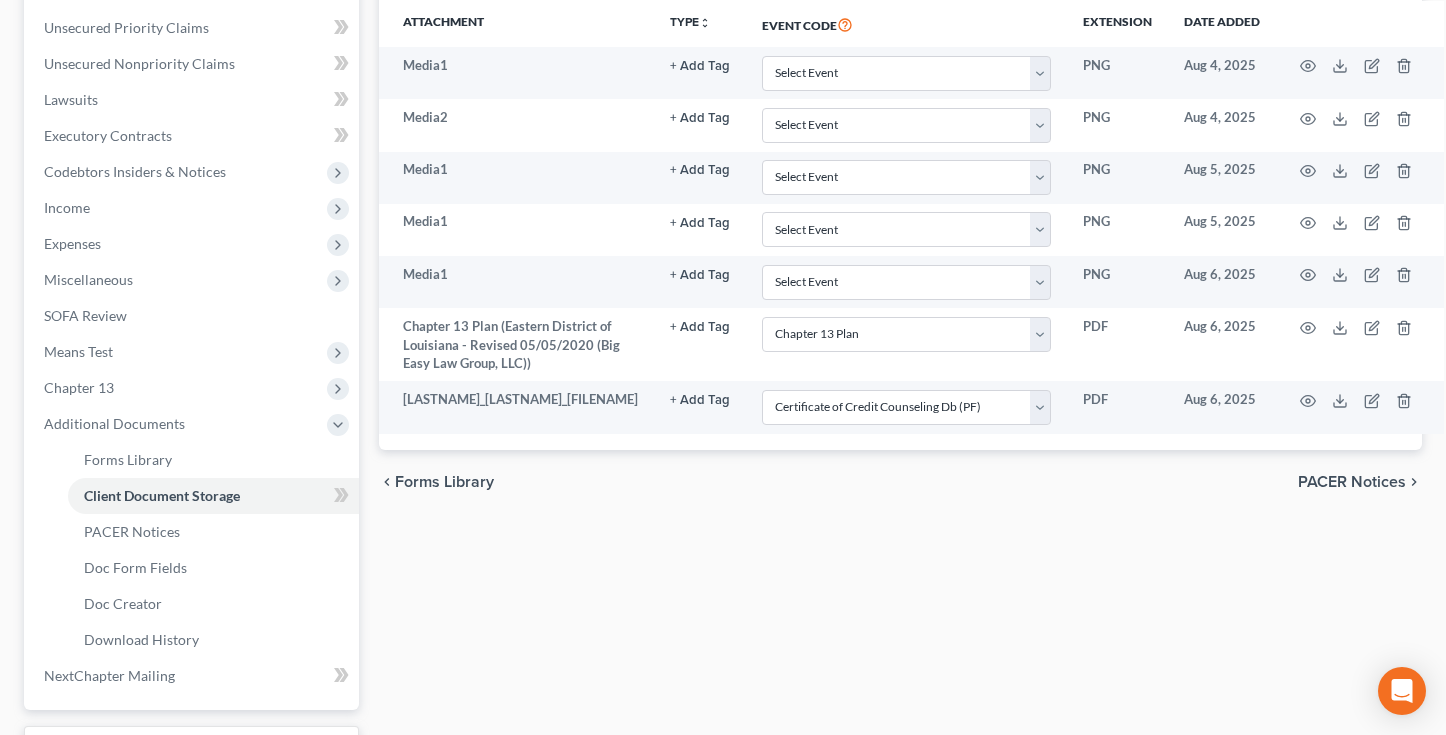click on "chevron_left
Forms Library
PACER Notices
chevron_right" at bounding box center (901, 482) 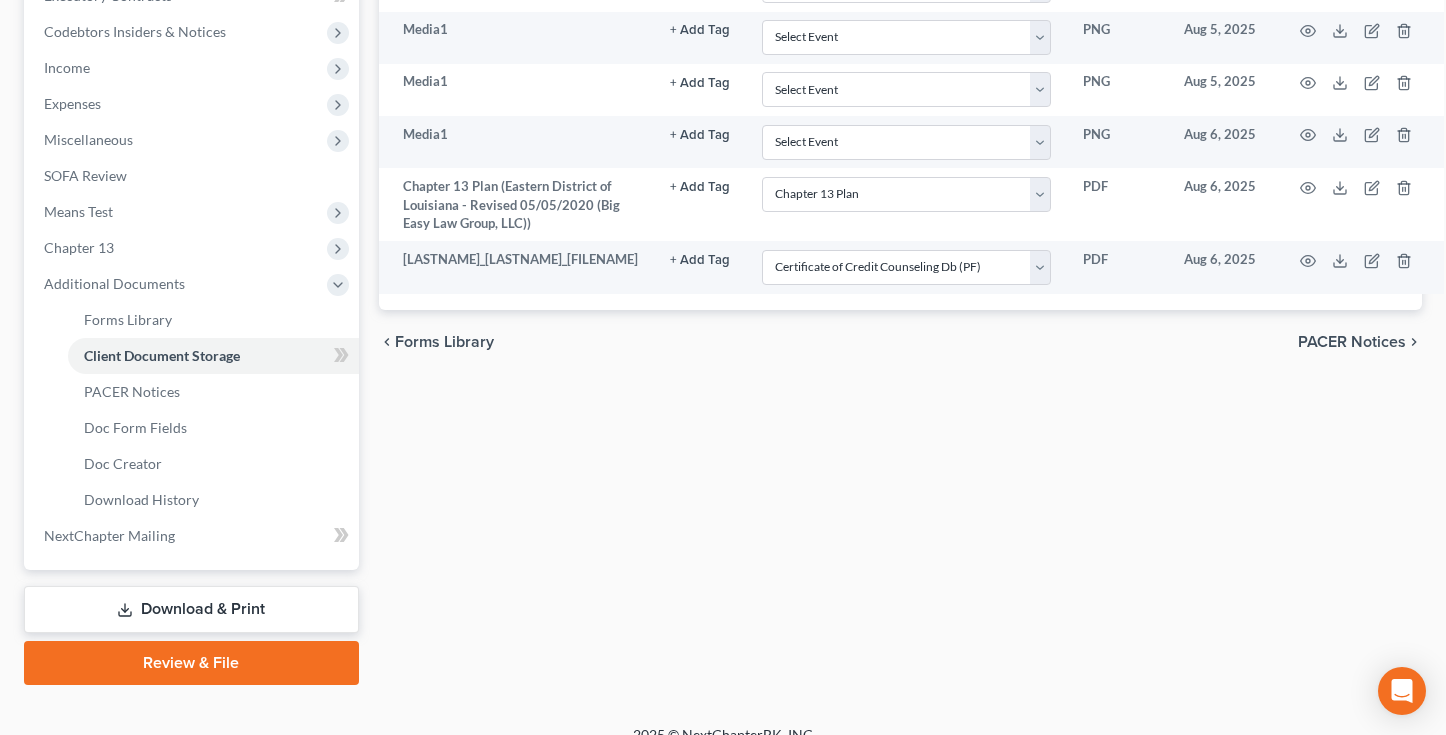 scroll, scrollTop: 652, scrollLeft: 0, axis: vertical 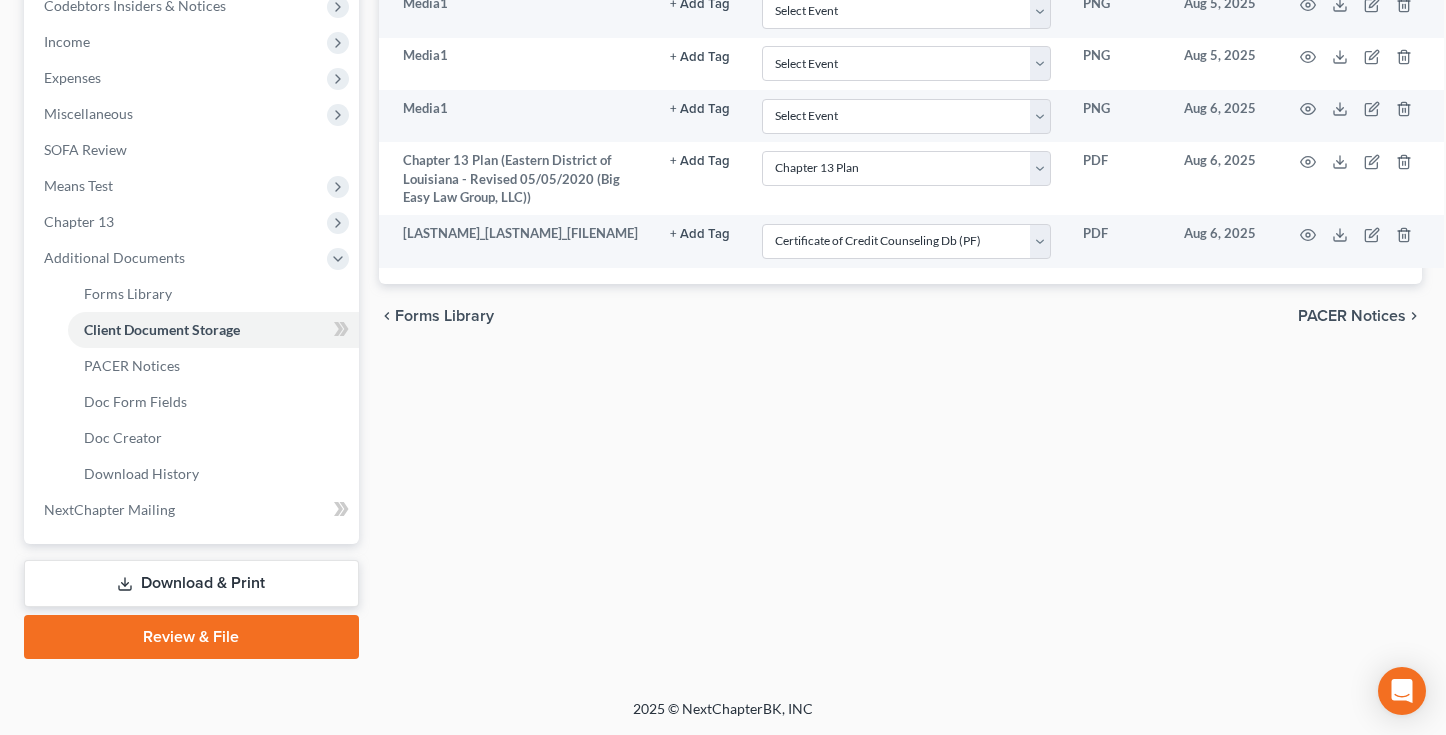 click on "Review & File" at bounding box center (191, 637) 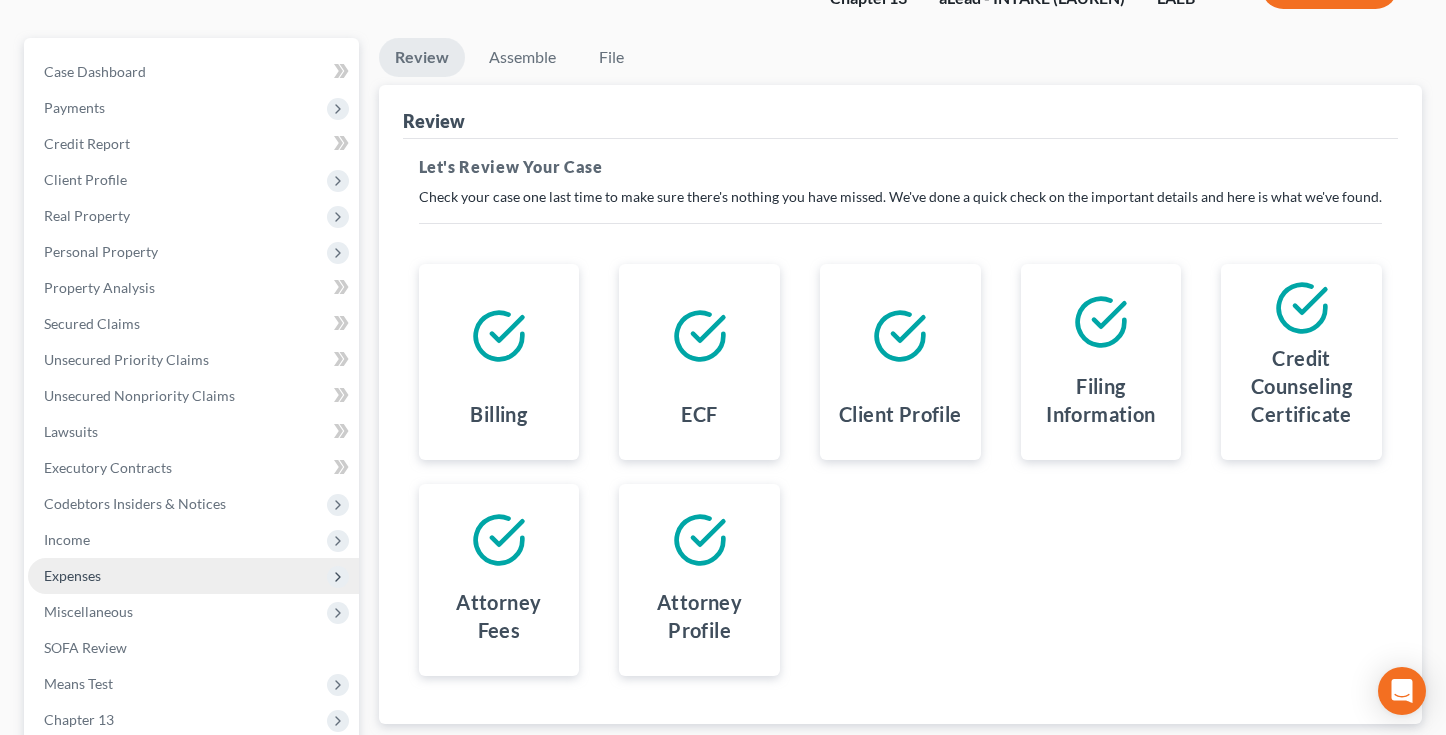 scroll, scrollTop: 165, scrollLeft: 0, axis: vertical 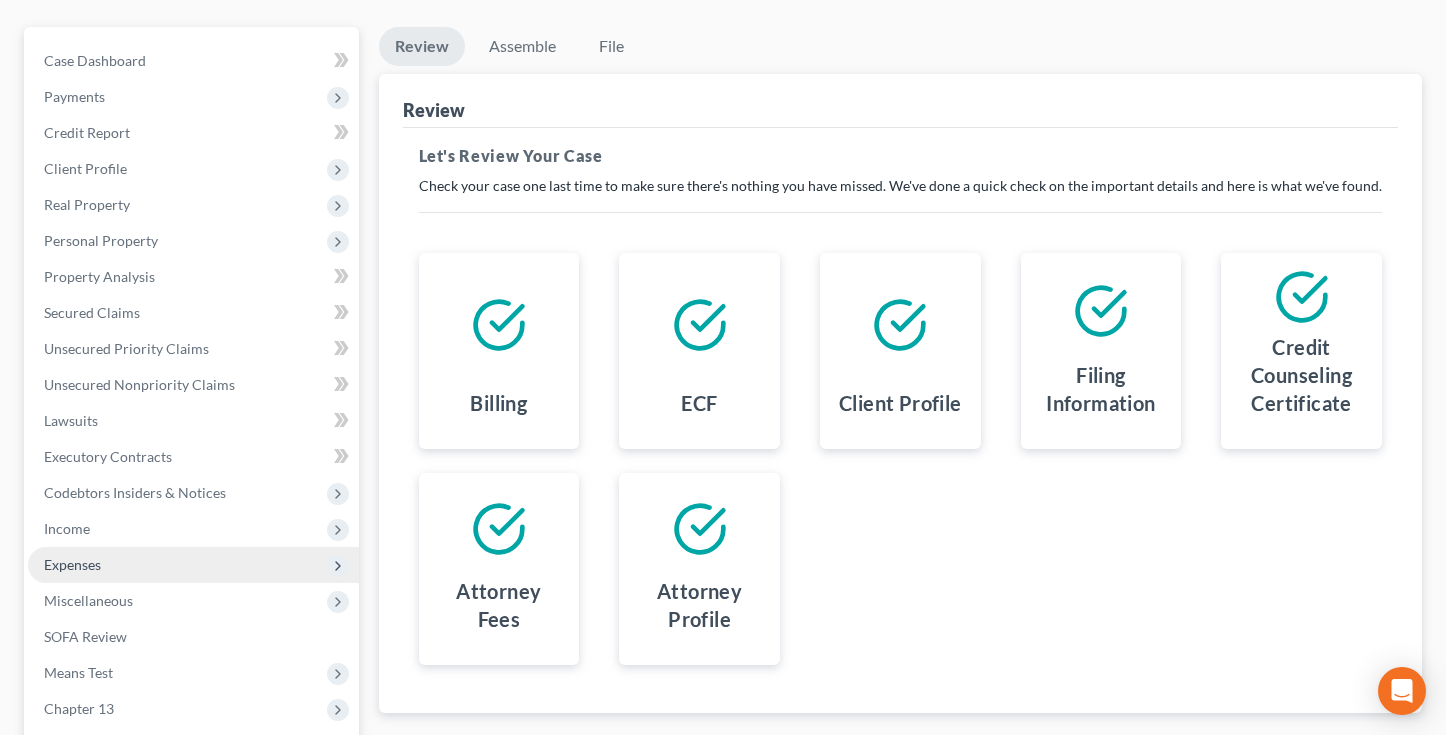 click on "Expenses" at bounding box center [193, 565] 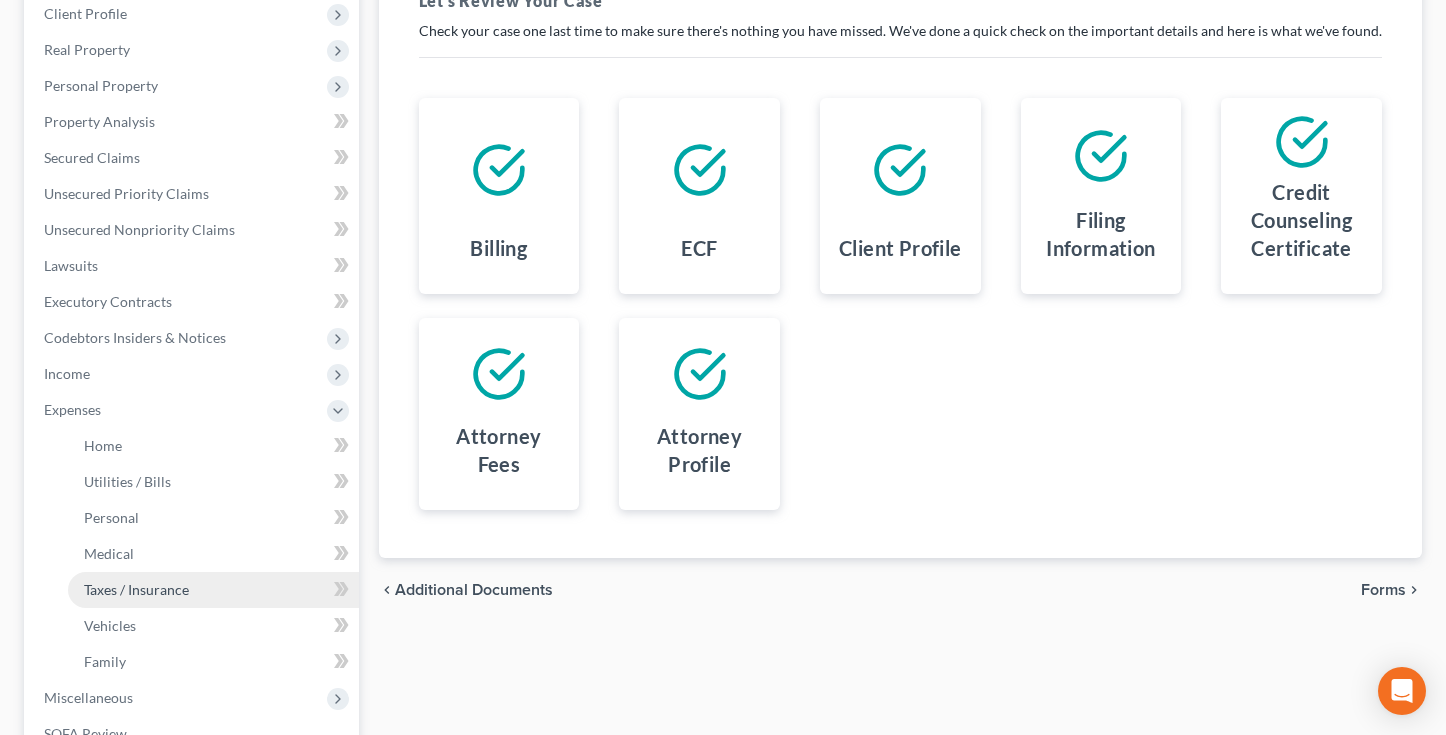 scroll, scrollTop: 349, scrollLeft: 0, axis: vertical 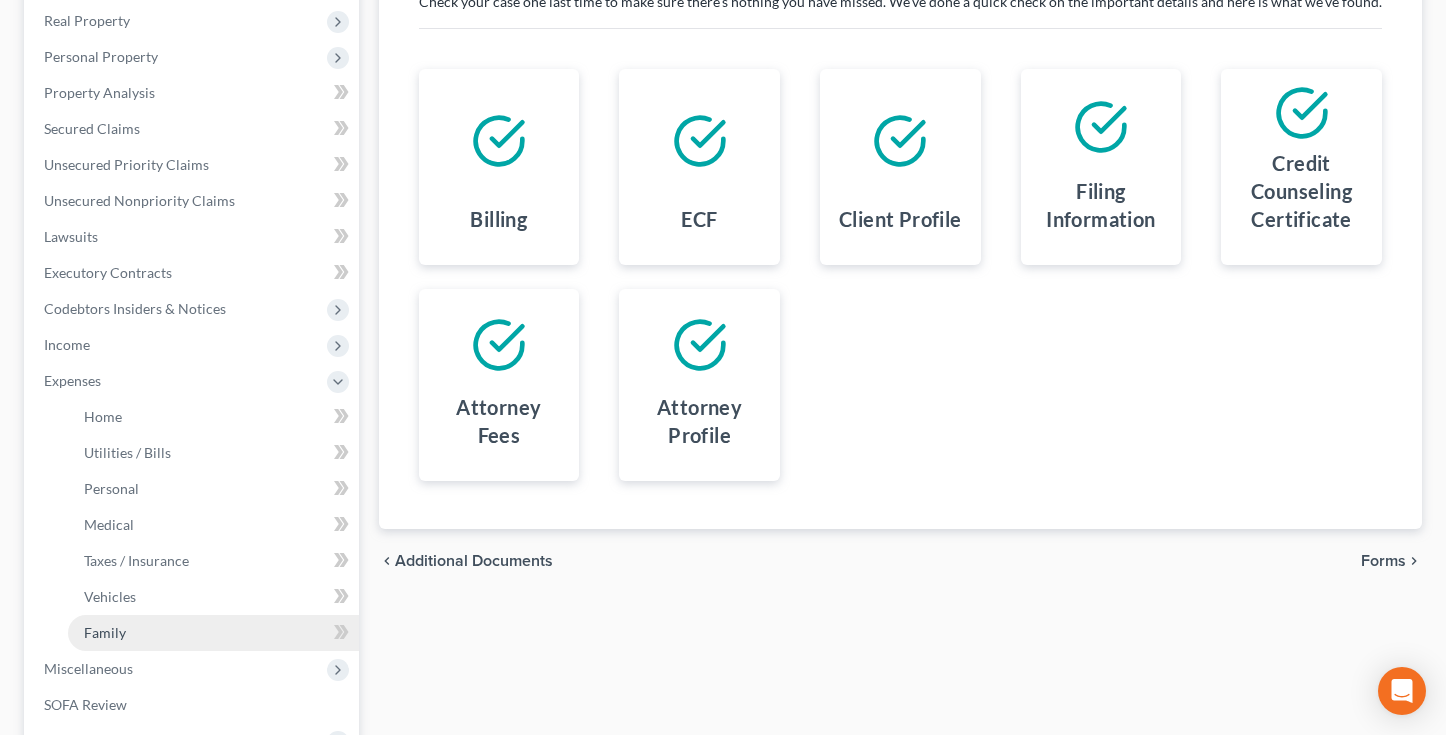 click on "Family" at bounding box center (213, 633) 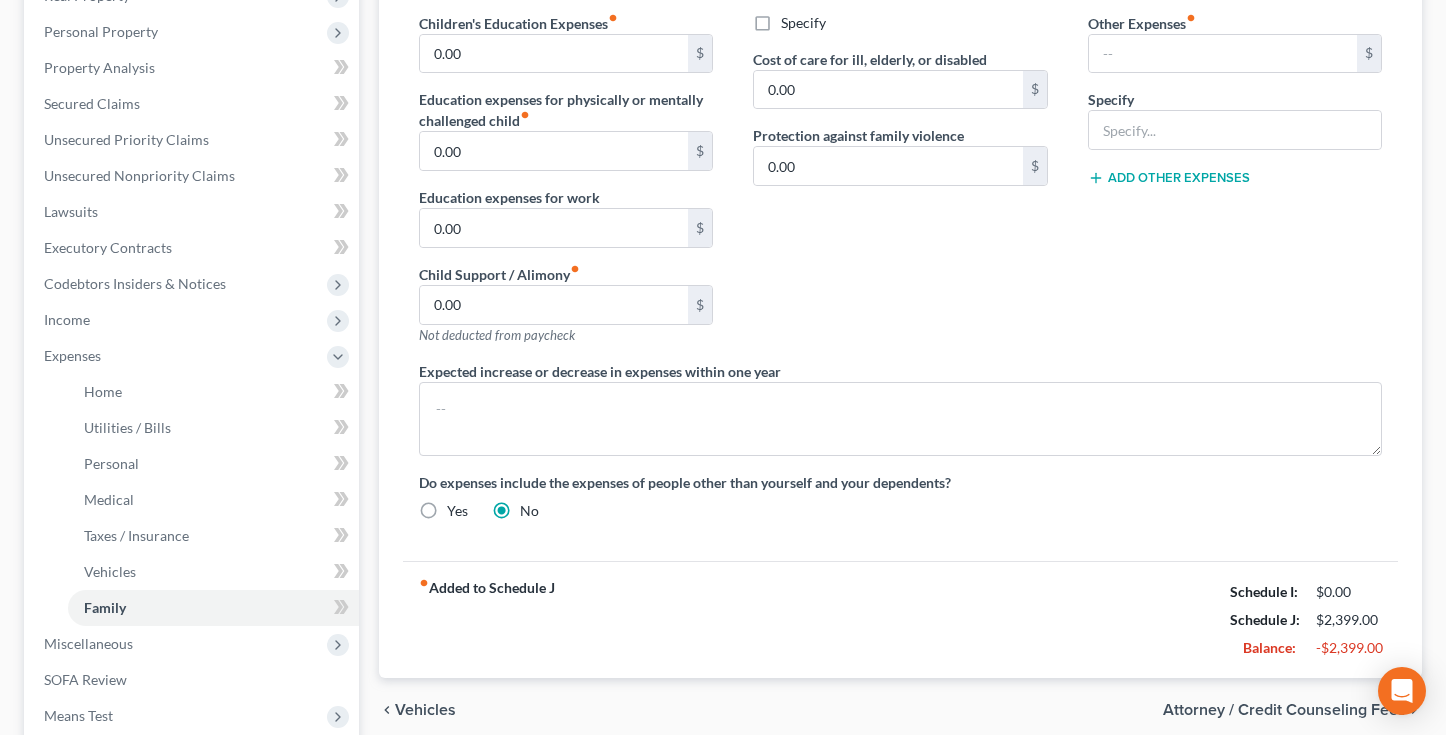 scroll, scrollTop: 688, scrollLeft: 0, axis: vertical 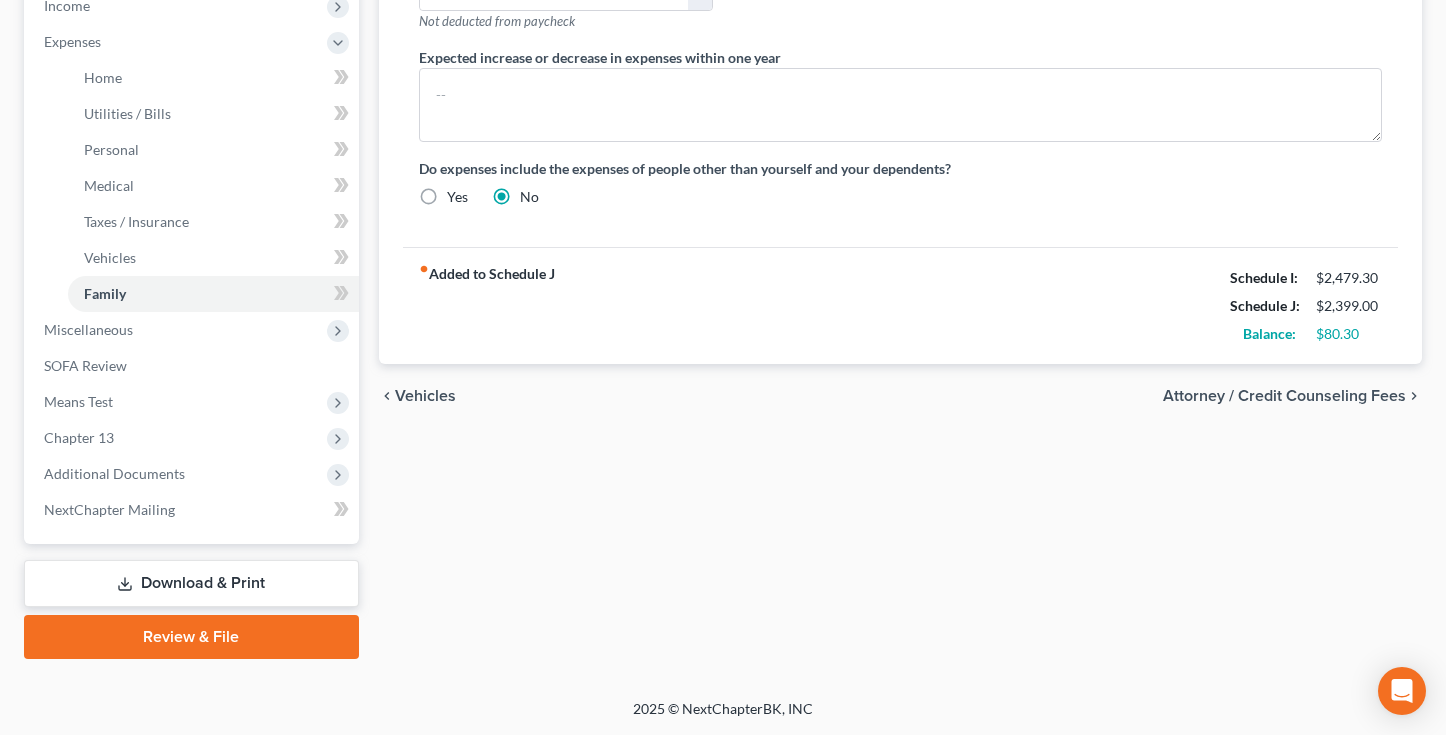 click on "Review & File" at bounding box center (191, 637) 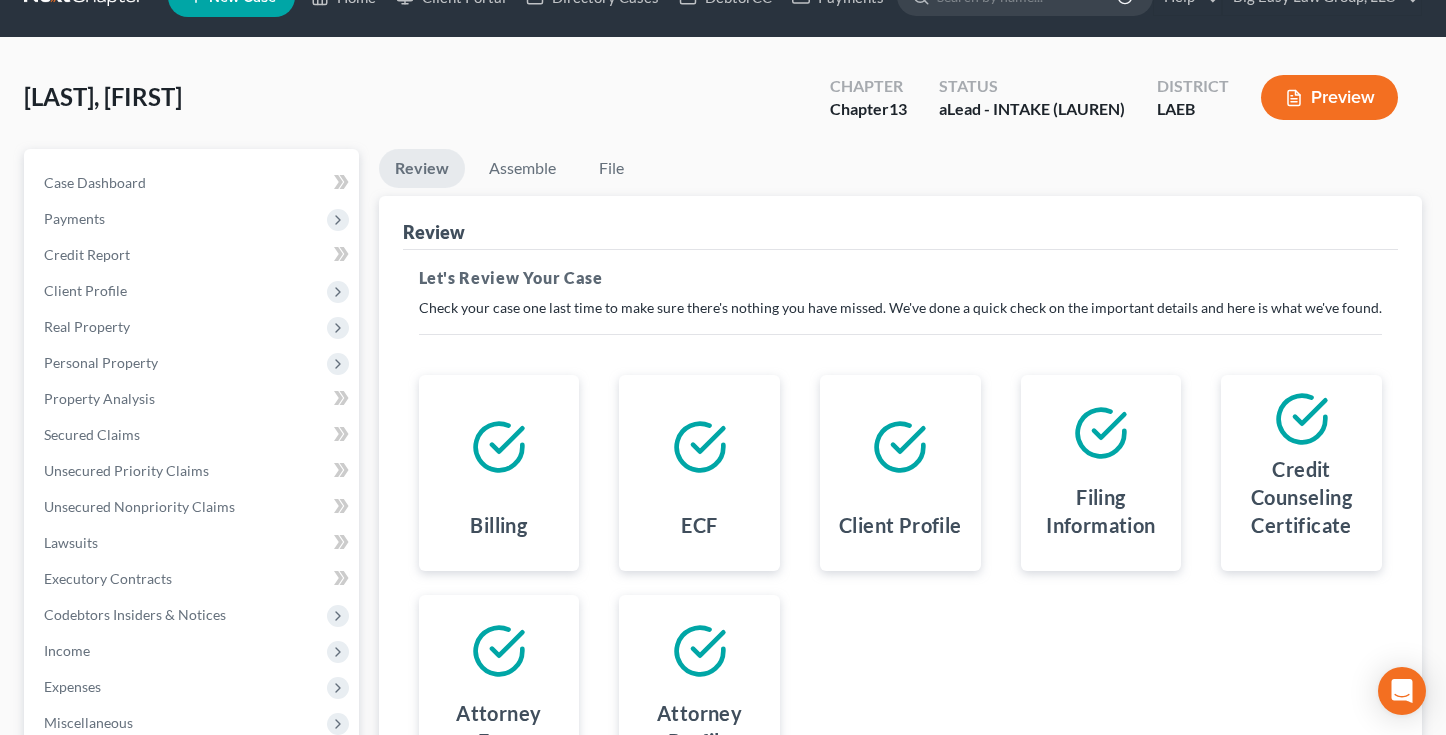scroll, scrollTop: 0, scrollLeft: 0, axis: both 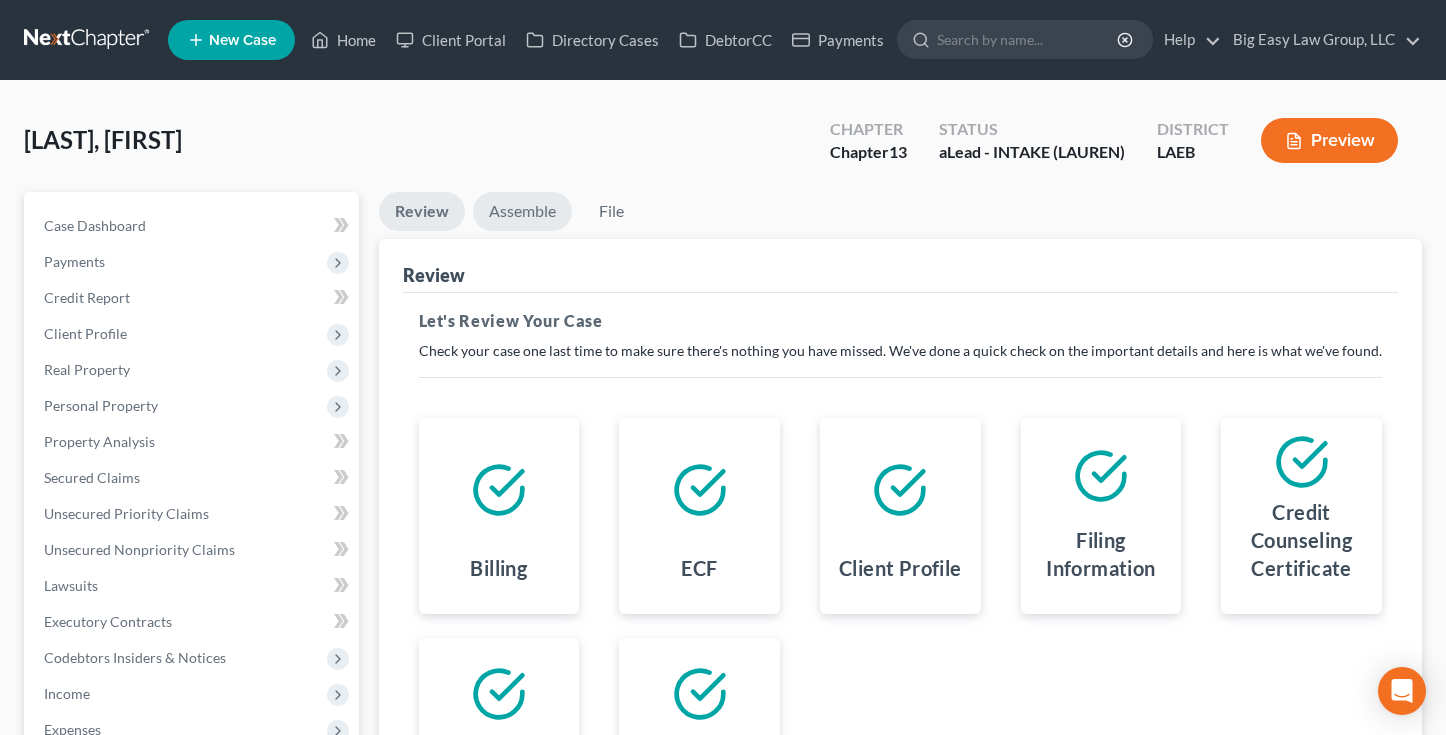 click on "Assemble" at bounding box center [522, 211] 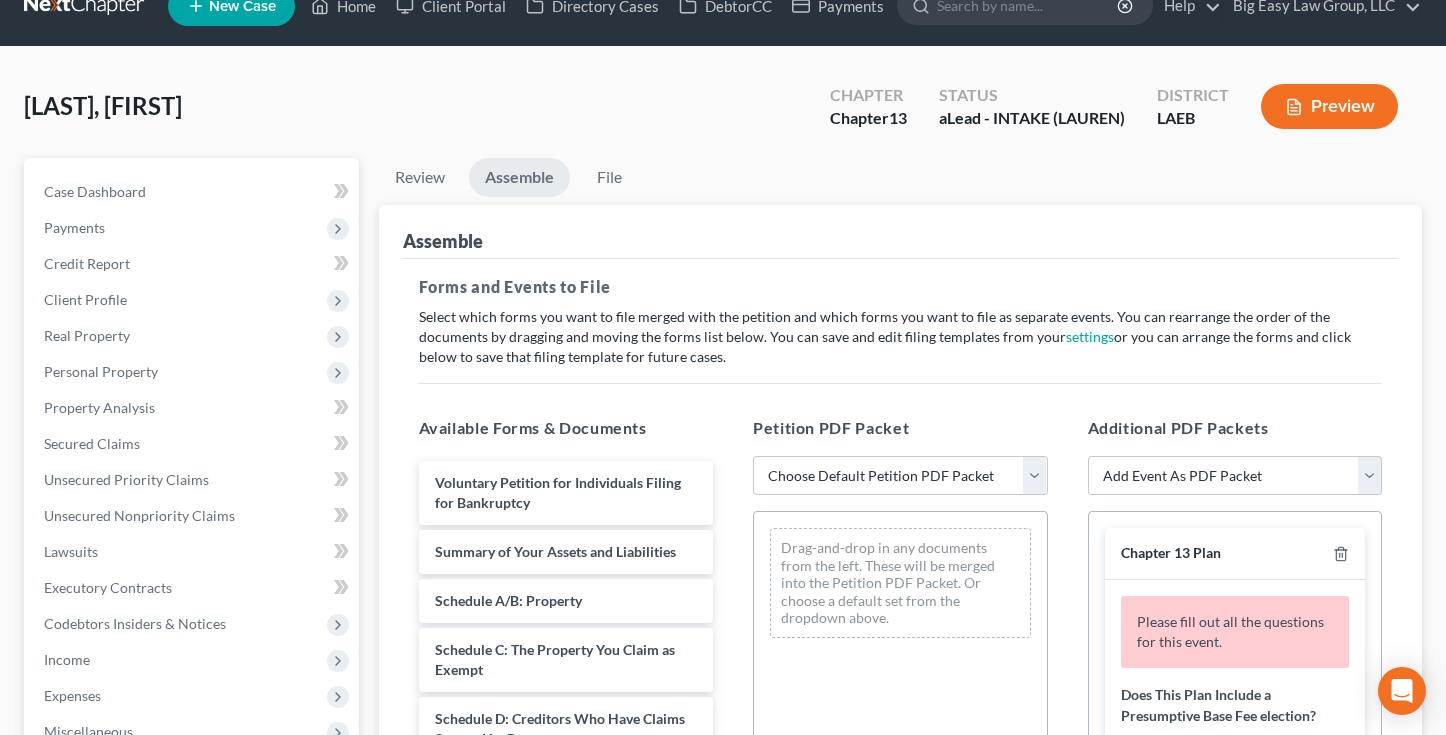 scroll, scrollTop: 163, scrollLeft: 0, axis: vertical 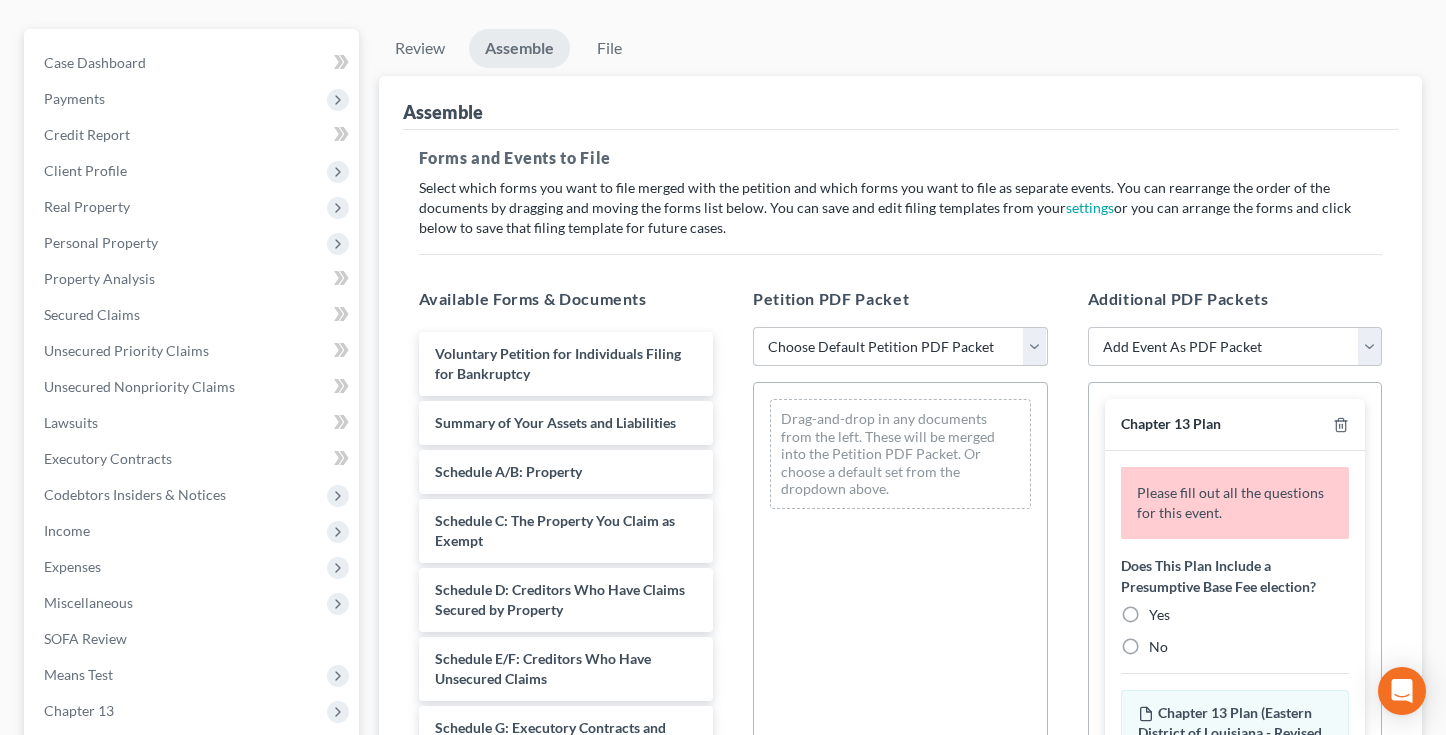 click on "Choose Default Petition PDF Packet Complete Bankruptcy Petition (all forms and schedules) Emergency Filing (Voluntary Petition and Creditor List Only) Chapter 13 Full Filing" at bounding box center [900, 347] 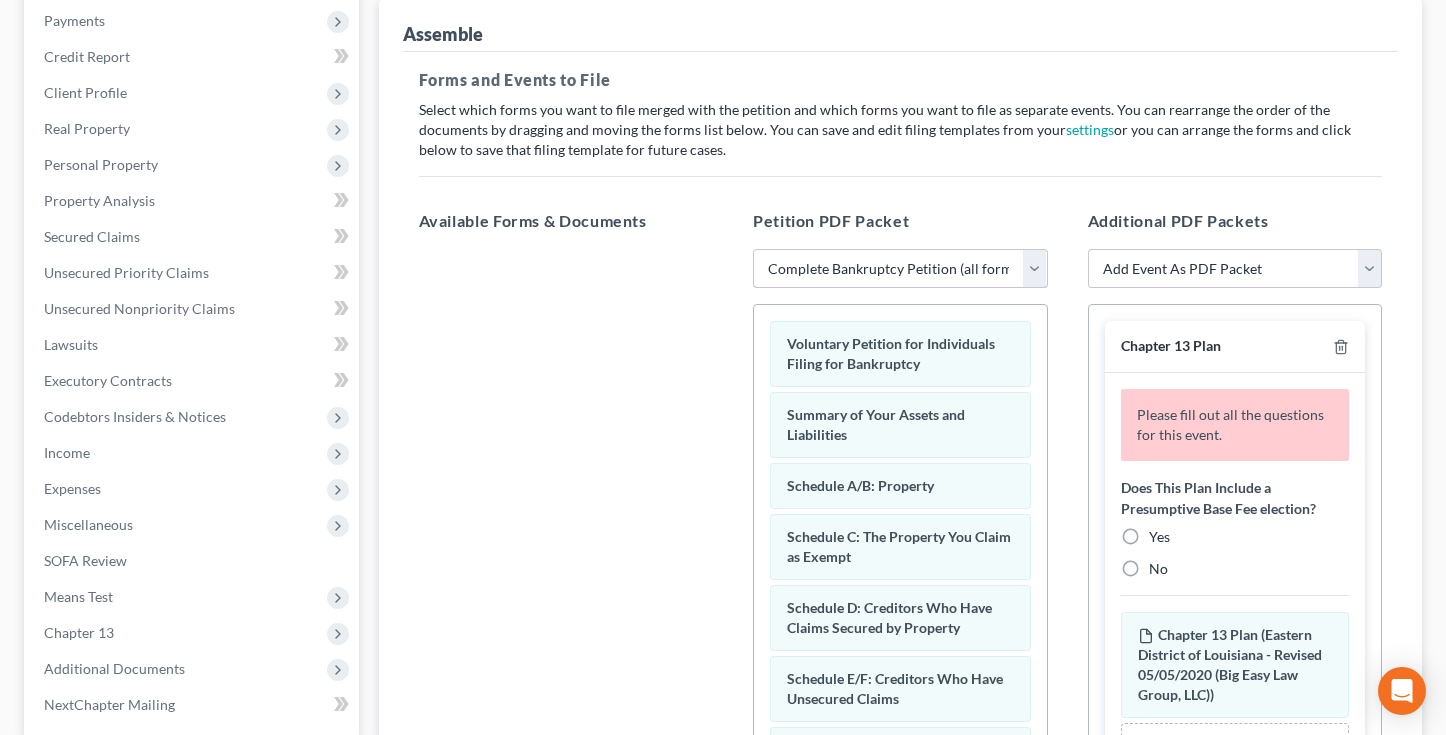 scroll, scrollTop: 277, scrollLeft: 0, axis: vertical 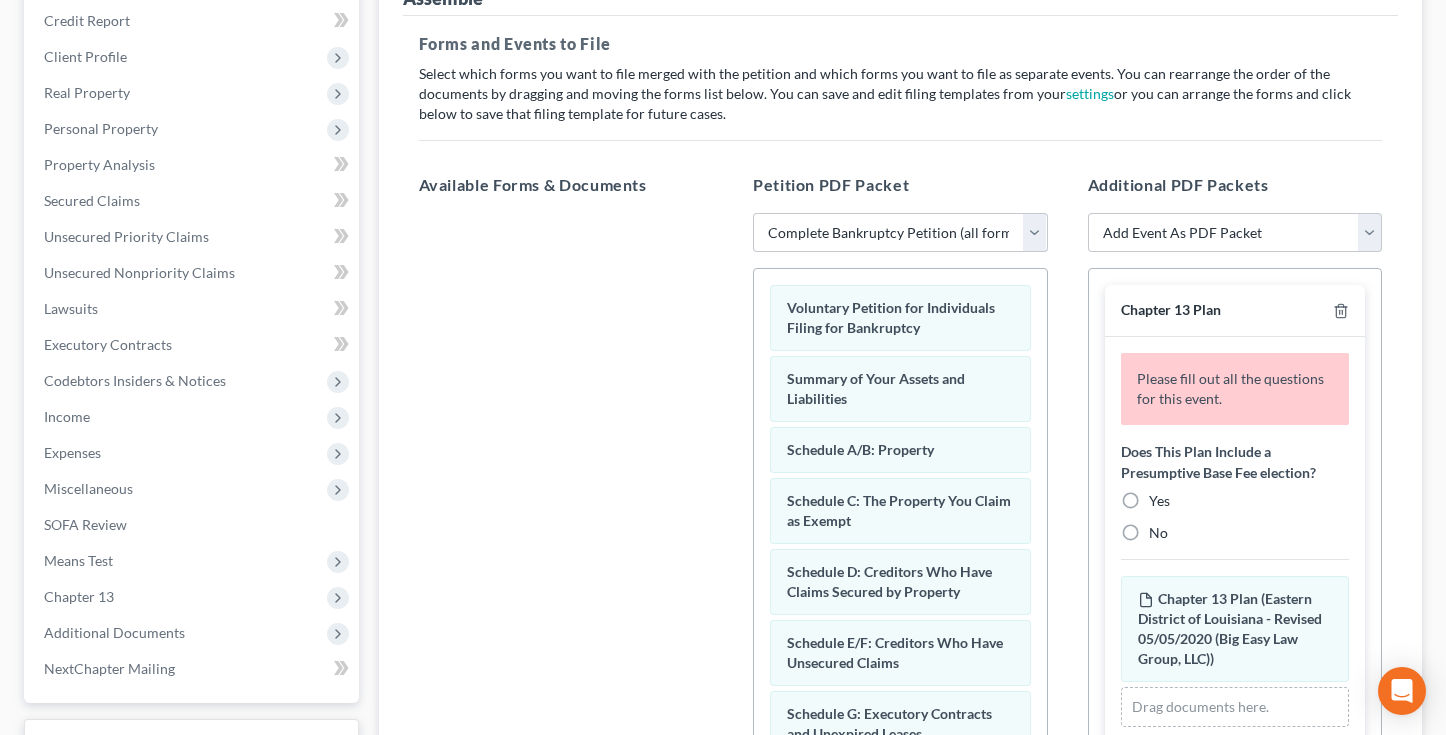 click on "Yes" at bounding box center (1159, 501) 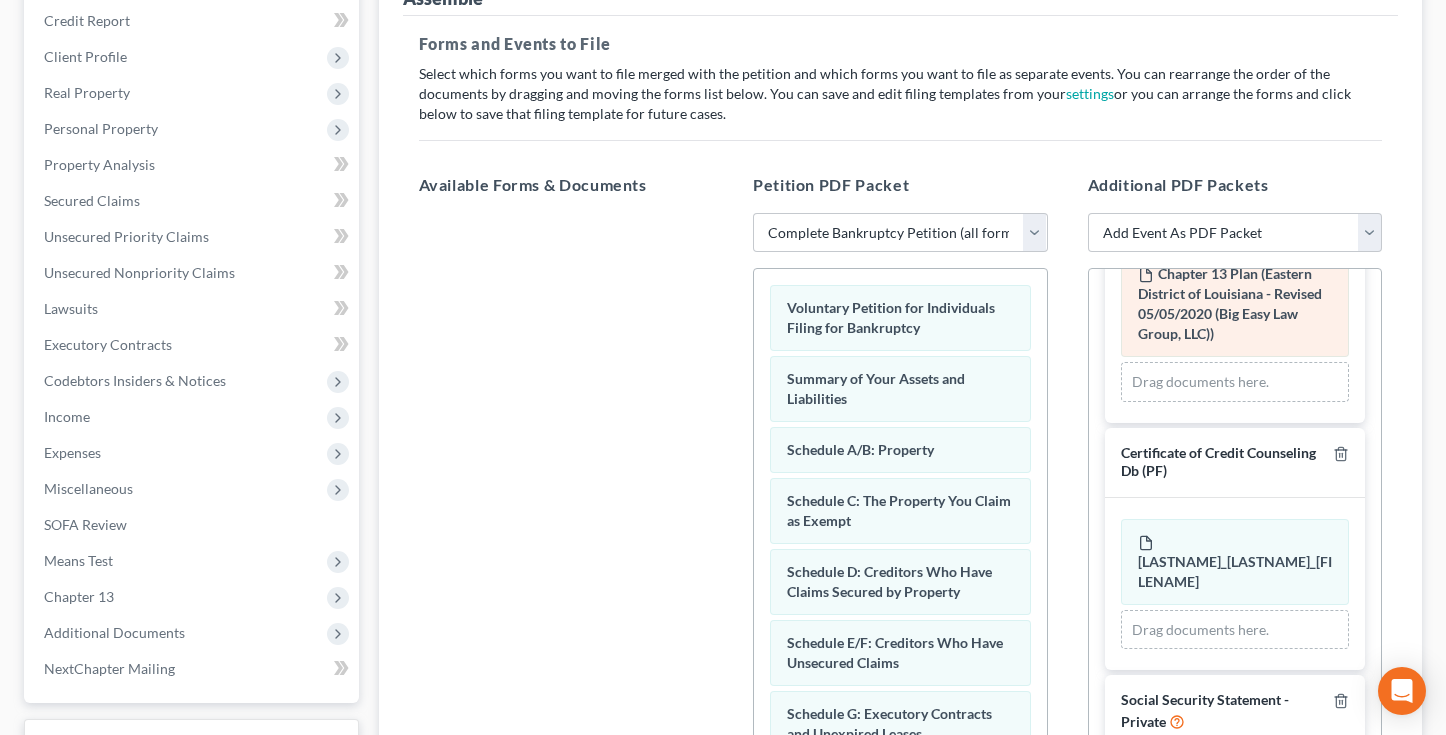 scroll, scrollTop: 264, scrollLeft: 0, axis: vertical 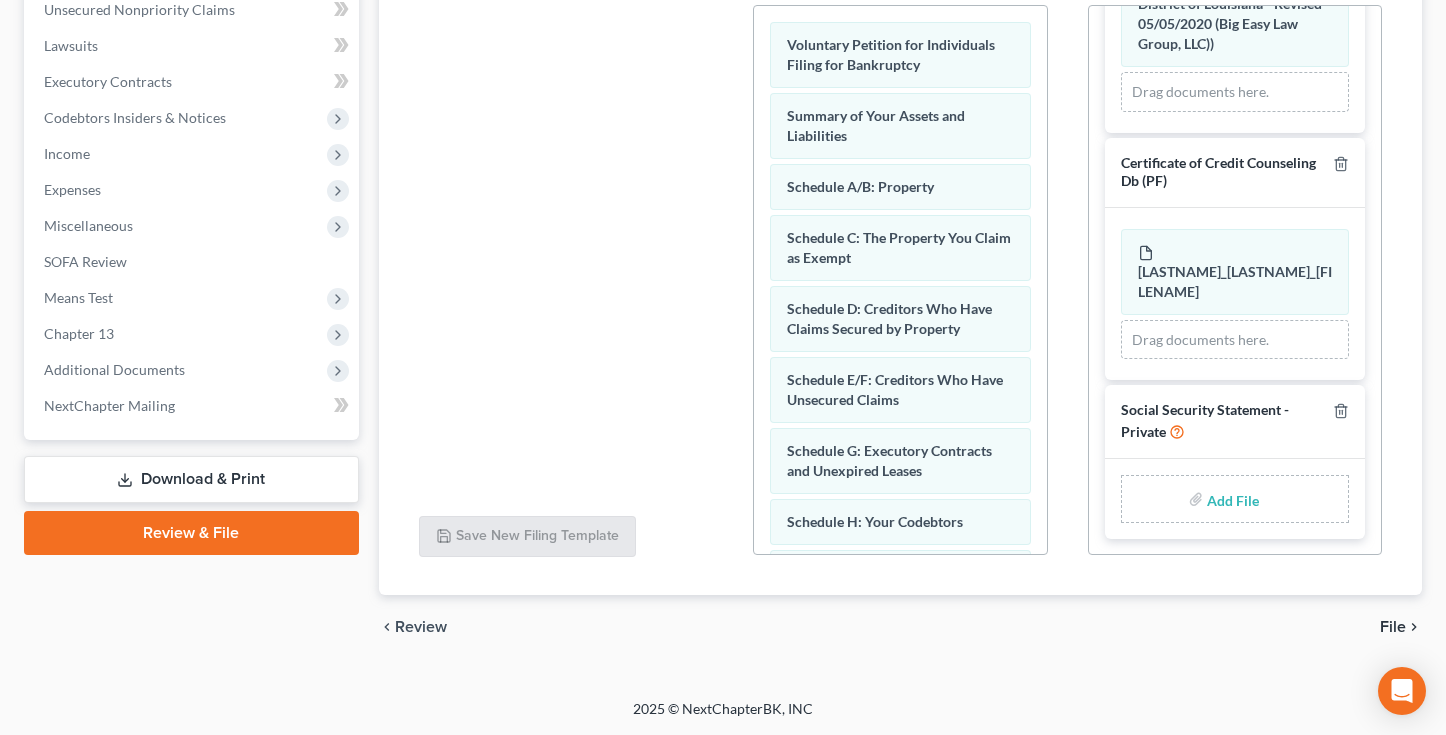 click on "Add File" at bounding box center (1235, 502) 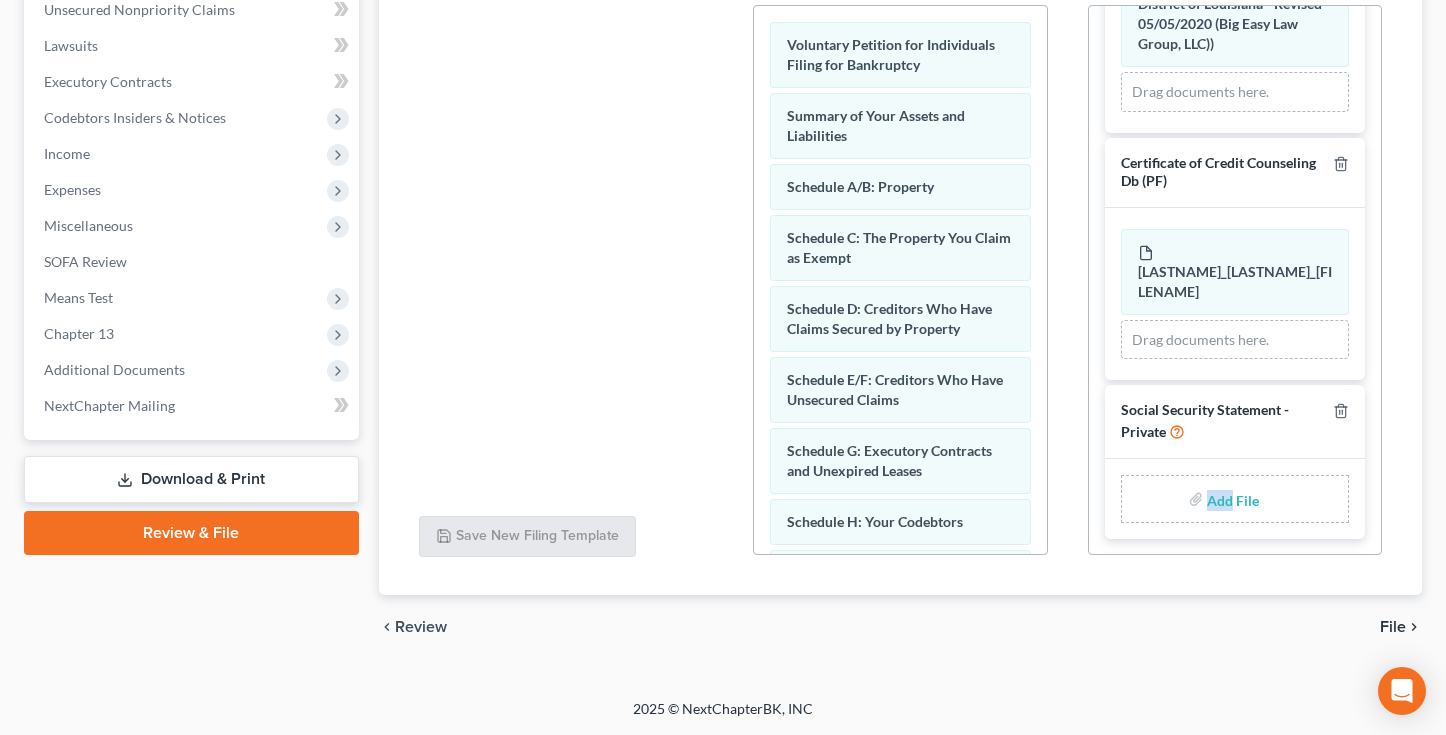 click on "Add File" at bounding box center (1235, 502) 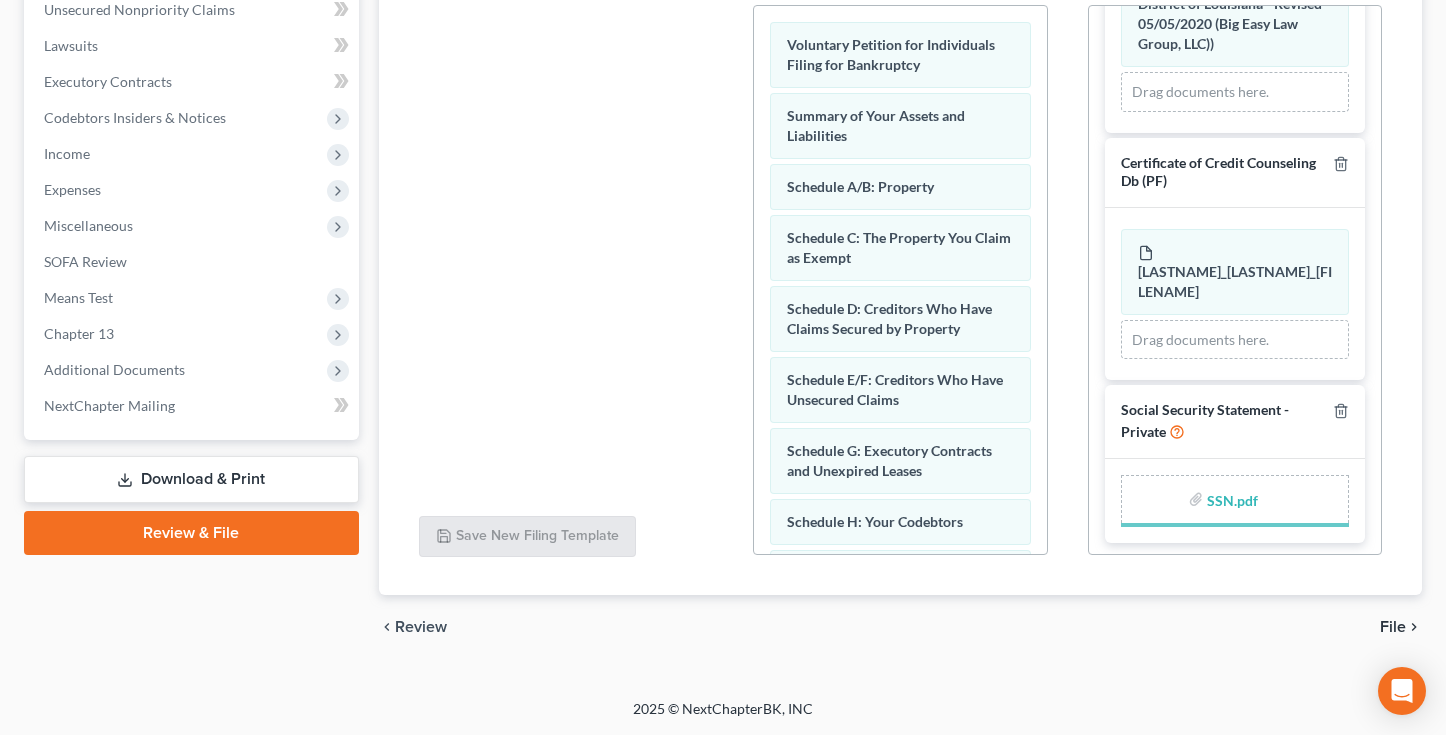 scroll, scrollTop: 236, scrollLeft: 0, axis: vertical 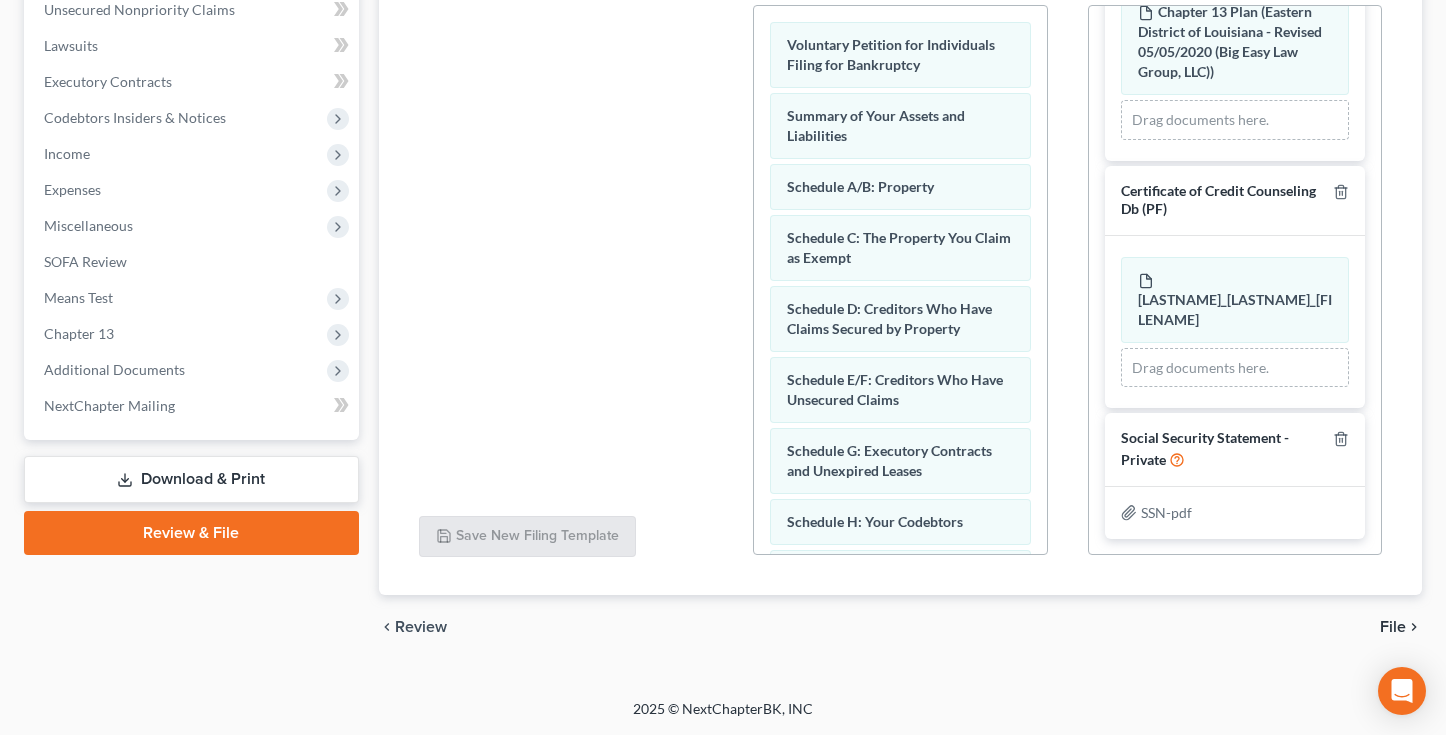 click on "File" at bounding box center [1393, 627] 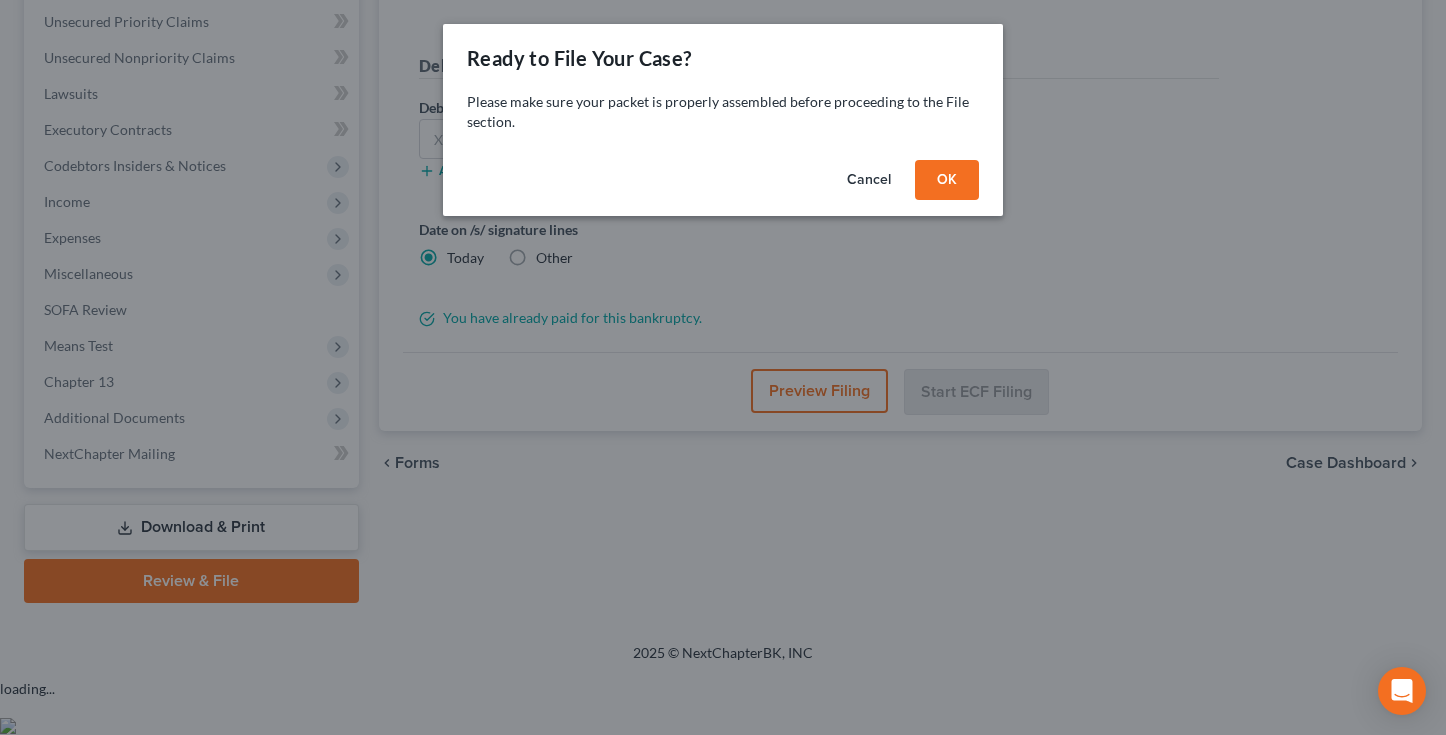 scroll, scrollTop: 436, scrollLeft: 0, axis: vertical 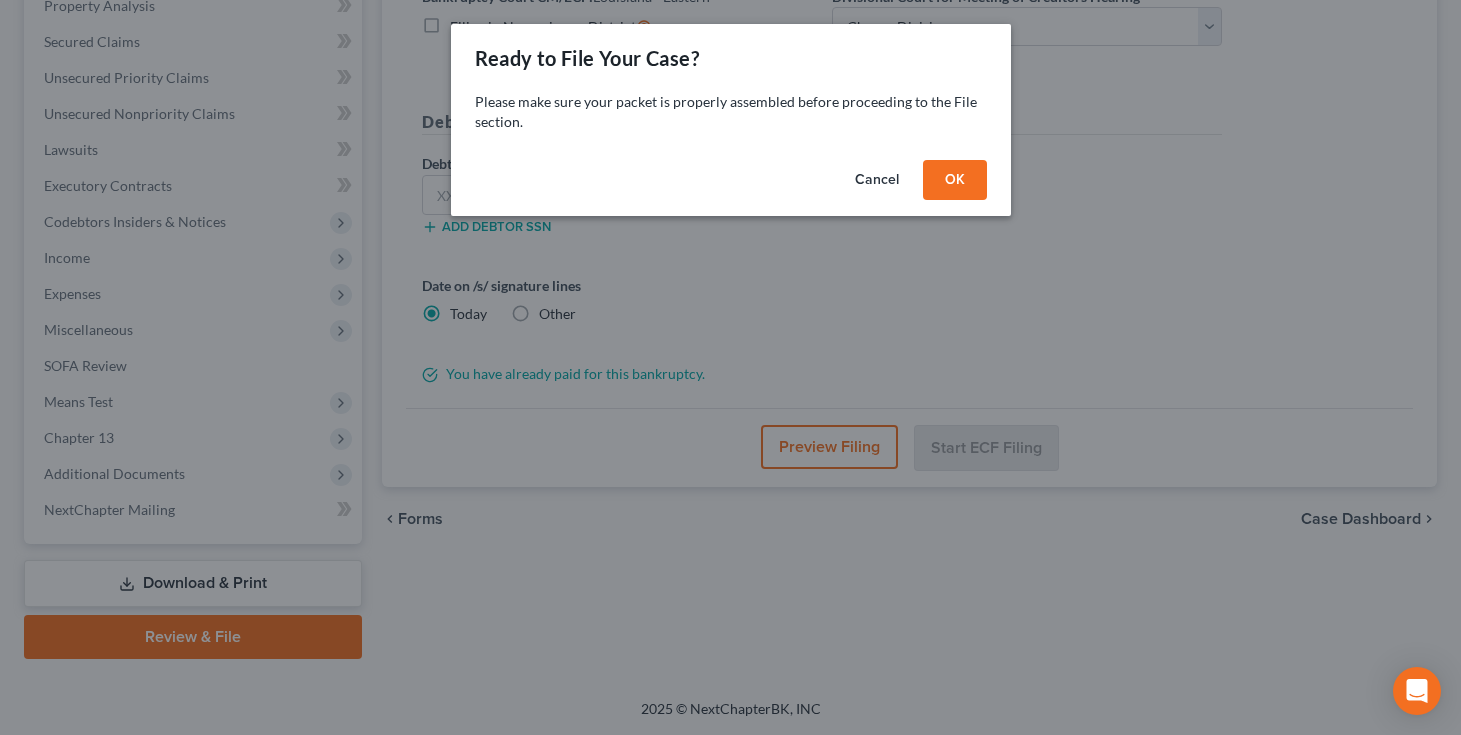click on "OK" at bounding box center (955, 180) 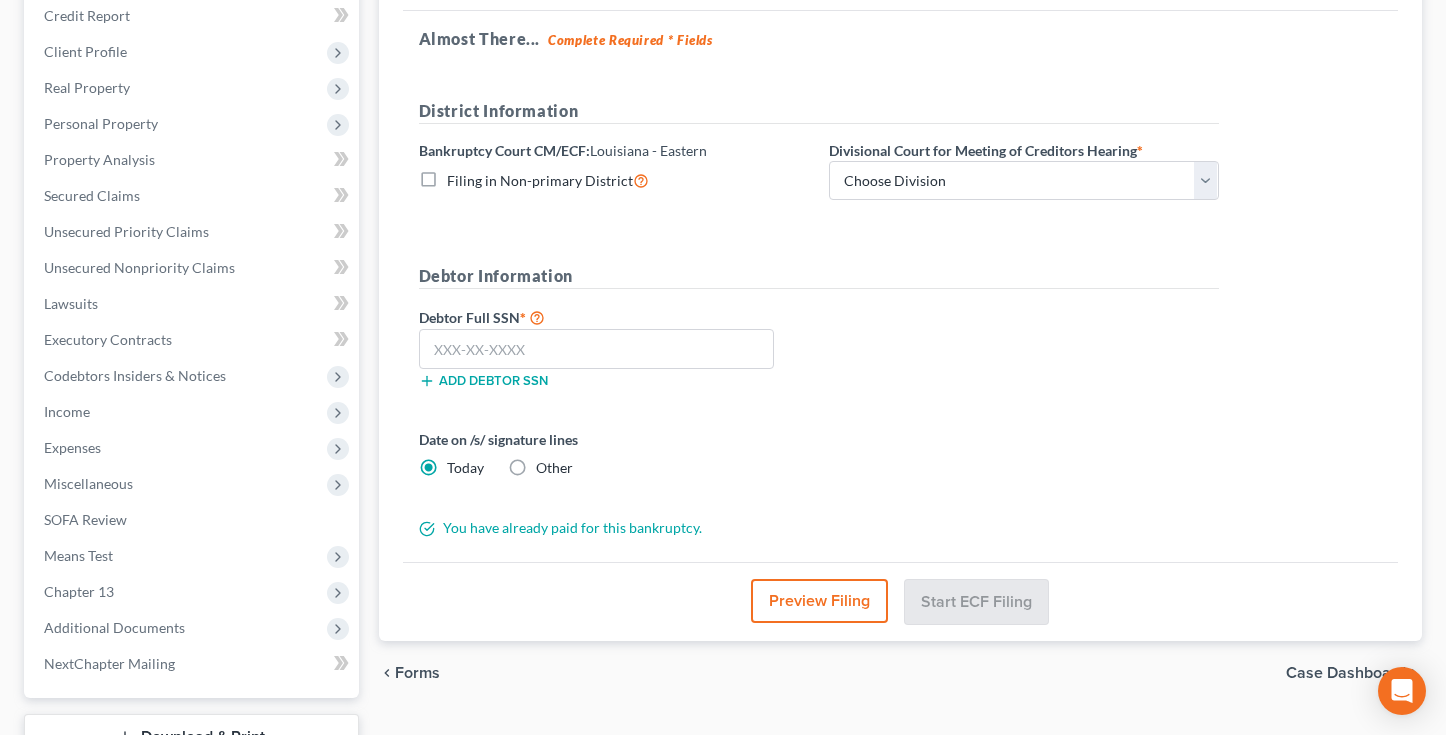 scroll, scrollTop: 41, scrollLeft: 0, axis: vertical 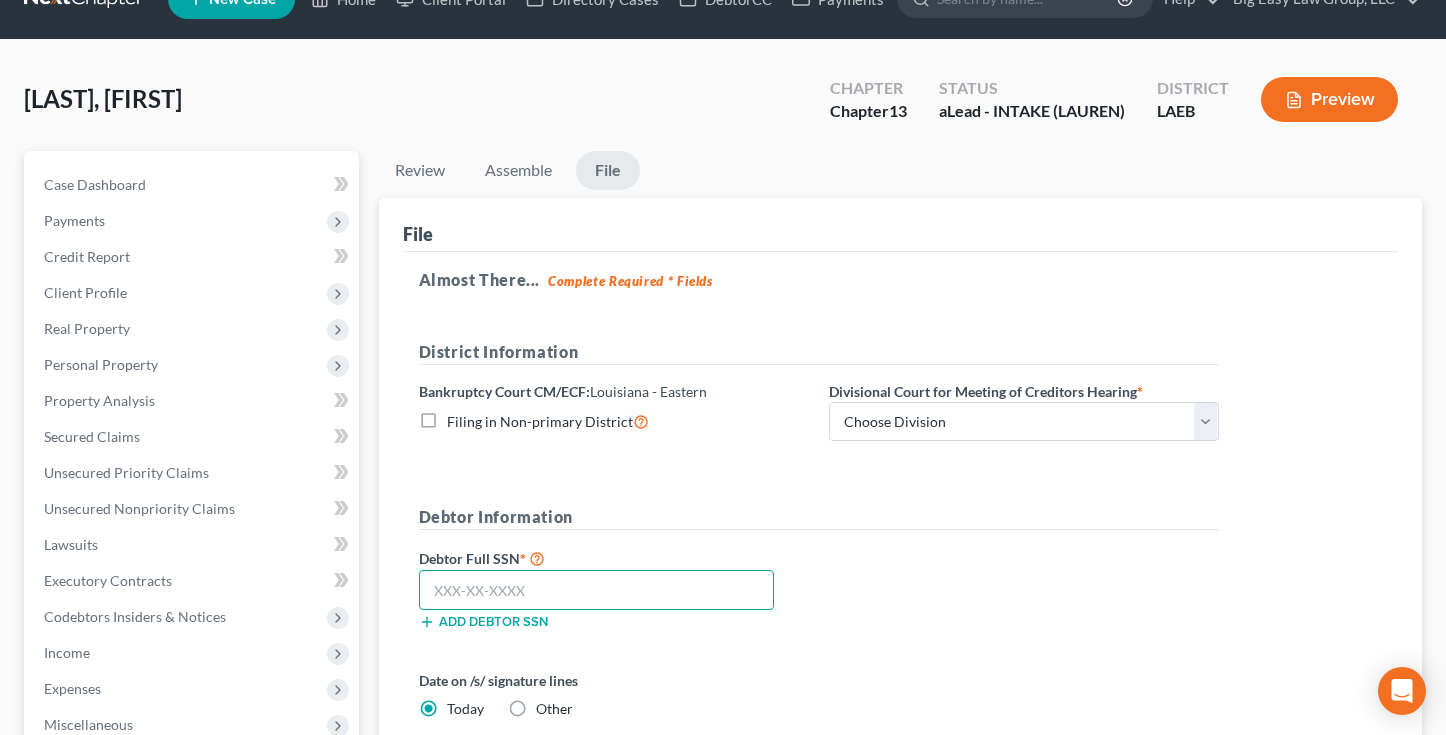 click at bounding box center (597, 590) 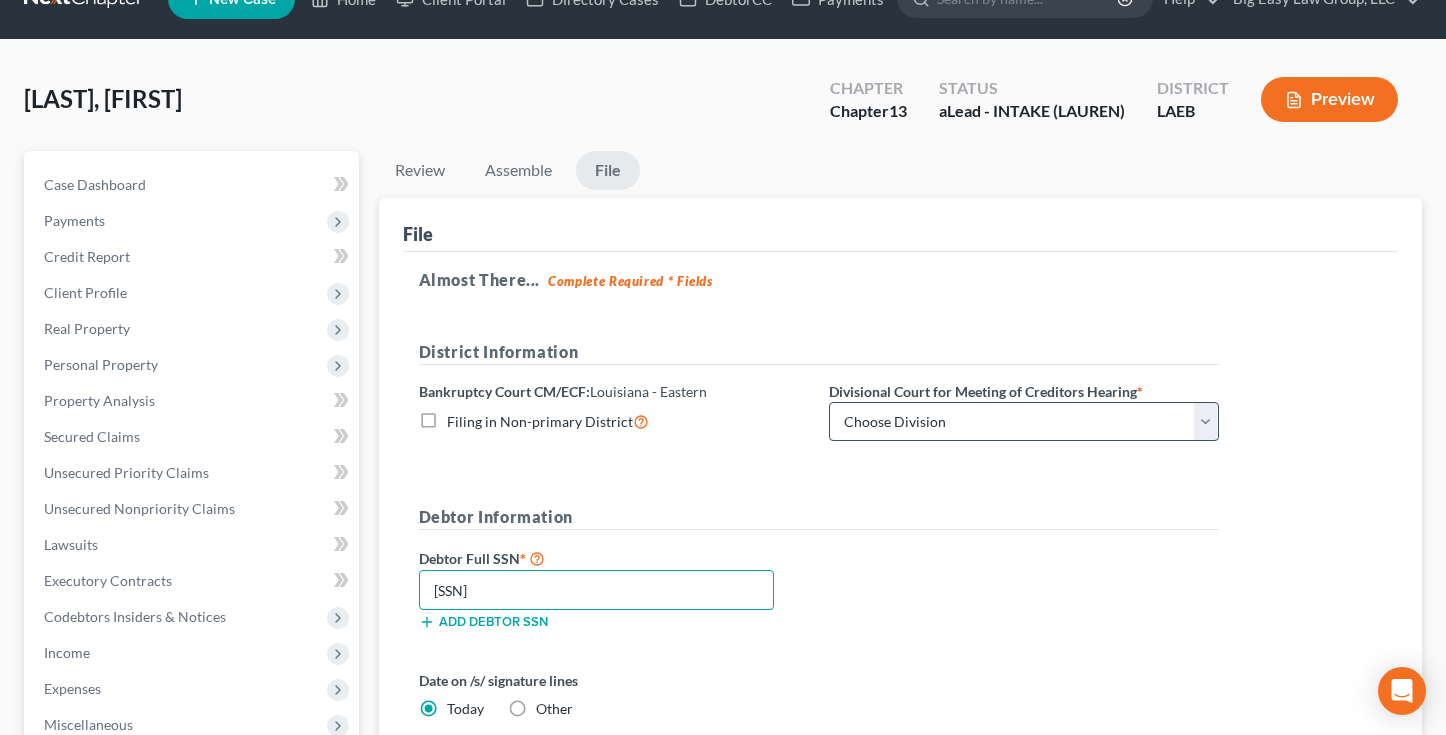 type on "[SSN]" 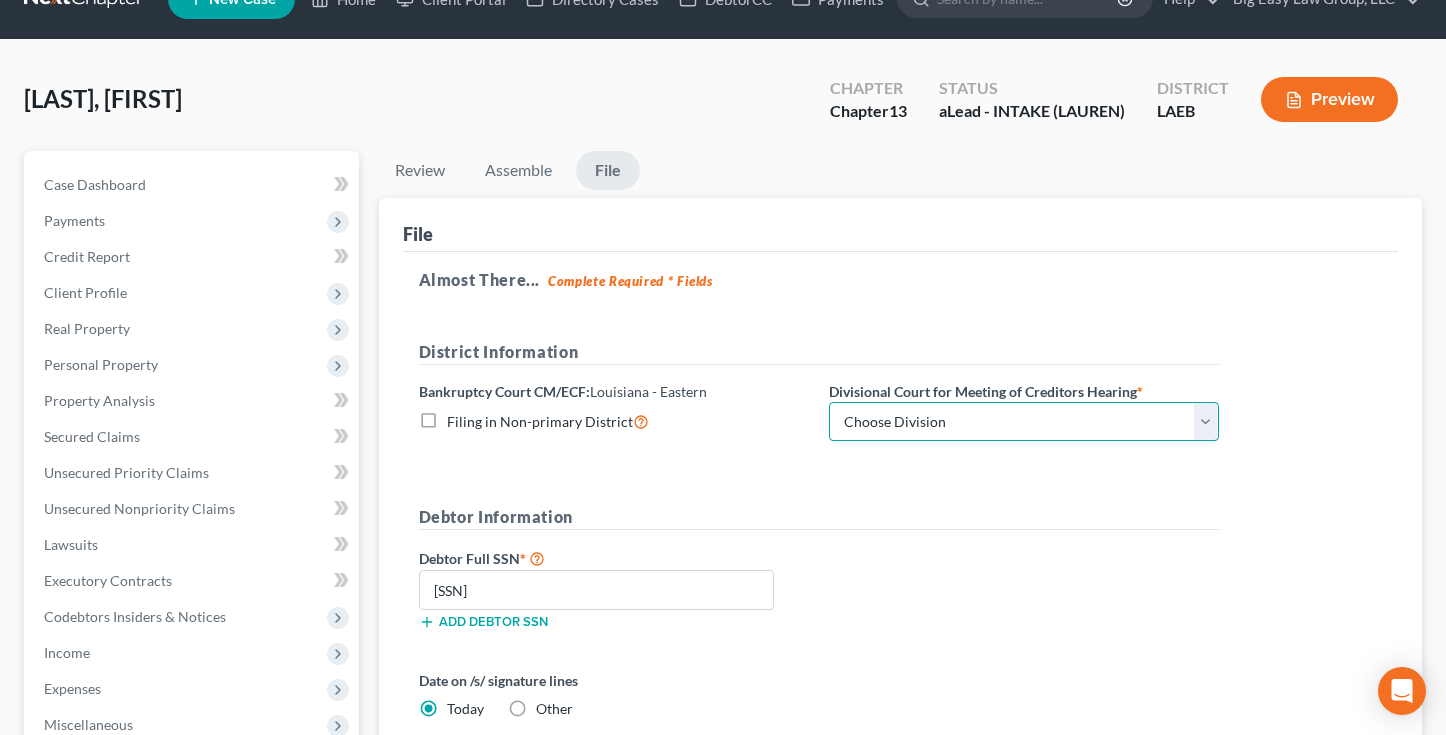click on "Choose Division New Orleans" at bounding box center [1024, 422] 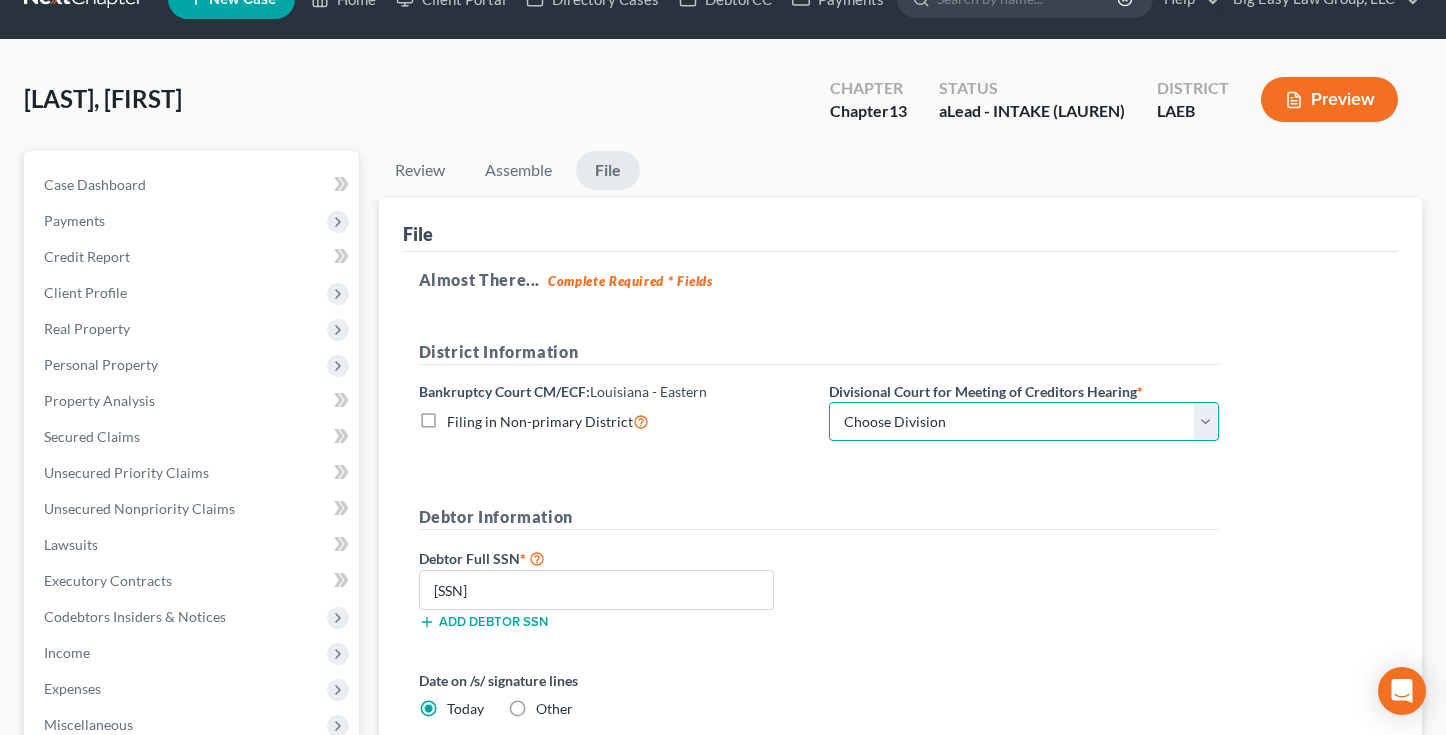 select on "0" 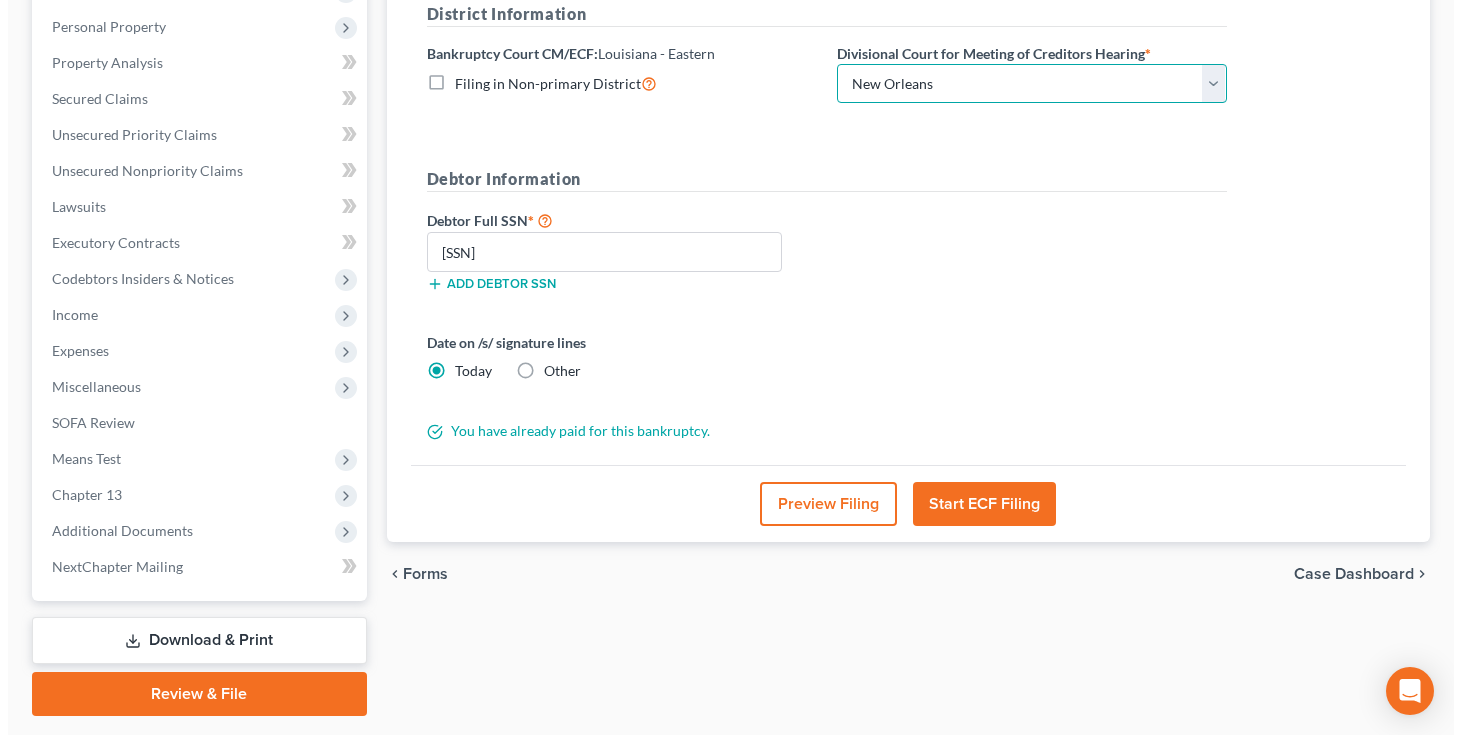 scroll, scrollTop: 380, scrollLeft: 0, axis: vertical 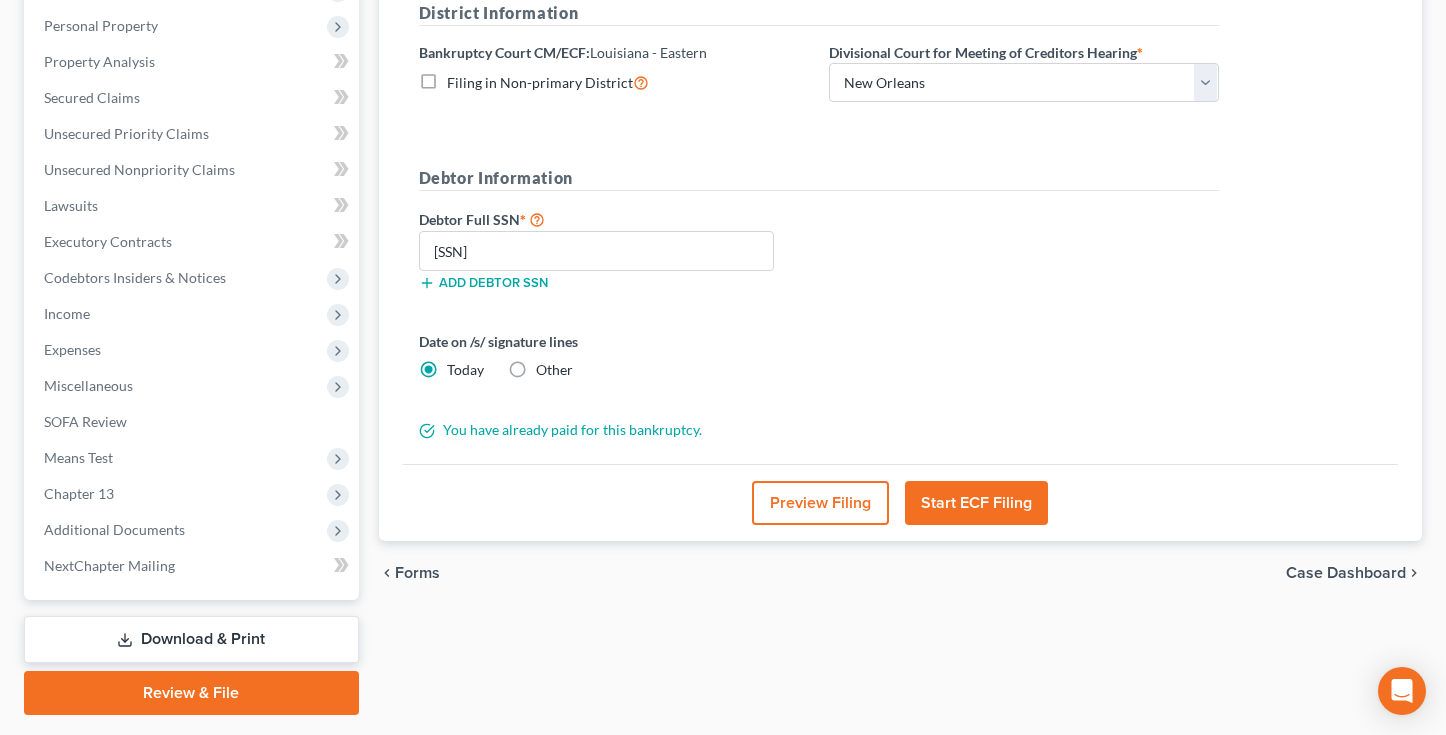 click on "Preview Filing" at bounding box center [820, 503] 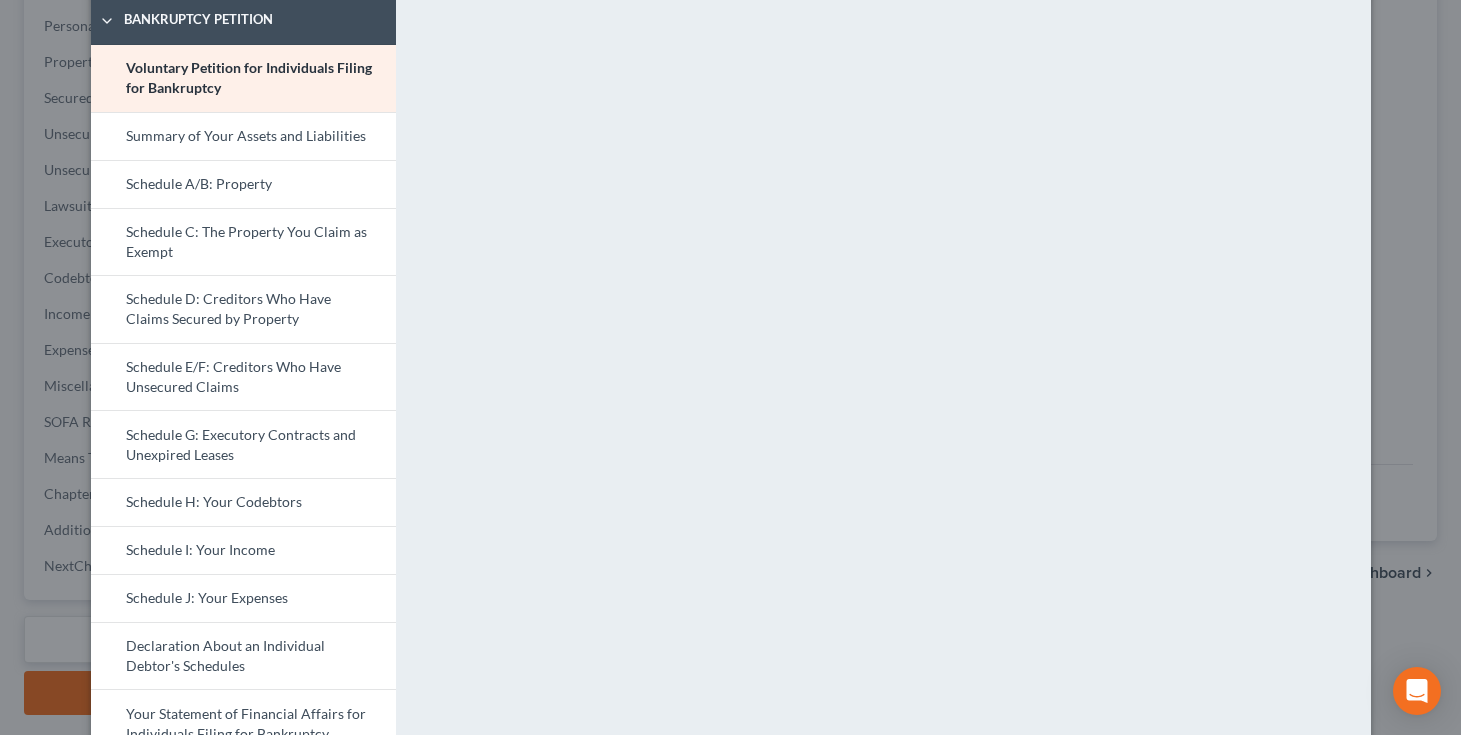 scroll, scrollTop: 0, scrollLeft: 0, axis: both 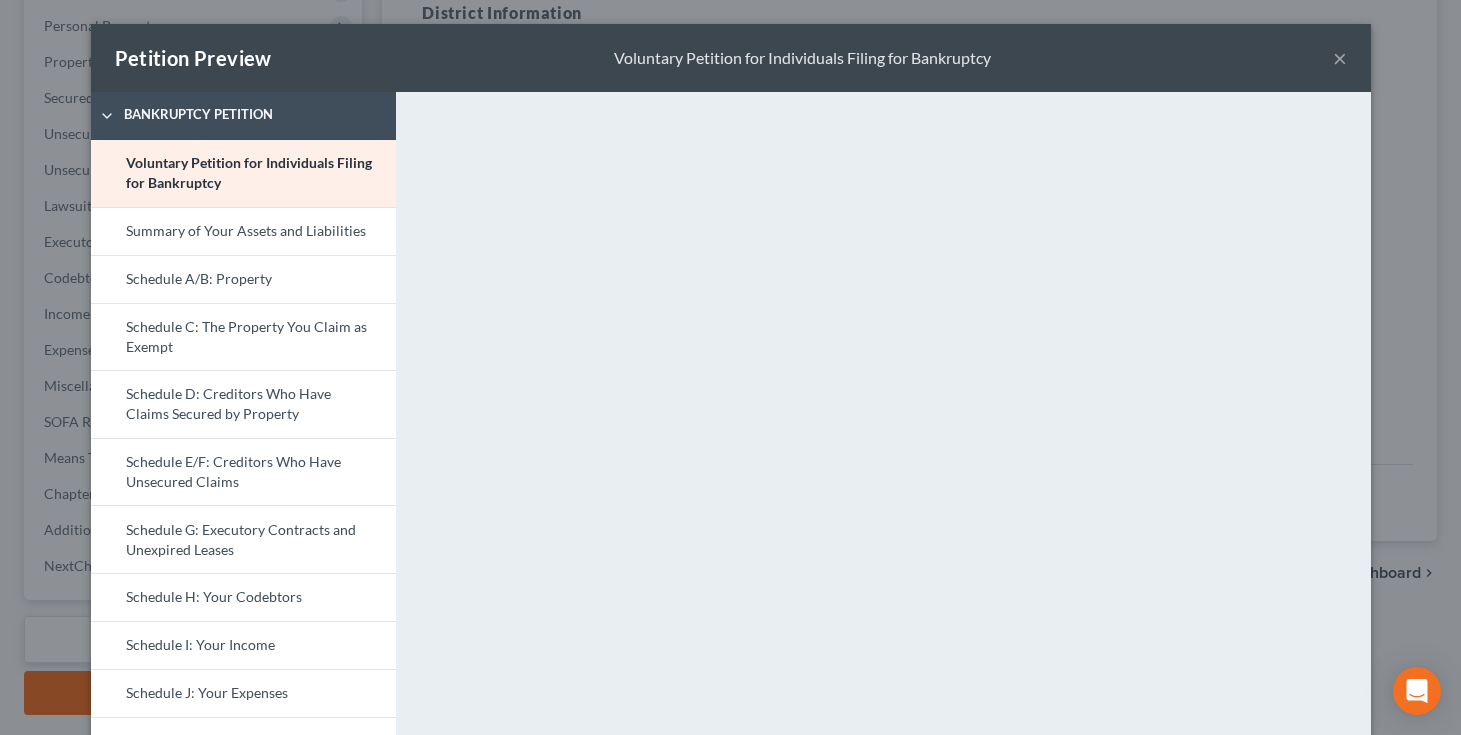 click on "×" at bounding box center [1340, 58] 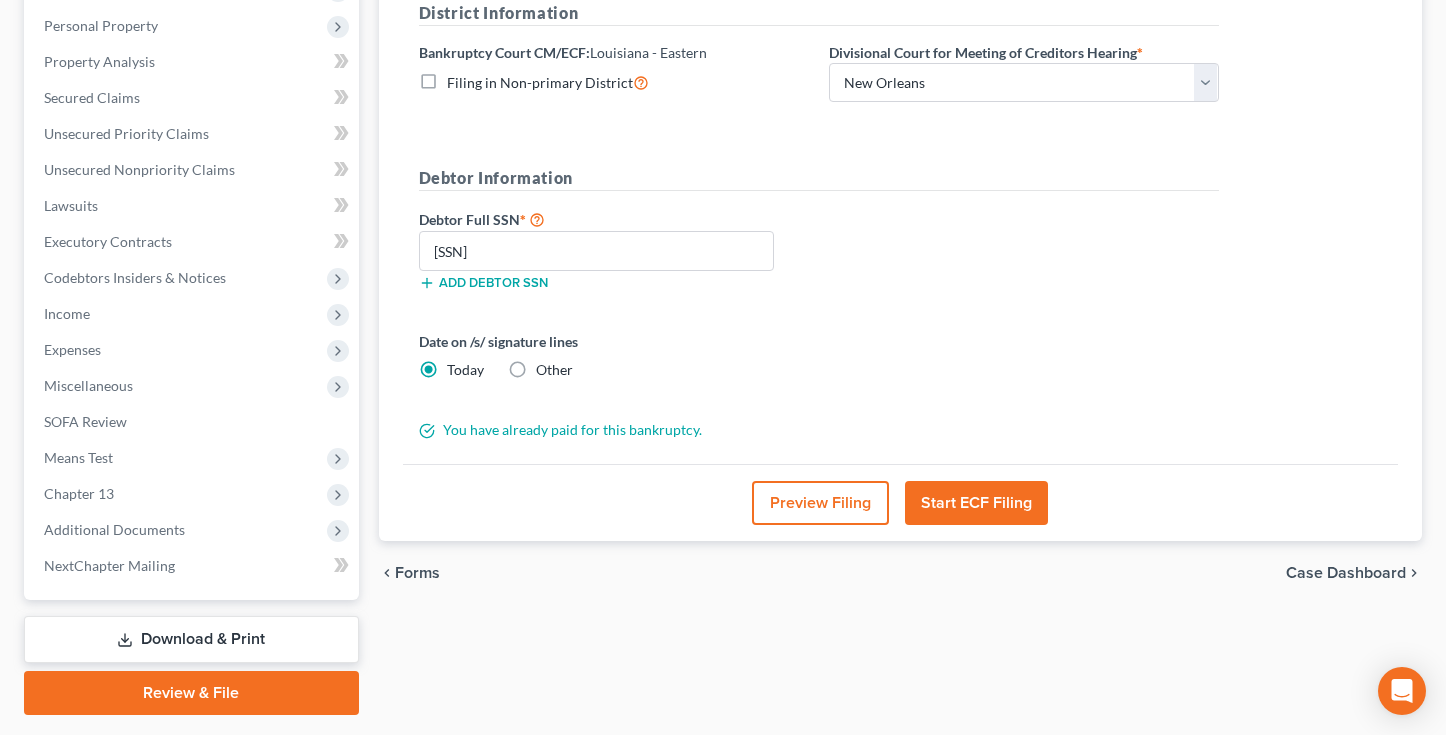 click on "Start ECF Filing" at bounding box center (976, 503) 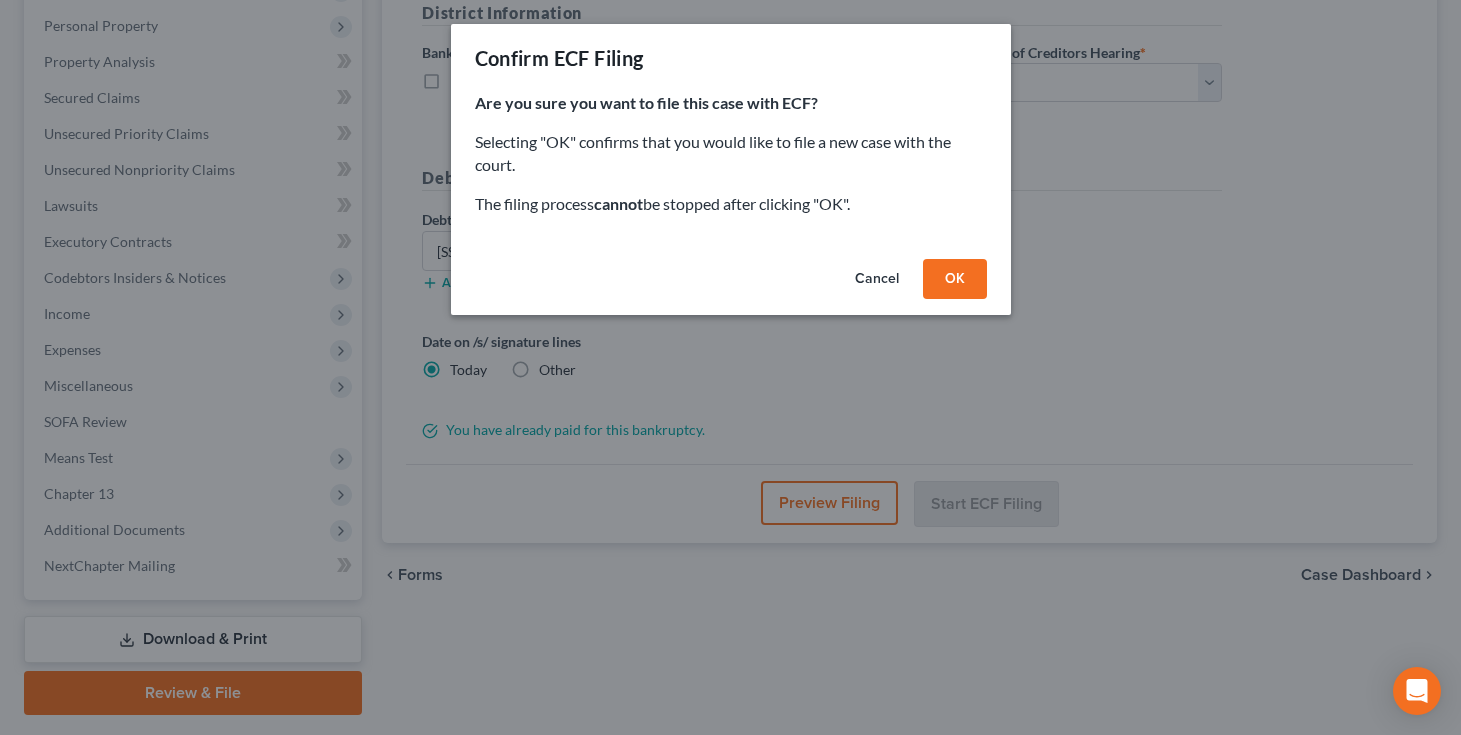 click on "OK" at bounding box center [955, 279] 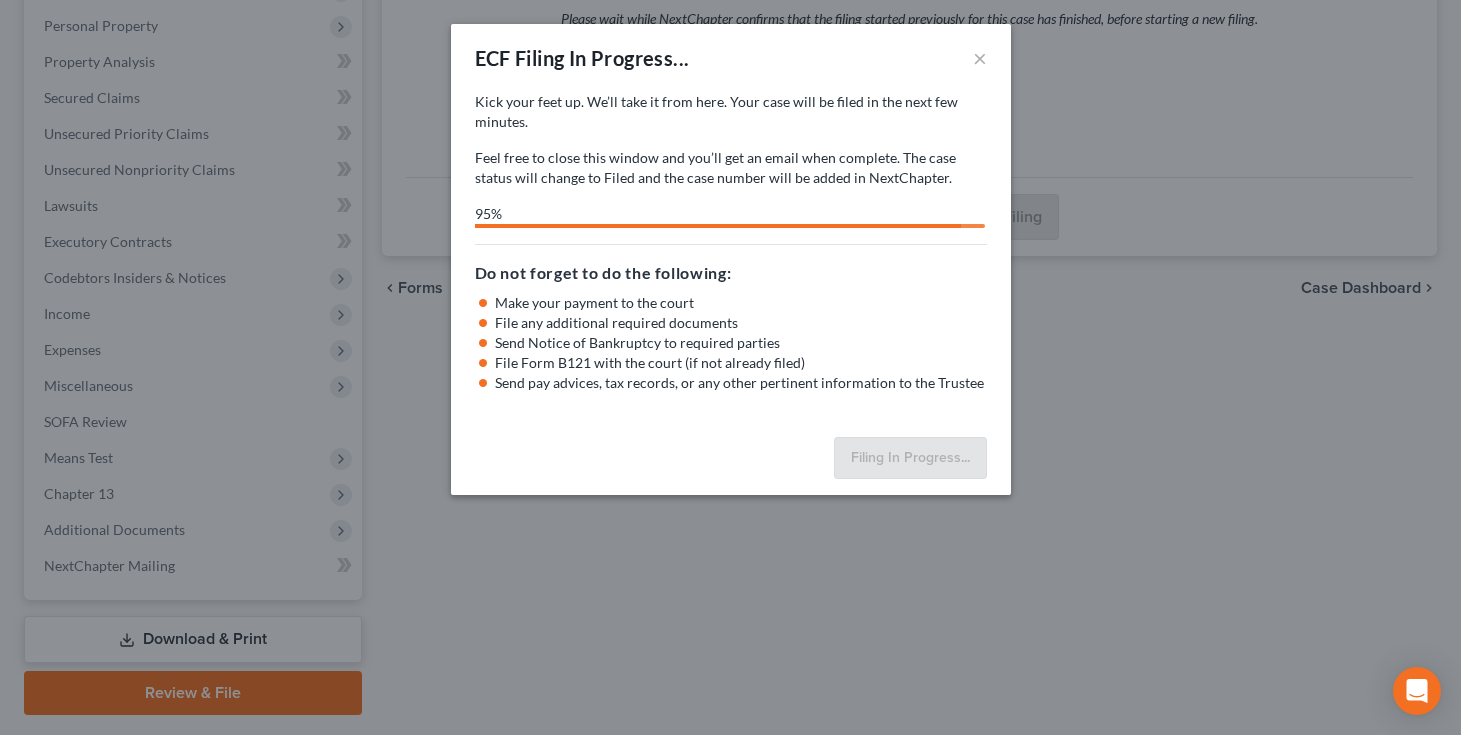 select on "0" 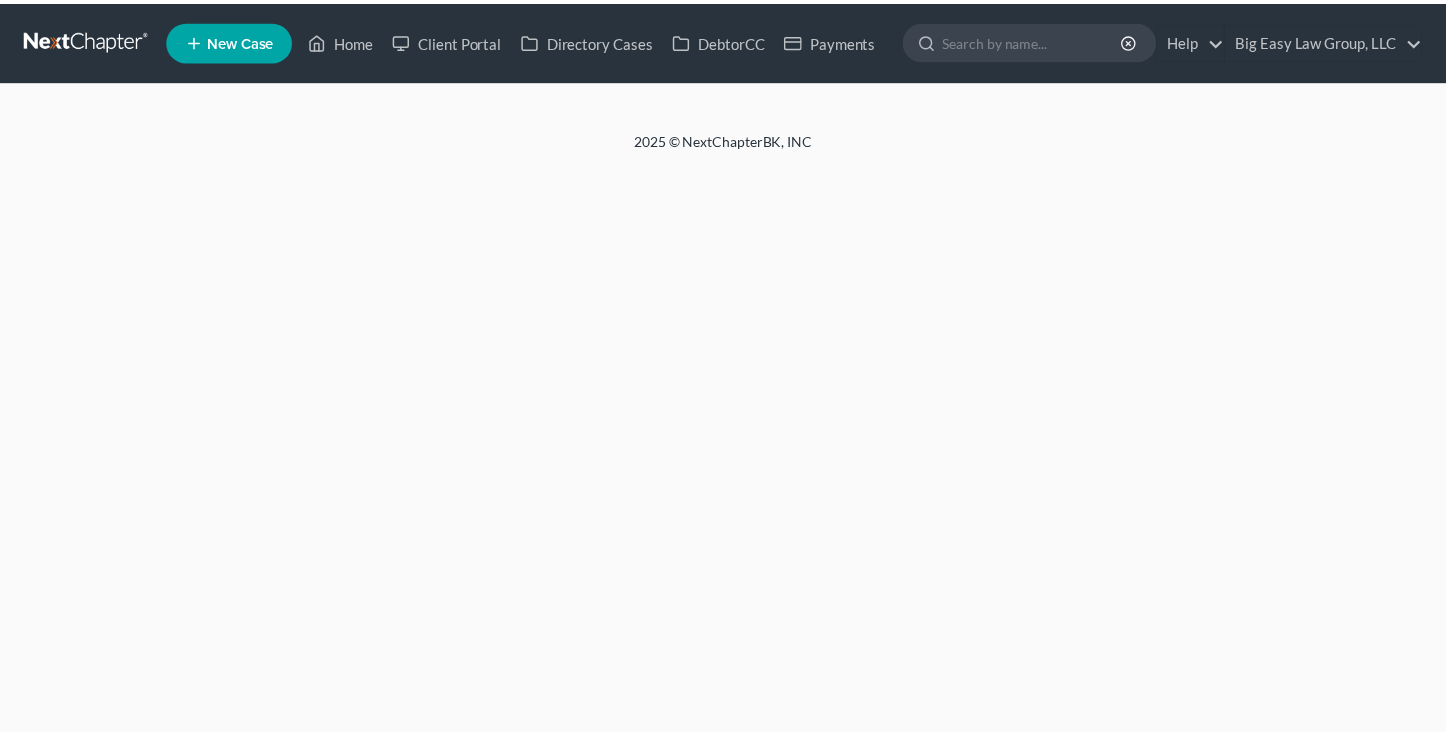 scroll, scrollTop: 0, scrollLeft: 0, axis: both 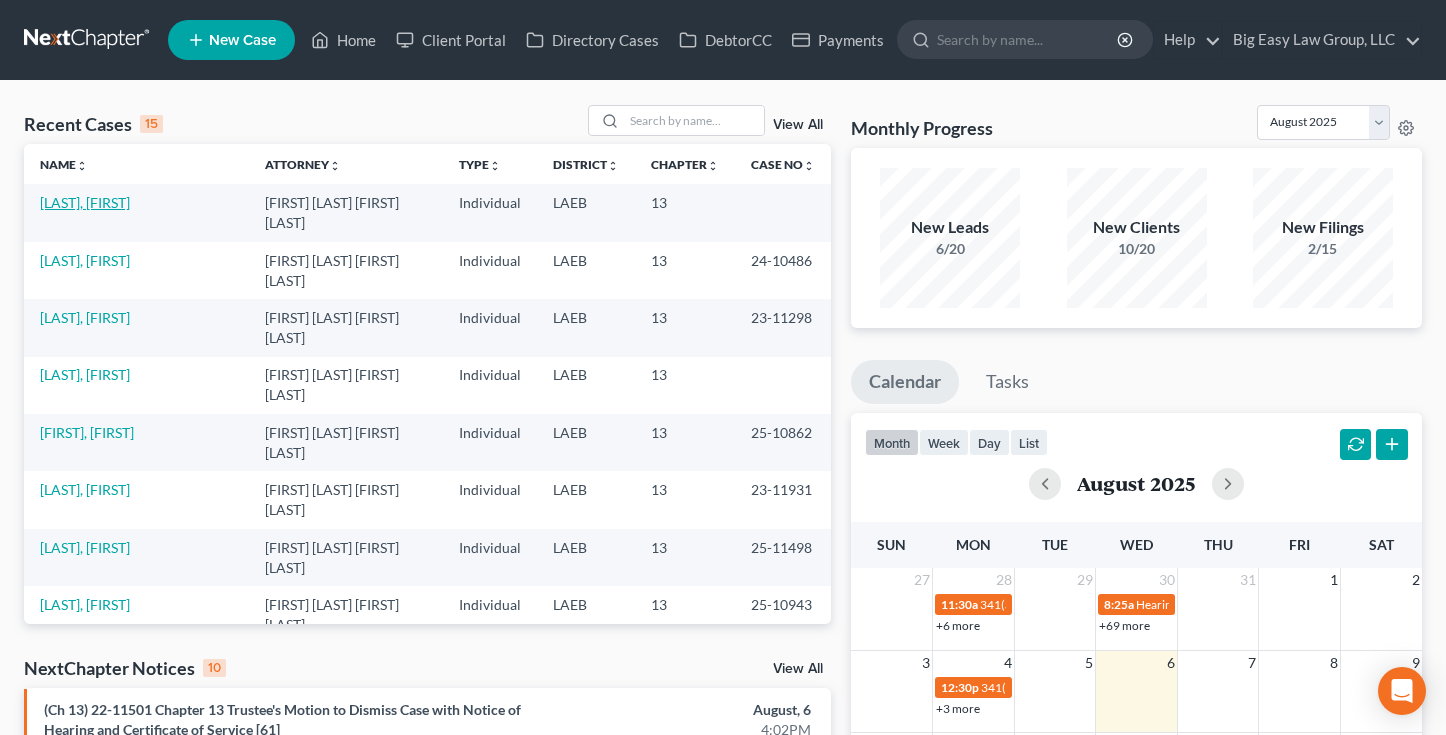 click on "[LAST], [FIRST]" at bounding box center (85, 202) 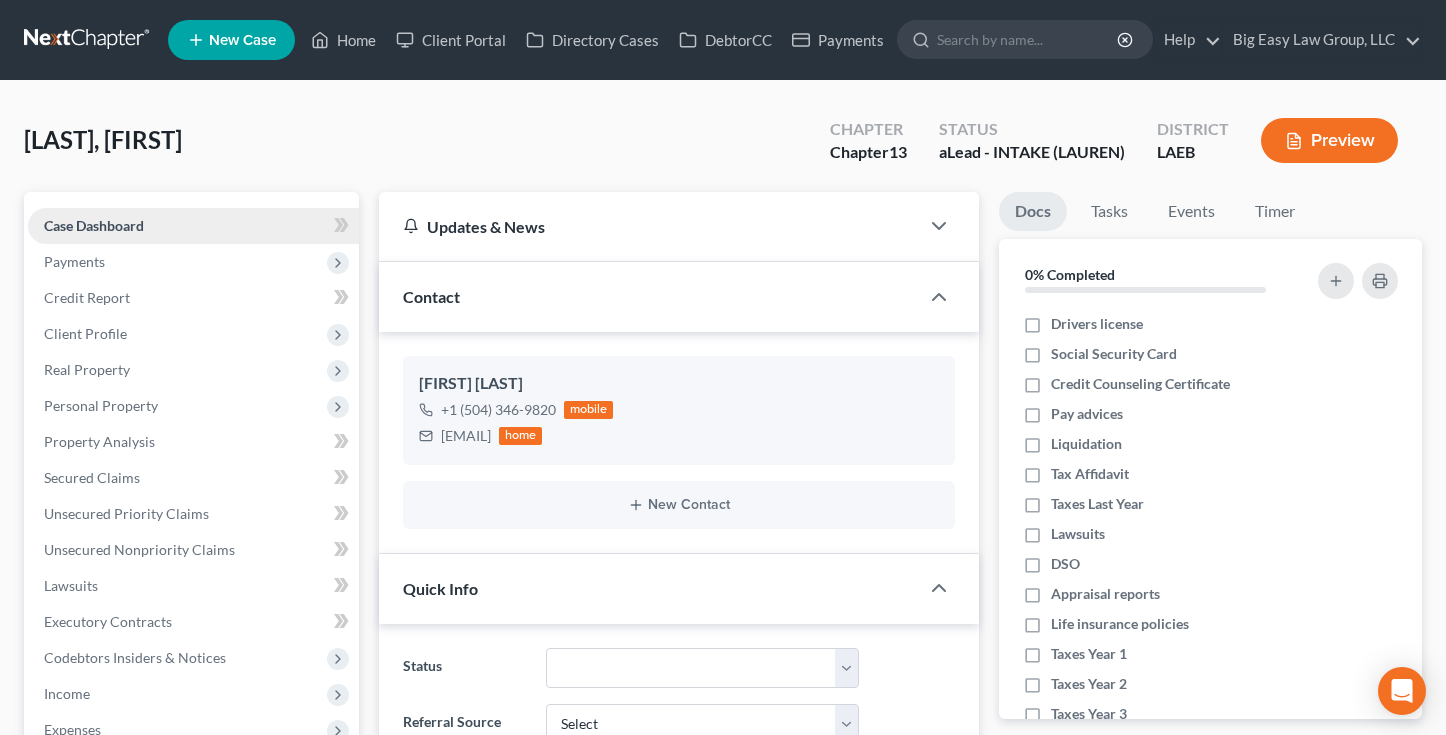 scroll, scrollTop: 5830, scrollLeft: 0, axis: vertical 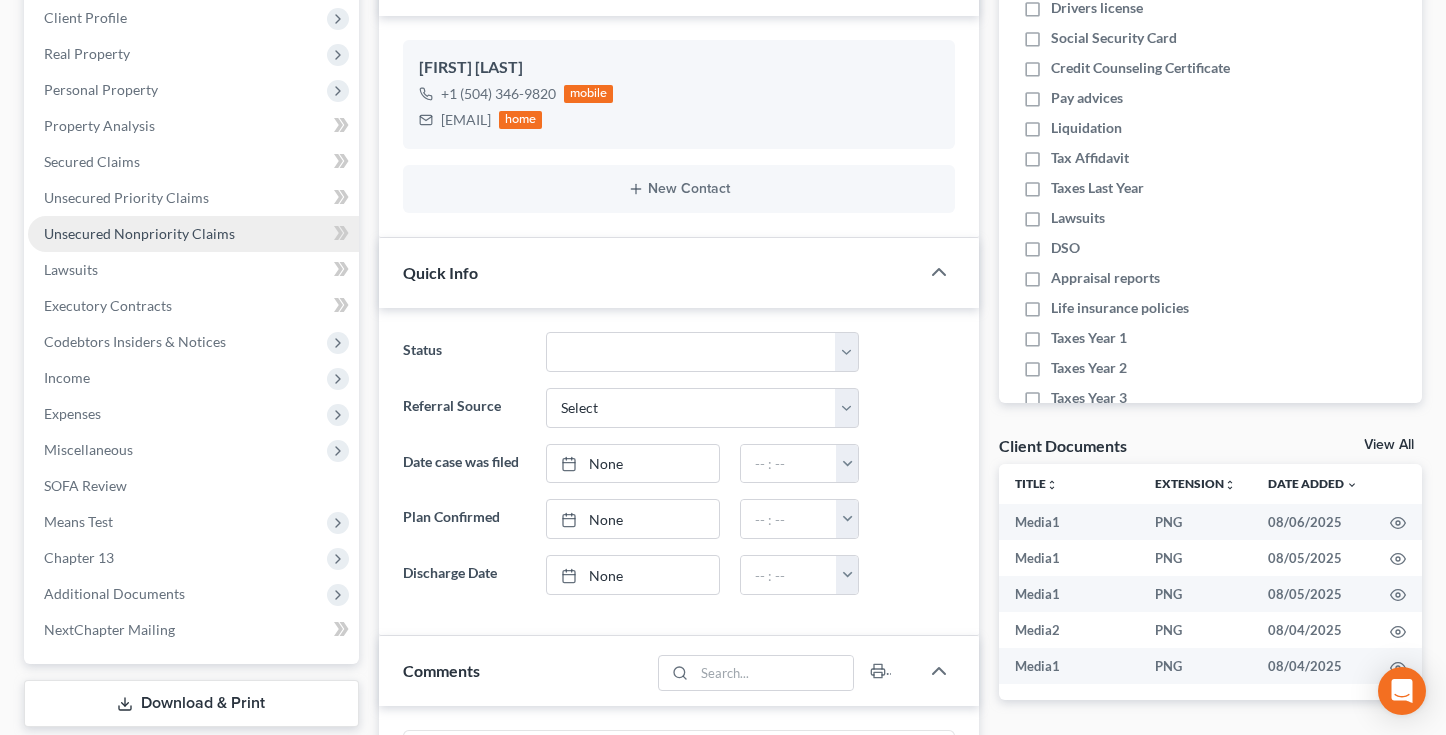 click on "Unsecured Nonpriority Claims" at bounding box center [193, 234] 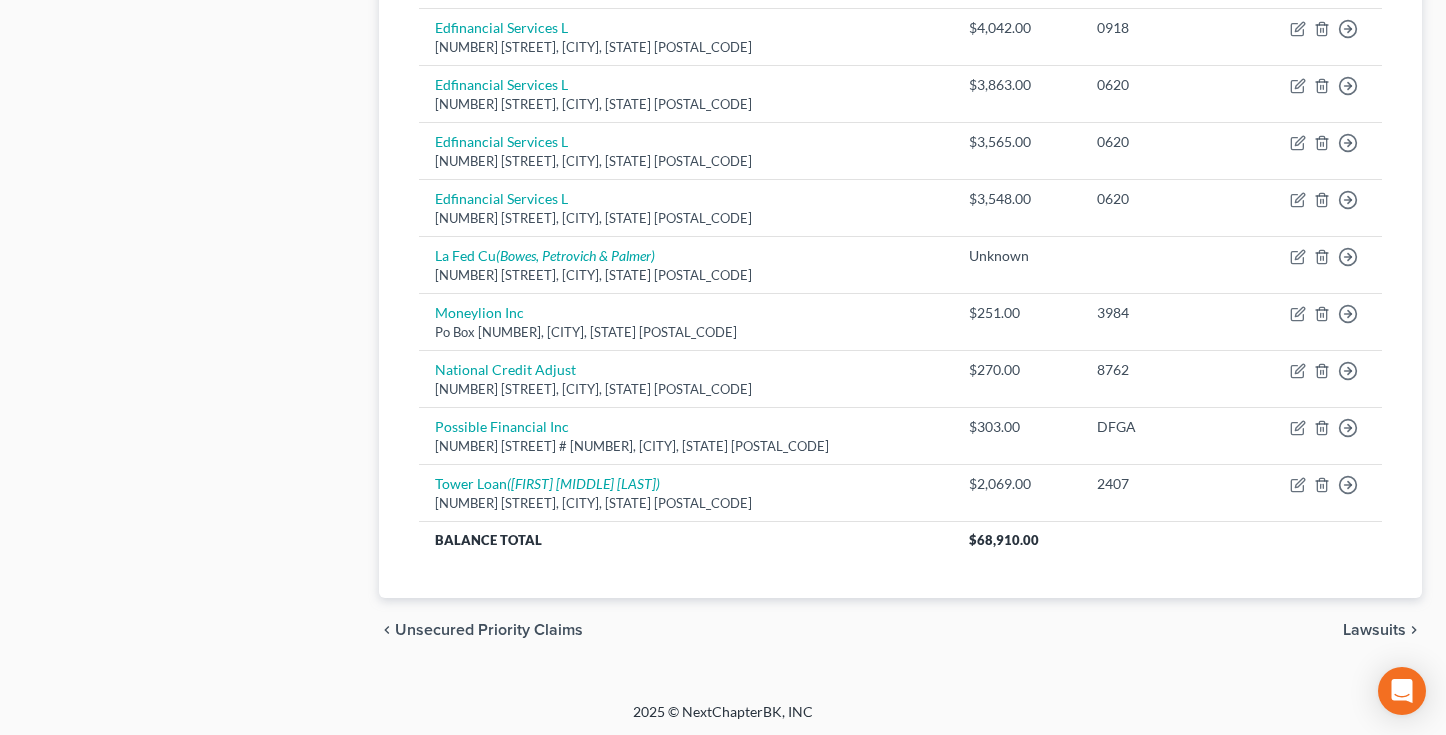 scroll, scrollTop: 1107, scrollLeft: 0, axis: vertical 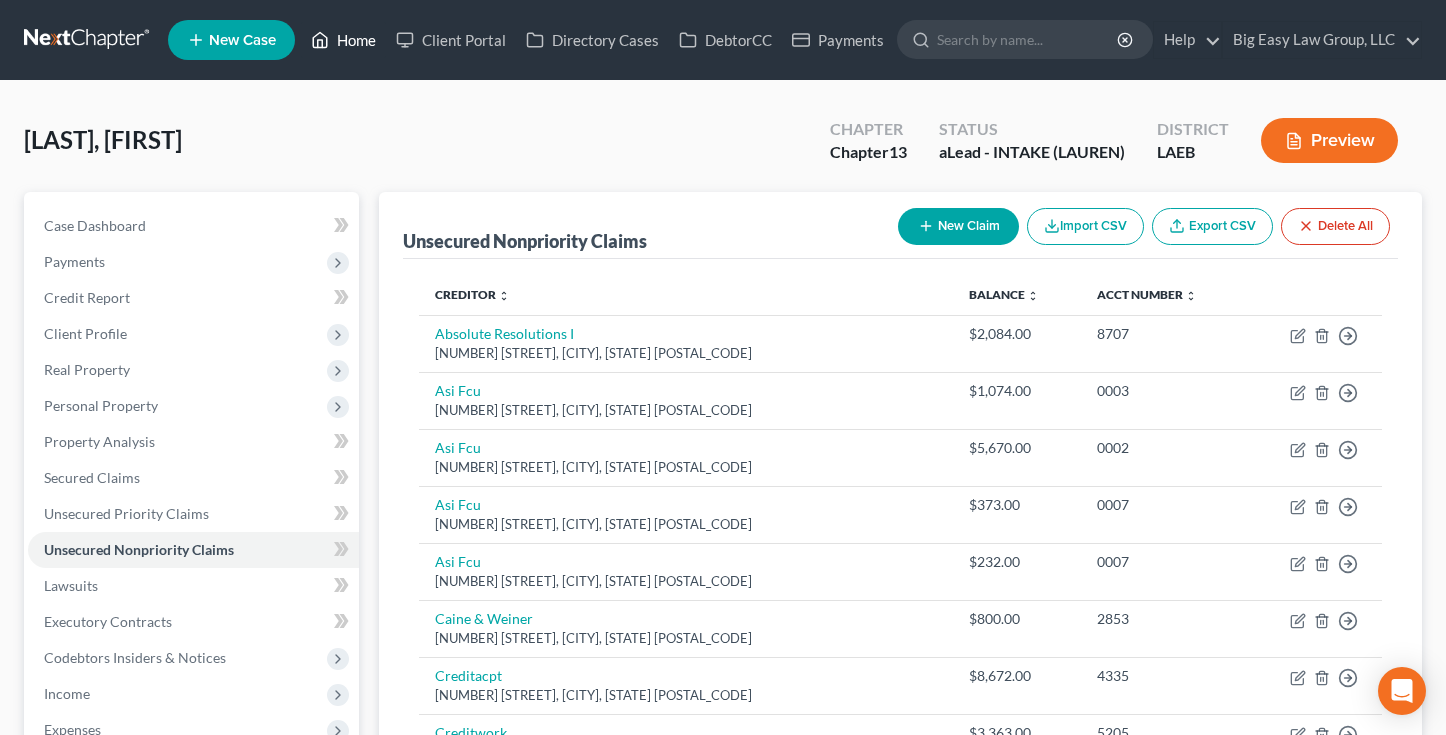 click on "Home" at bounding box center (343, 40) 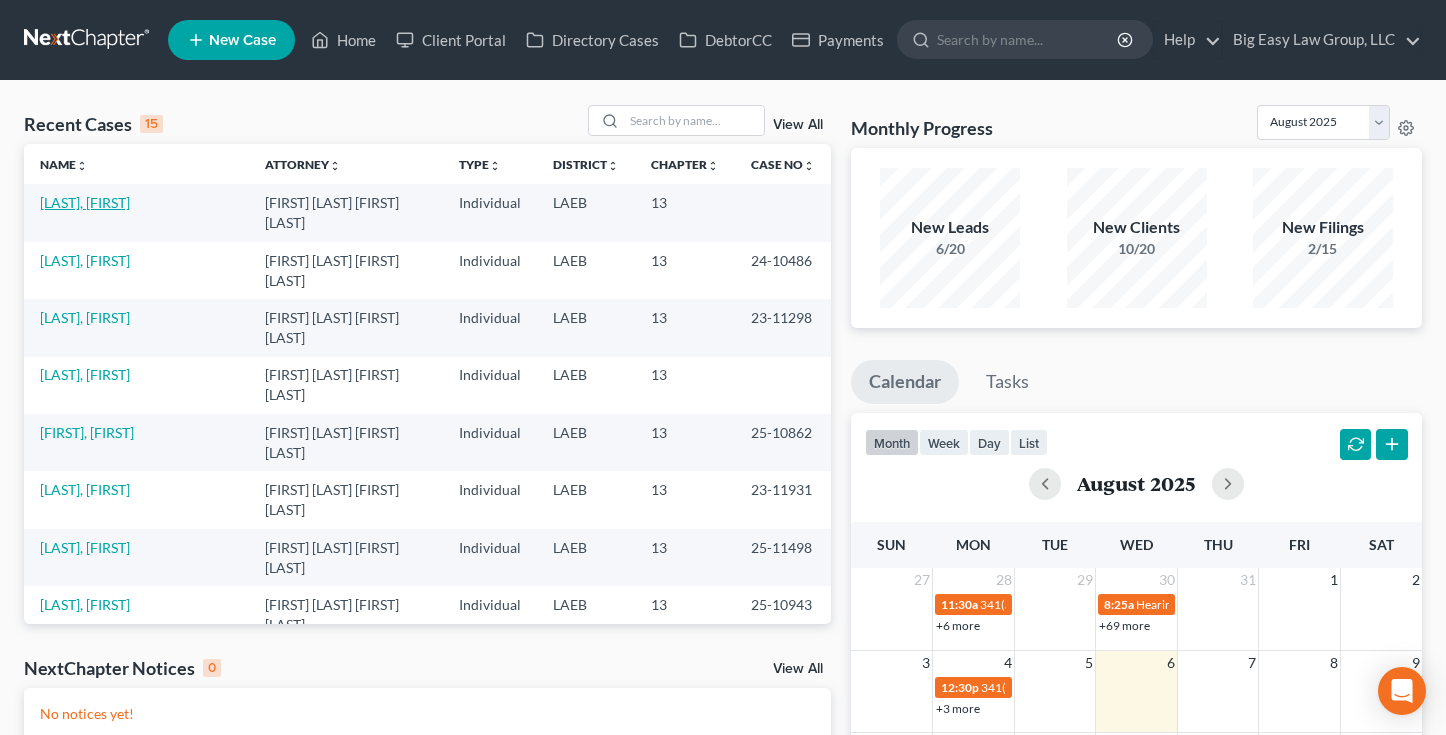 click on "[LAST], [FIRST]" at bounding box center (85, 202) 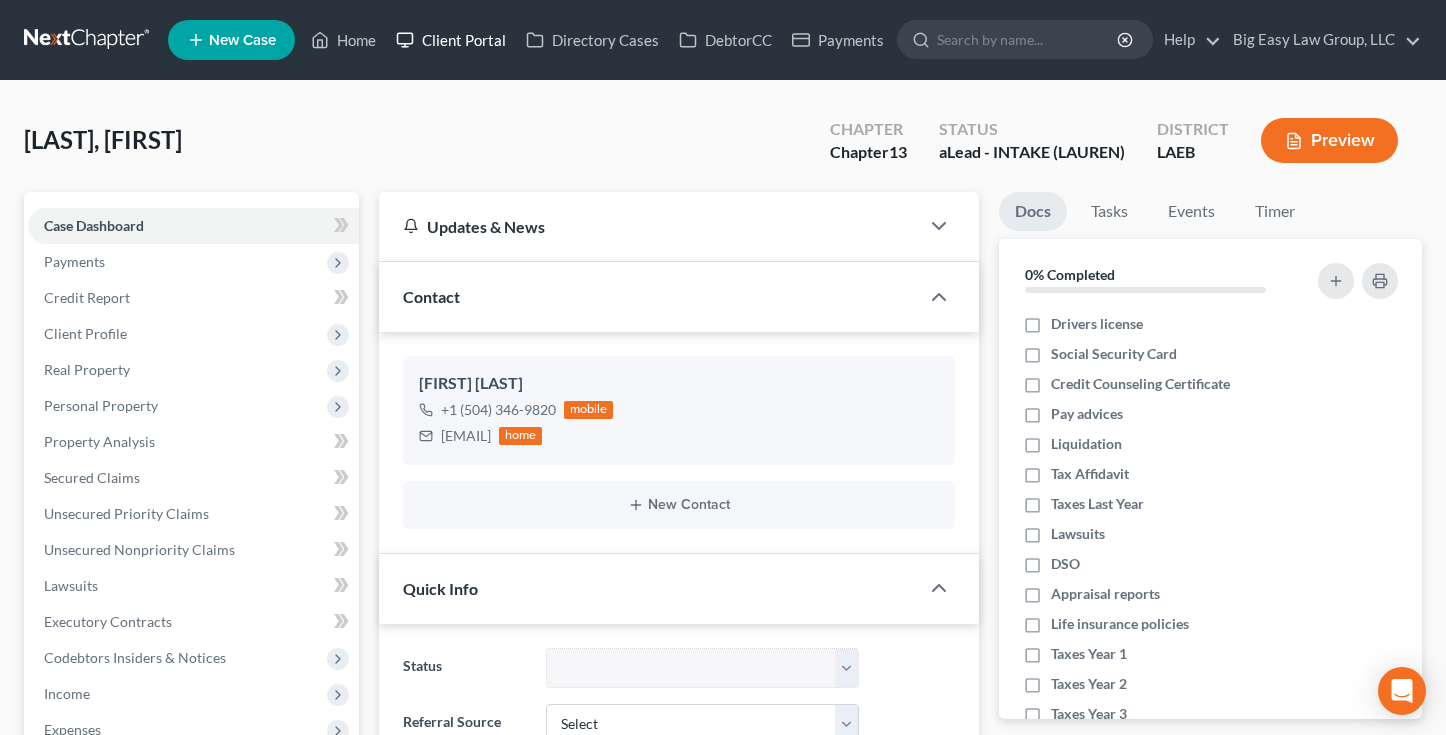 scroll, scrollTop: 5830, scrollLeft: 0, axis: vertical 